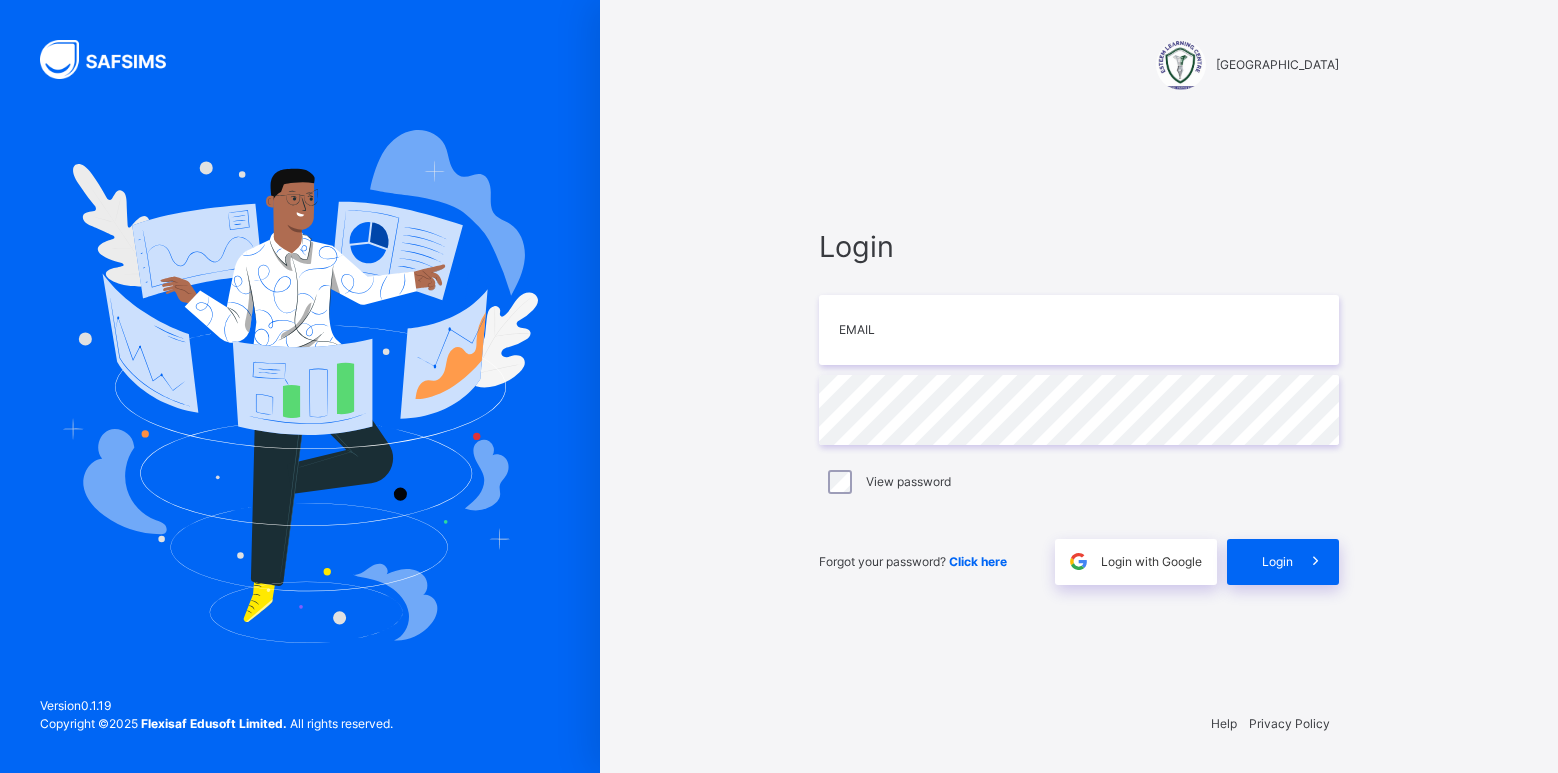 click at bounding box center (1079, 330) 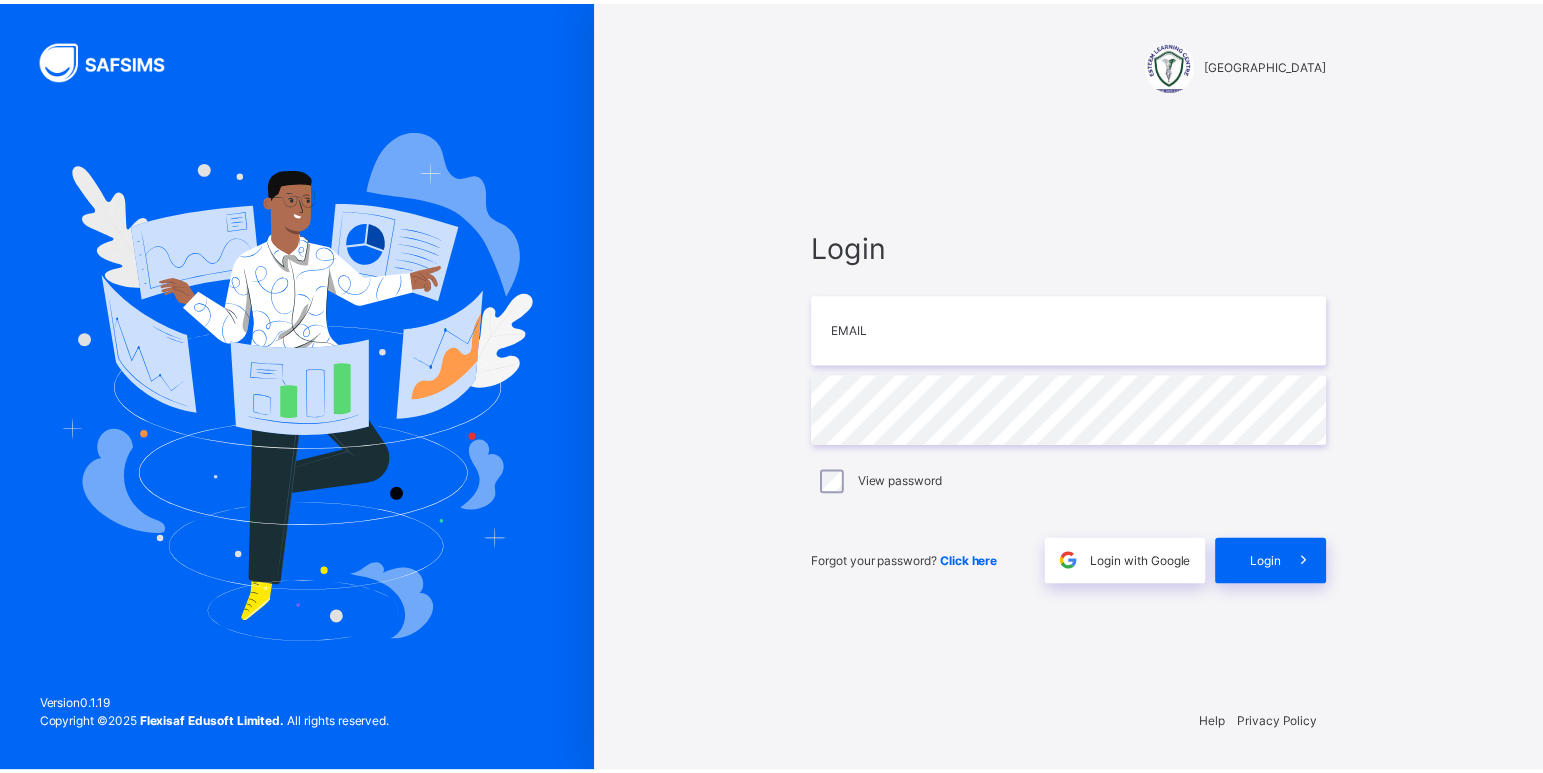 scroll, scrollTop: 0, scrollLeft: 0, axis: both 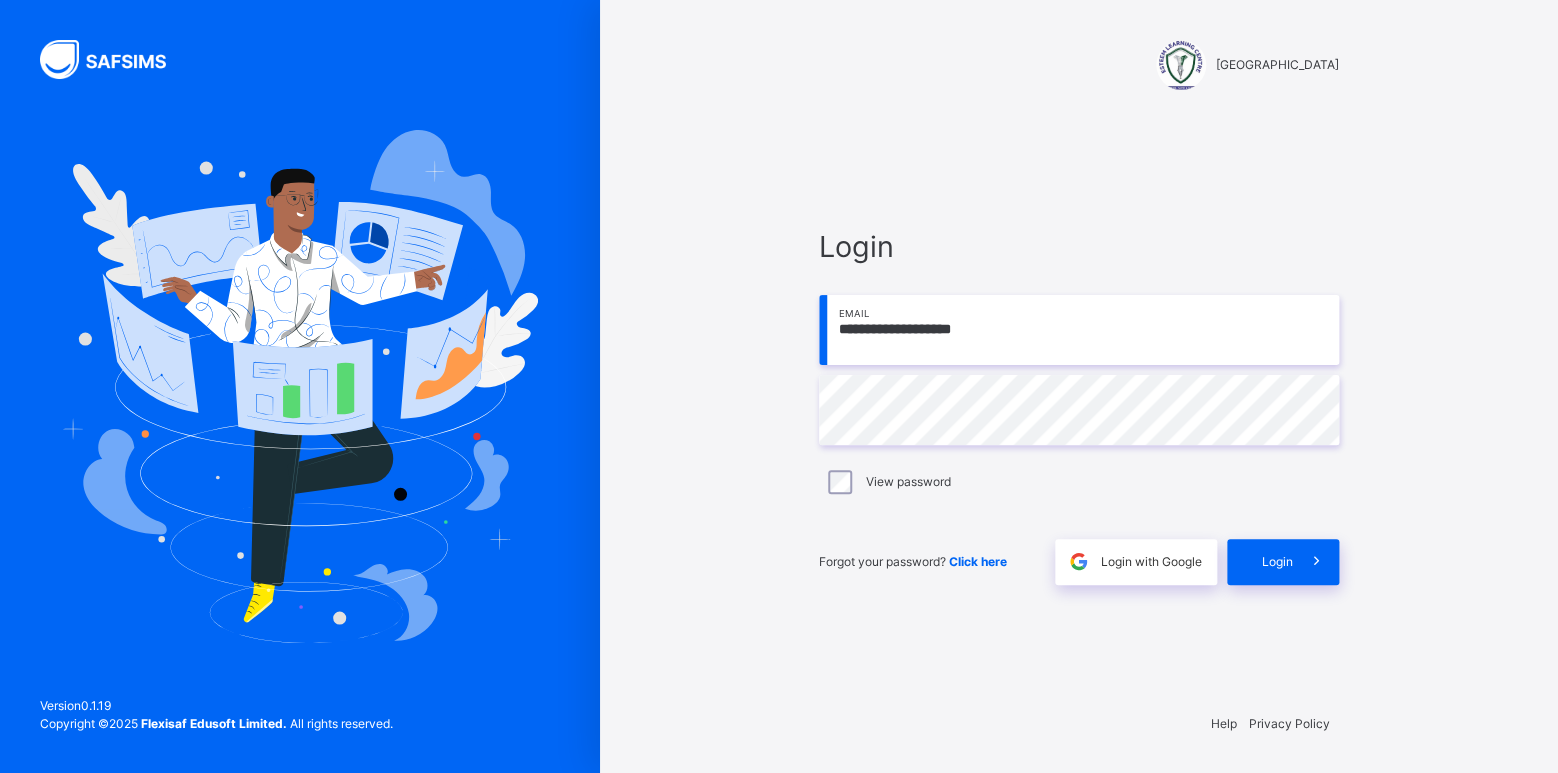 type on "**********" 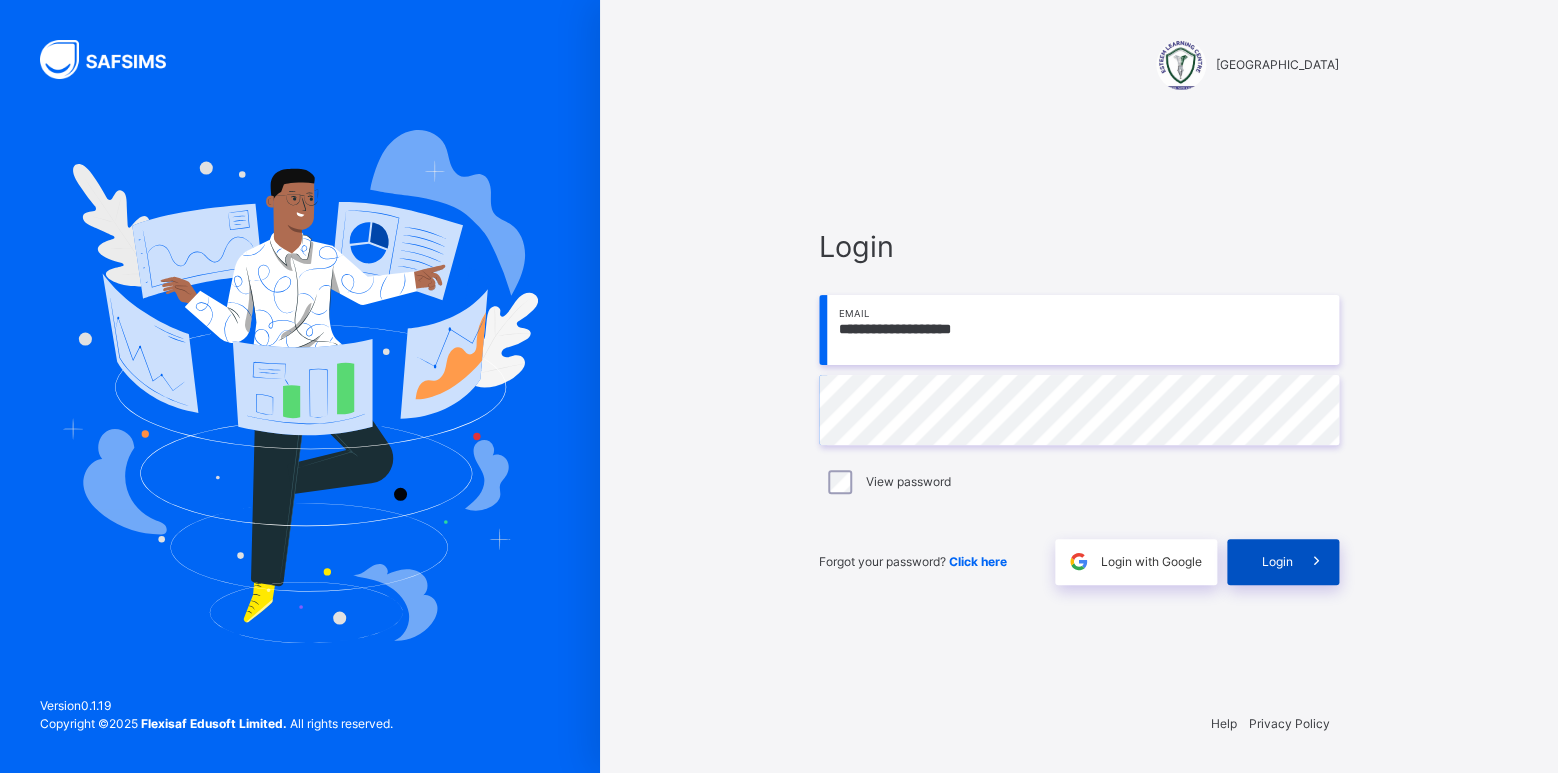 click at bounding box center (1315, 561) 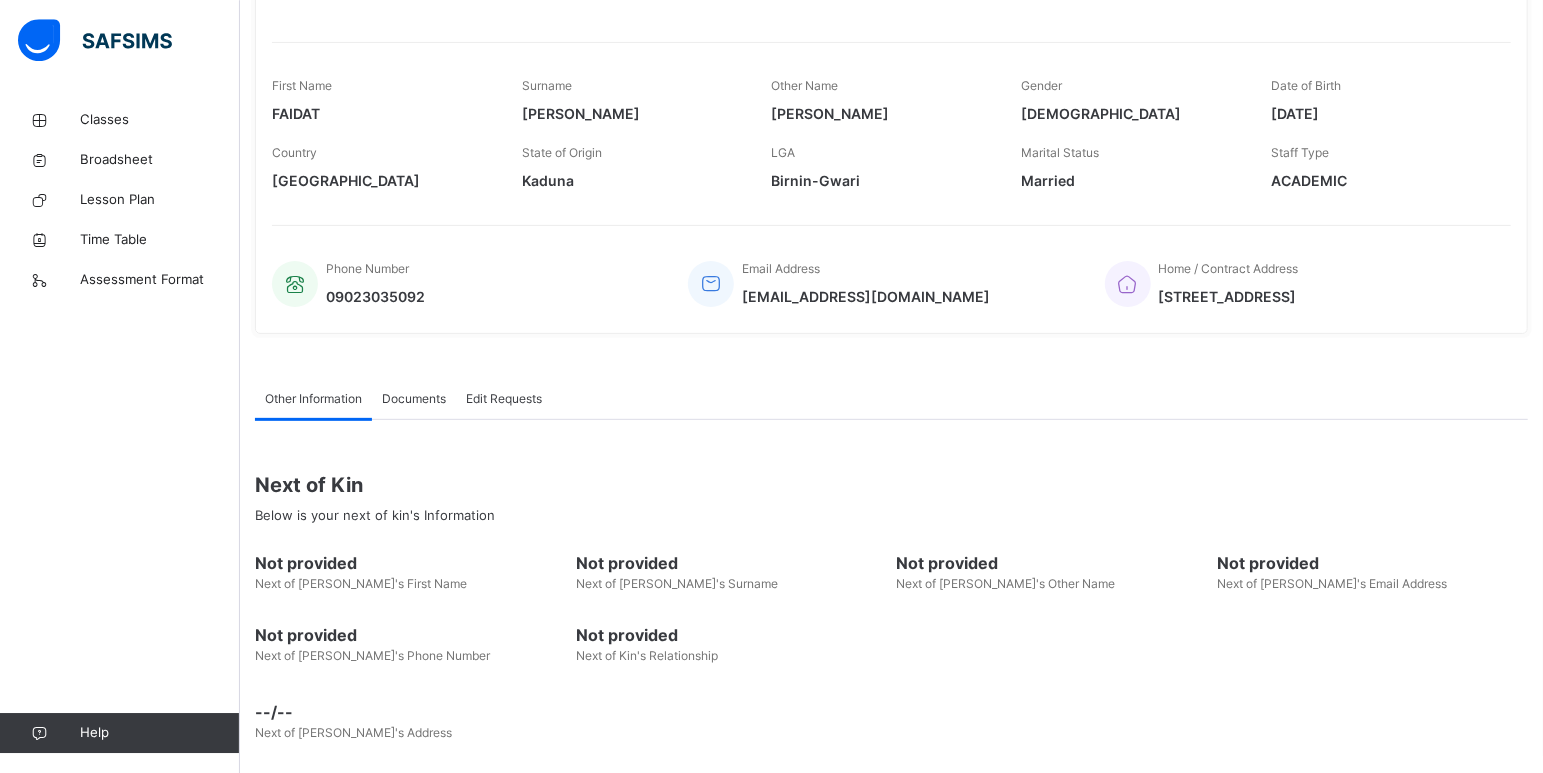 scroll, scrollTop: 294, scrollLeft: 0, axis: vertical 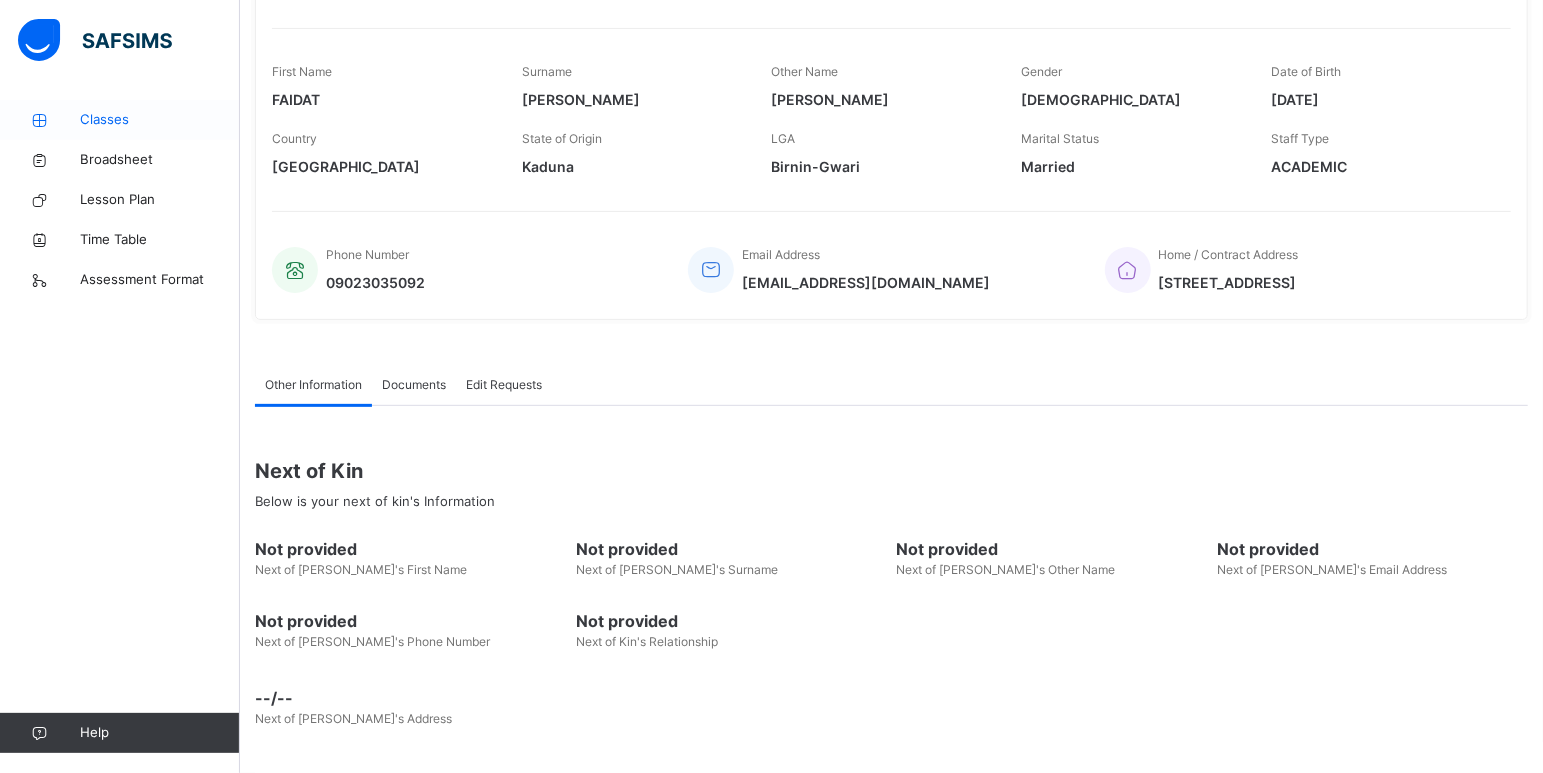 click on "Classes" at bounding box center [160, 120] 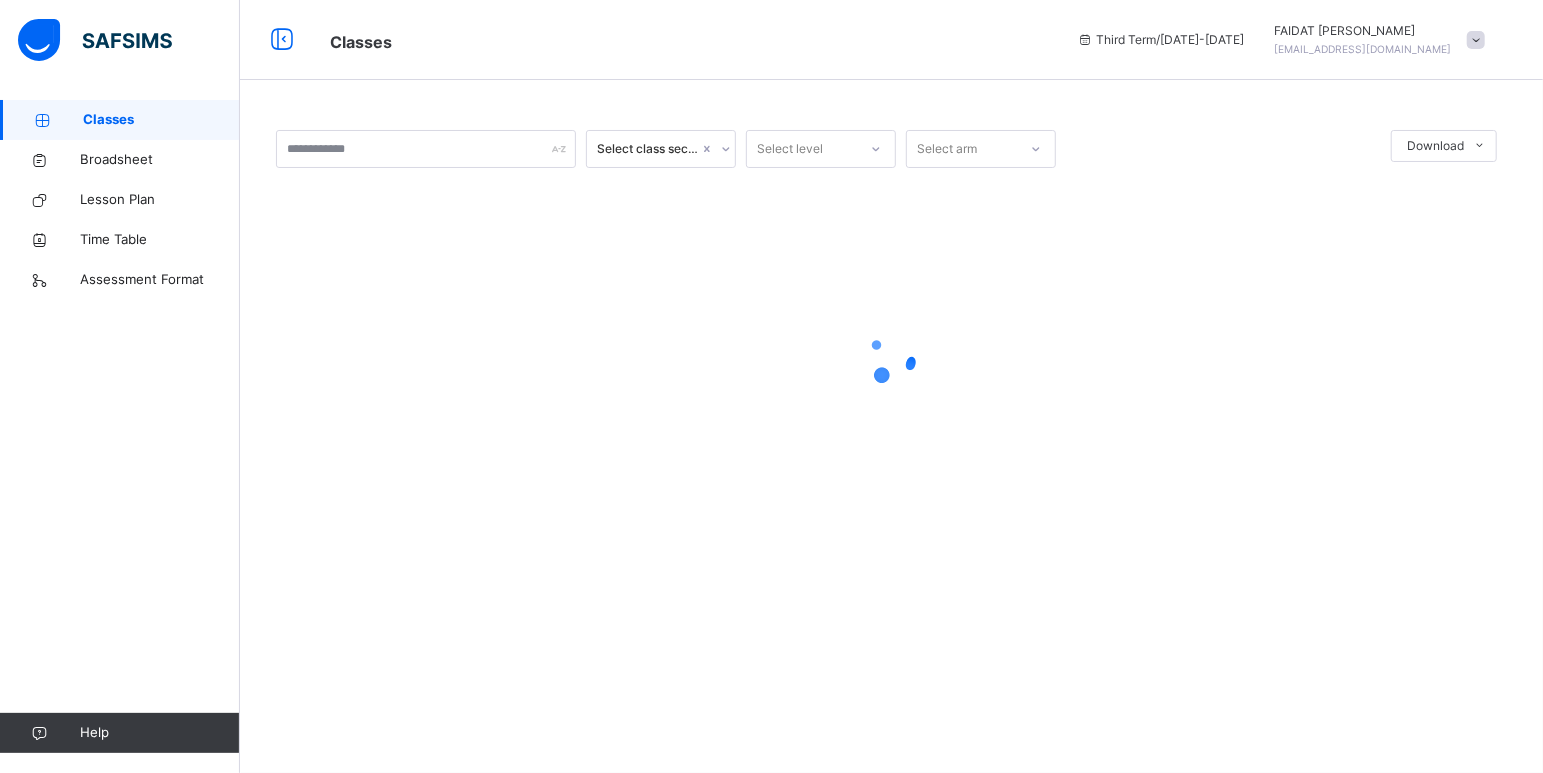 scroll, scrollTop: 0, scrollLeft: 0, axis: both 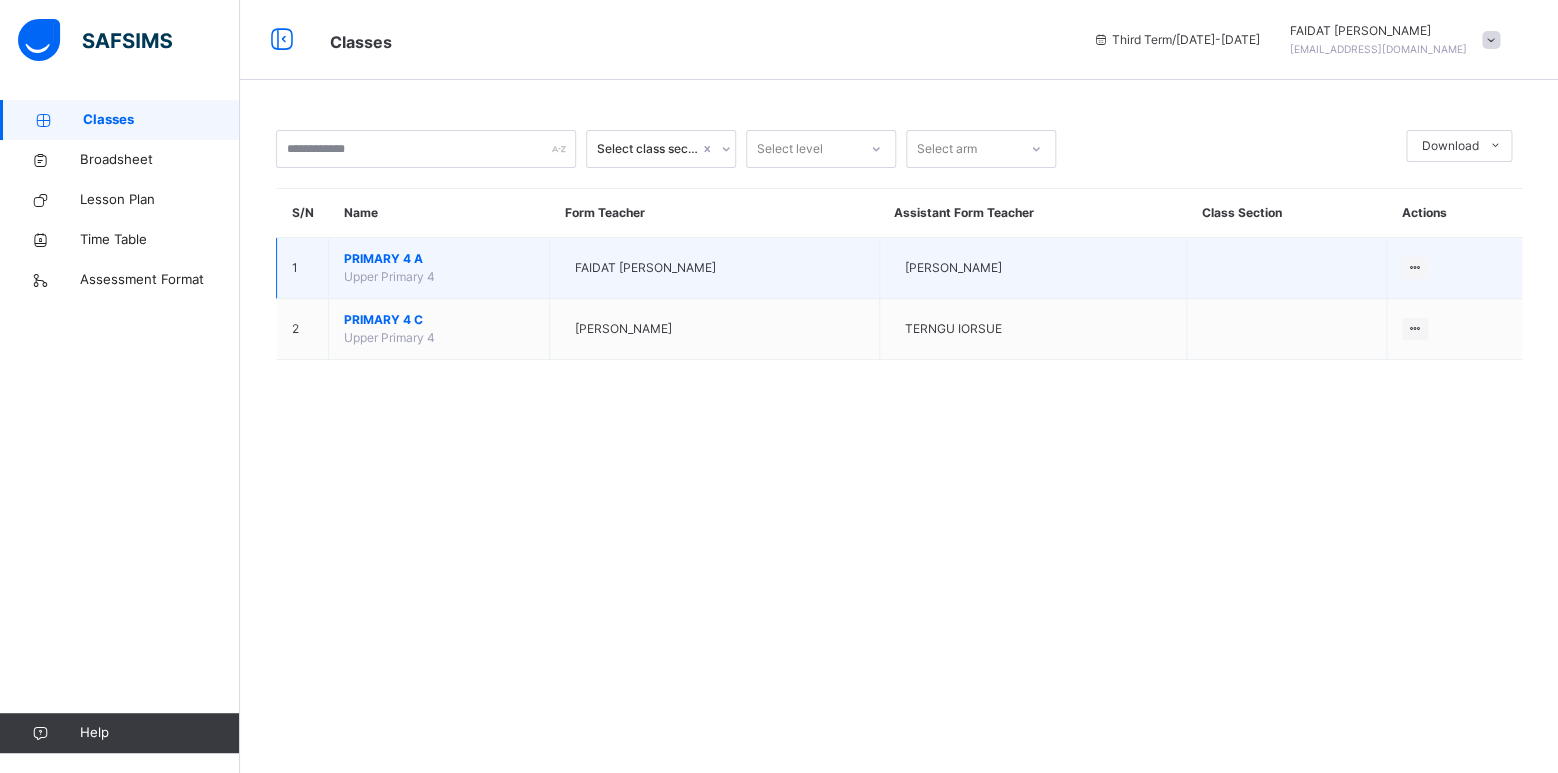 click on "PRIMARY 4   A" at bounding box center (439, 259) 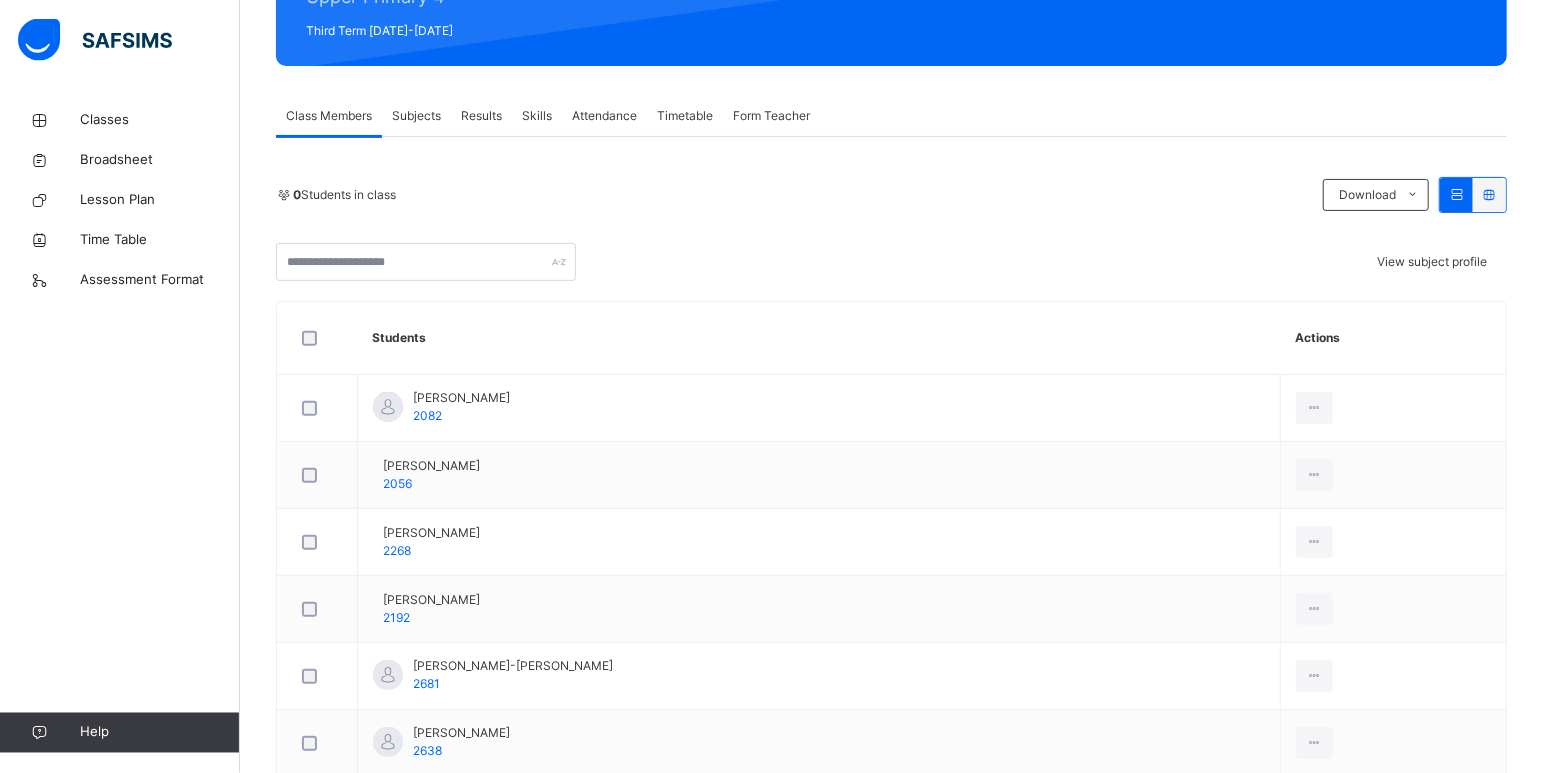 scroll, scrollTop: 0, scrollLeft: 0, axis: both 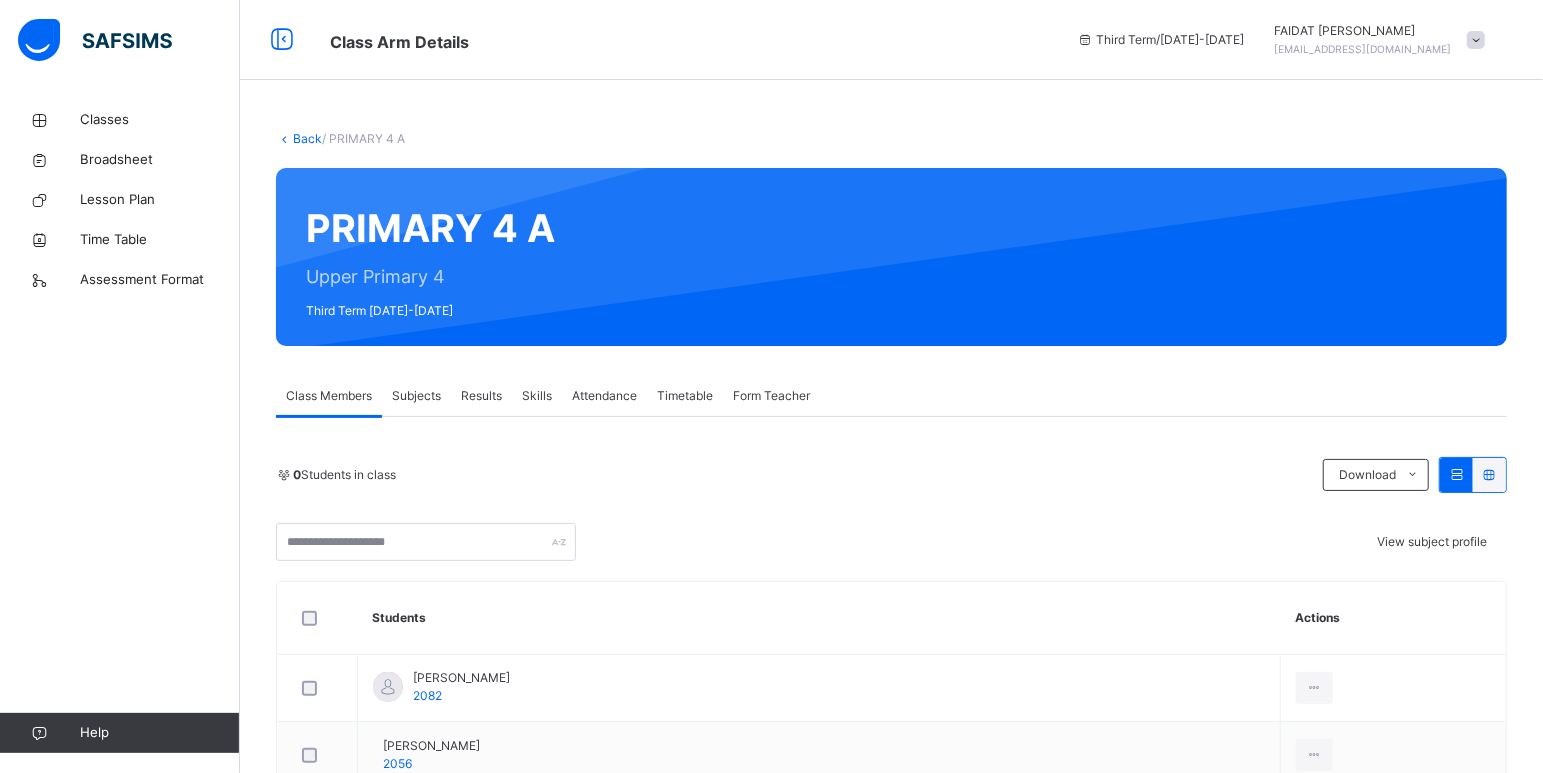 click on "Attendance" at bounding box center (604, 396) 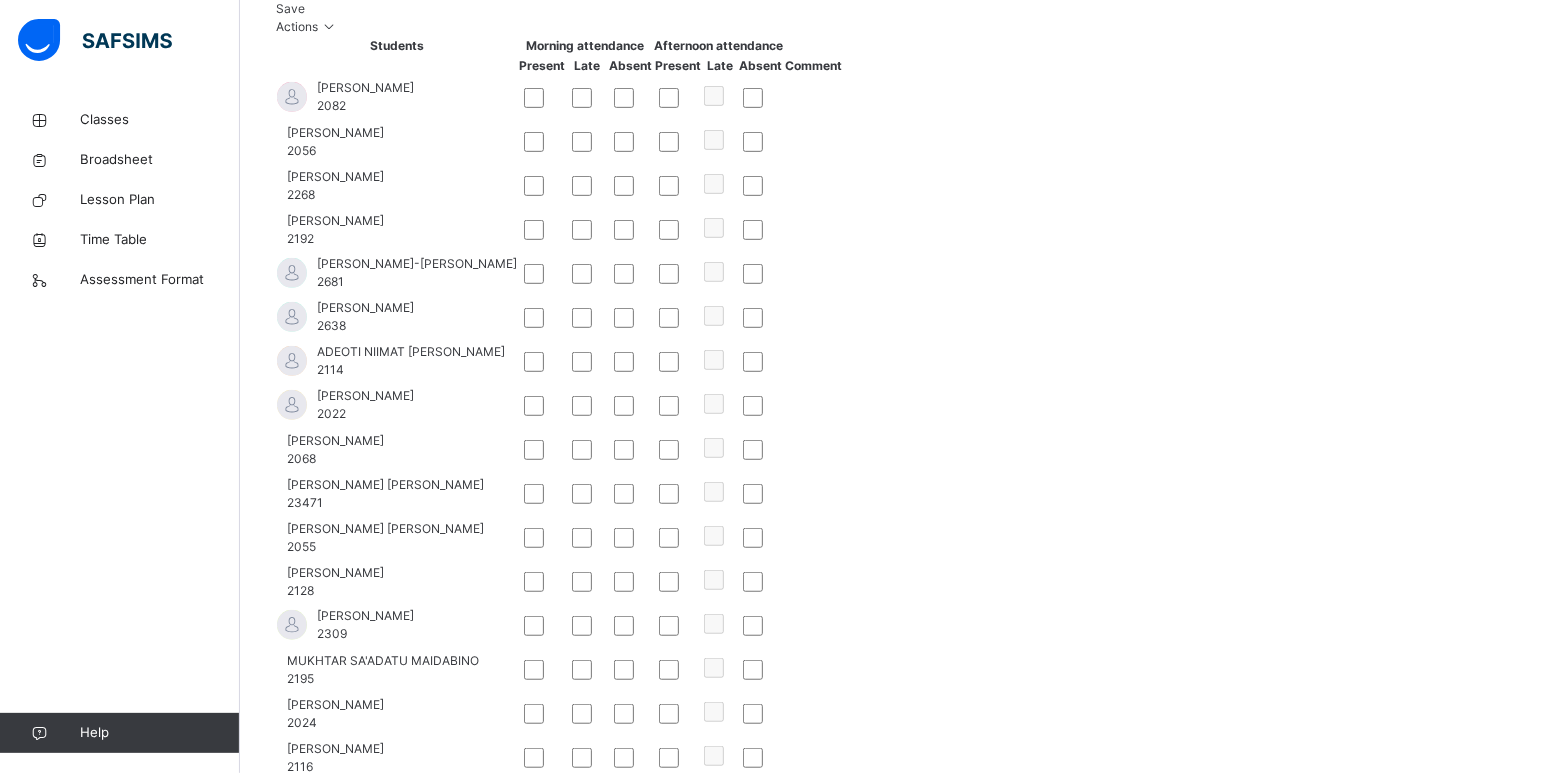 scroll, scrollTop: 180, scrollLeft: 0, axis: vertical 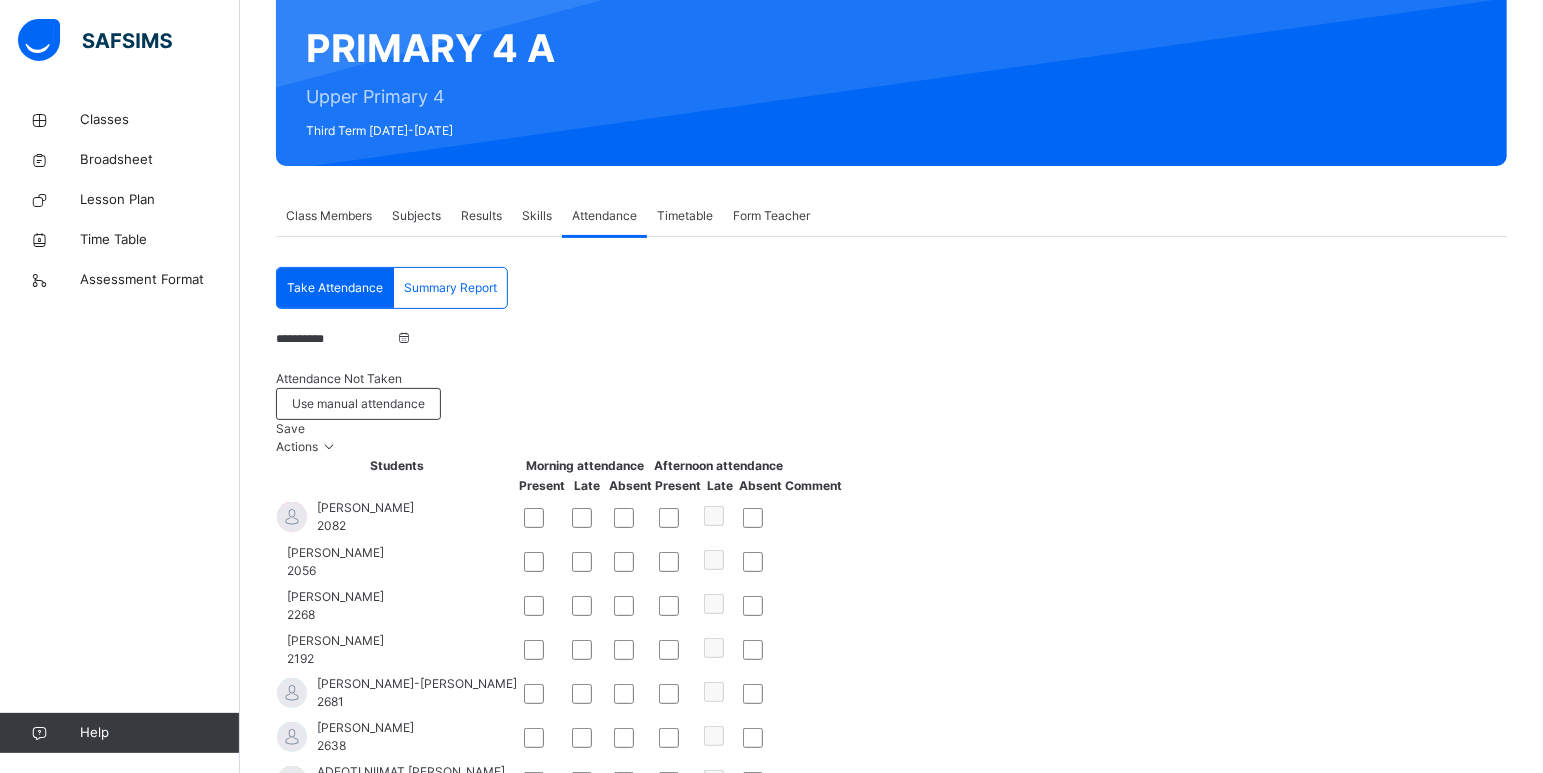 click on "**********" at bounding box center (336, 339) 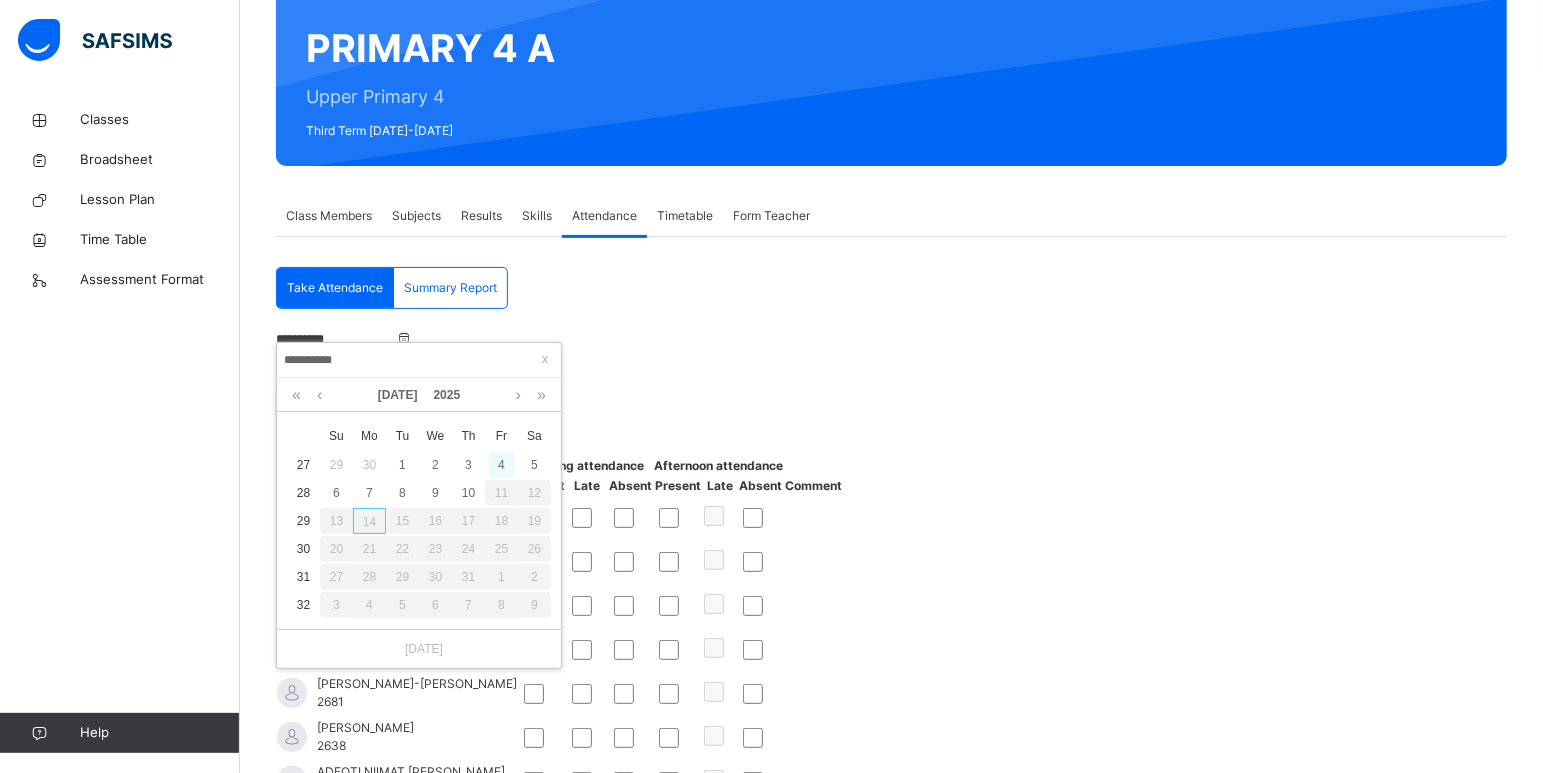 click on "4" at bounding box center (502, 465) 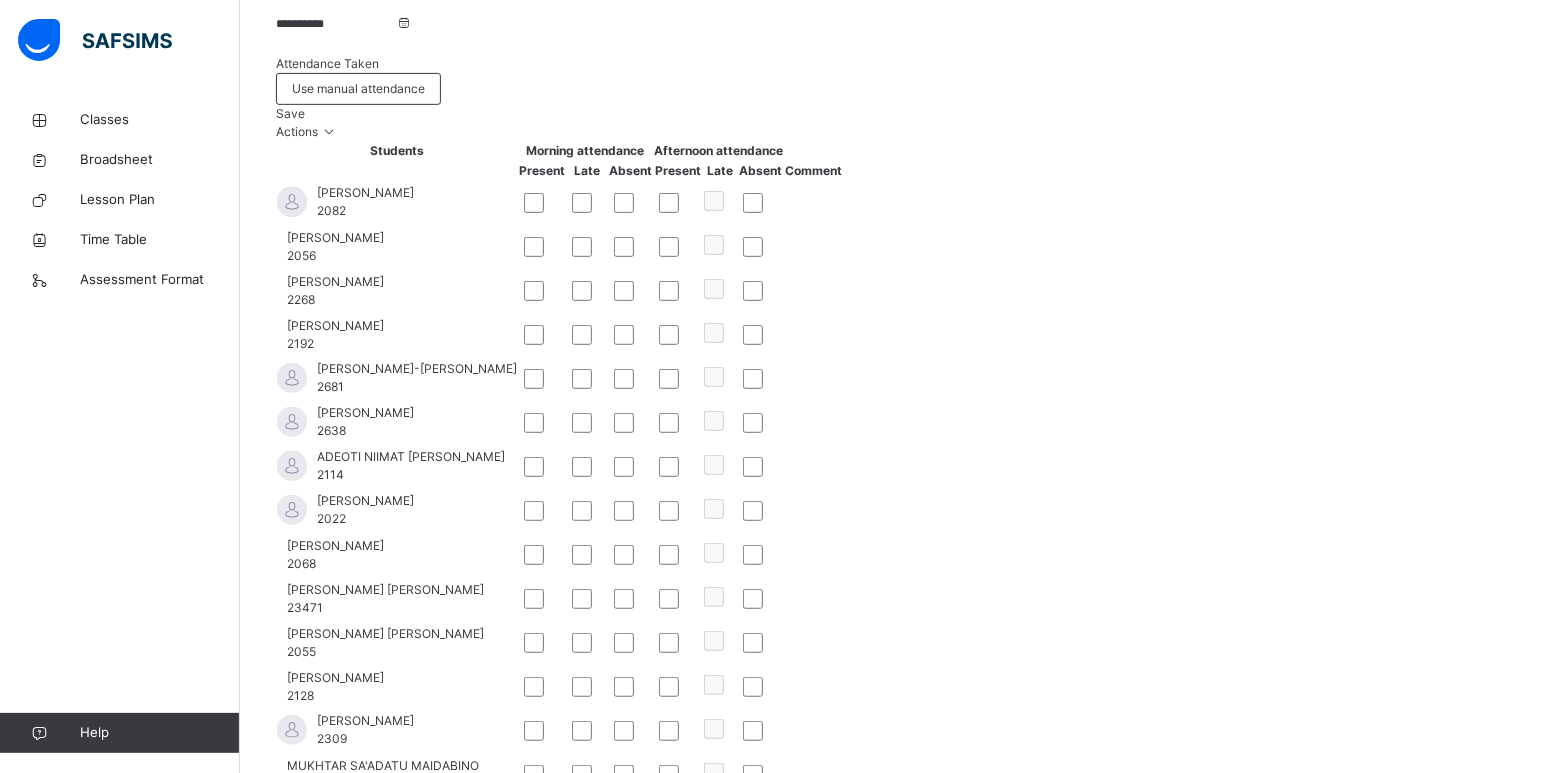 scroll, scrollTop: 75, scrollLeft: 0, axis: vertical 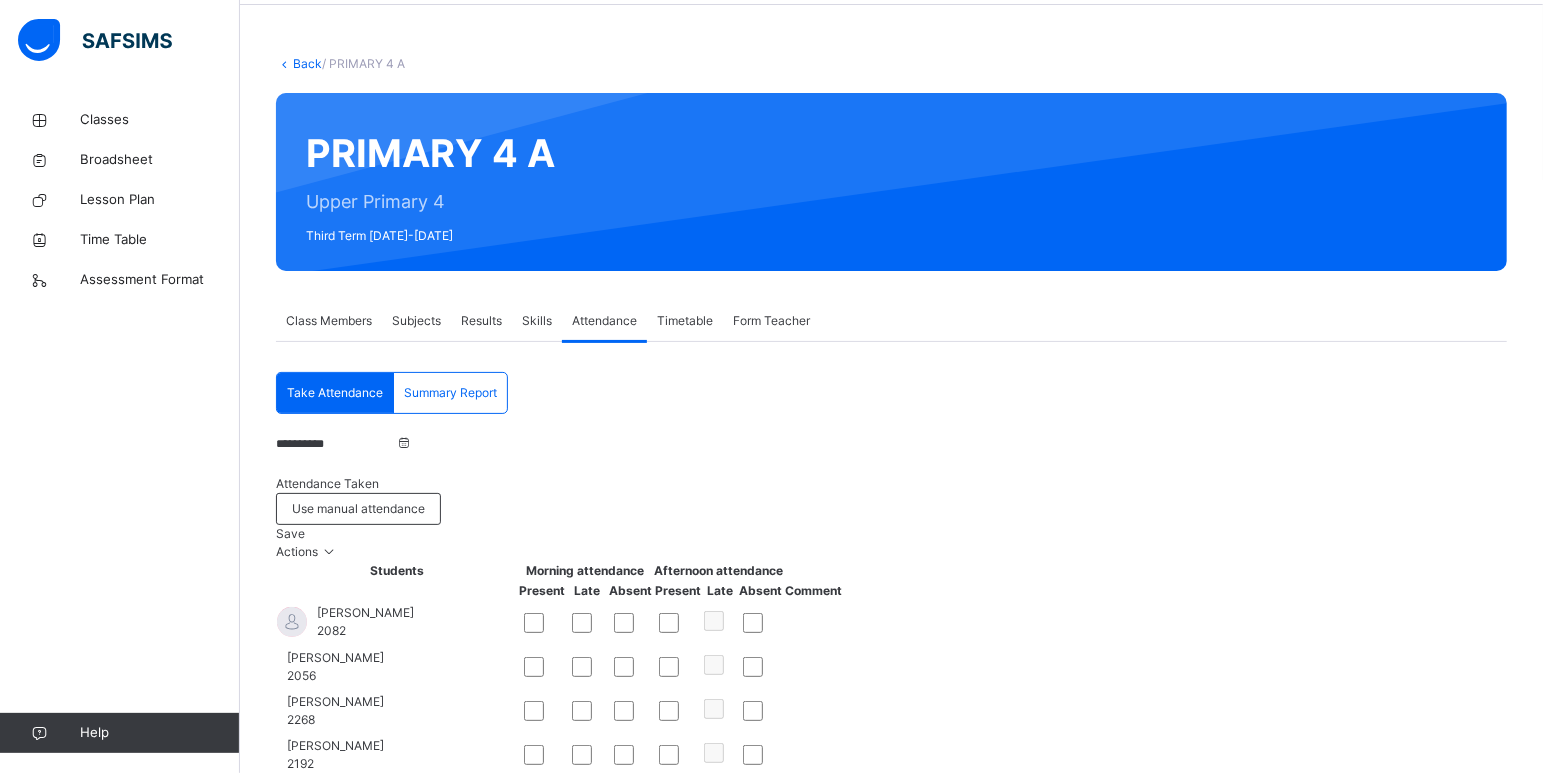 click on "Save" at bounding box center [290, 533] 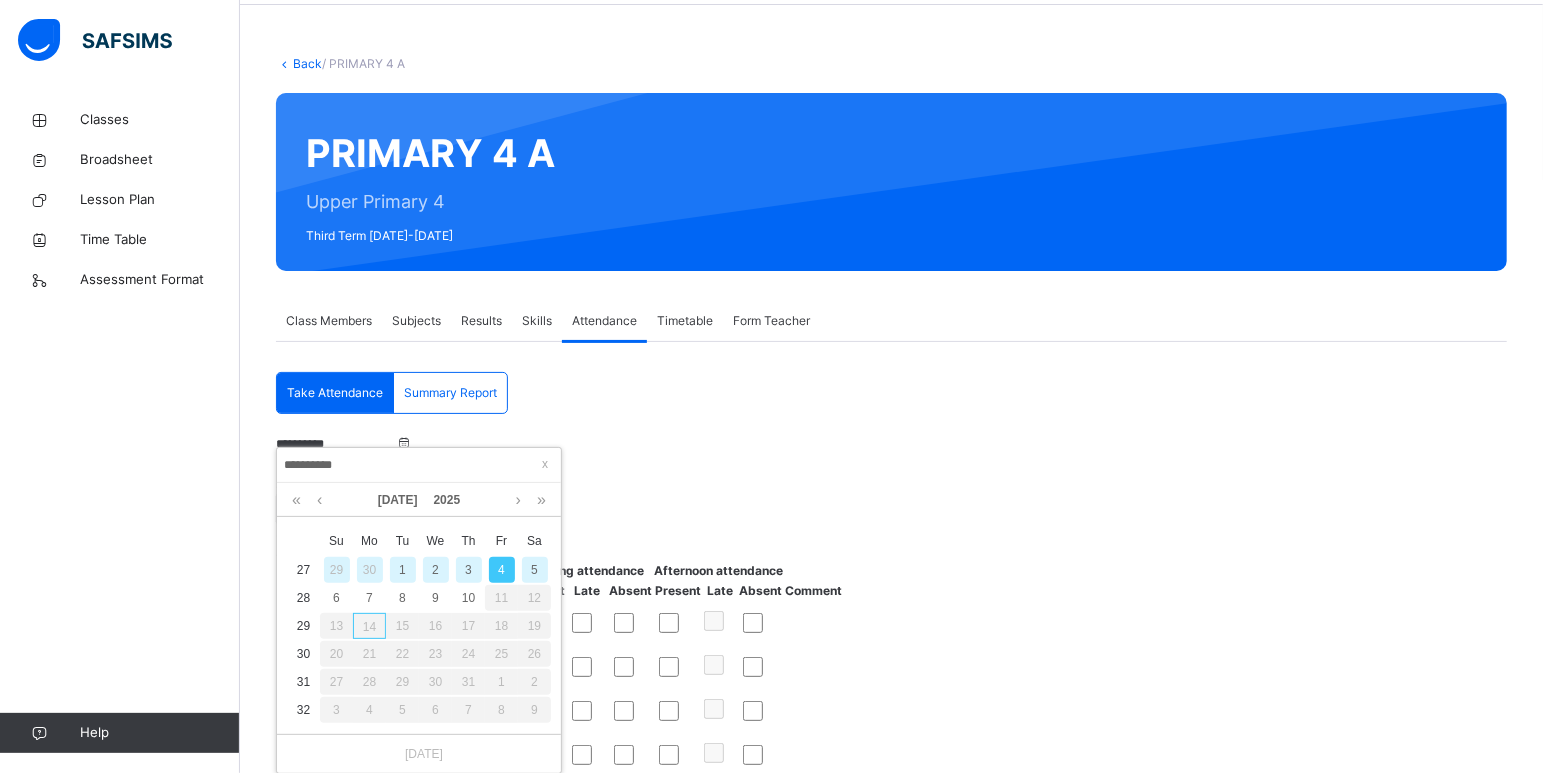 click on "3" at bounding box center [469, 570] 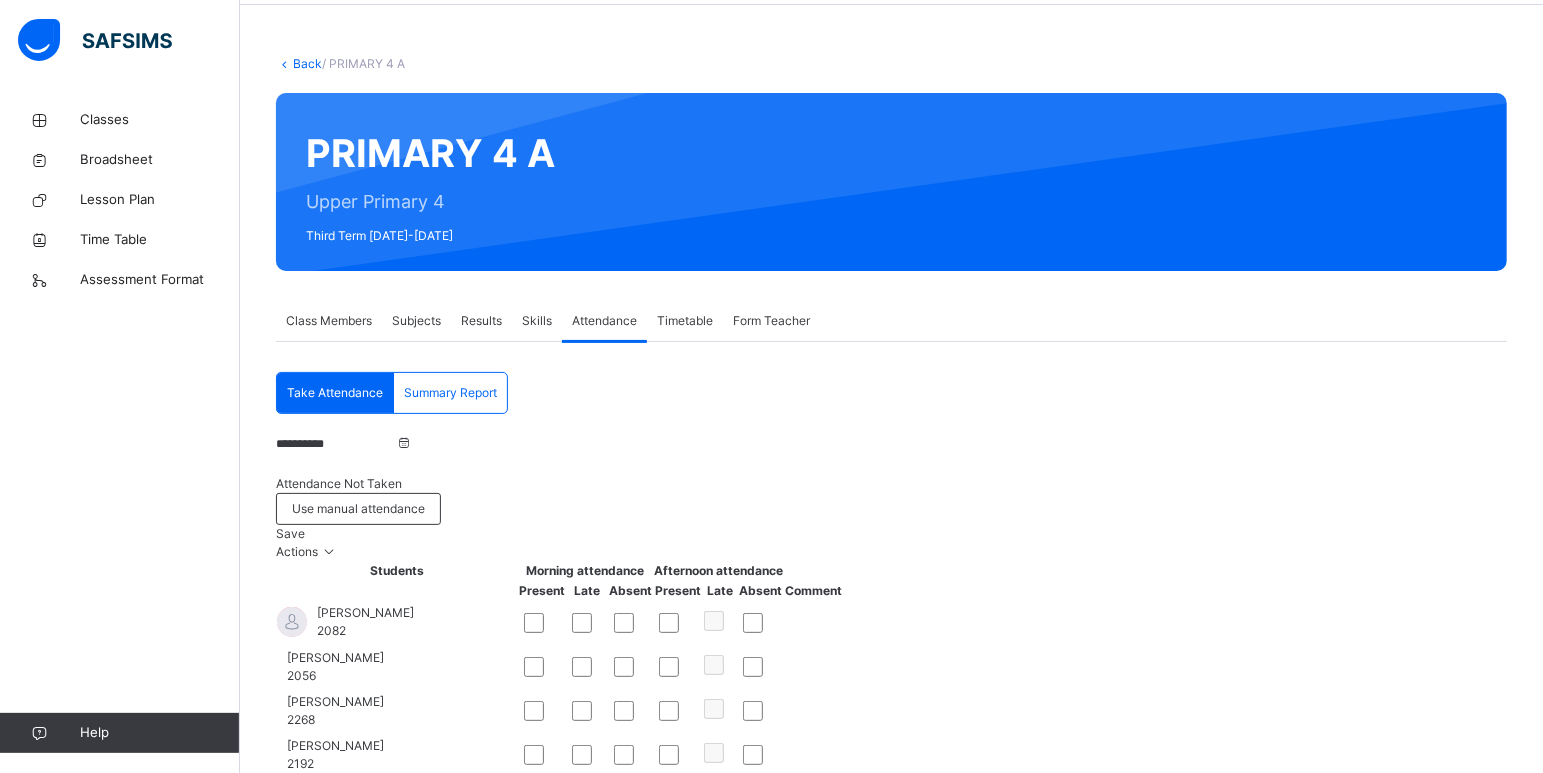 click on "Save" at bounding box center (290, 533) 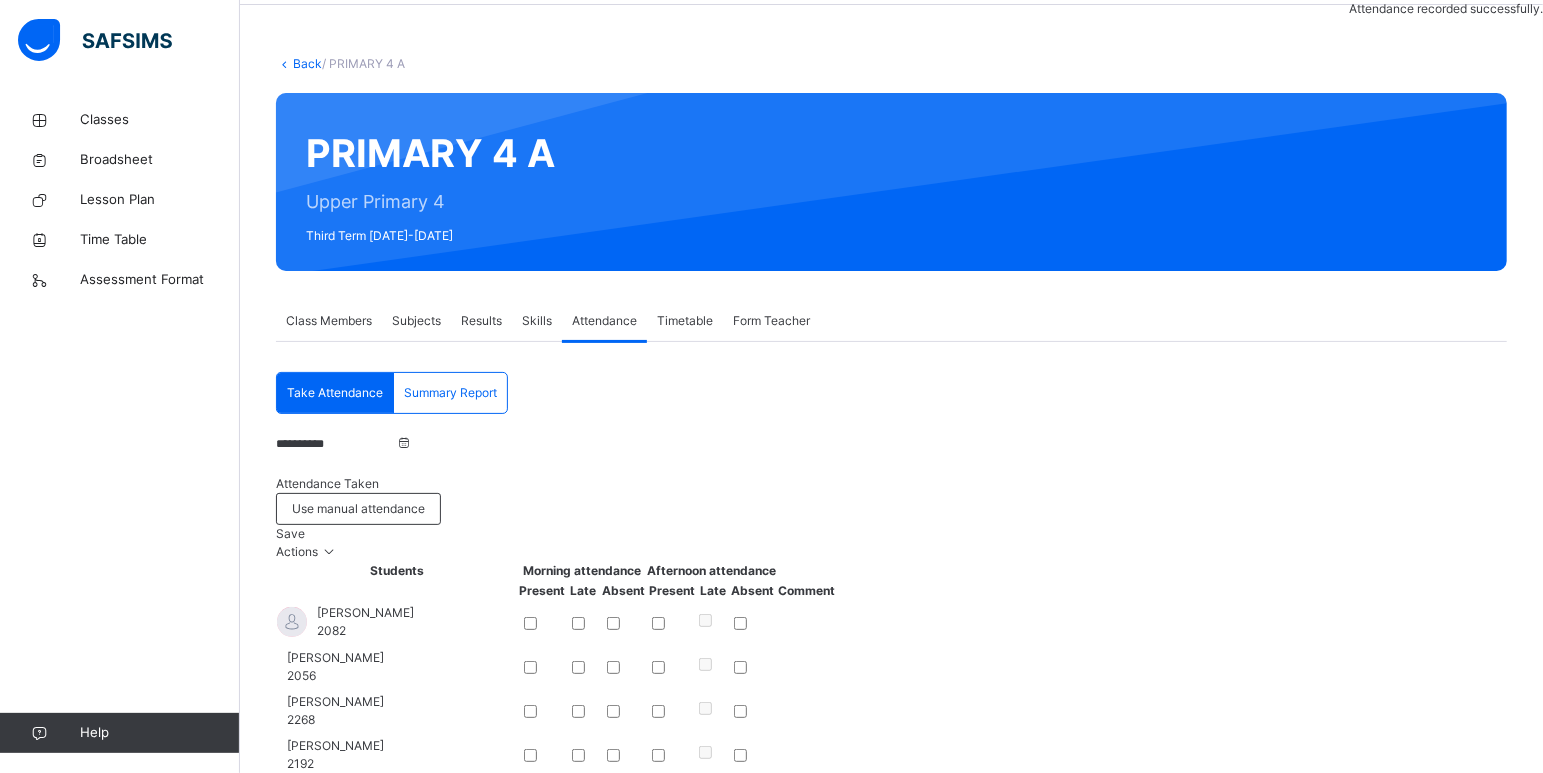 click on "Save" at bounding box center [290, 533] 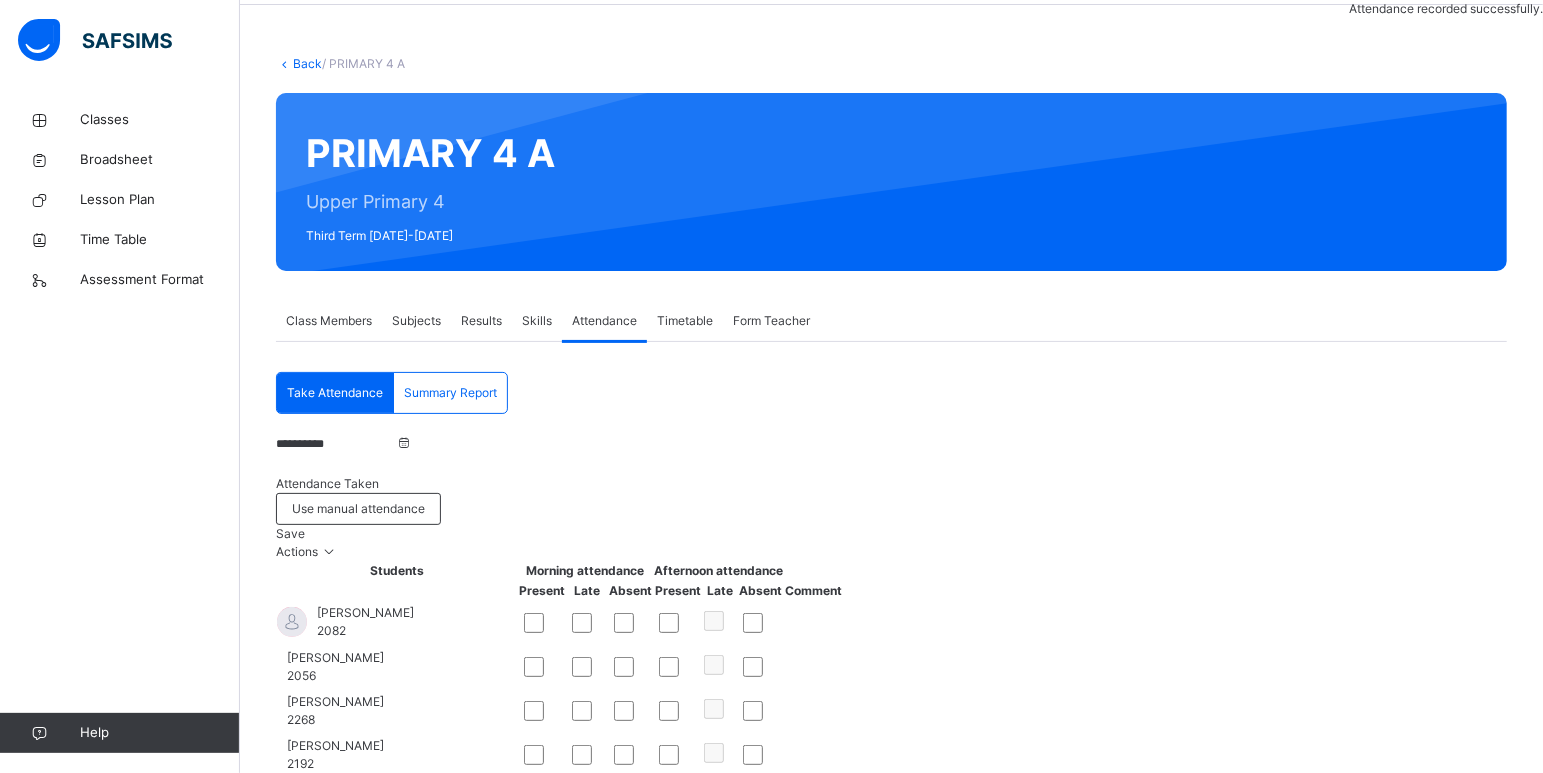 click on "**********" at bounding box center [336, 444] 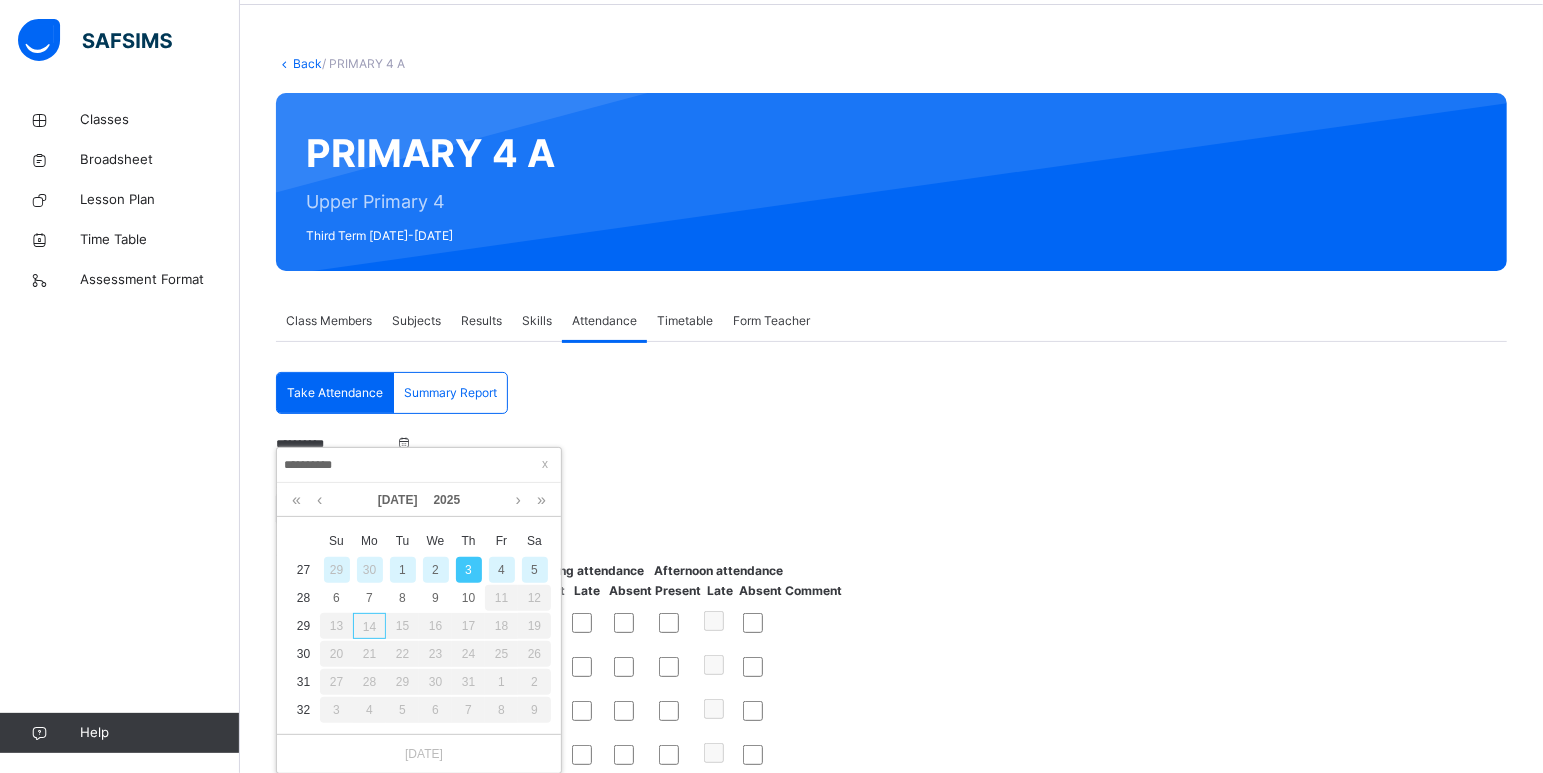click on "2" at bounding box center (436, 570) 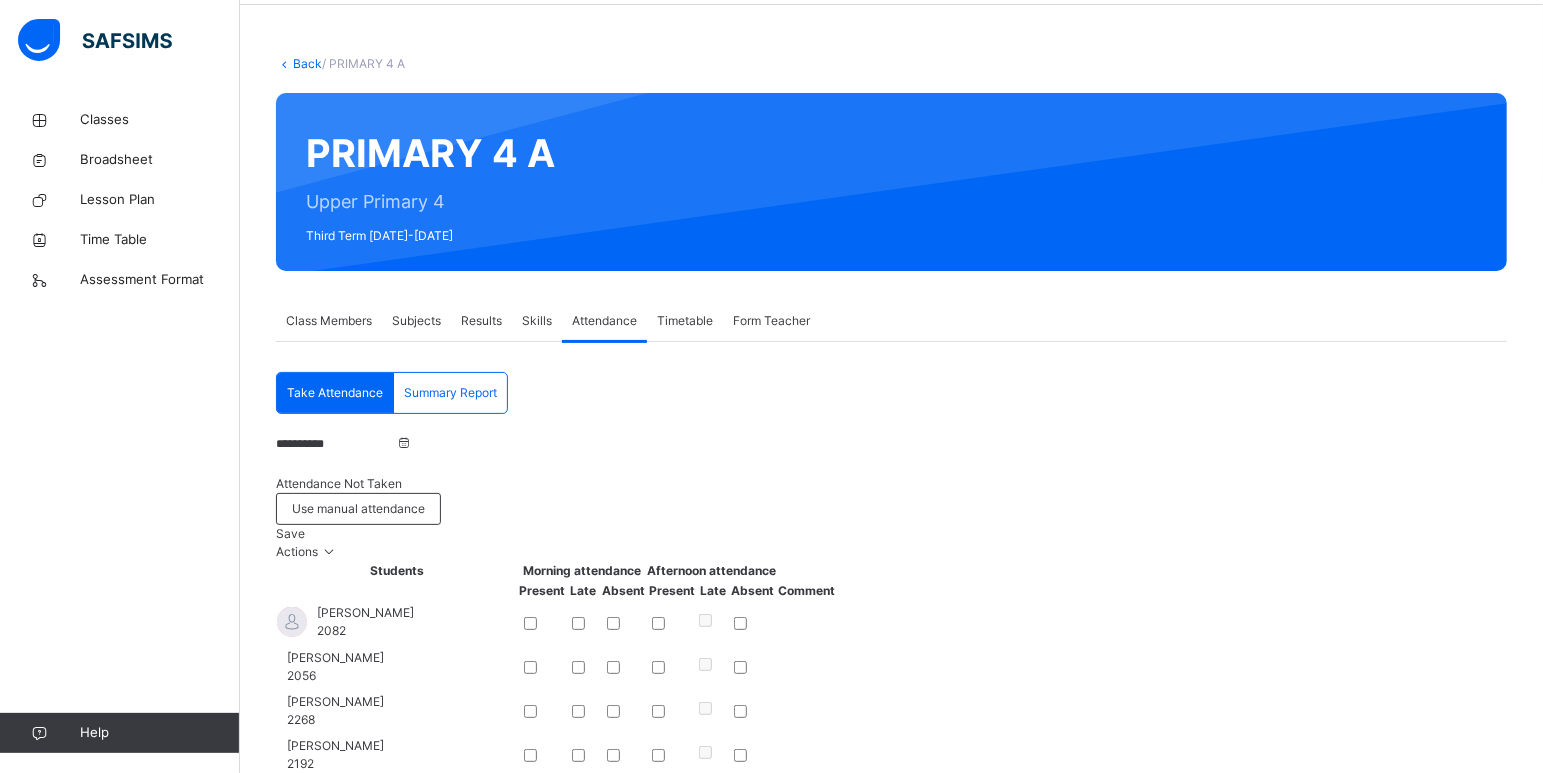 click on "Save" at bounding box center [290, 533] 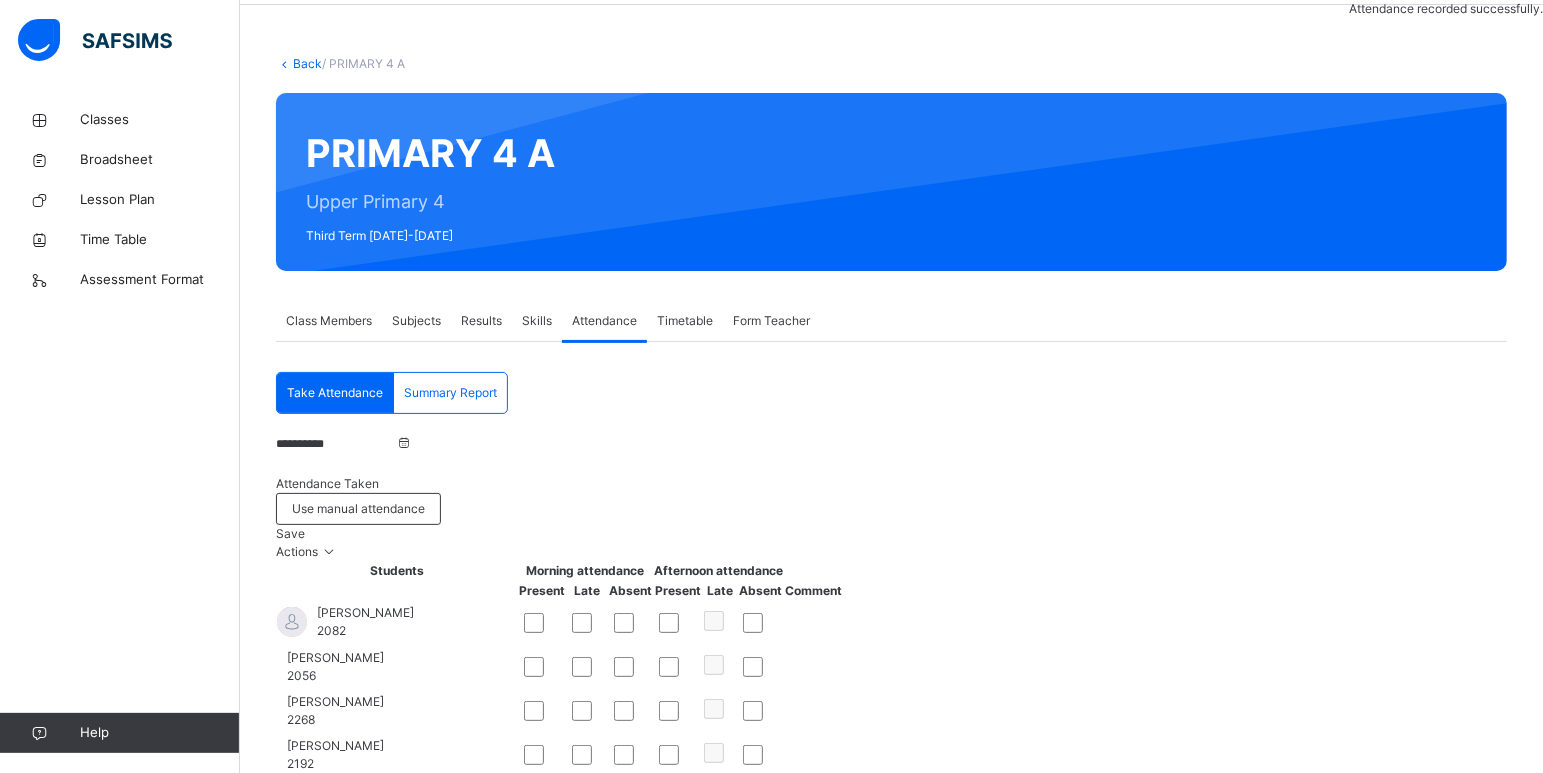 click on "**********" at bounding box center [336, 444] 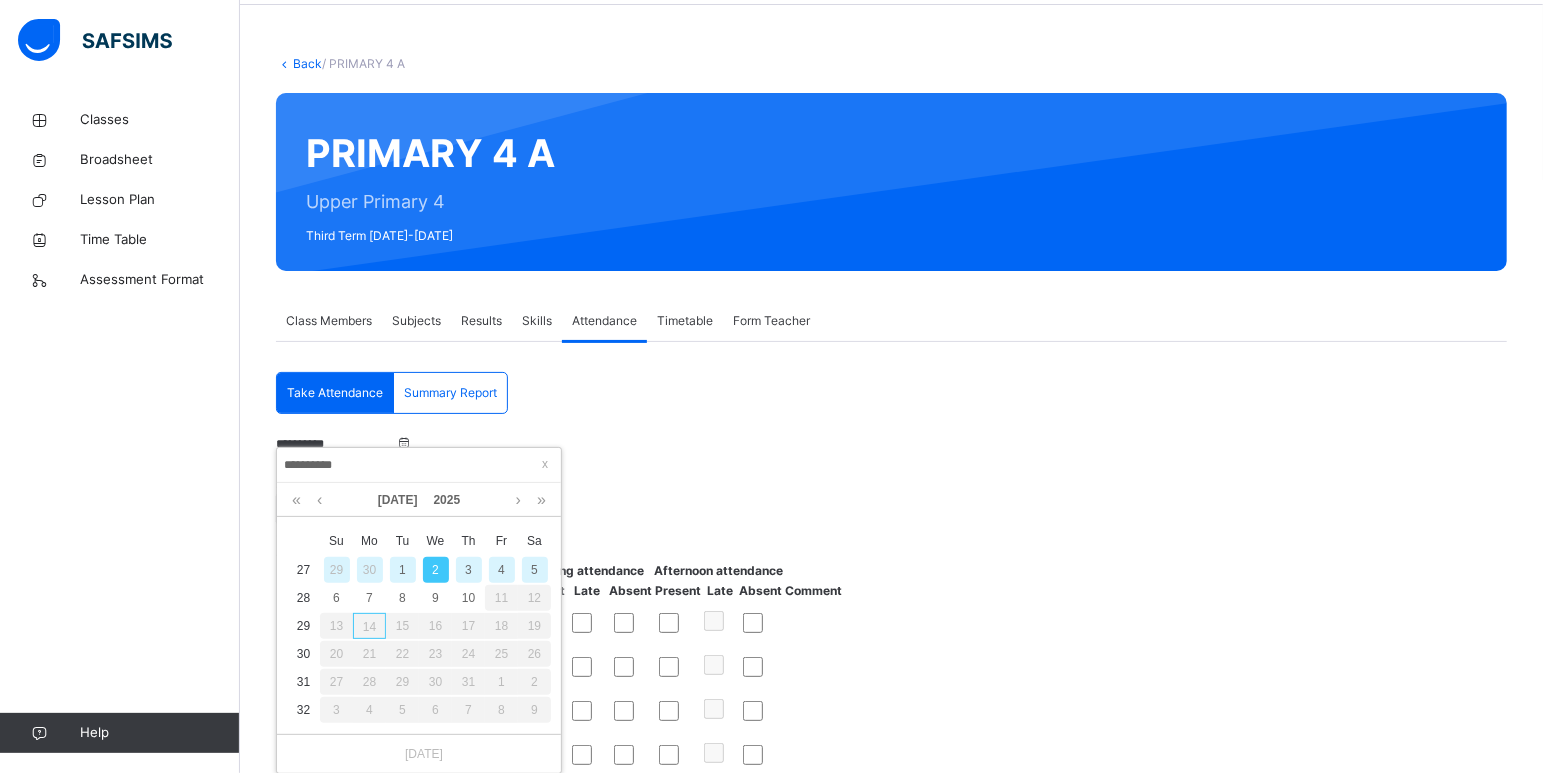 click on "1" at bounding box center (403, 570) 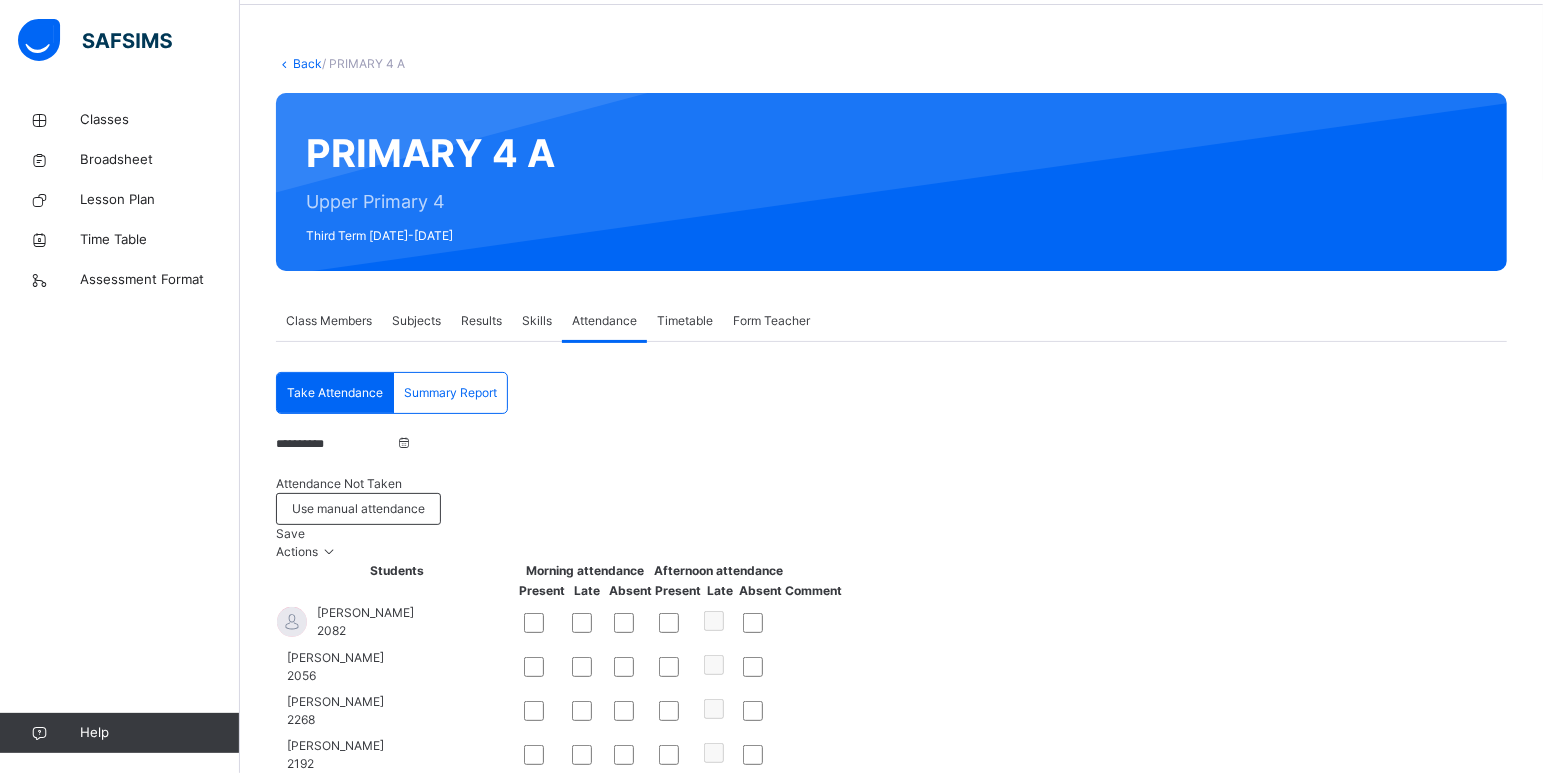 click on "Save" at bounding box center (290, 533) 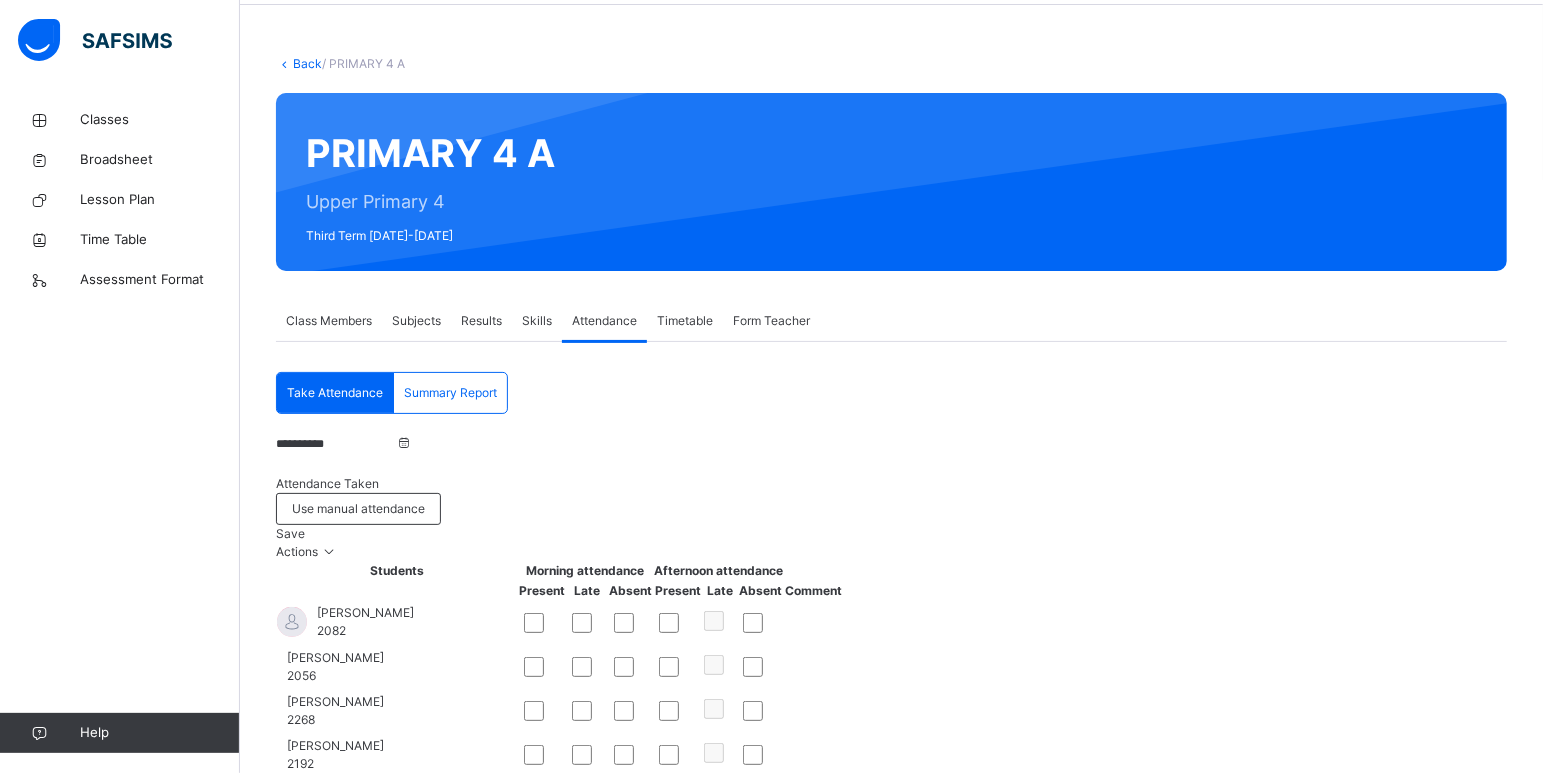 click on "**********" at bounding box center [336, 444] 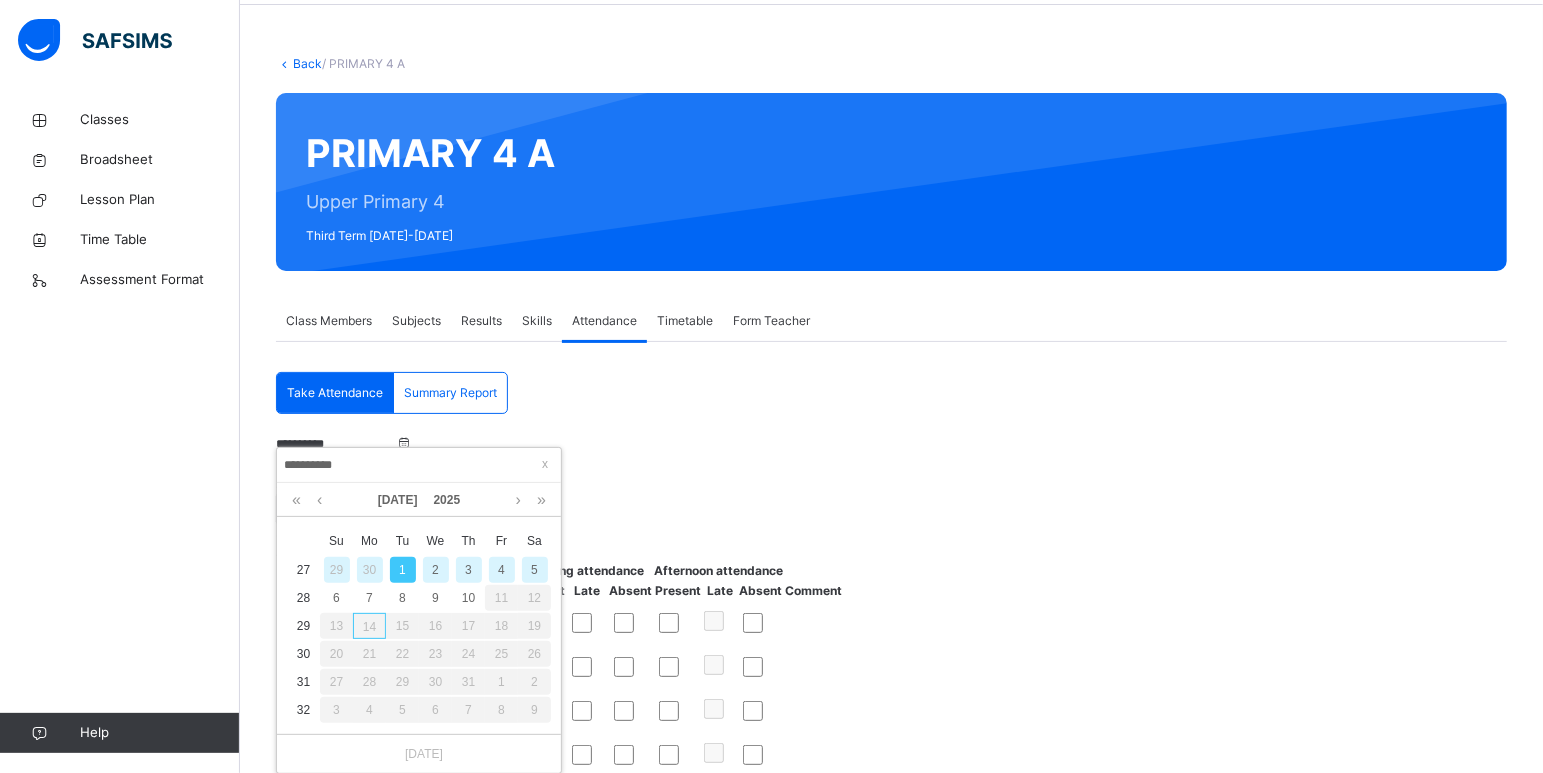 click on "30" at bounding box center (370, 570) 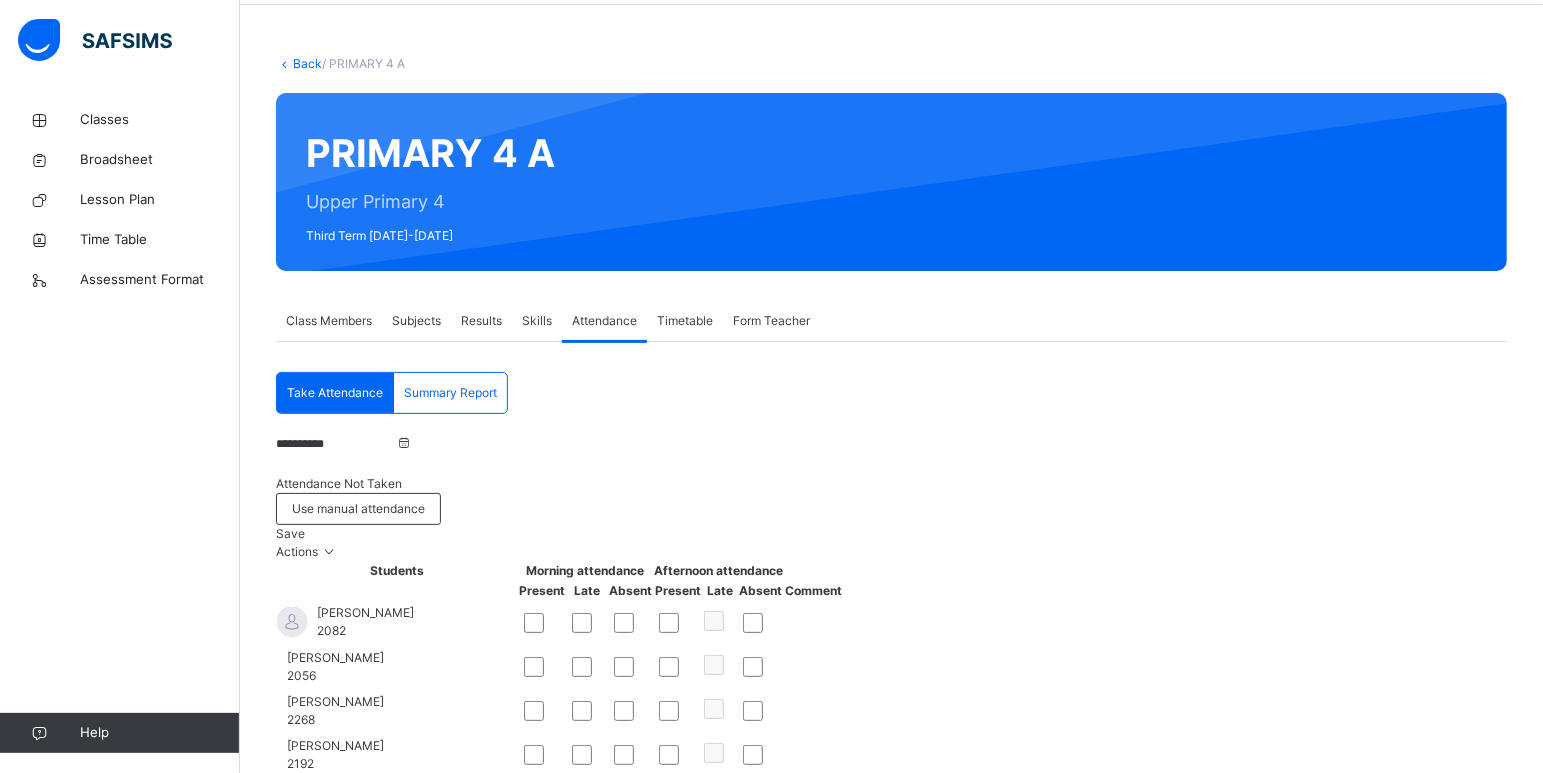 click on "Save" at bounding box center [290, 533] 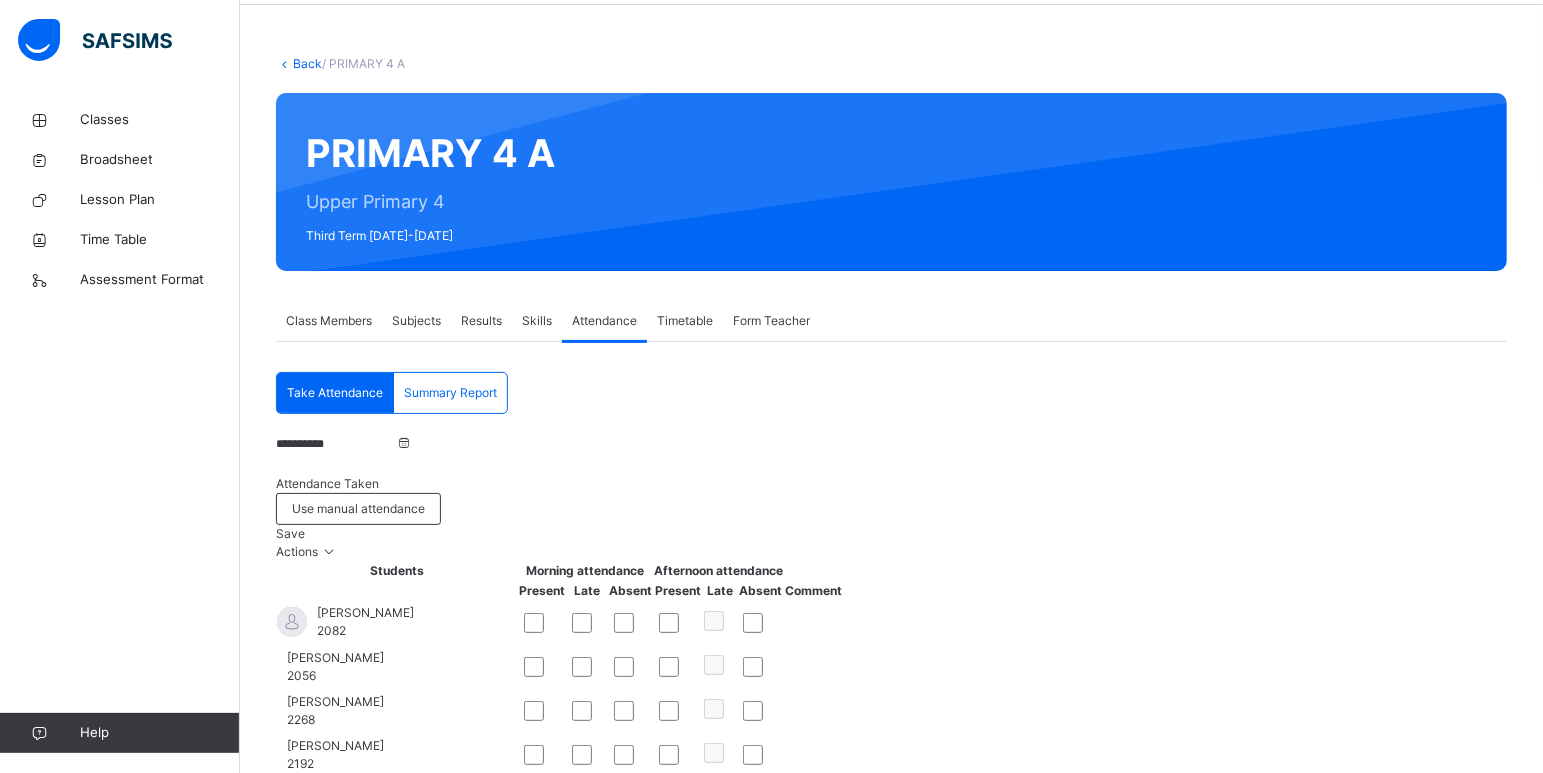 click on "**********" at bounding box center [336, 444] 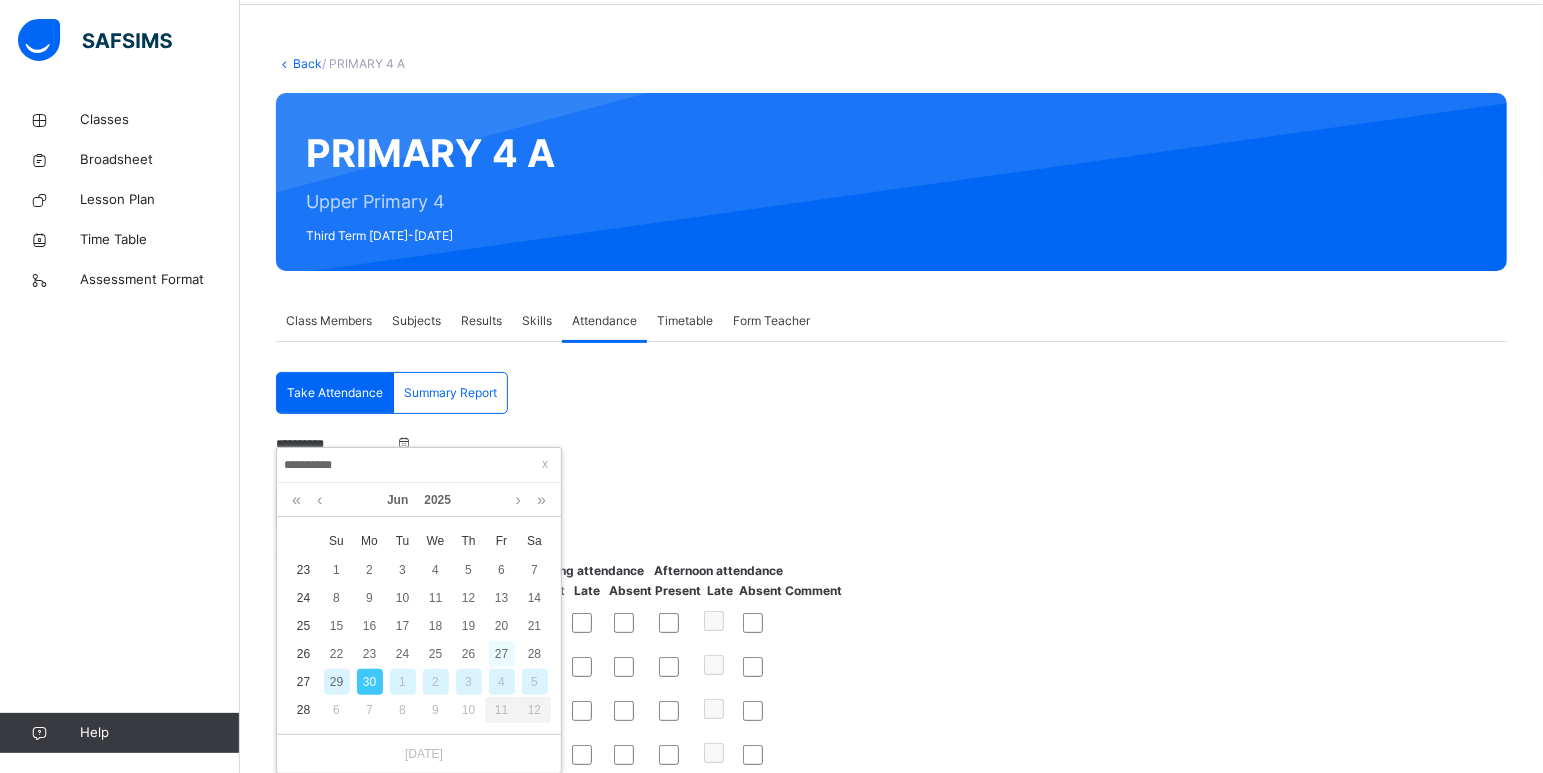 click on "27" at bounding box center (502, 654) 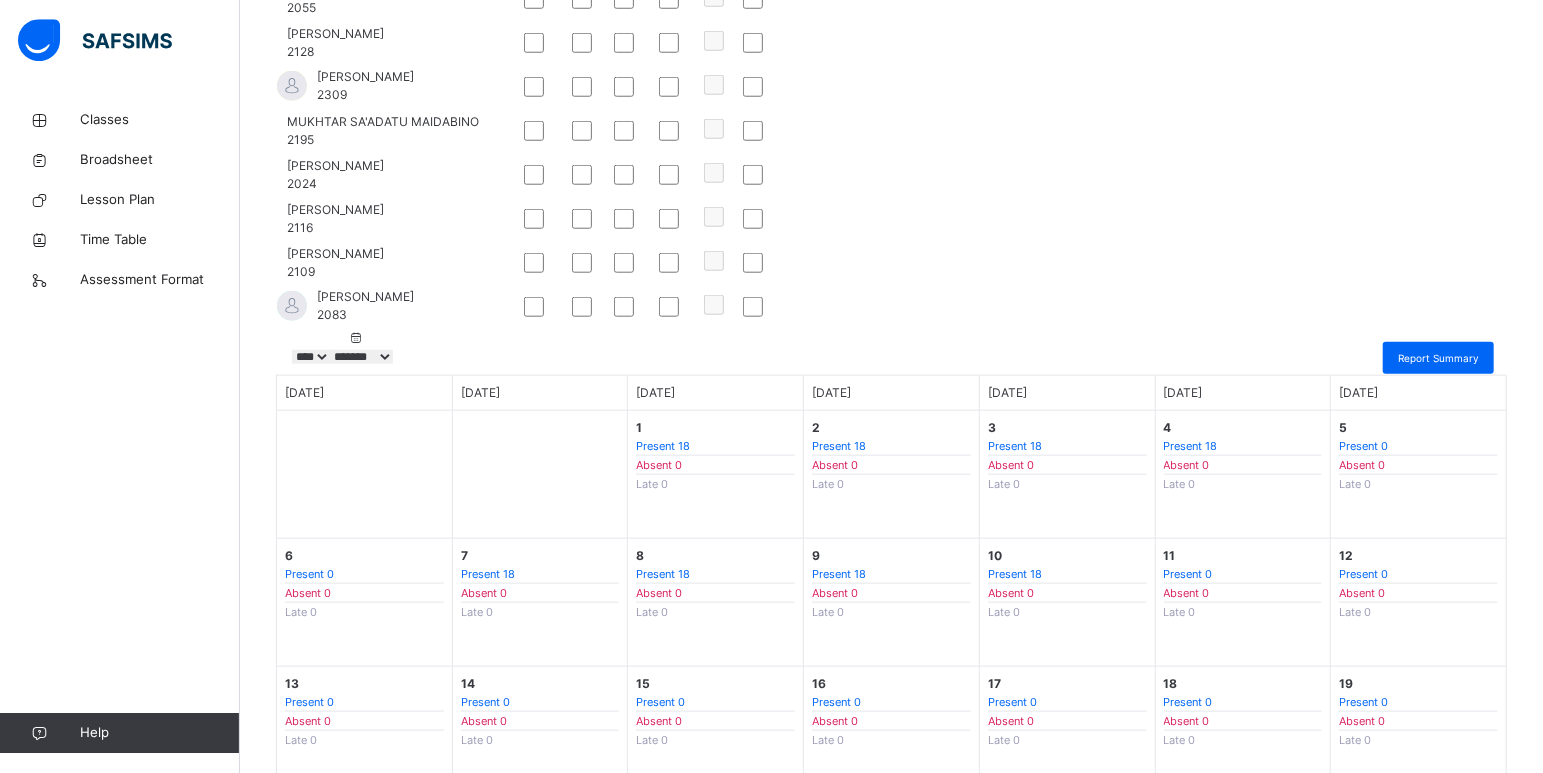scroll, scrollTop: 1145, scrollLeft: 0, axis: vertical 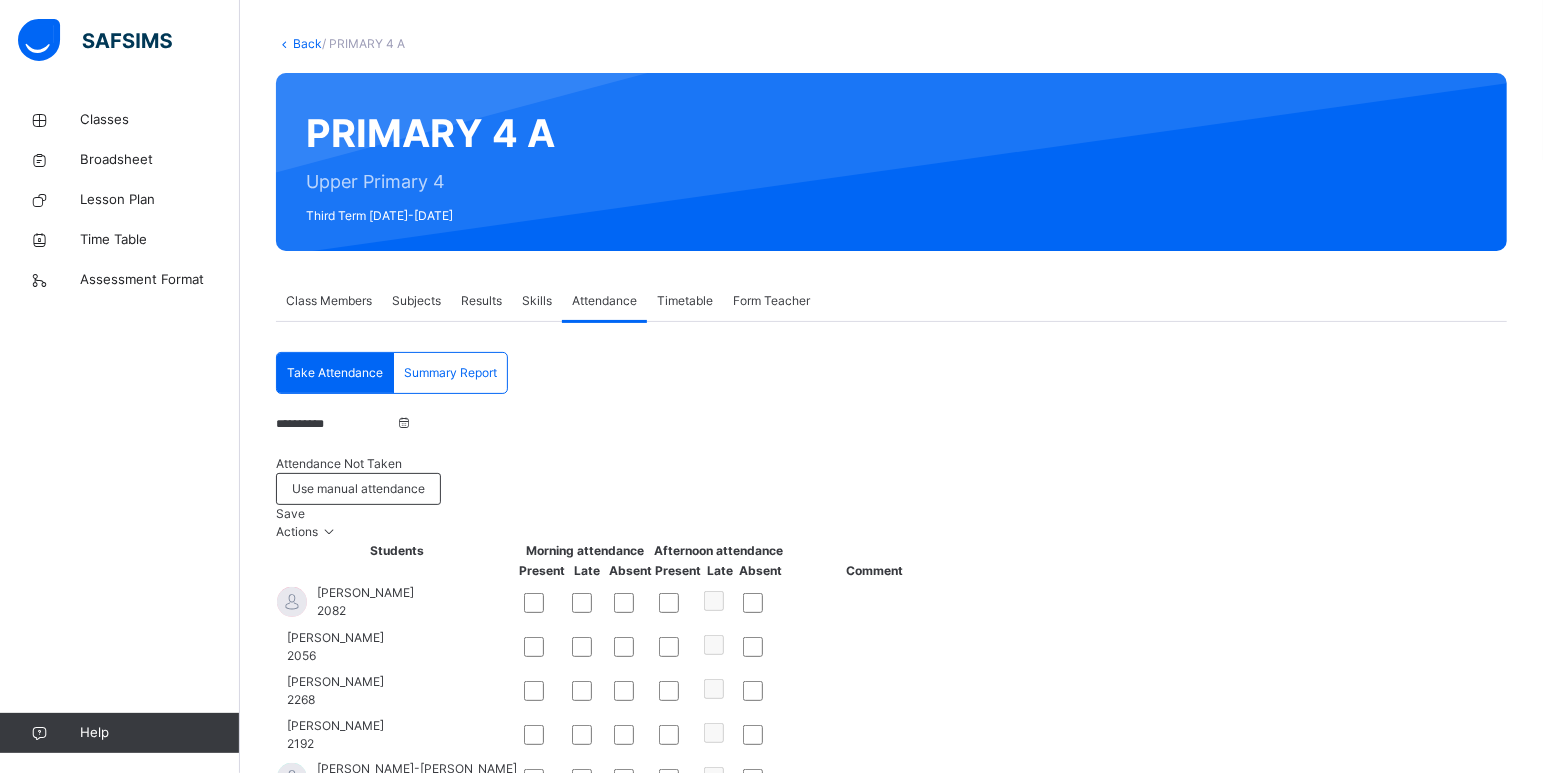 click on "Save" at bounding box center (290, 513) 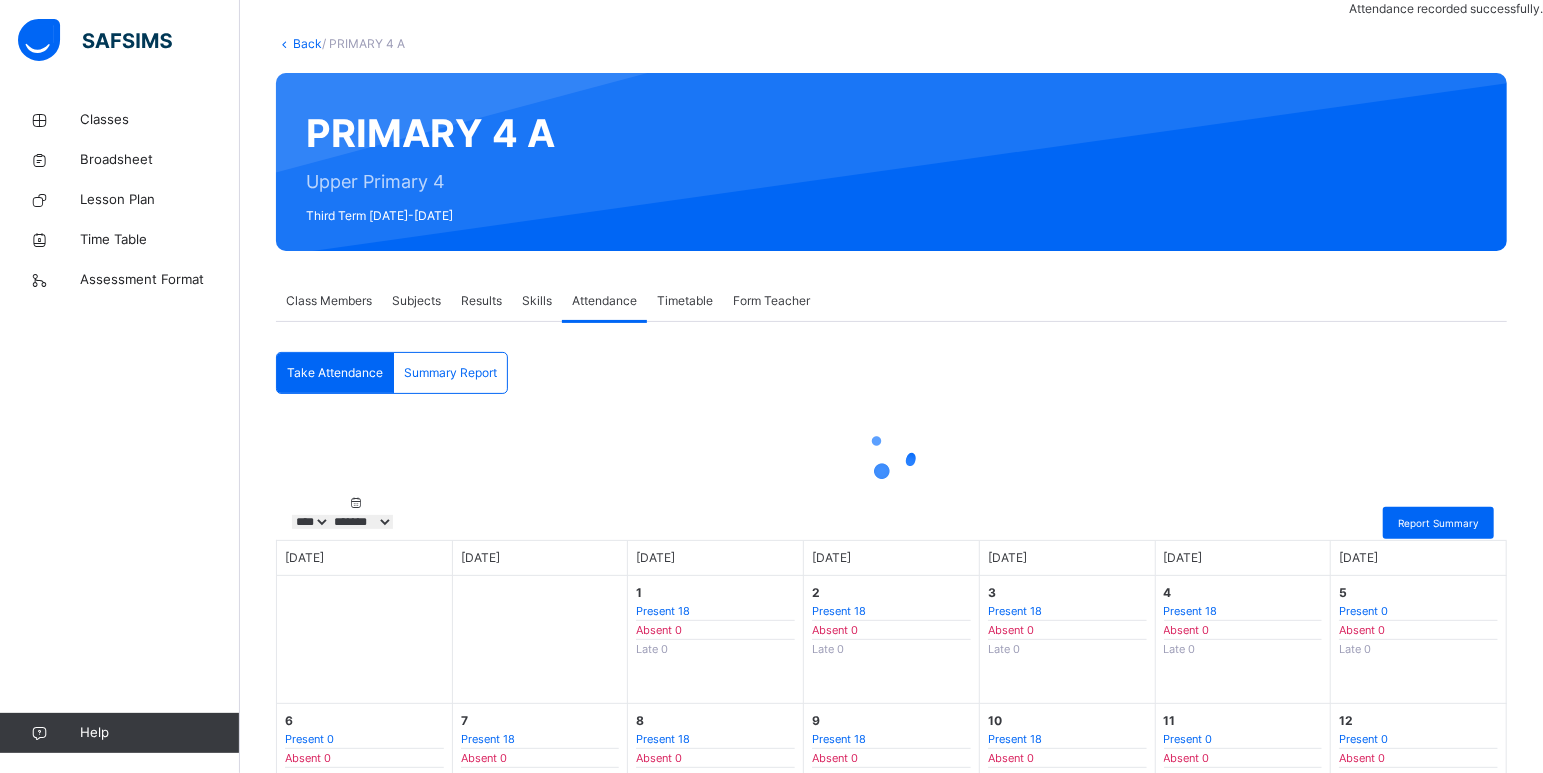 scroll, scrollTop: 75, scrollLeft: 0, axis: vertical 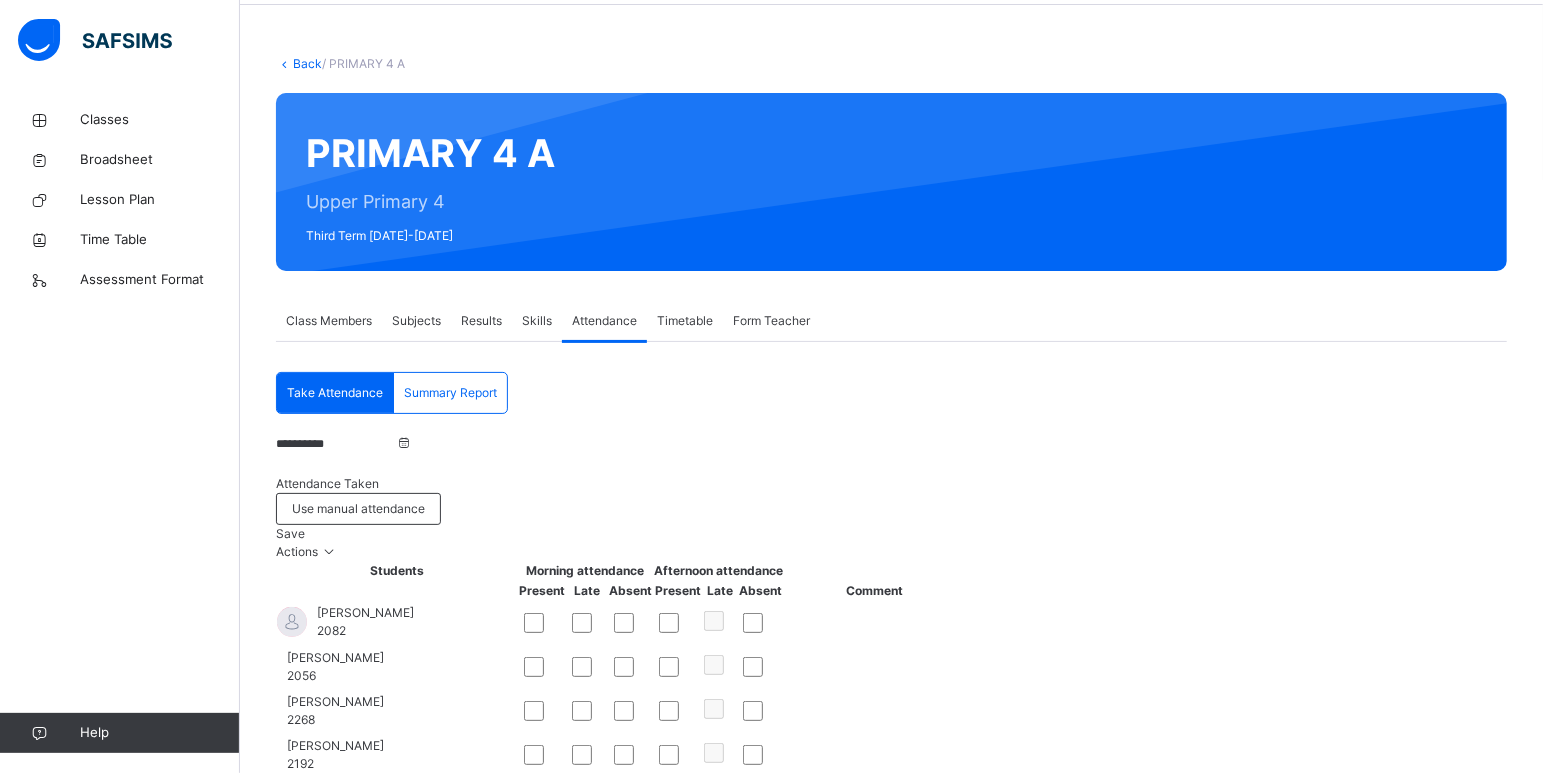 click on "**********" at bounding box center [336, 444] 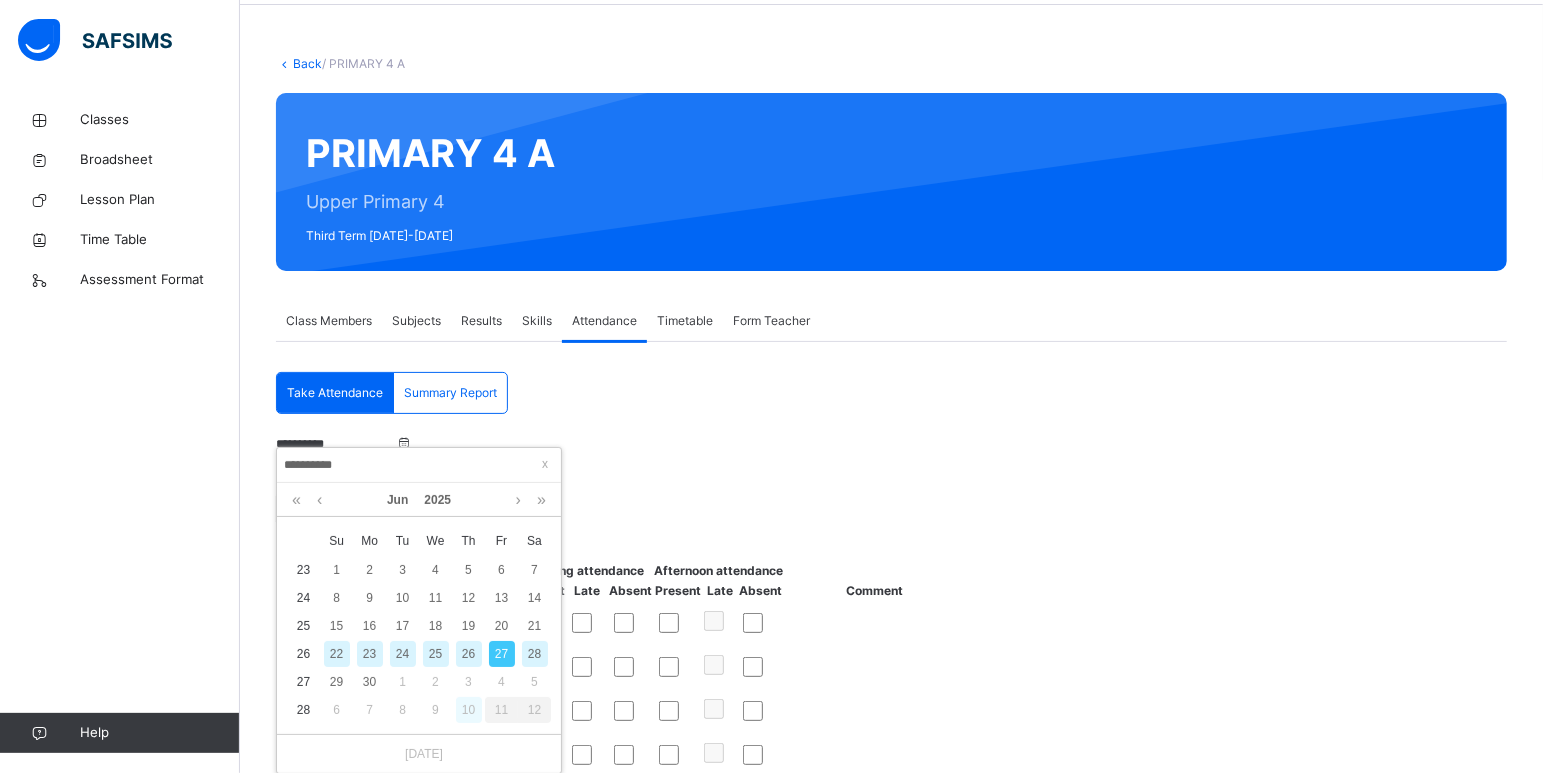 click on "10" at bounding box center (469, 710) 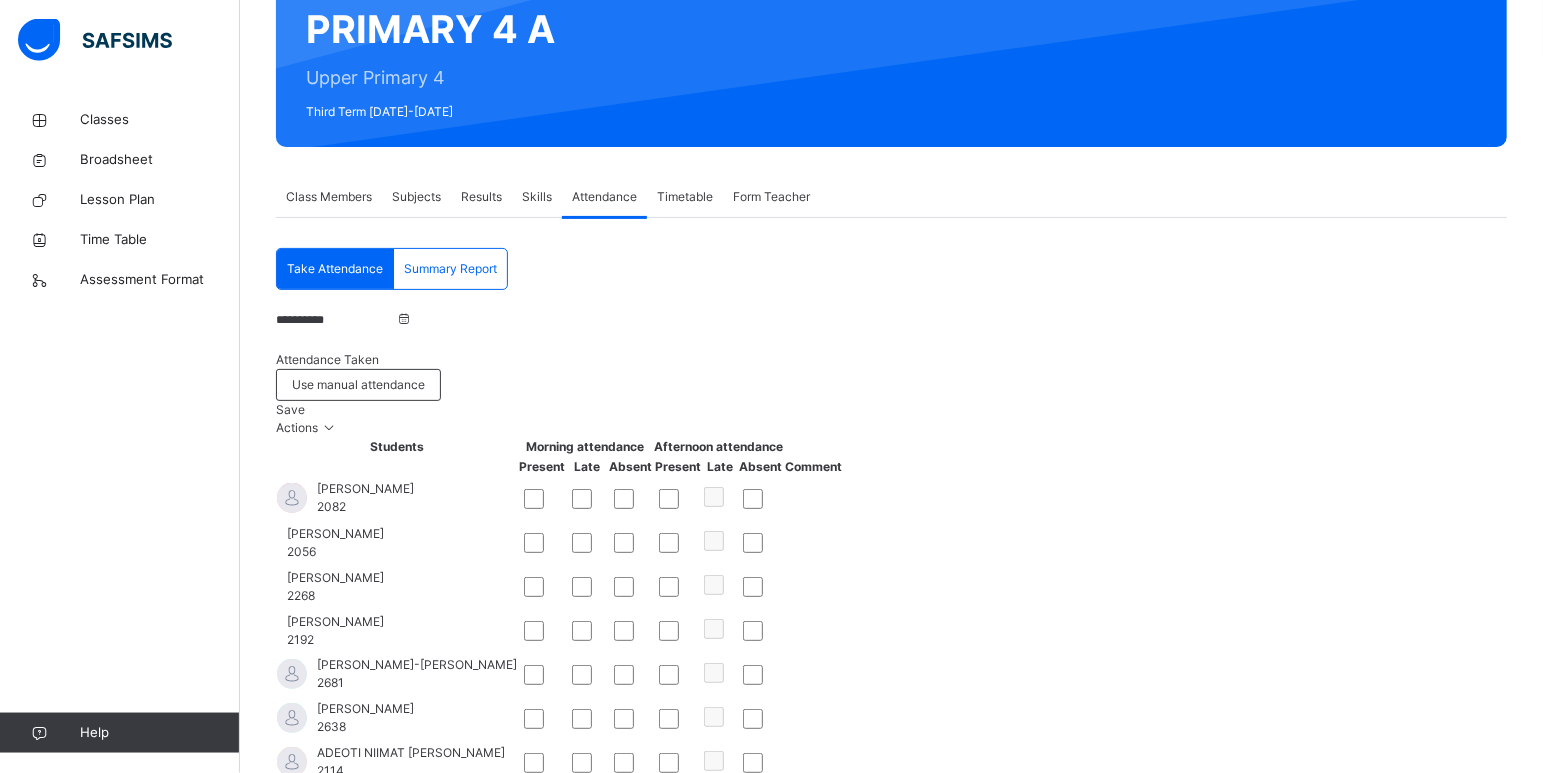 scroll, scrollTop: 180, scrollLeft: 0, axis: vertical 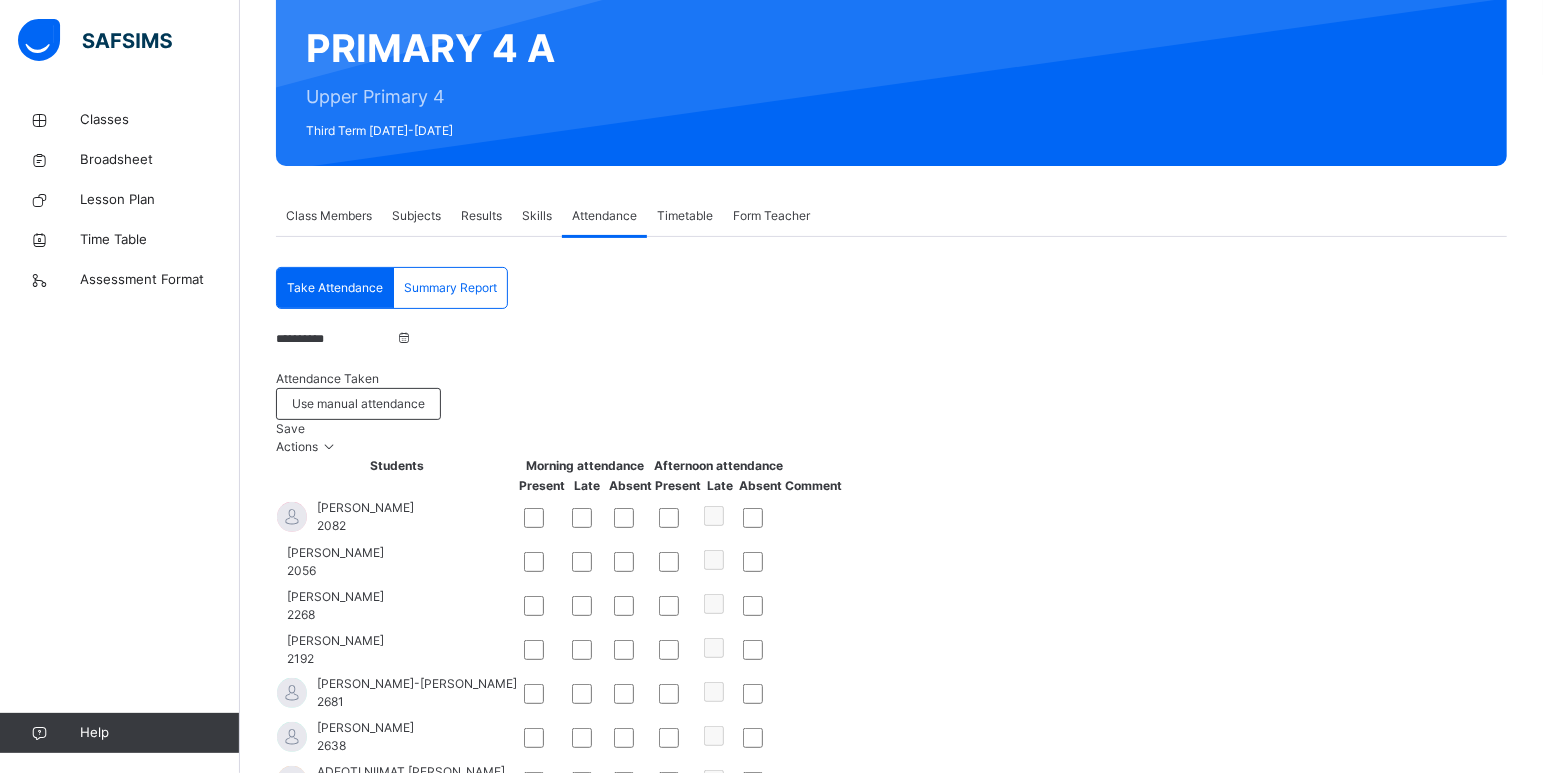 click on "Save" at bounding box center [290, 428] 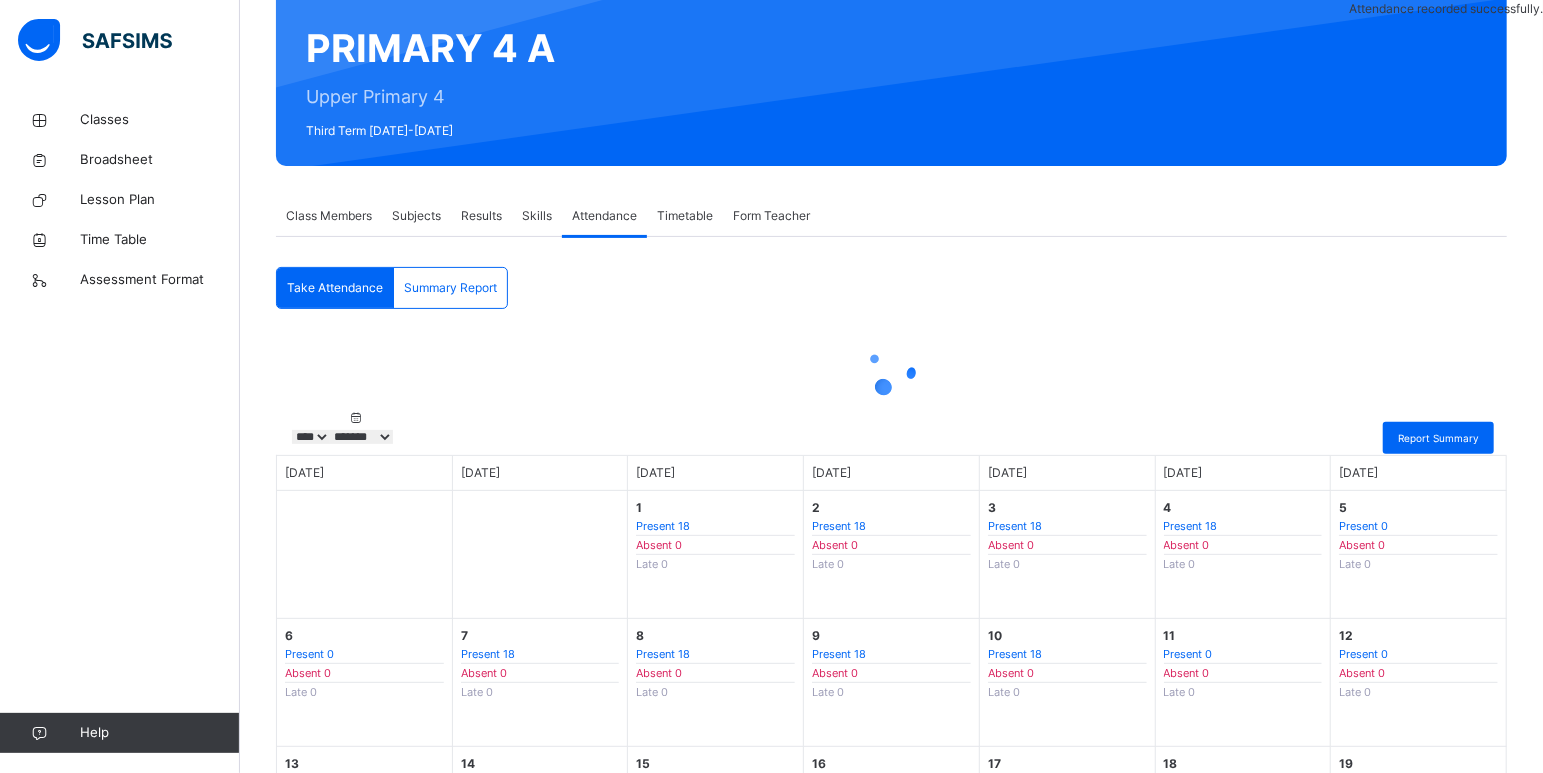 scroll, scrollTop: 75, scrollLeft: 0, axis: vertical 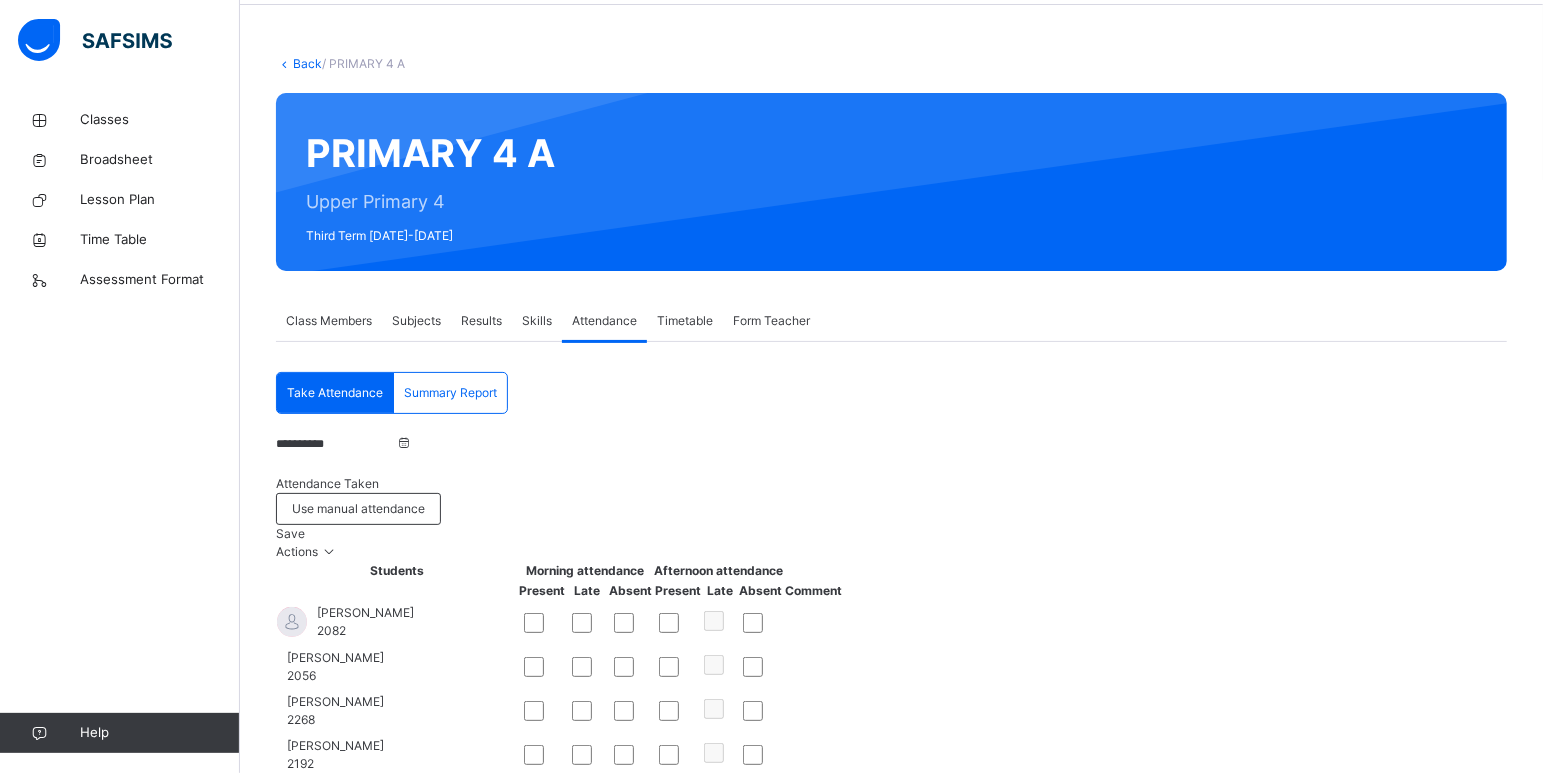 click on "**********" at bounding box center [336, 444] 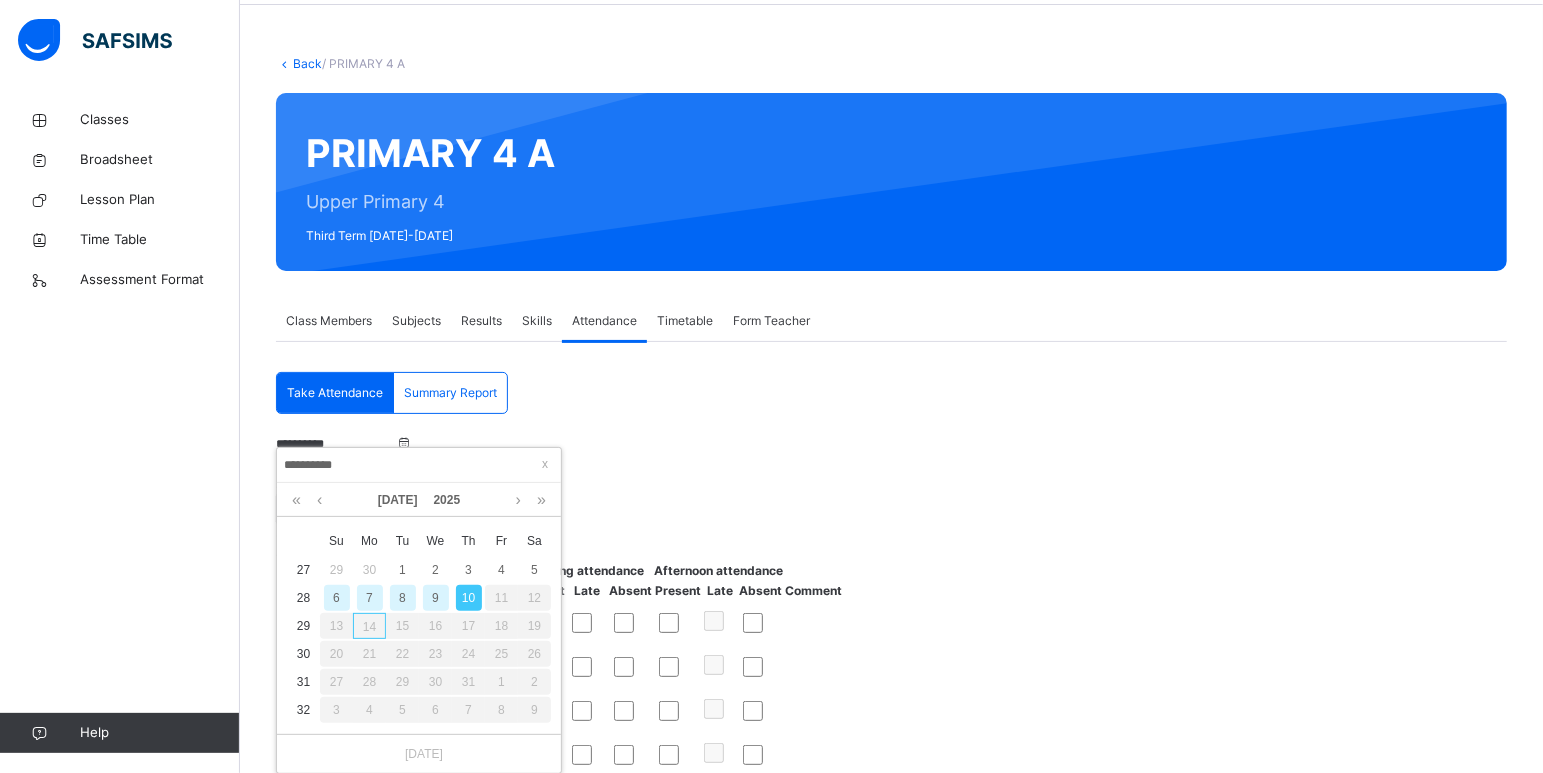 click on "9" at bounding box center [436, 598] 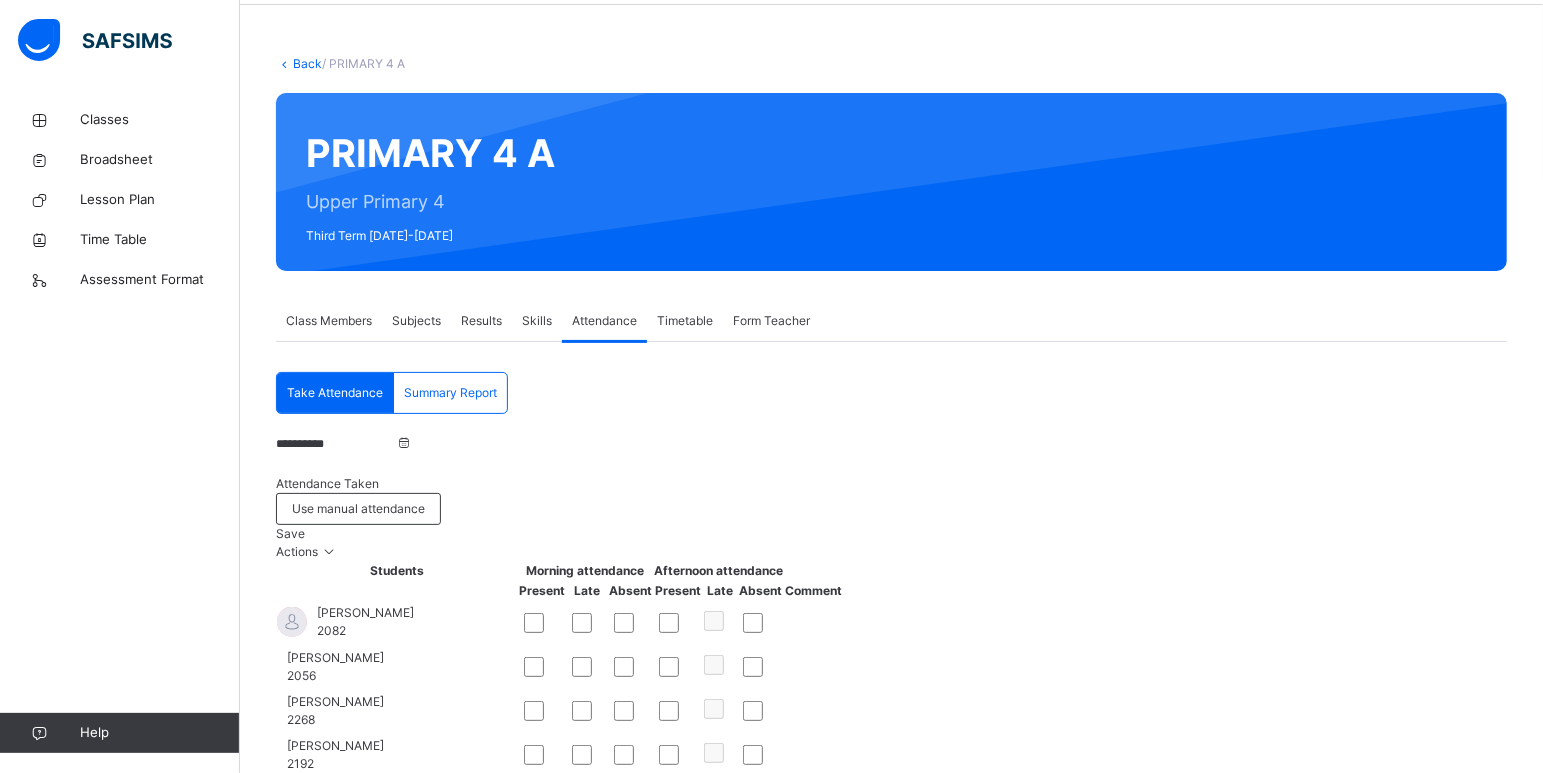 click on "Save" at bounding box center [290, 533] 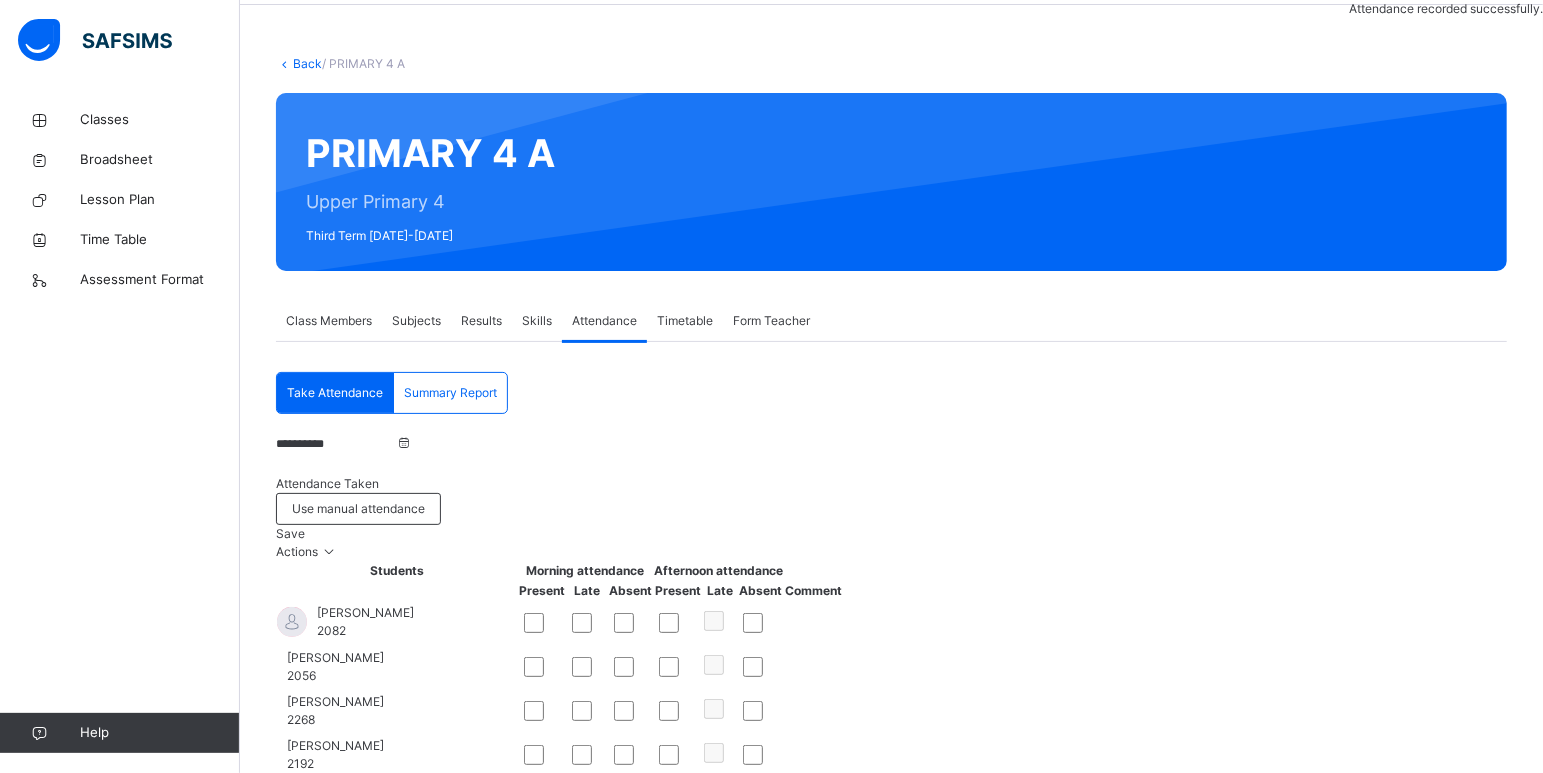 click on "**********" at bounding box center (336, 444) 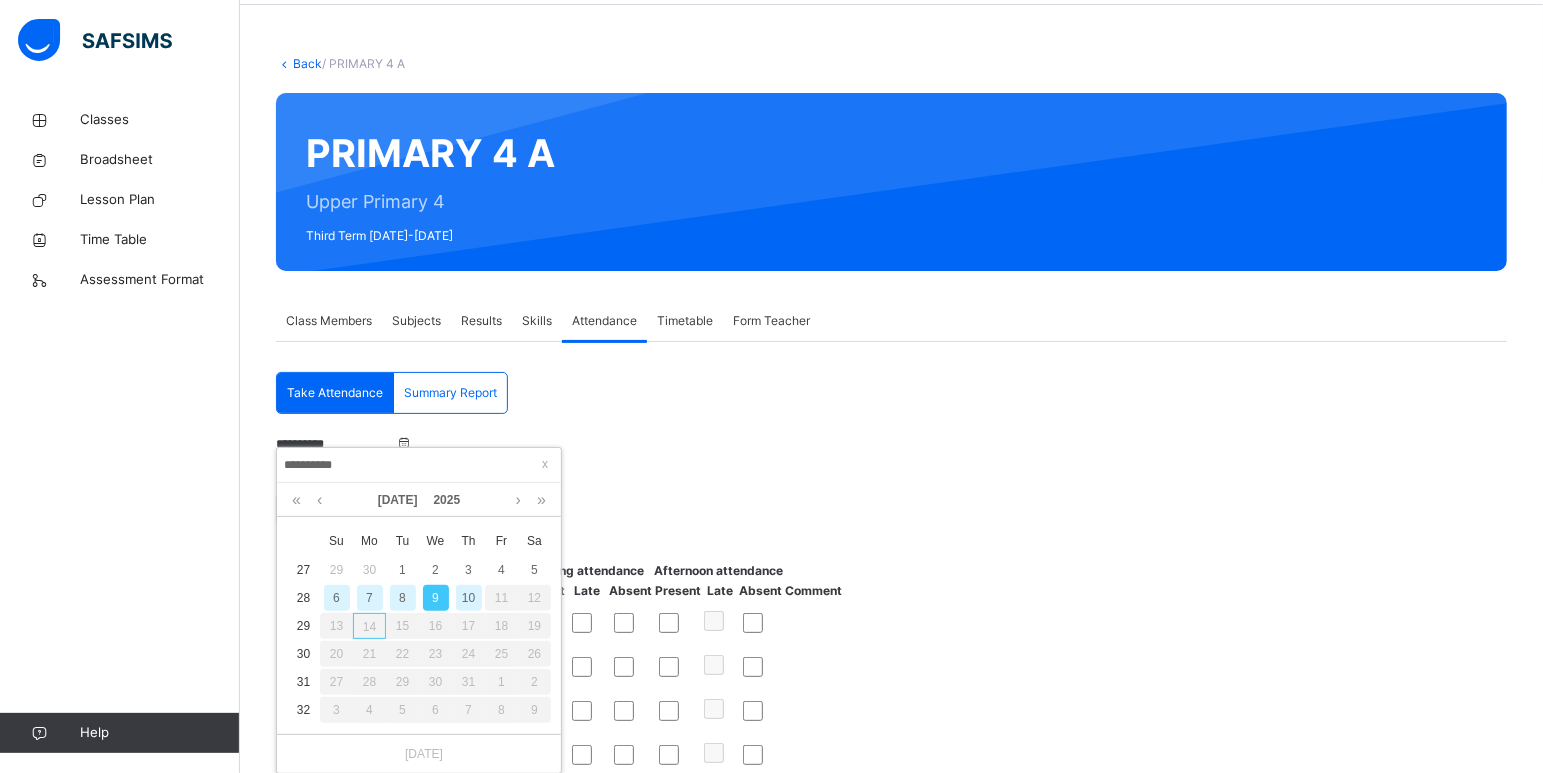 click on "8" at bounding box center (403, 598) 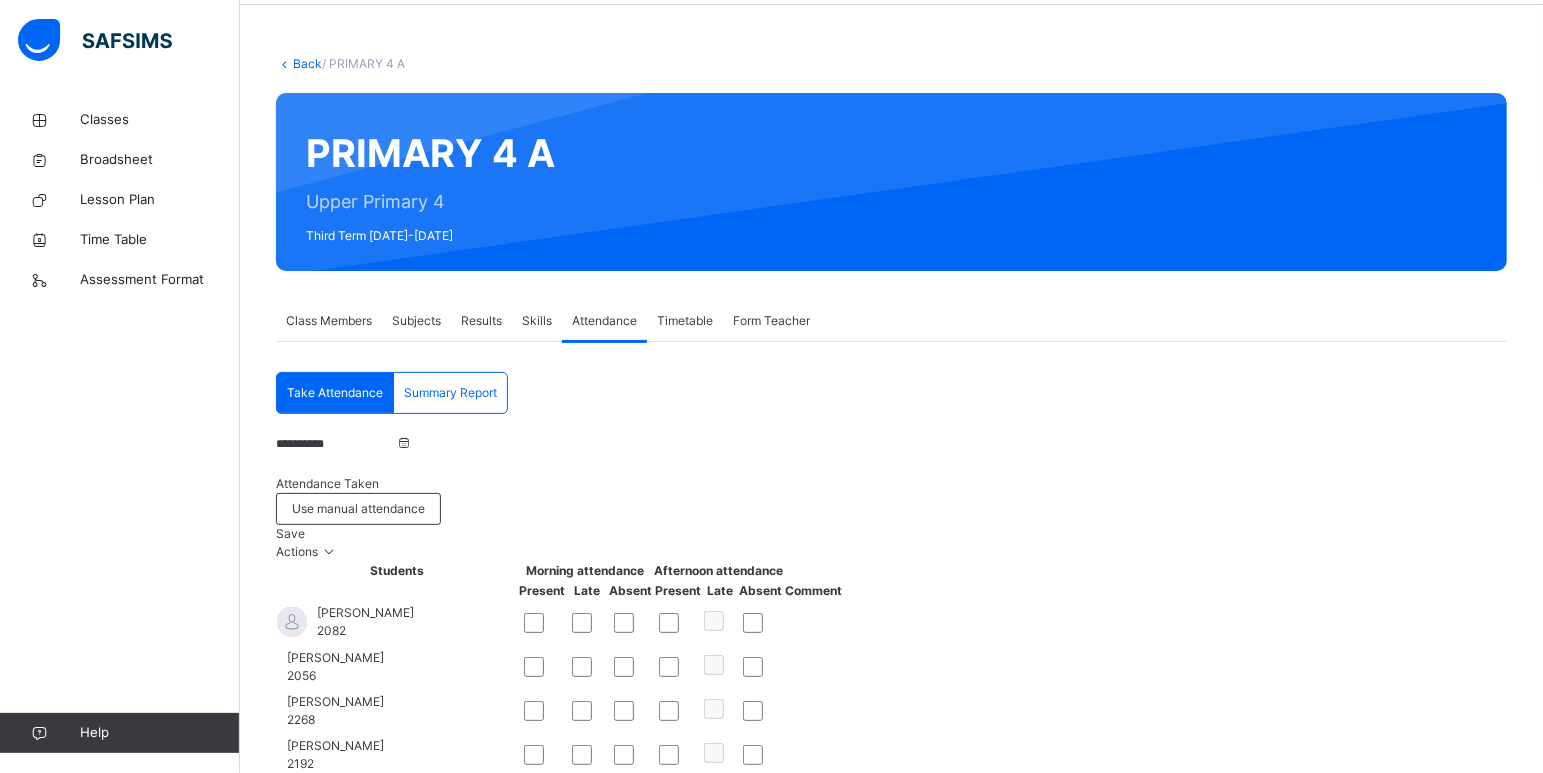 click on "Save" at bounding box center [290, 533] 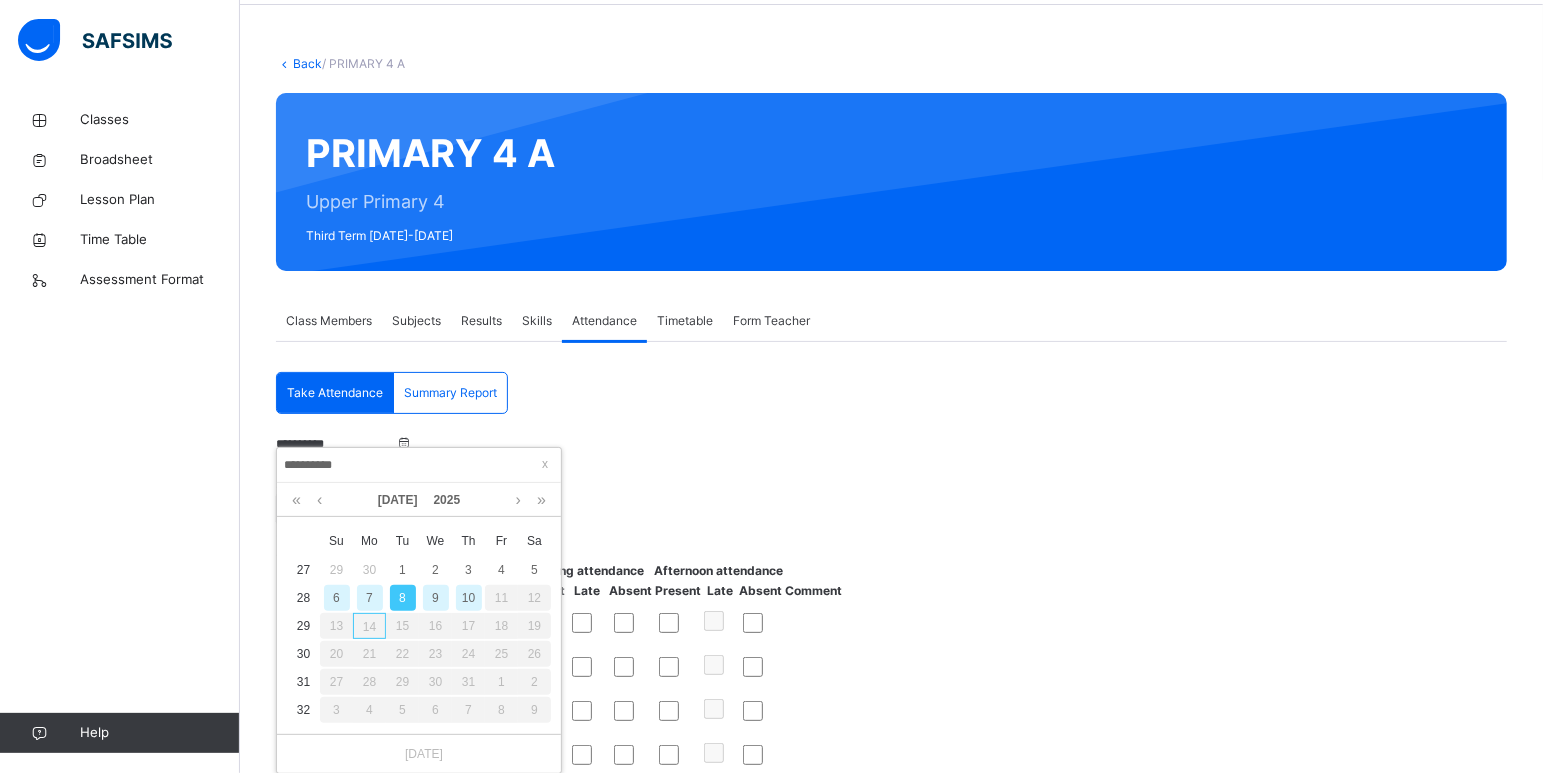click on "7" at bounding box center [370, 598] 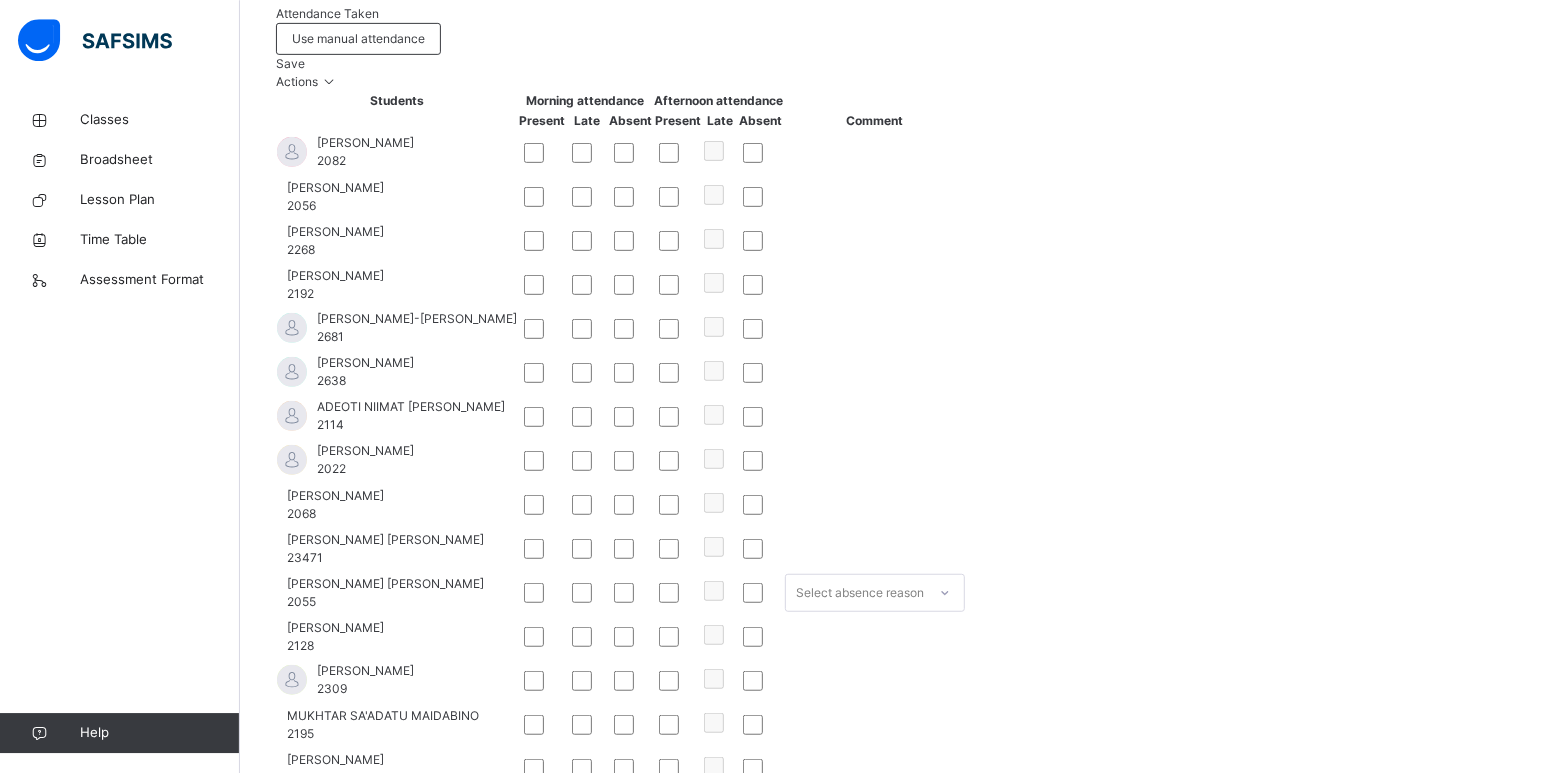 scroll, scrollTop: 600, scrollLeft: 0, axis: vertical 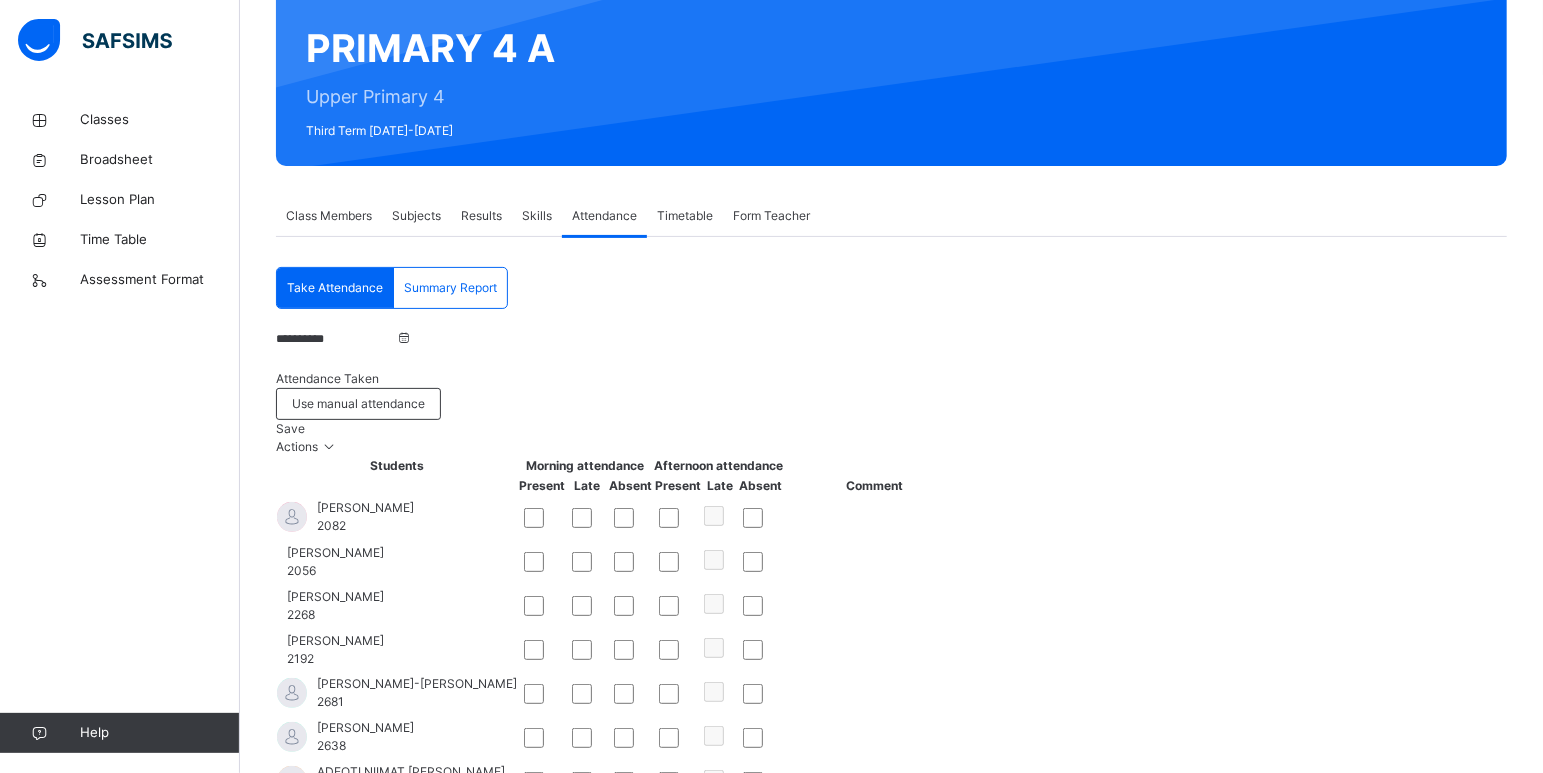 click on "Save" at bounding box center [290, 428] 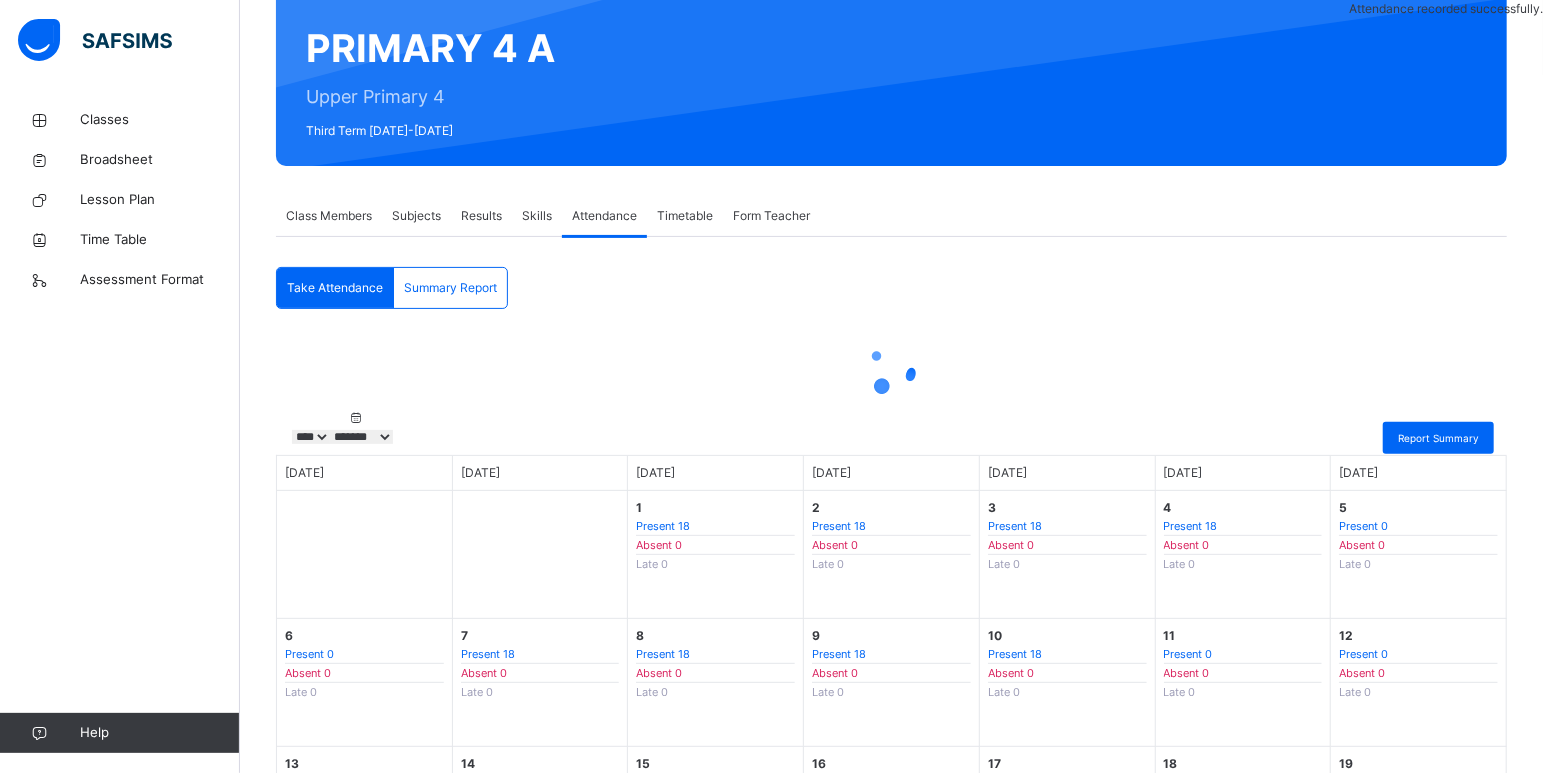 scroll, scrollTop: 75, scrollLeft: 0, axis: vertical 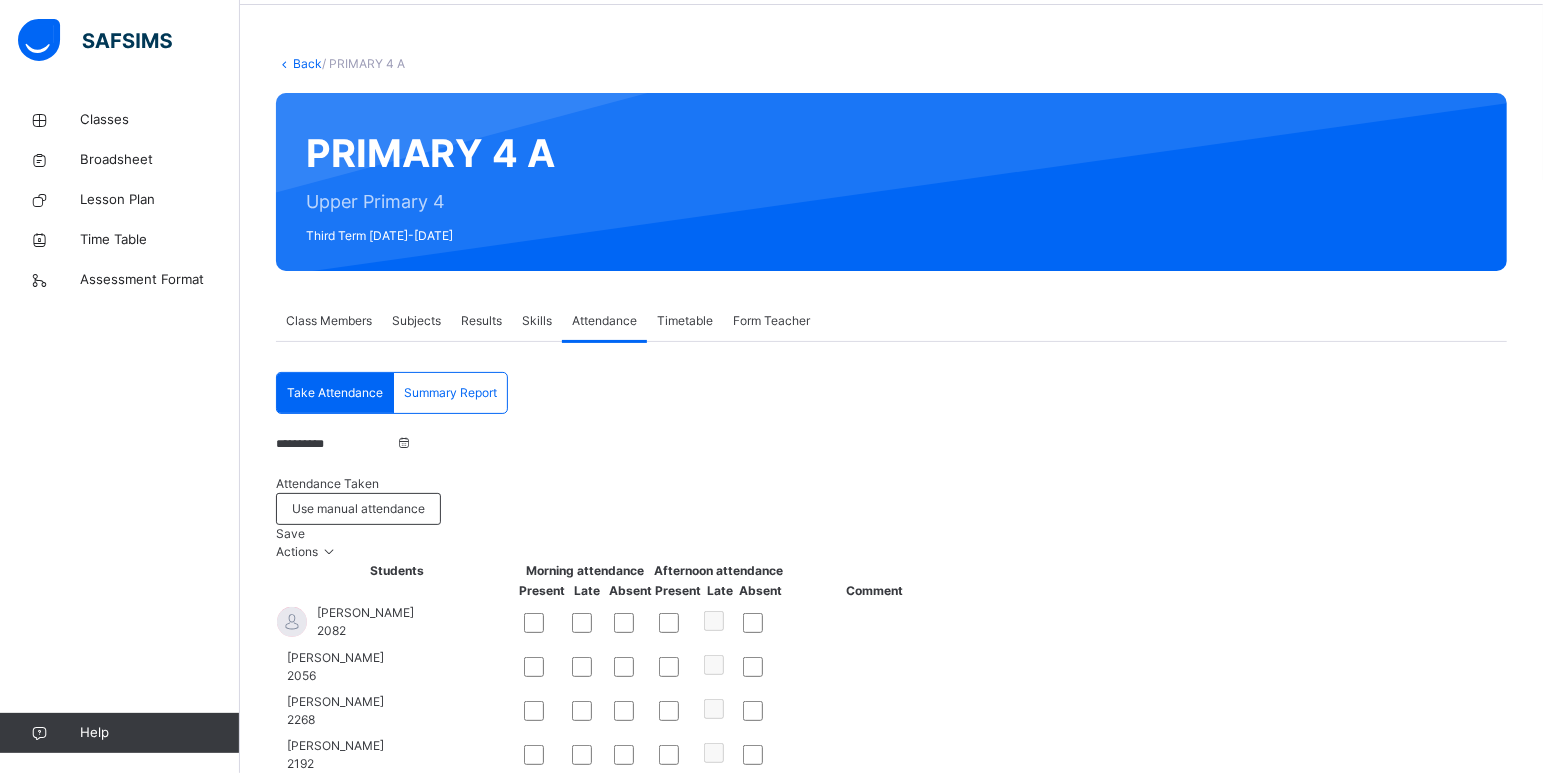 click on "**********" at bounding box center (336, 444) 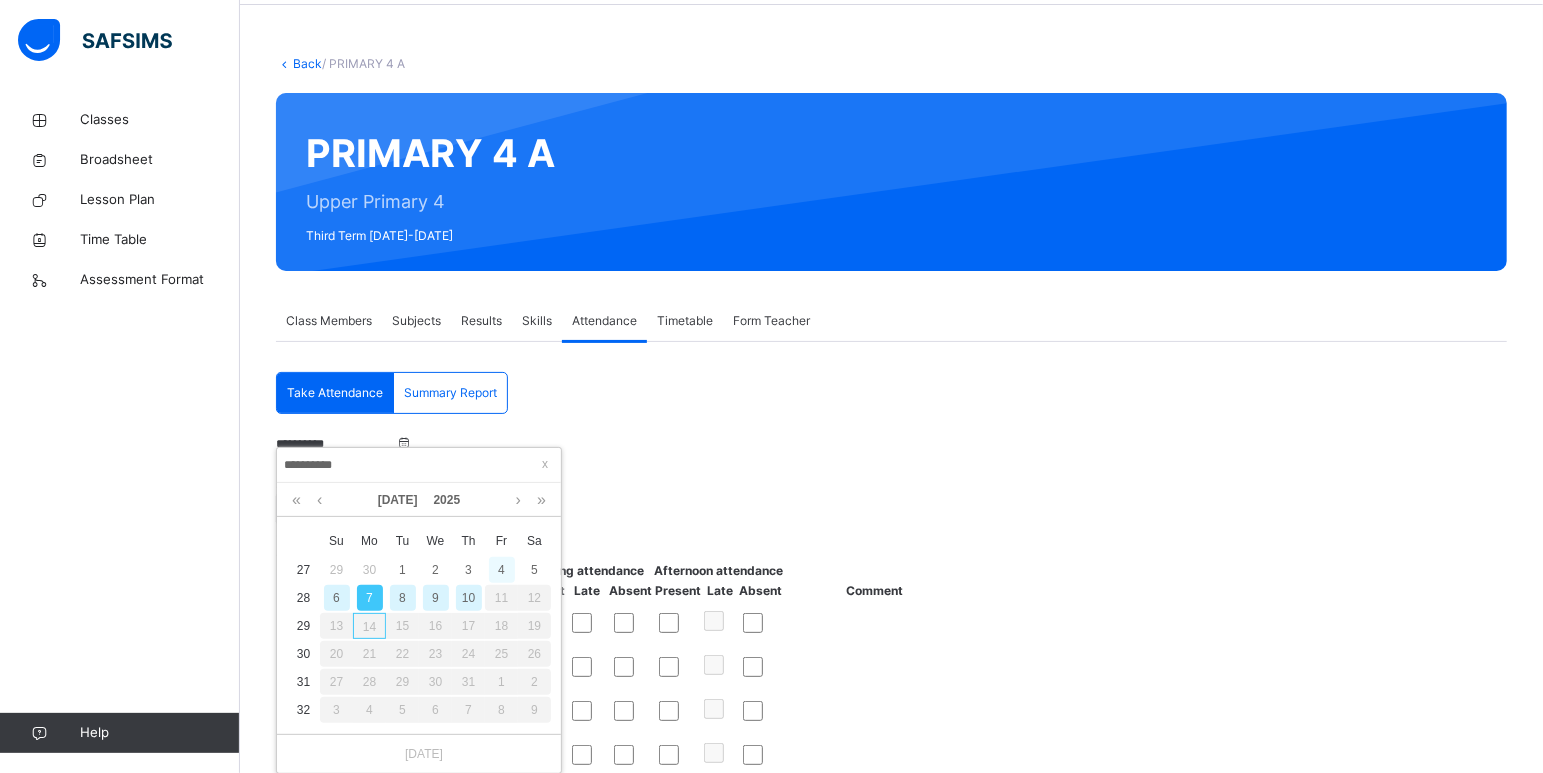 click on "4" at bounding box center (502, 570) 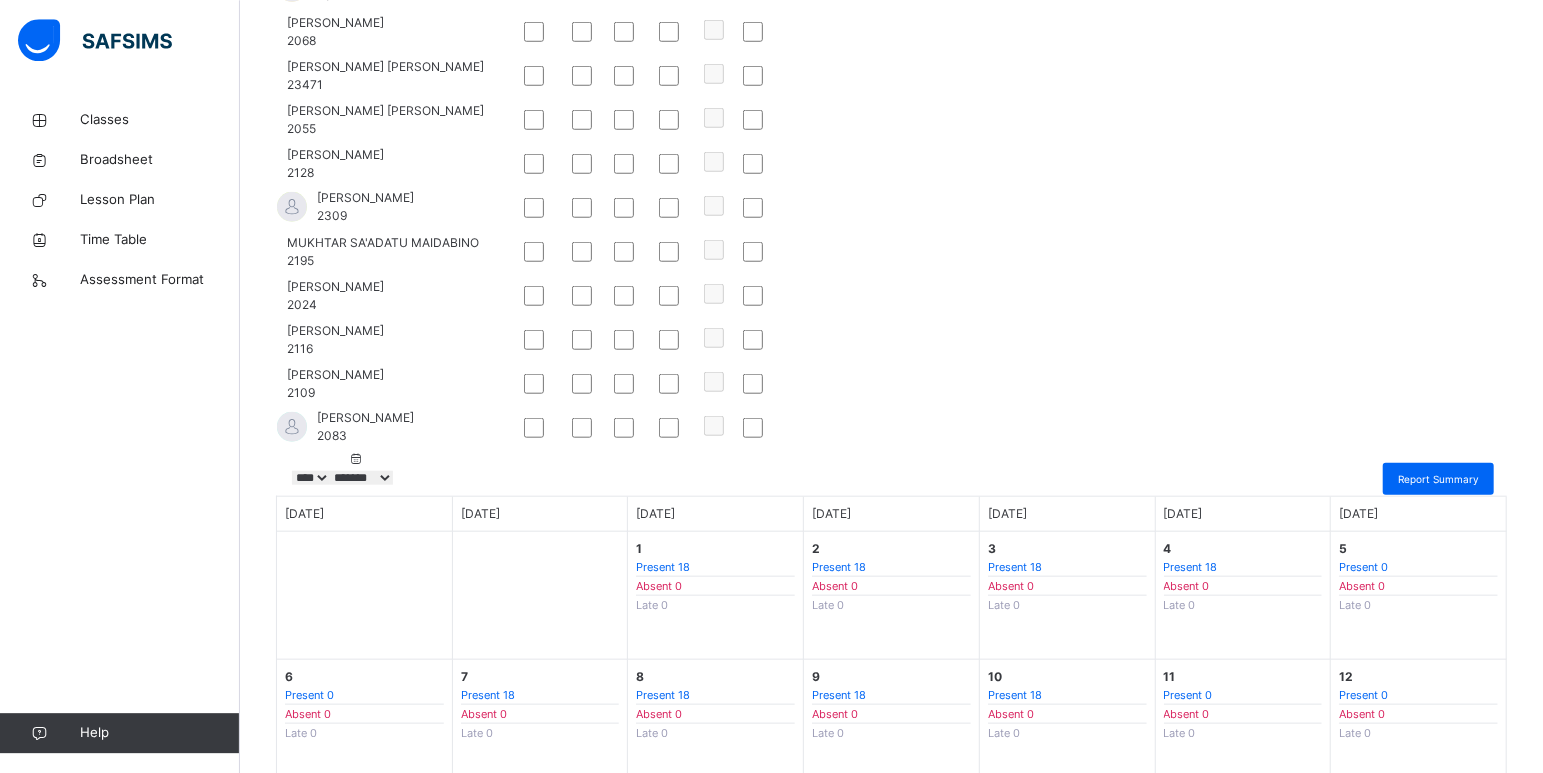 scroll, scrollTop: 1125, scrollLeft: 0, axis: vertical 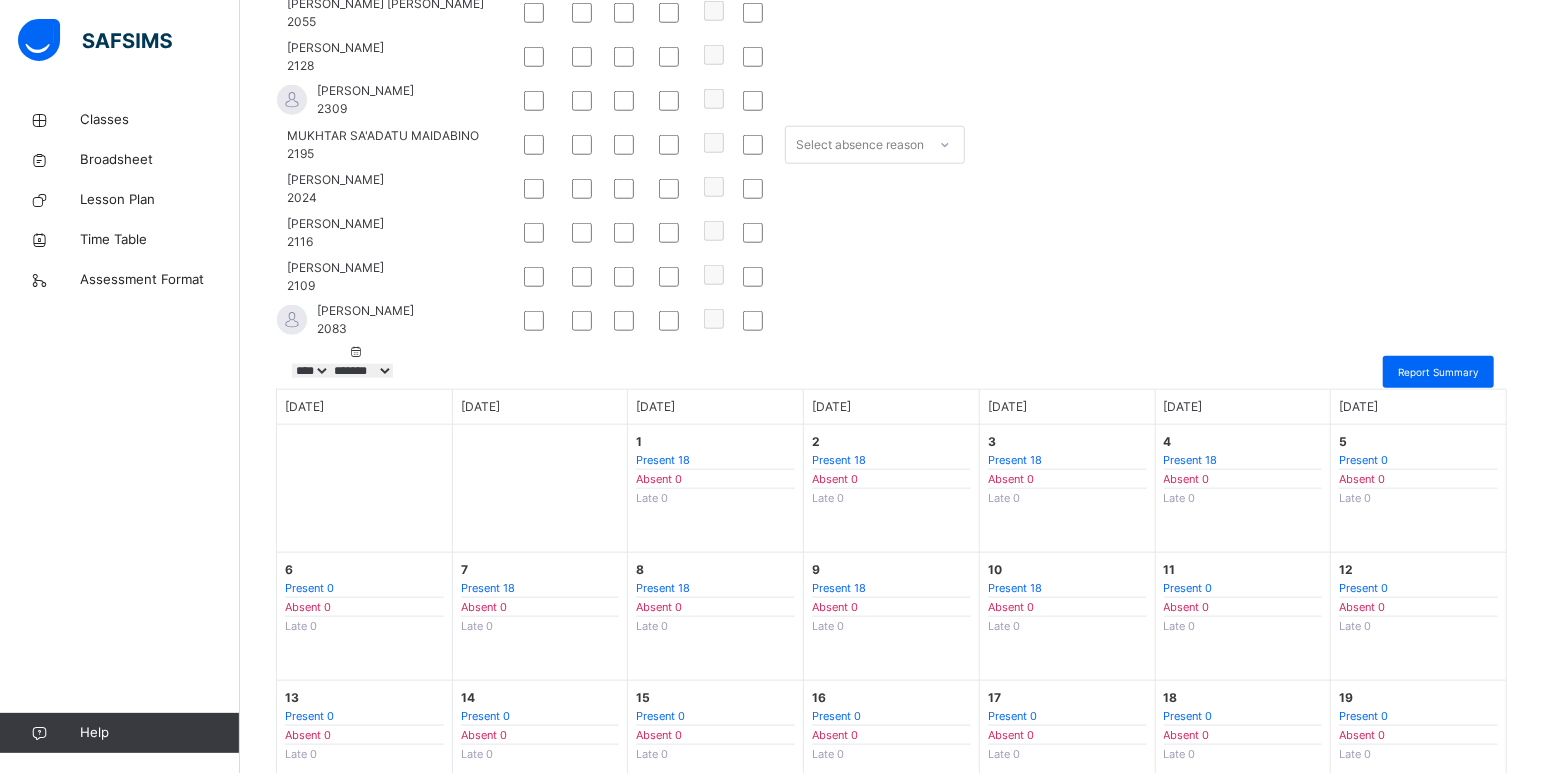 click at bounding box center [720, 145] 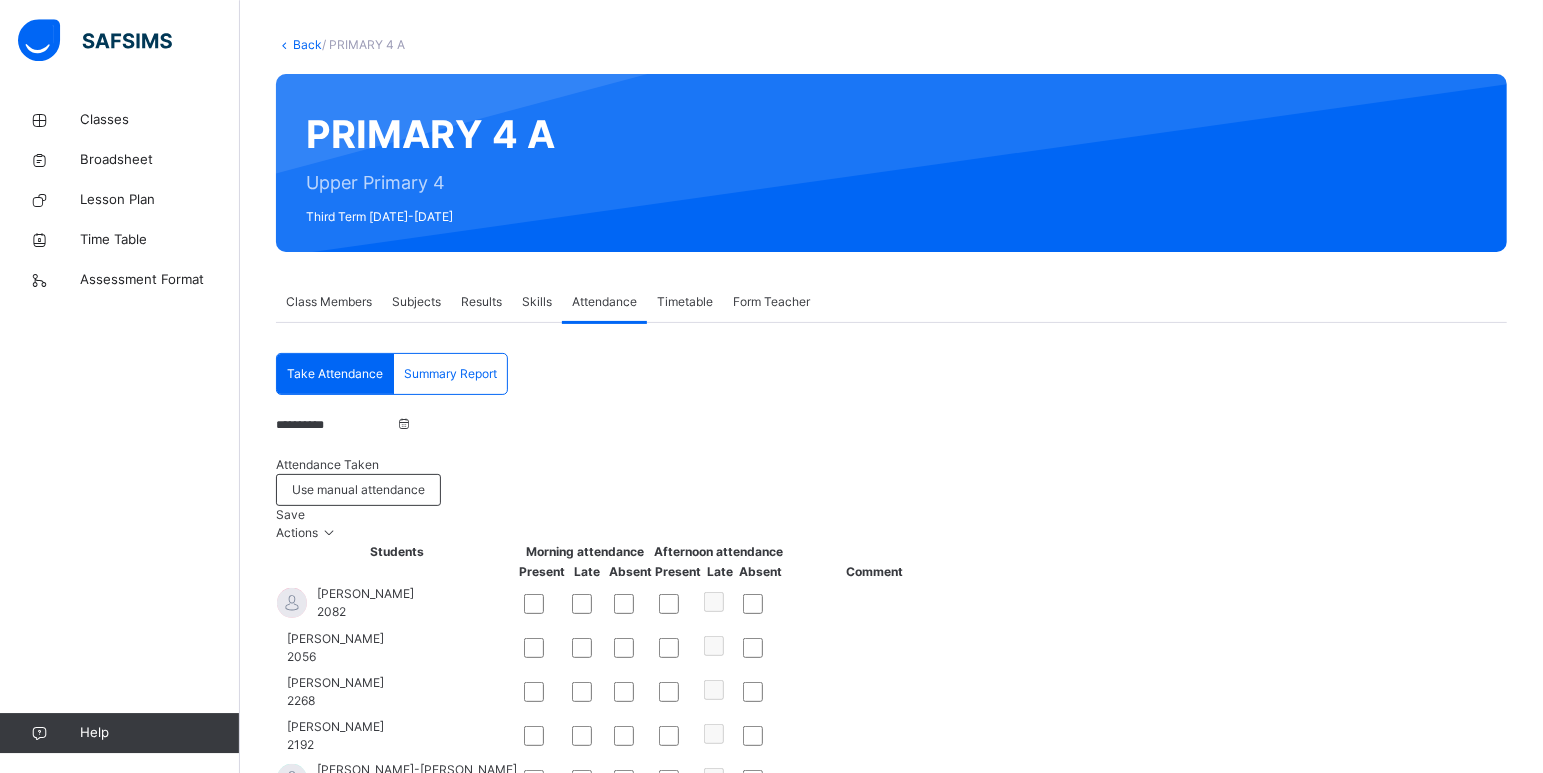 scroll, scrollTop: 75, scrollLeft: 0, axis: vertical 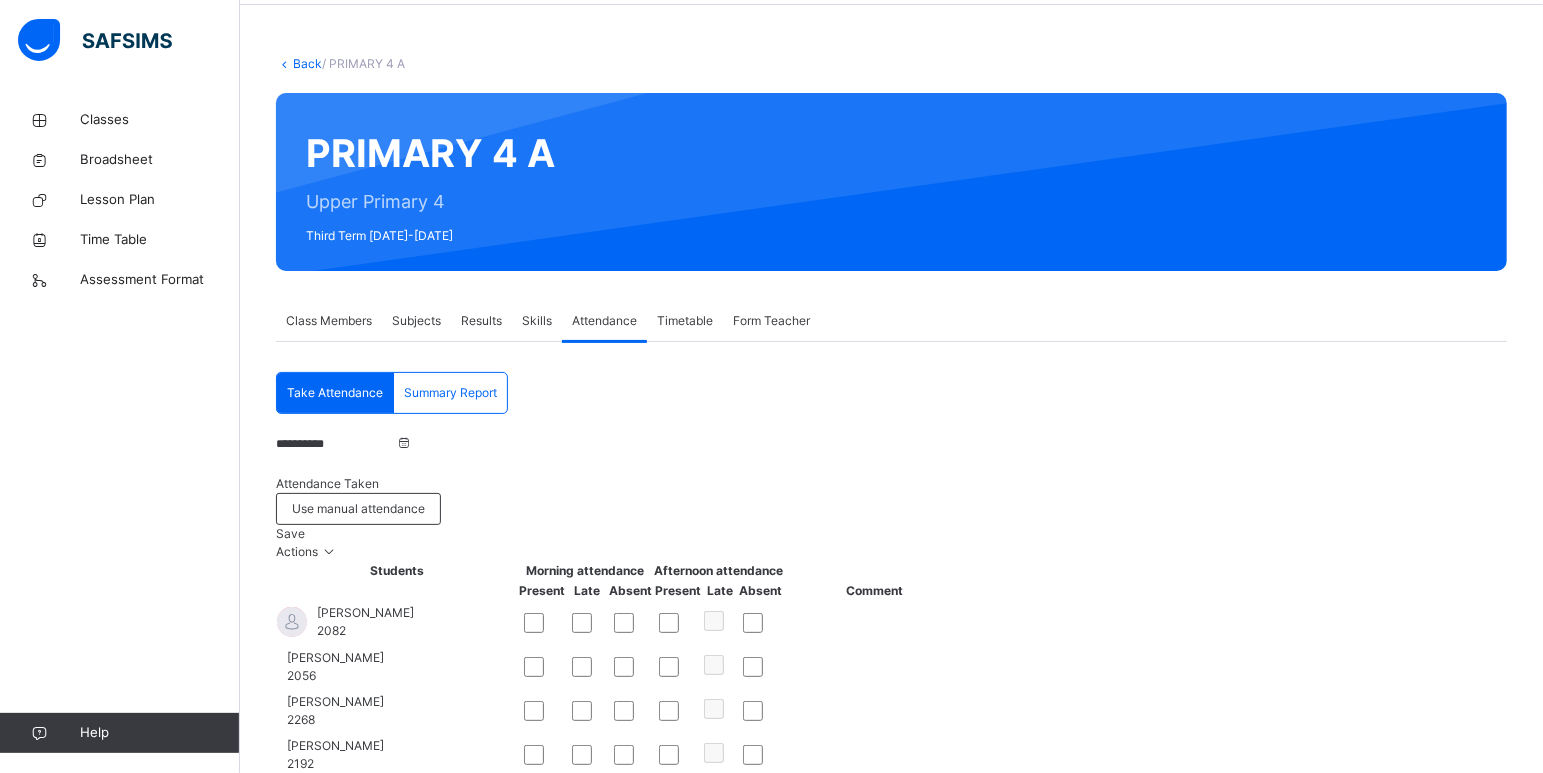 click on "Save" at bounding box center [290, 533] 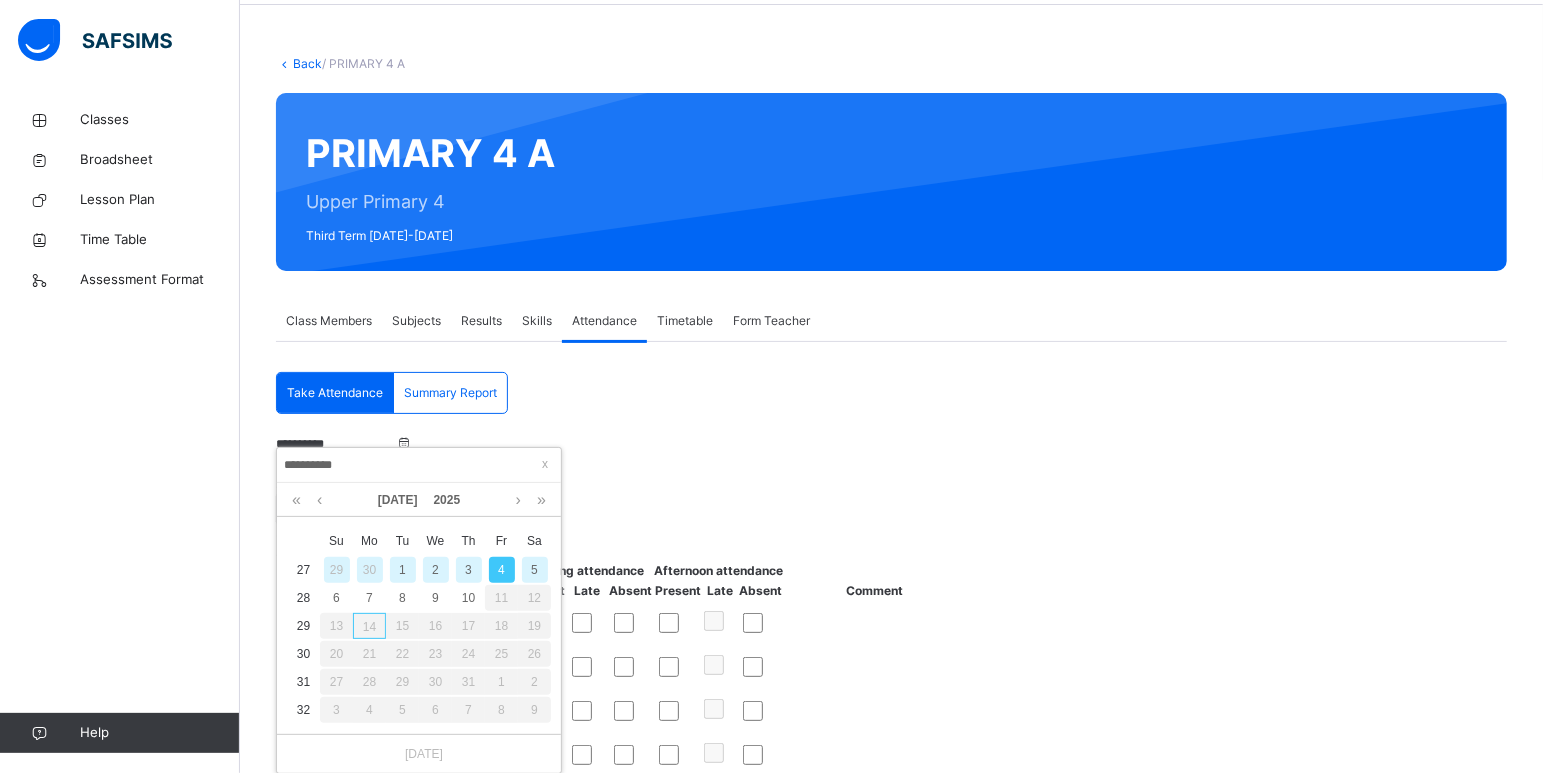 click on "3" at bounding box center (469, 570) 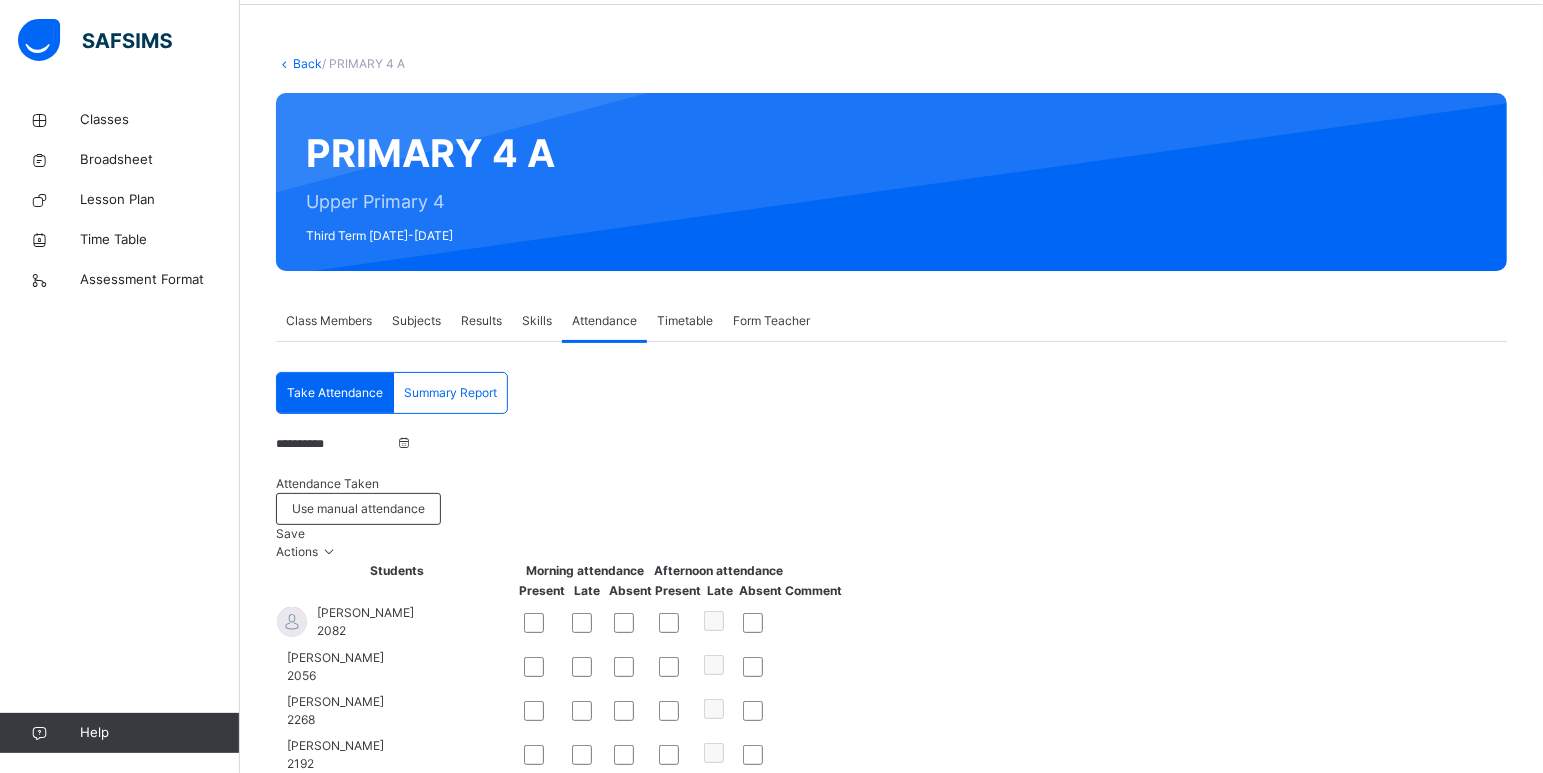 click on "Save" at bounding box center (290, 533) 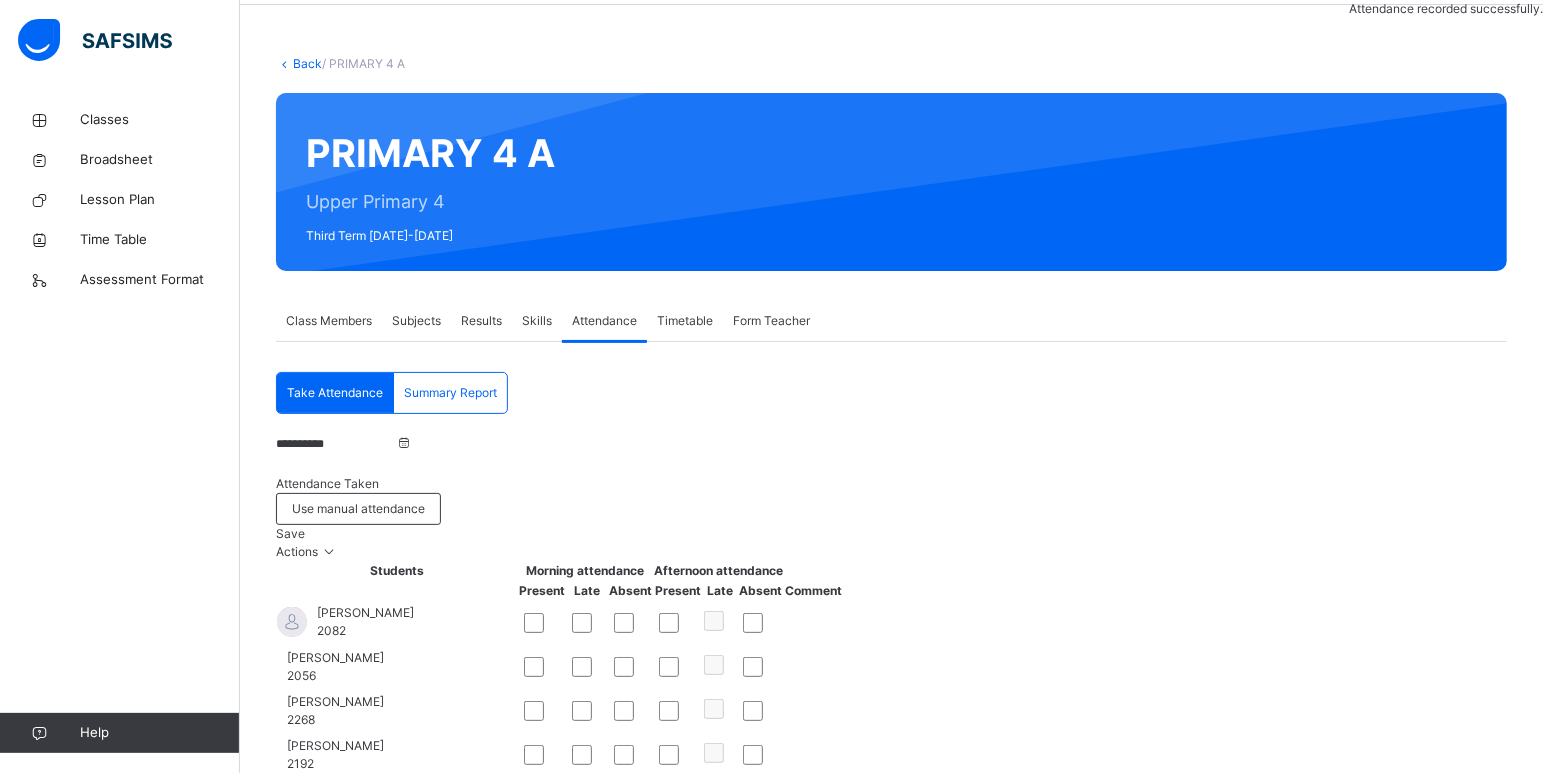 click on "**********" at bounding box center (336, 444) 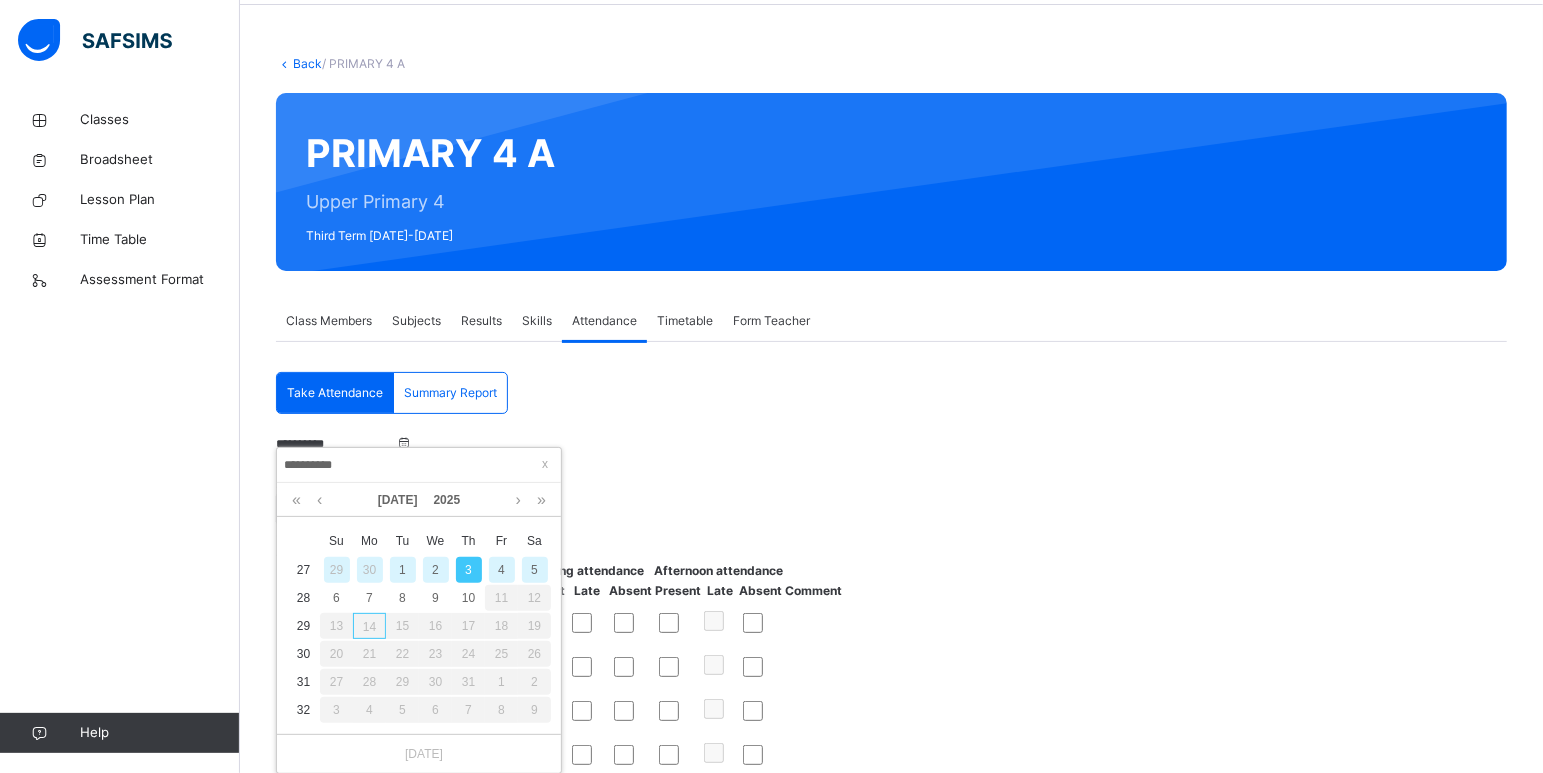 click on "2" at bounding box center [436, 570] 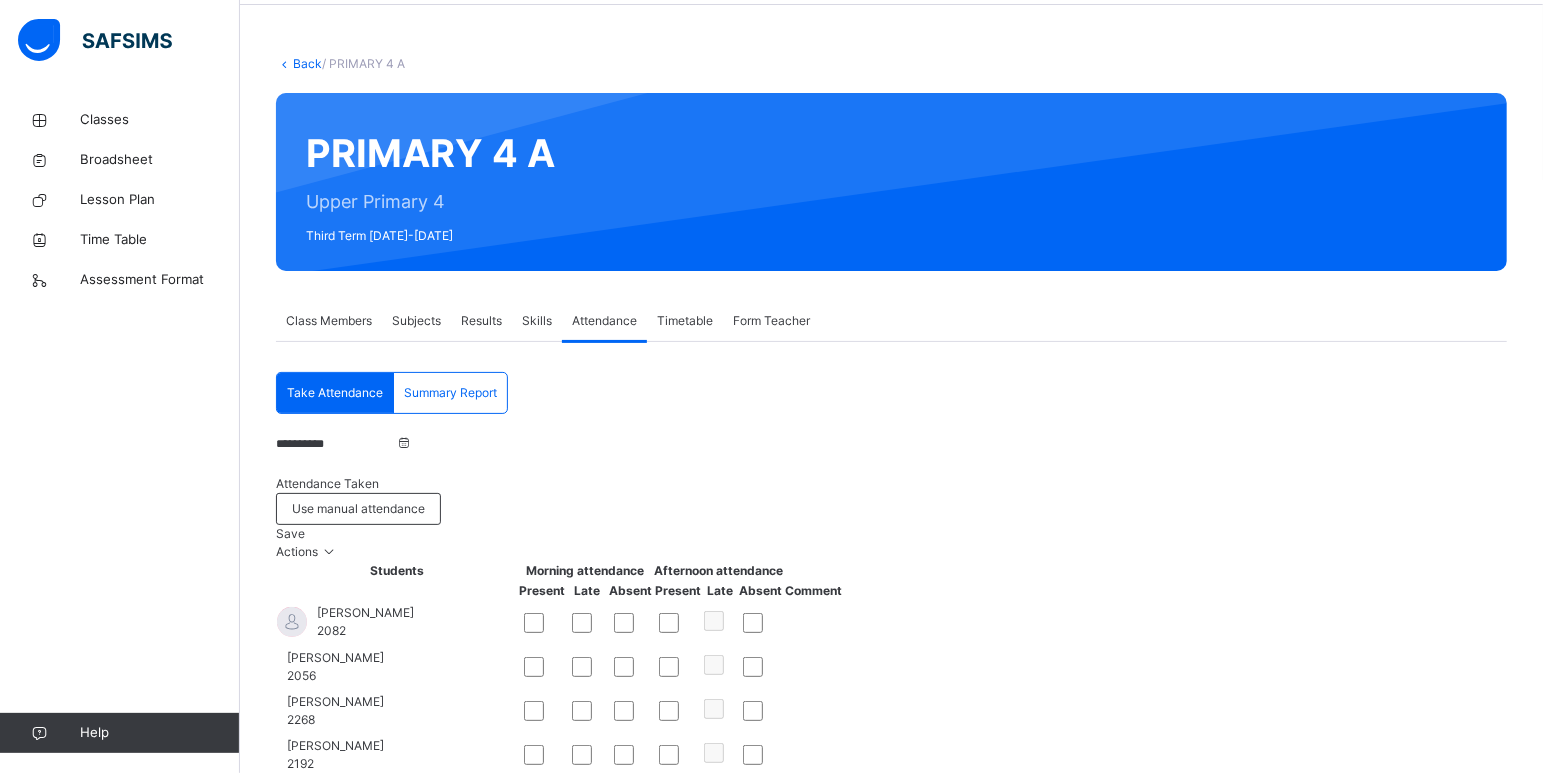 click on "Save" at bounding box center [290, 533] 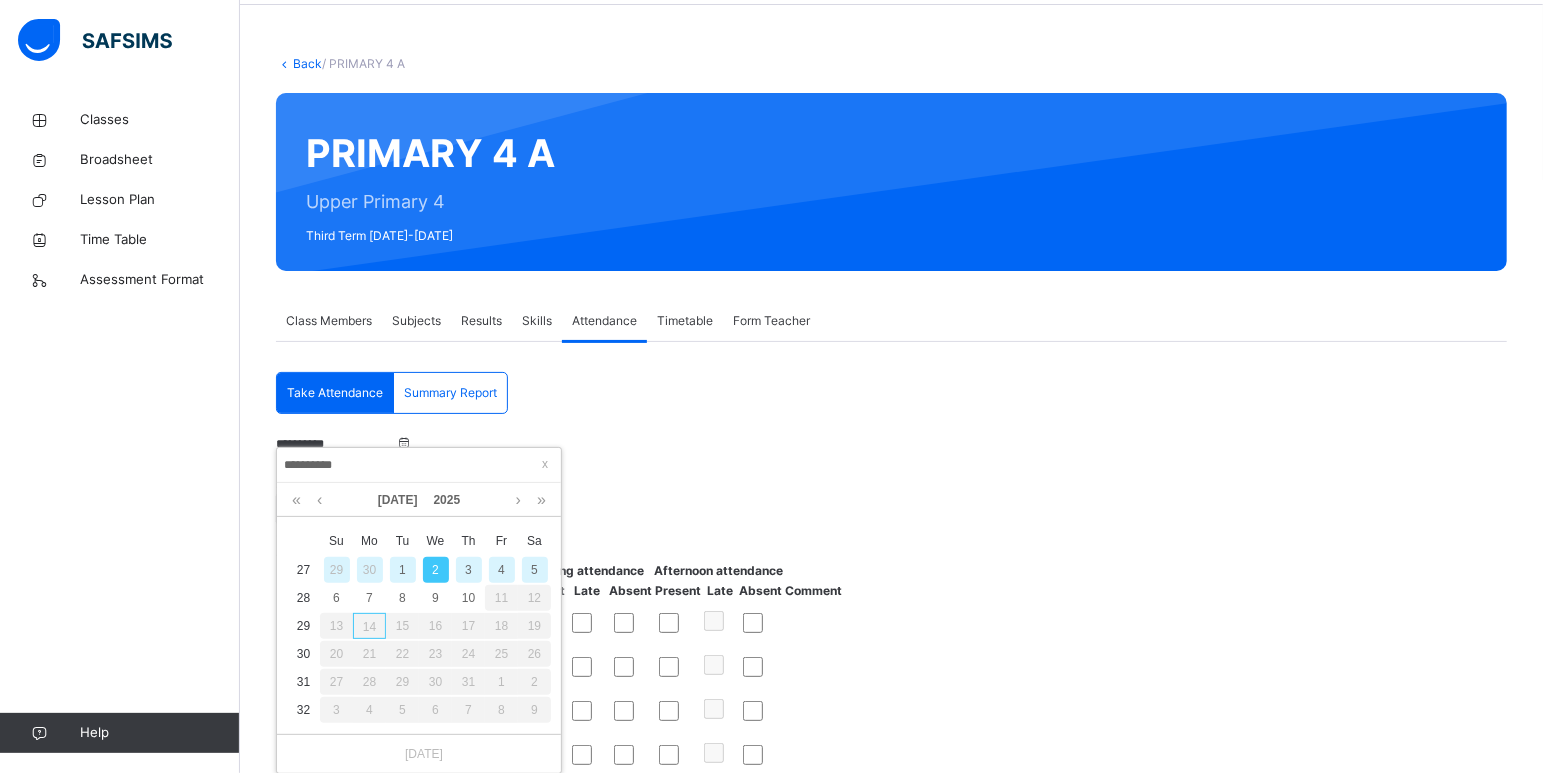 click on "1" at bounding box center (403, 570) 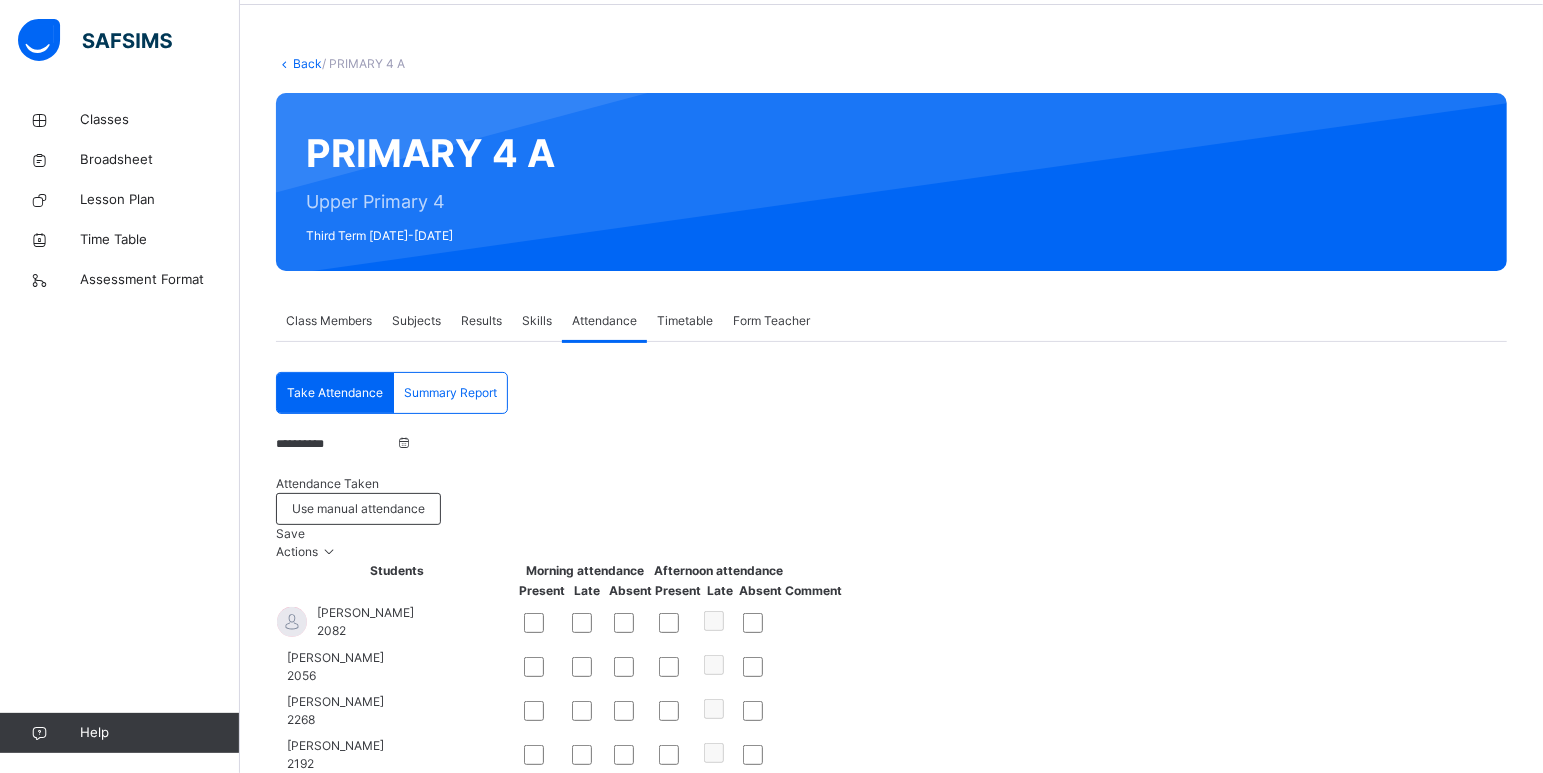 click on "Save" at bounding box center [290, 533] 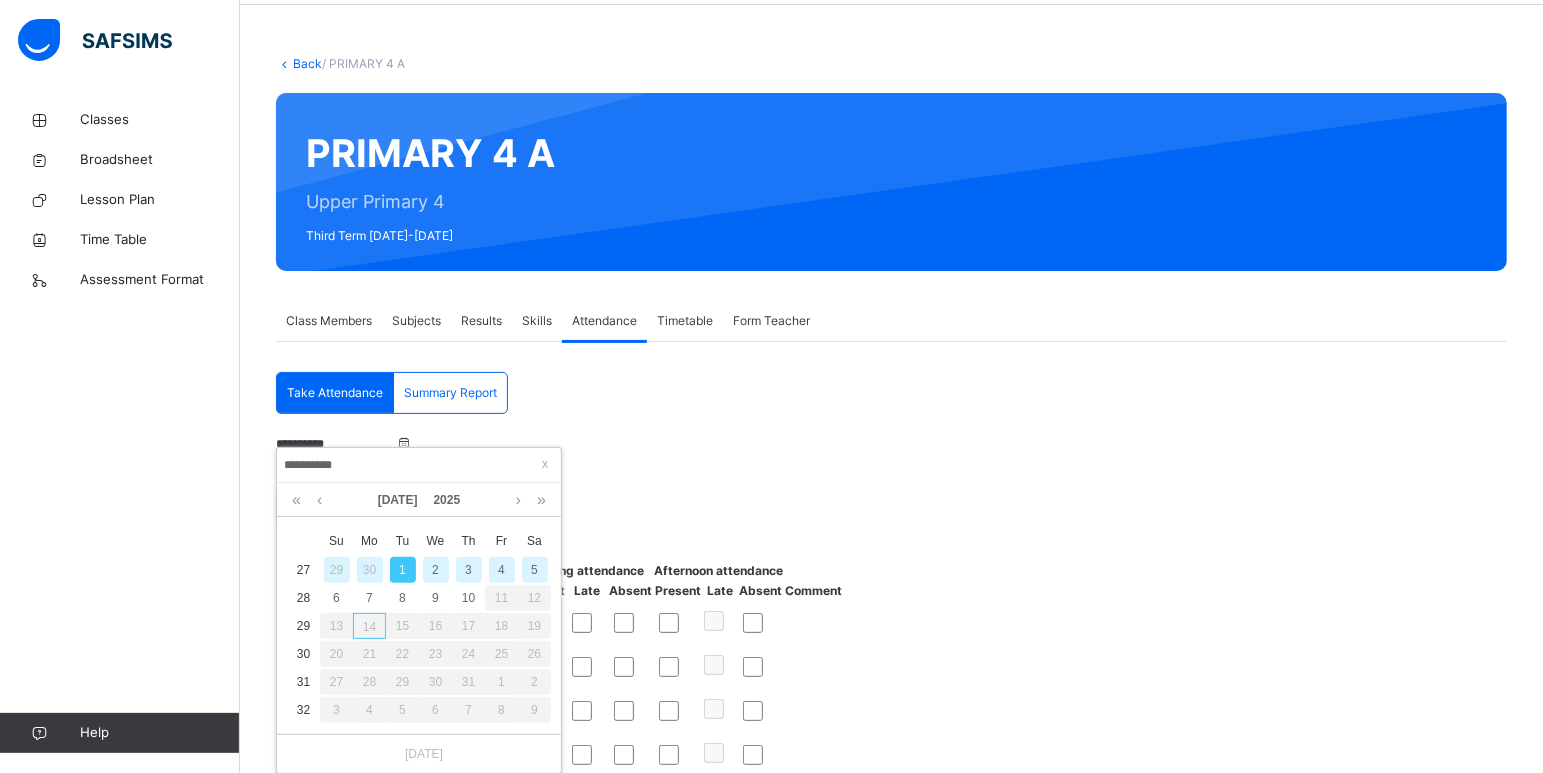 click on "30" at bounding box center (370, 570) 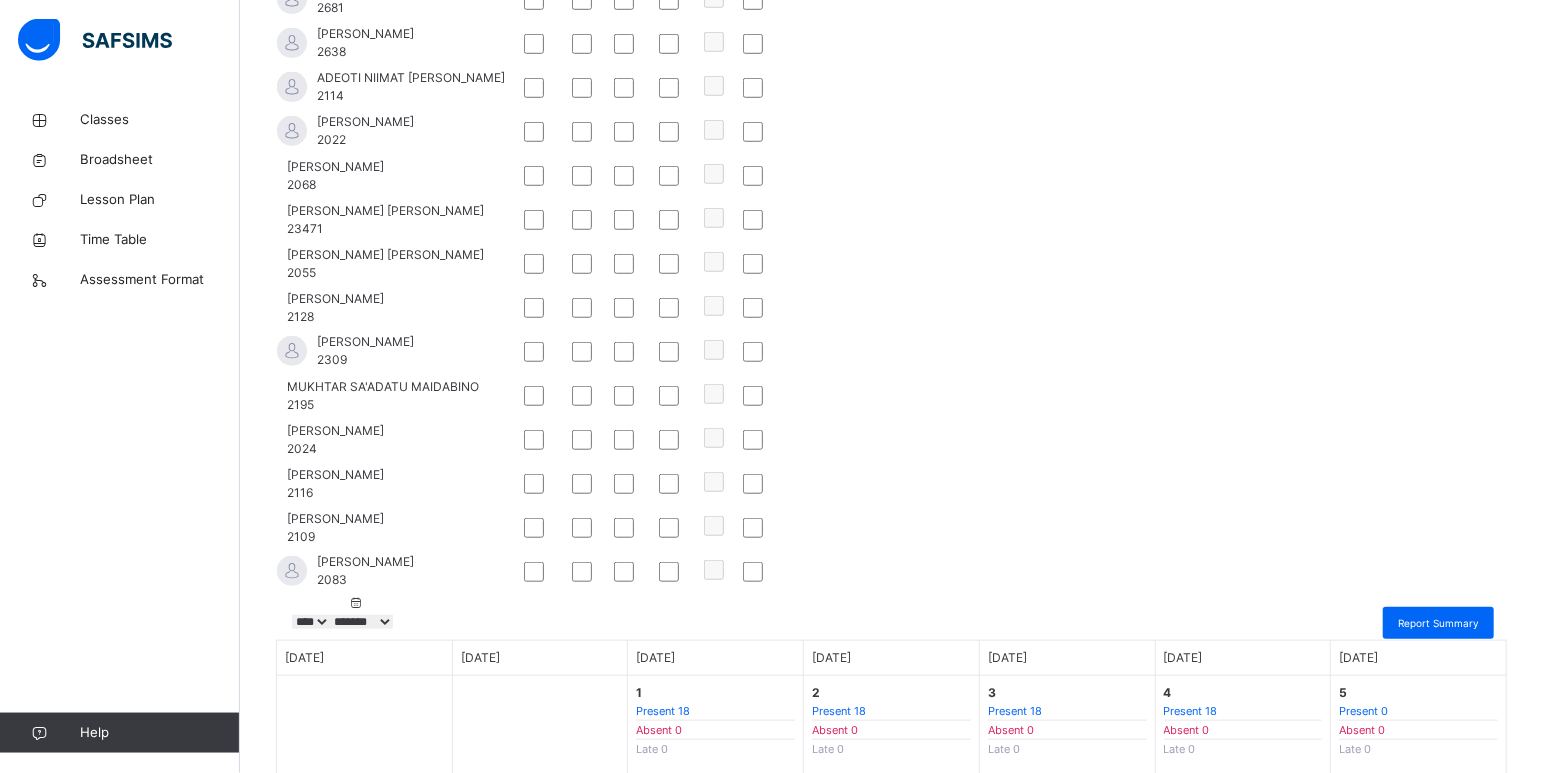 scroll, scrollTop: 915, scrollLeft: 0, axis: vertical 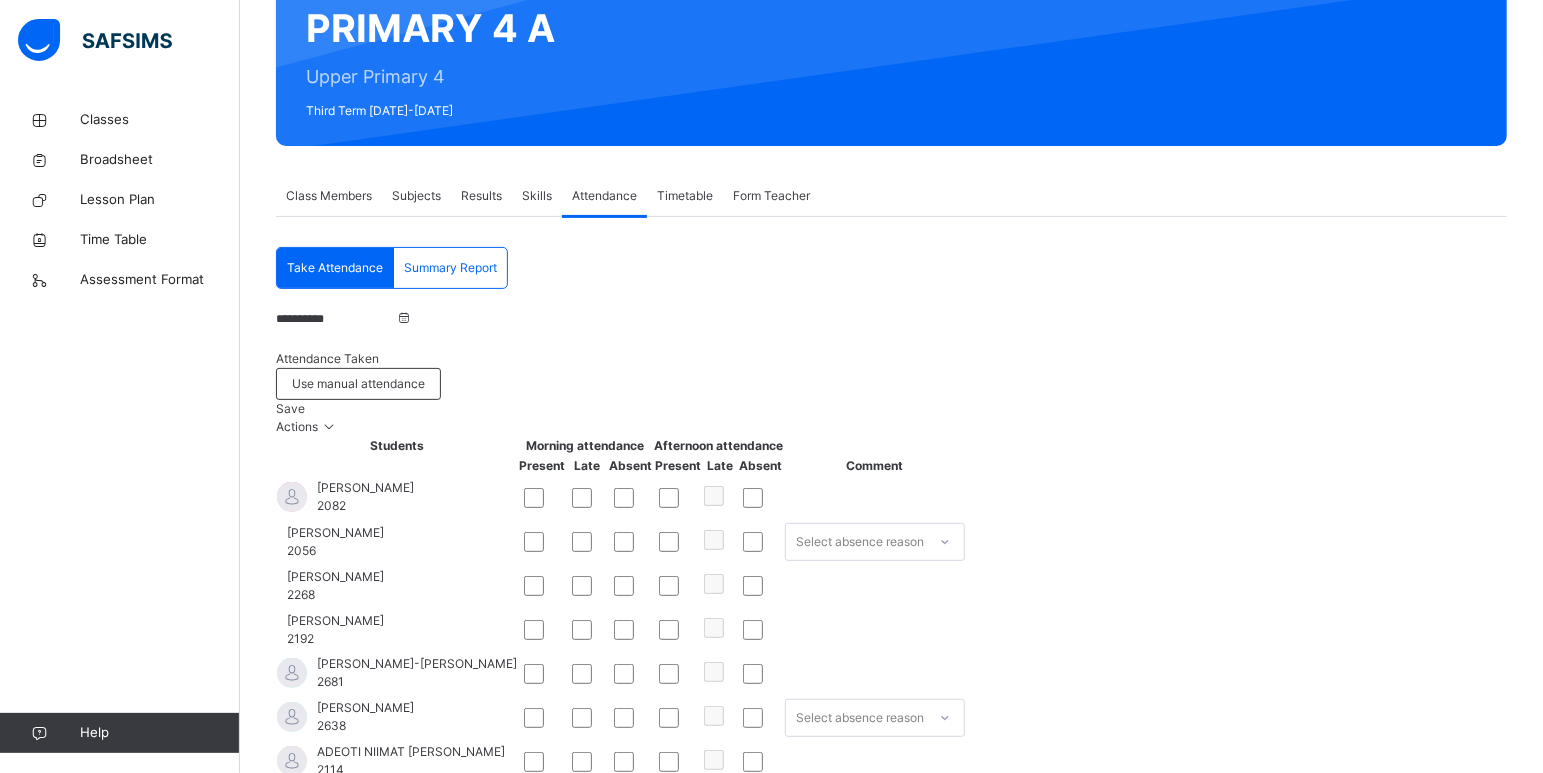 click on "Save" at bounding box center [290, 408] 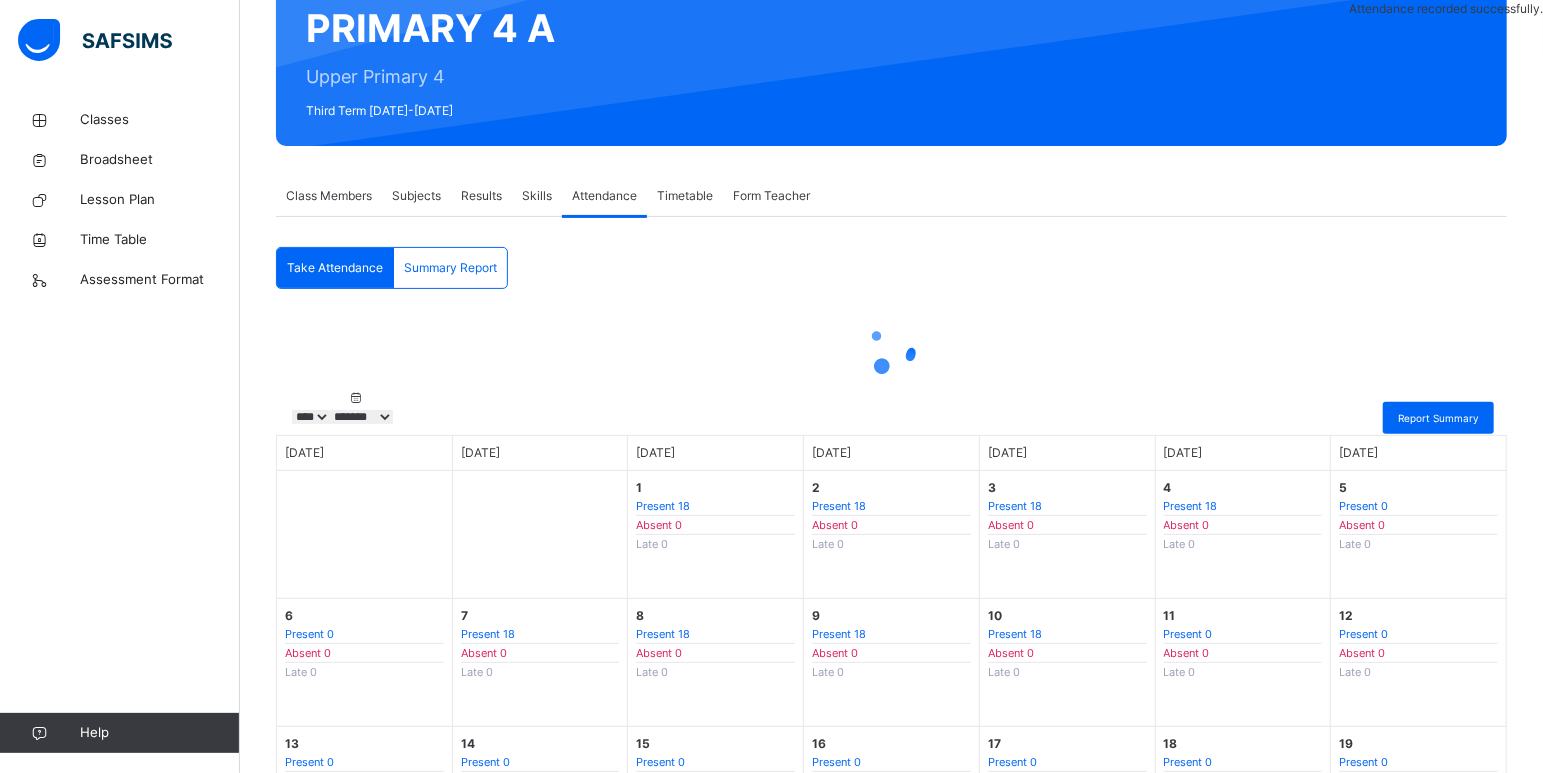 scroll, scrollTop: 75, scrollLeft: 0, axis: vertical 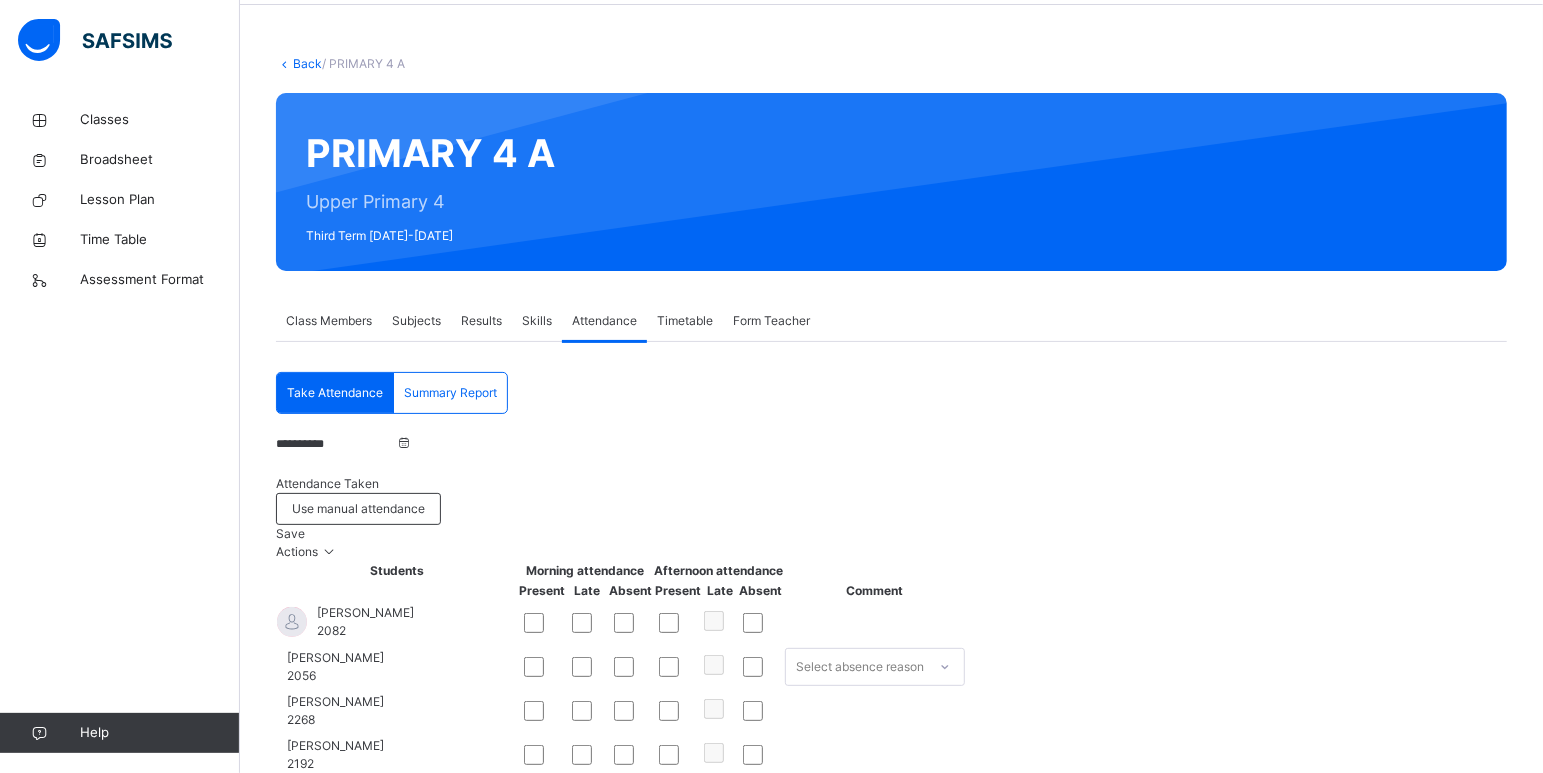 click on "Save" at bounding box center [290, 533] 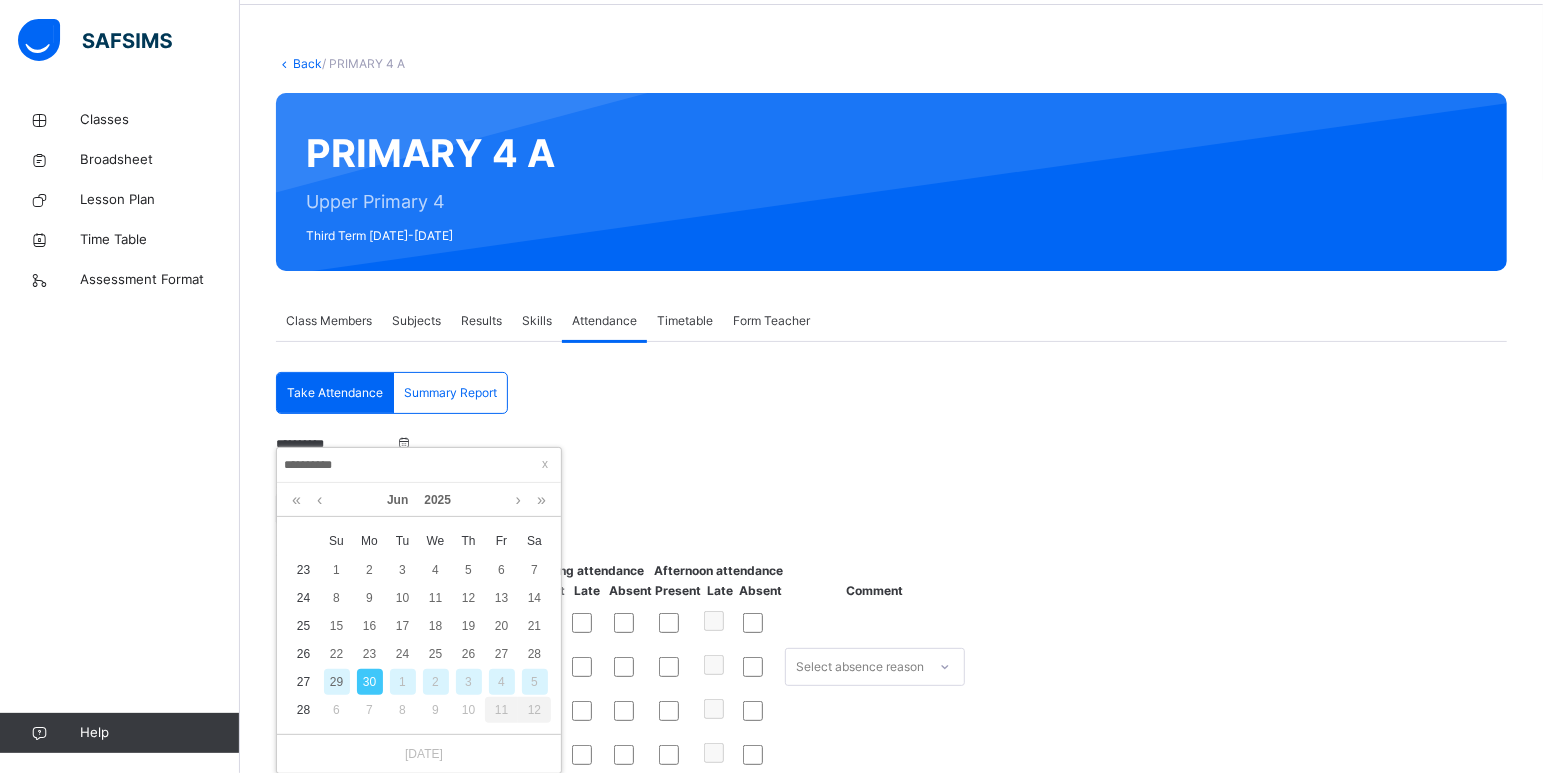 click on "1" at bounding box center [403, 682] 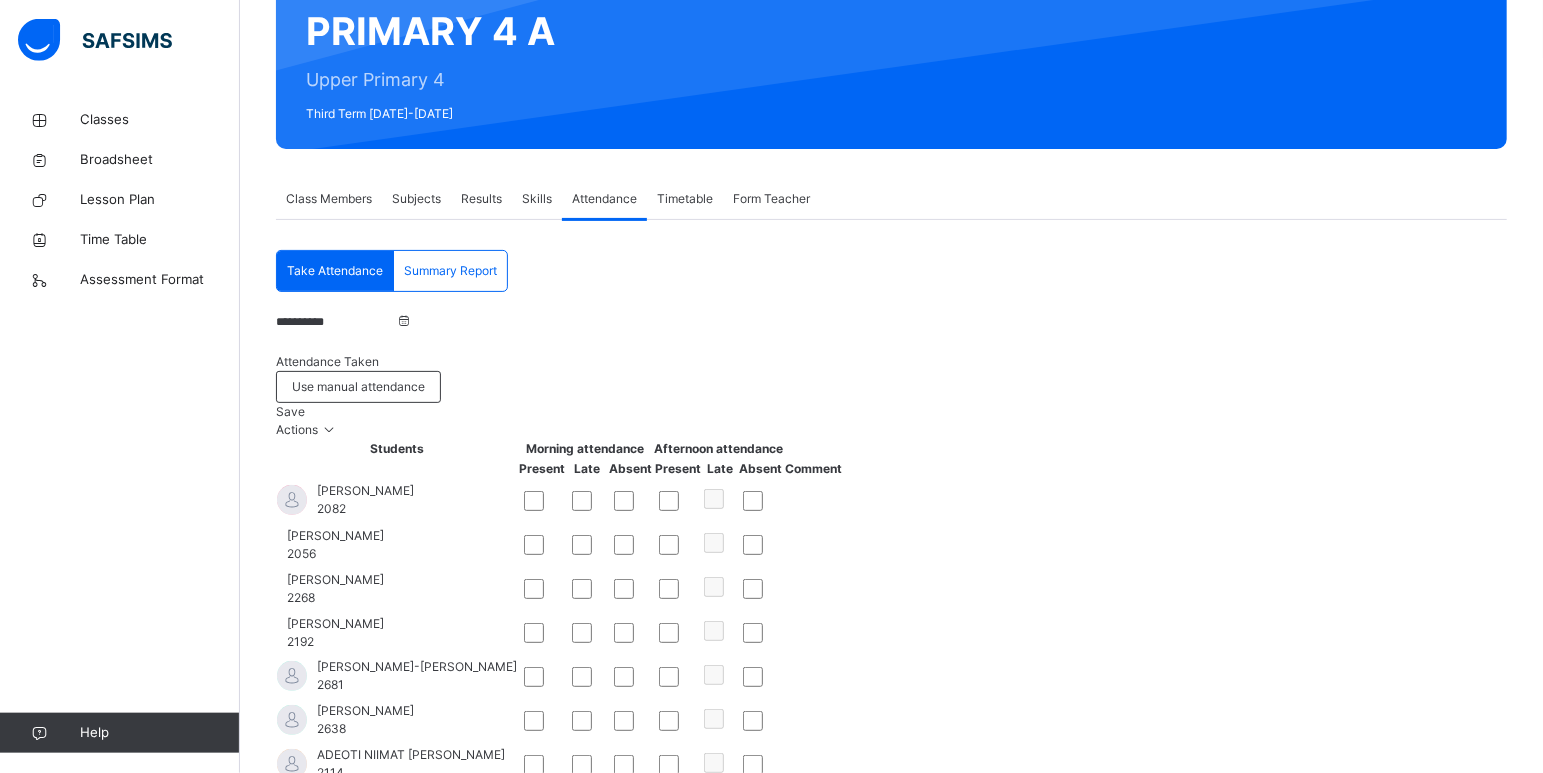 scroll, scrollTop: 0, scrollLeft: 0, axis: both 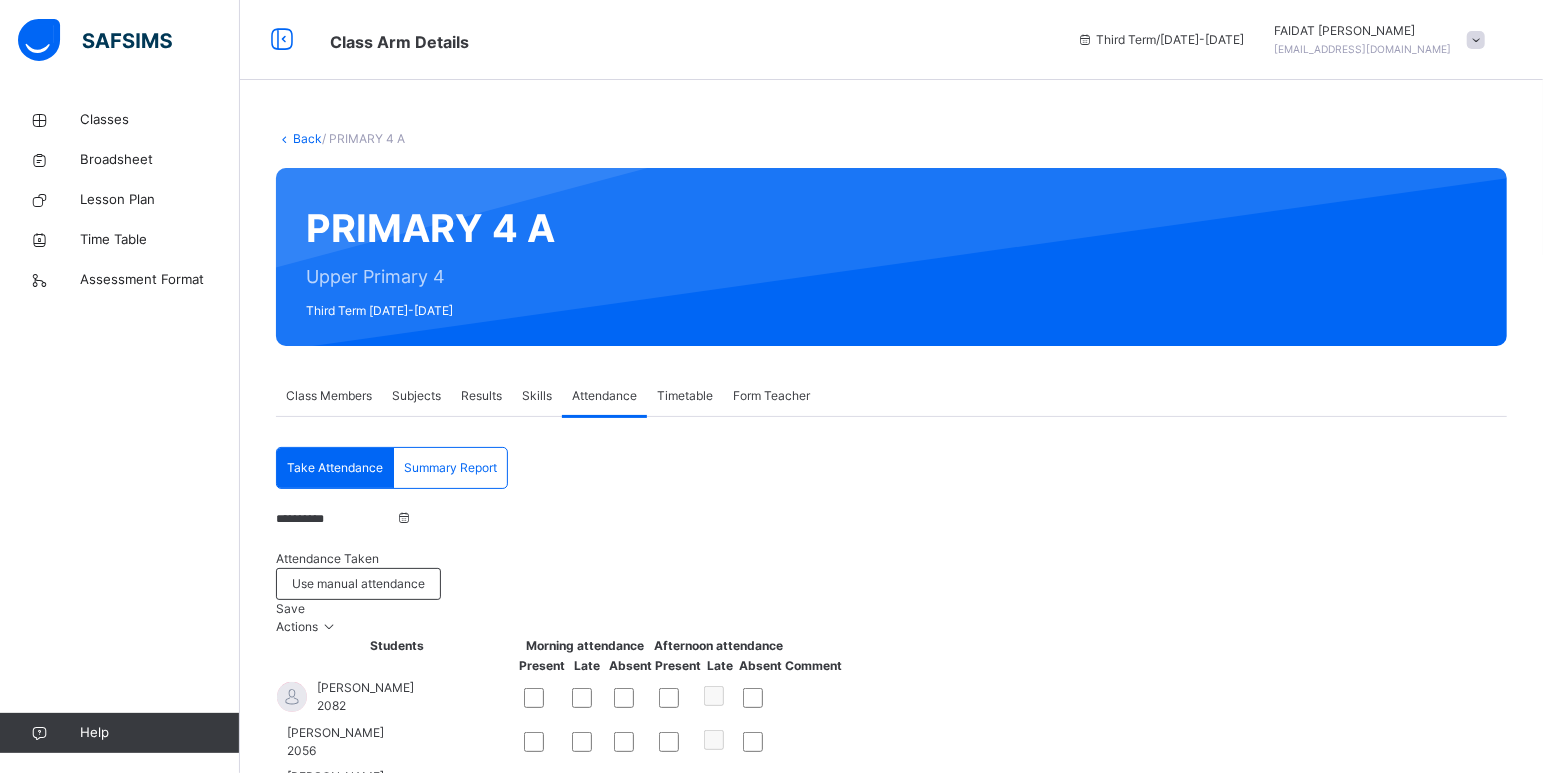 click on "Save" at bounding box center (290, 608) 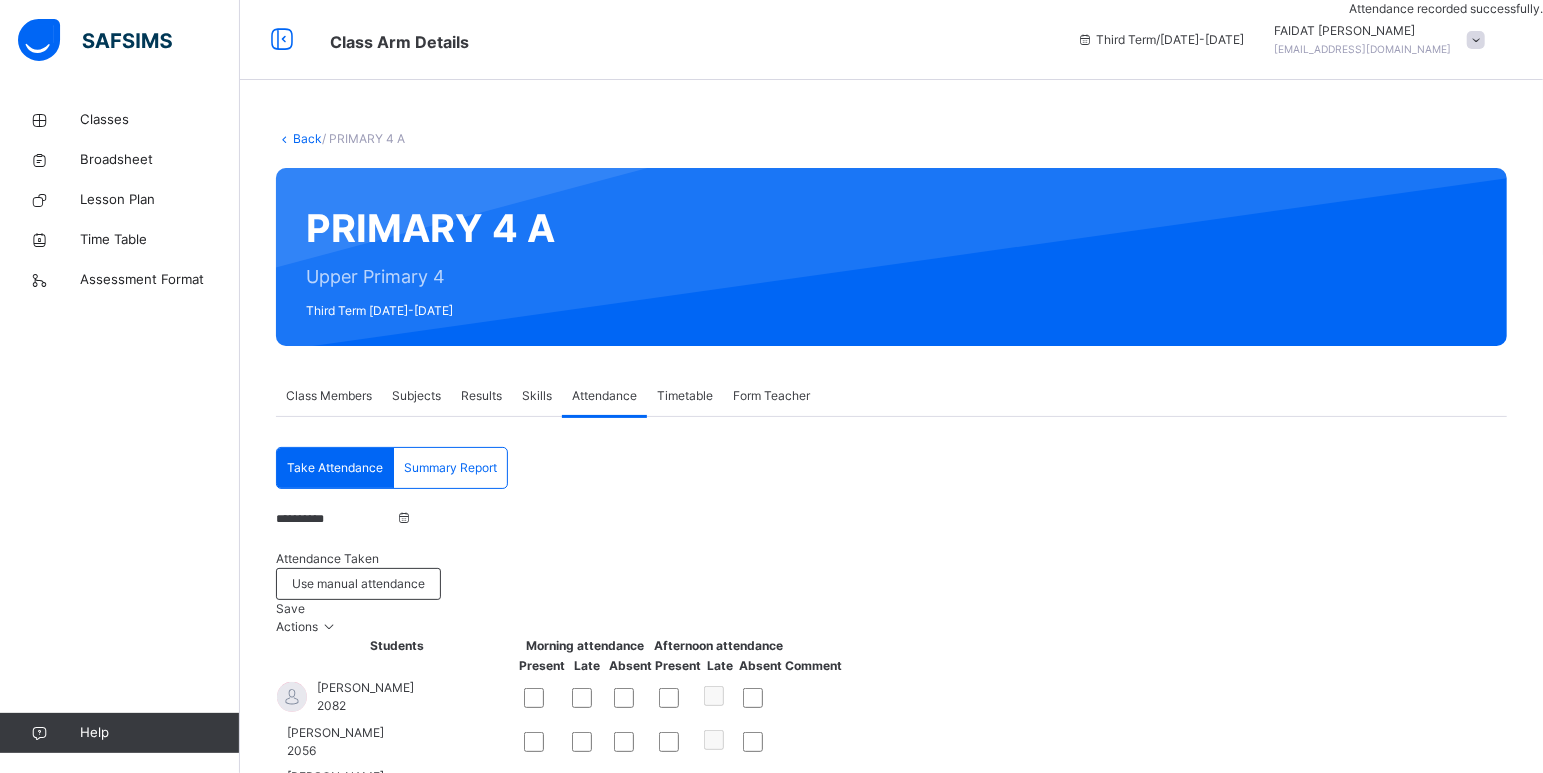 click on "**********" at bounding box center [336, 519] 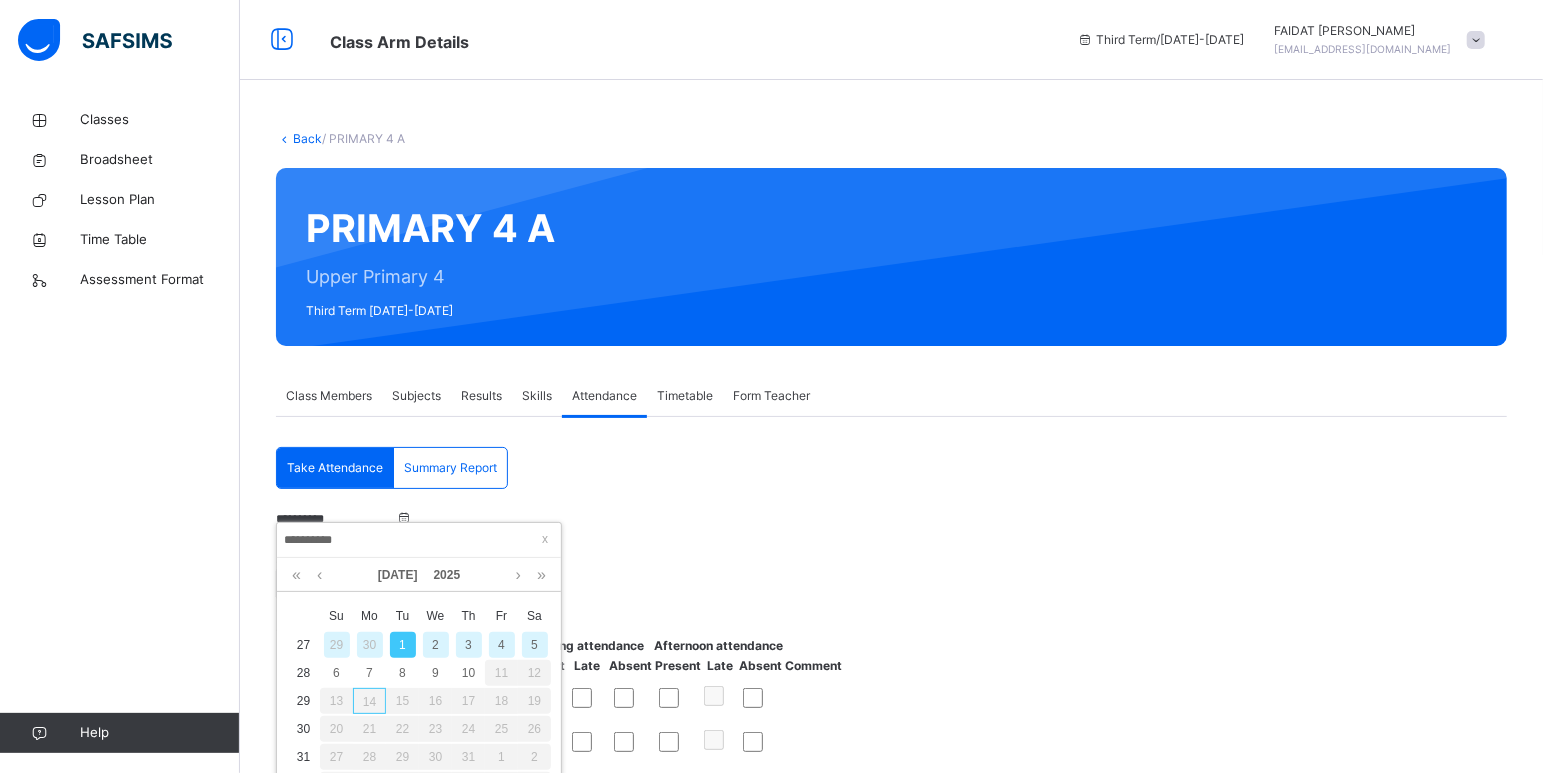 click on "30" at bounding box center (370, 645) 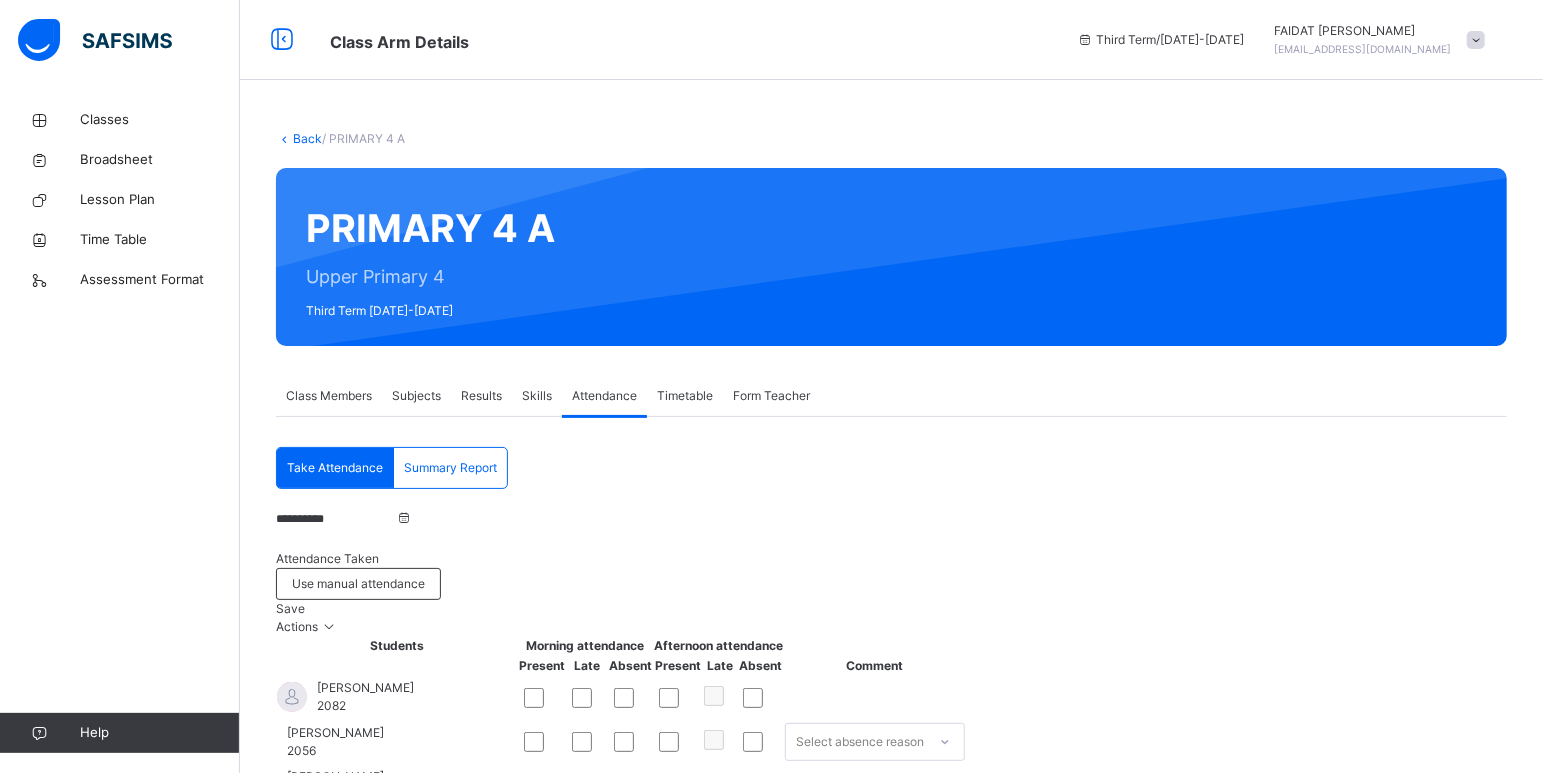 click on "Save" at bounding box center (891, 609) 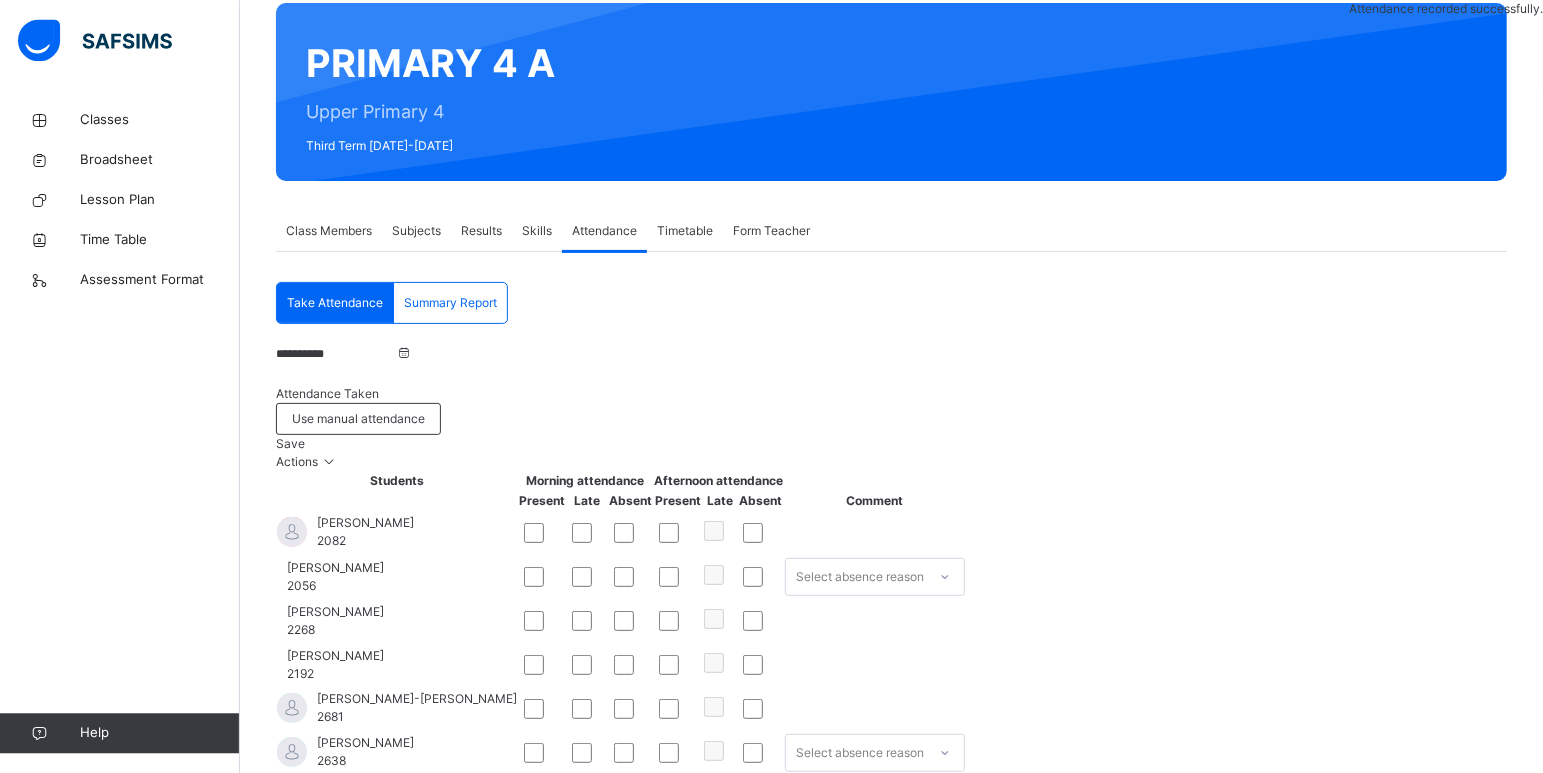 scroll, scrollTop: 180, scrollLeft: 0, axis: vertical 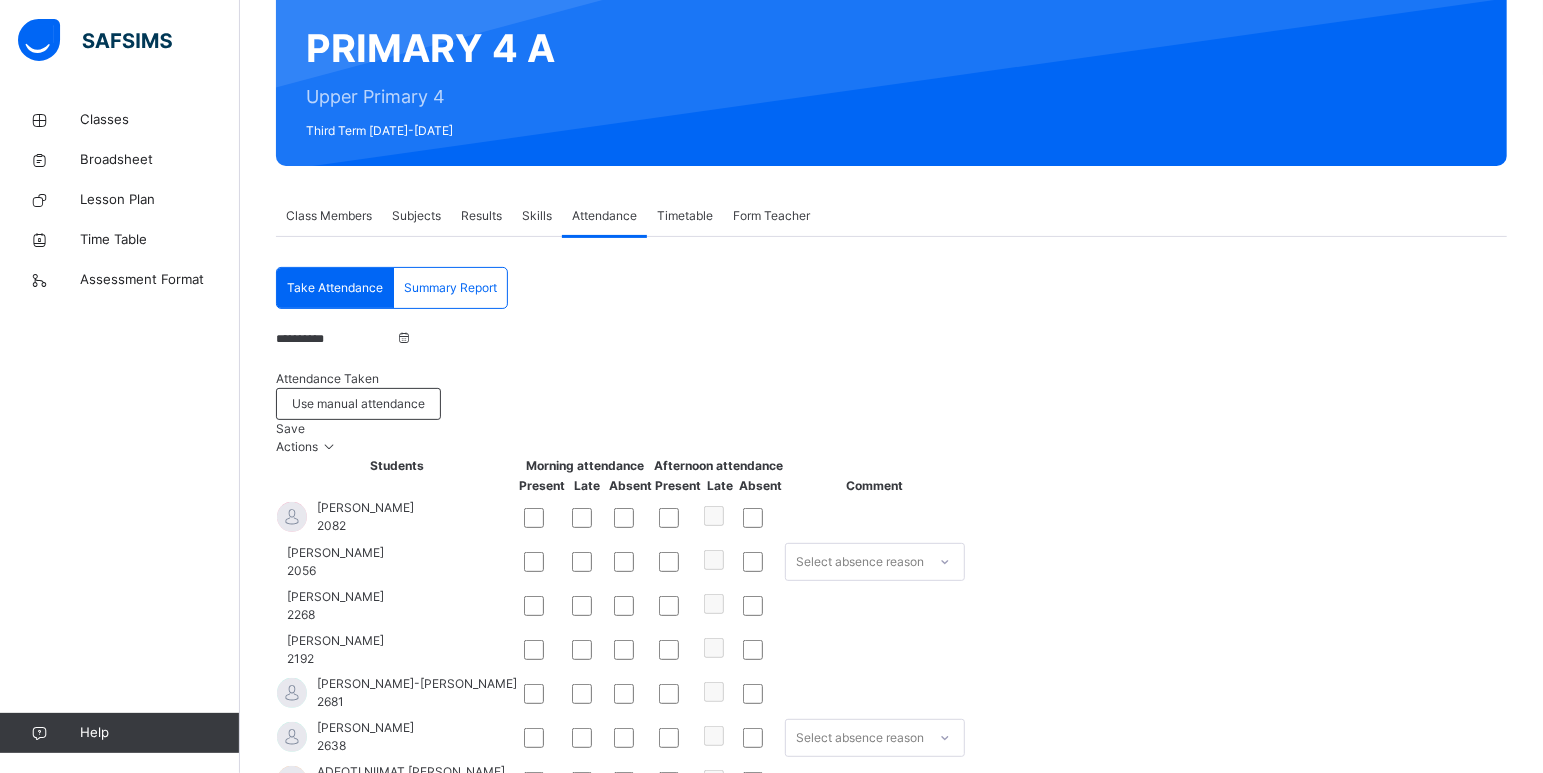 click on "**********" at bounding box center [336, 339] 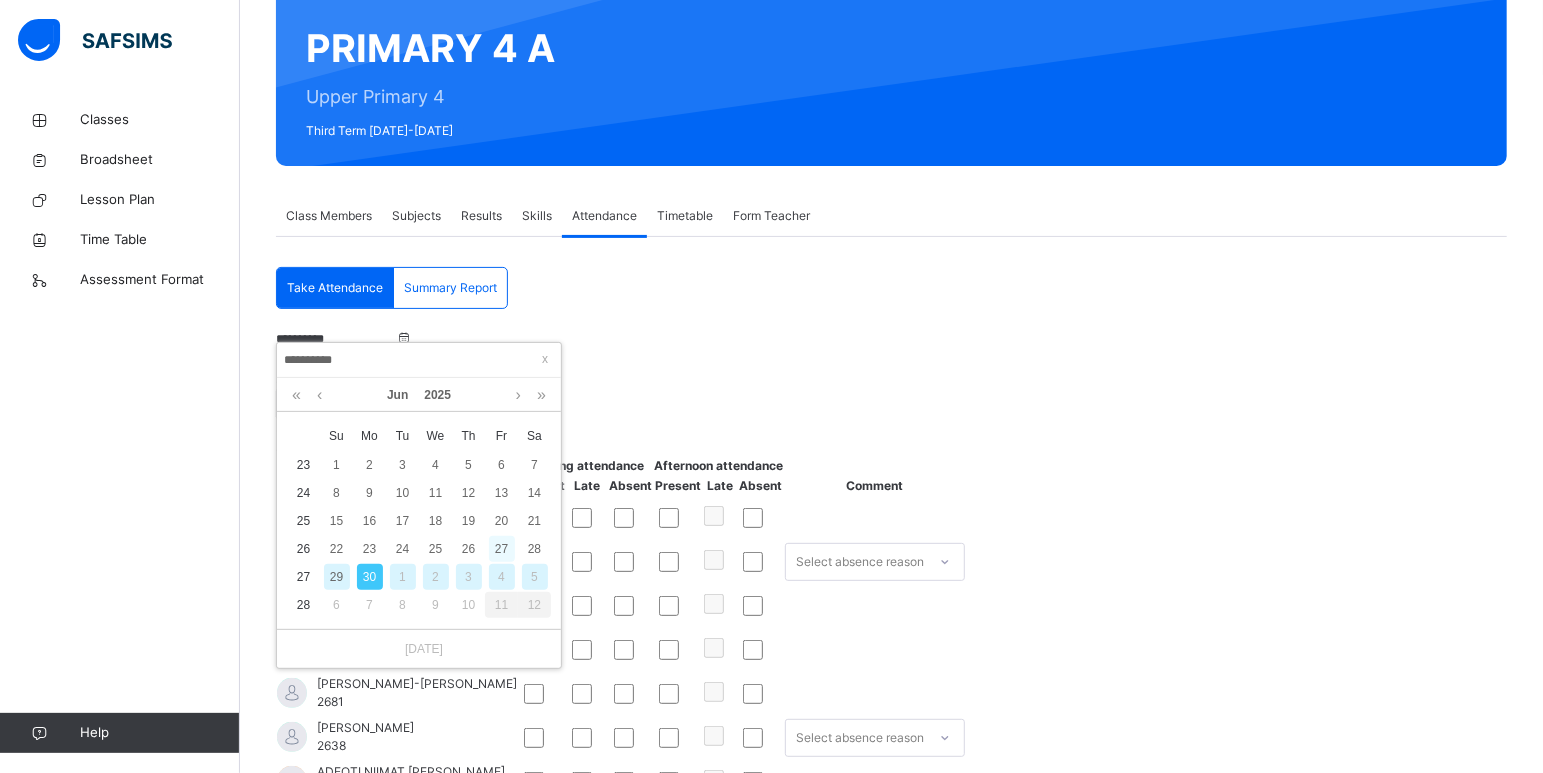 click on "27" at bounding box center [502, 549] 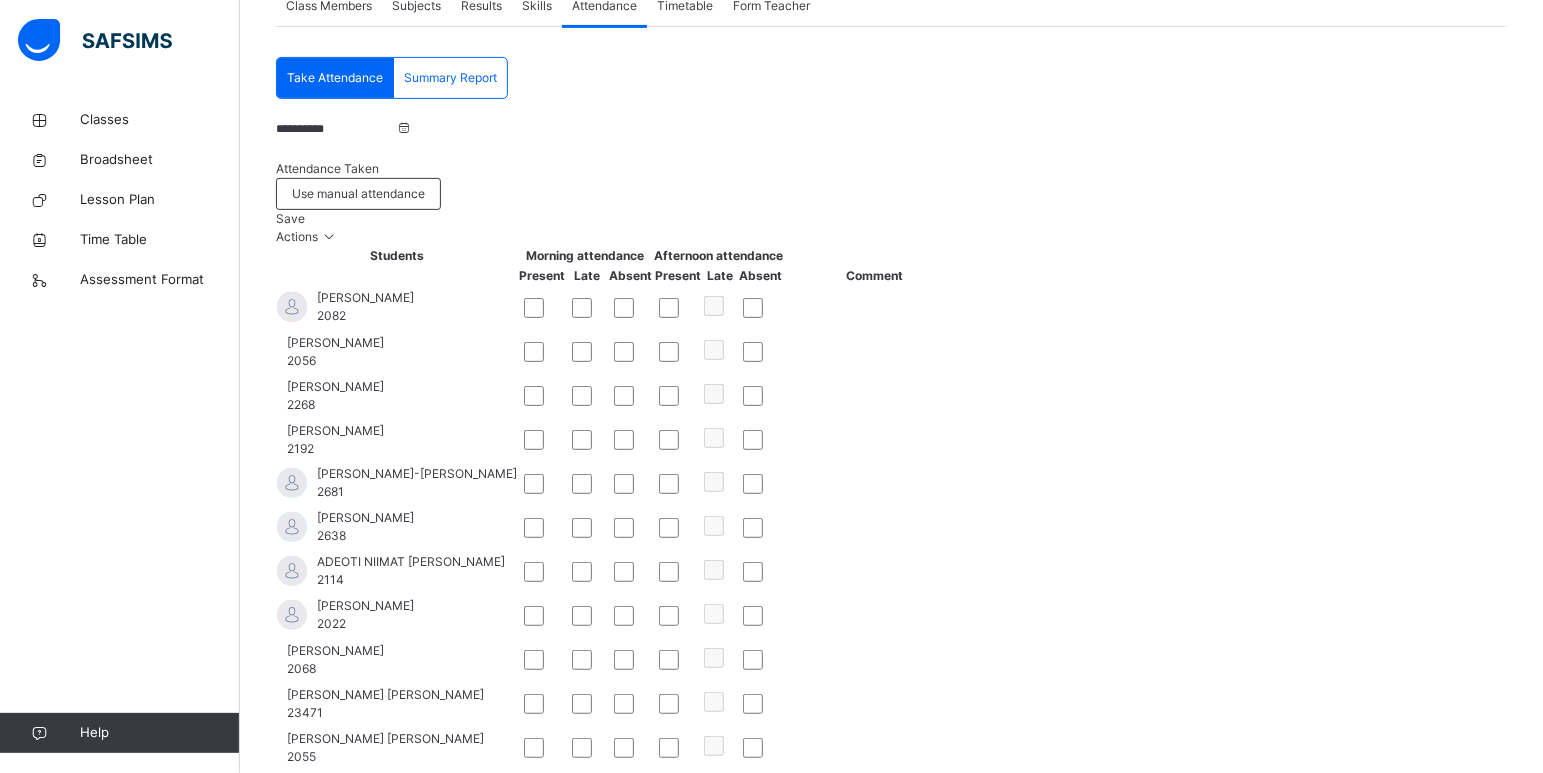scroll, scrollTop: 705, scrollLeft: 0, axis: vertical 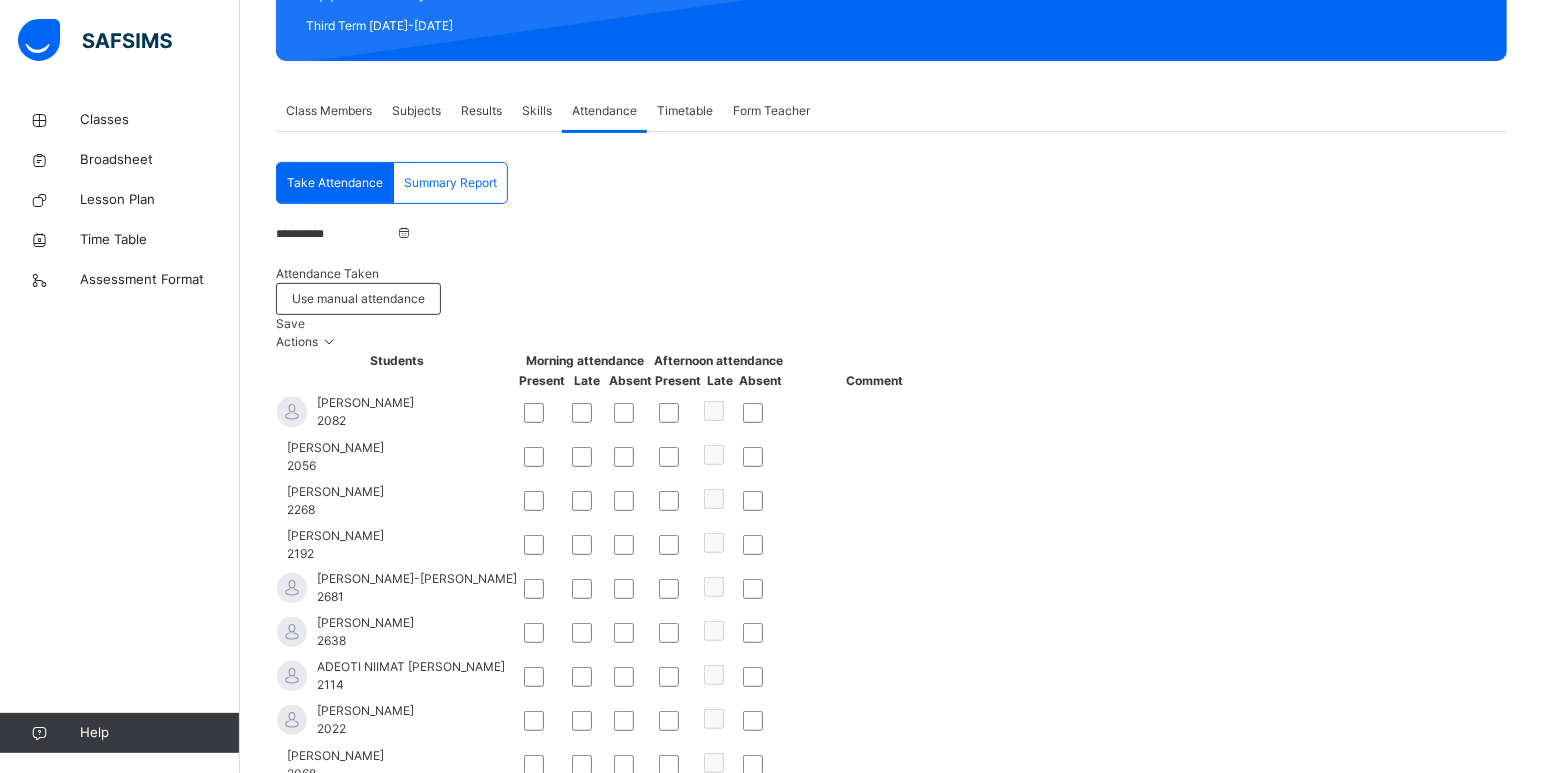click on "Save" at bounding box center (290, 323) 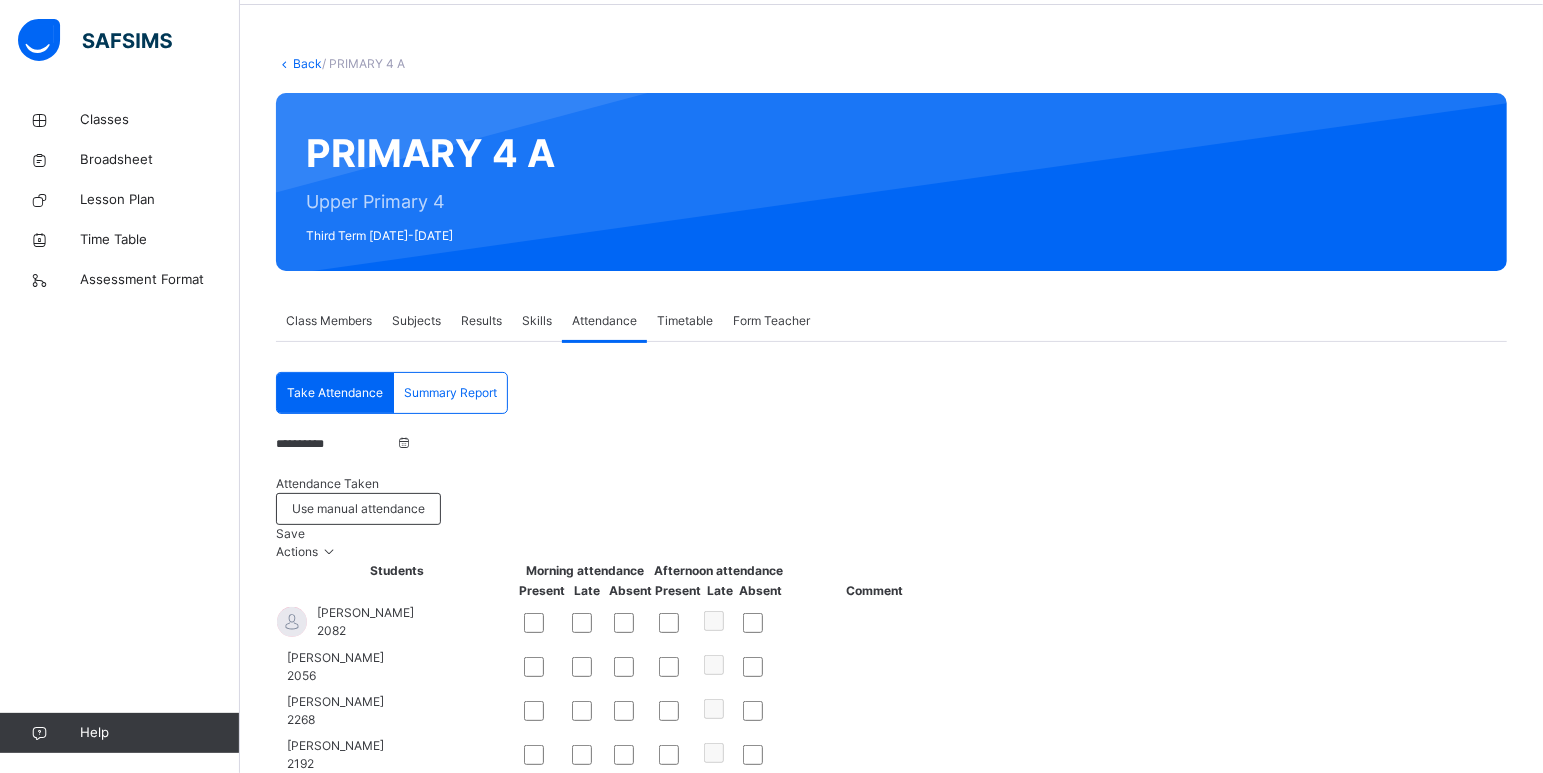 click on "**********" at bounding box center [336, 444] 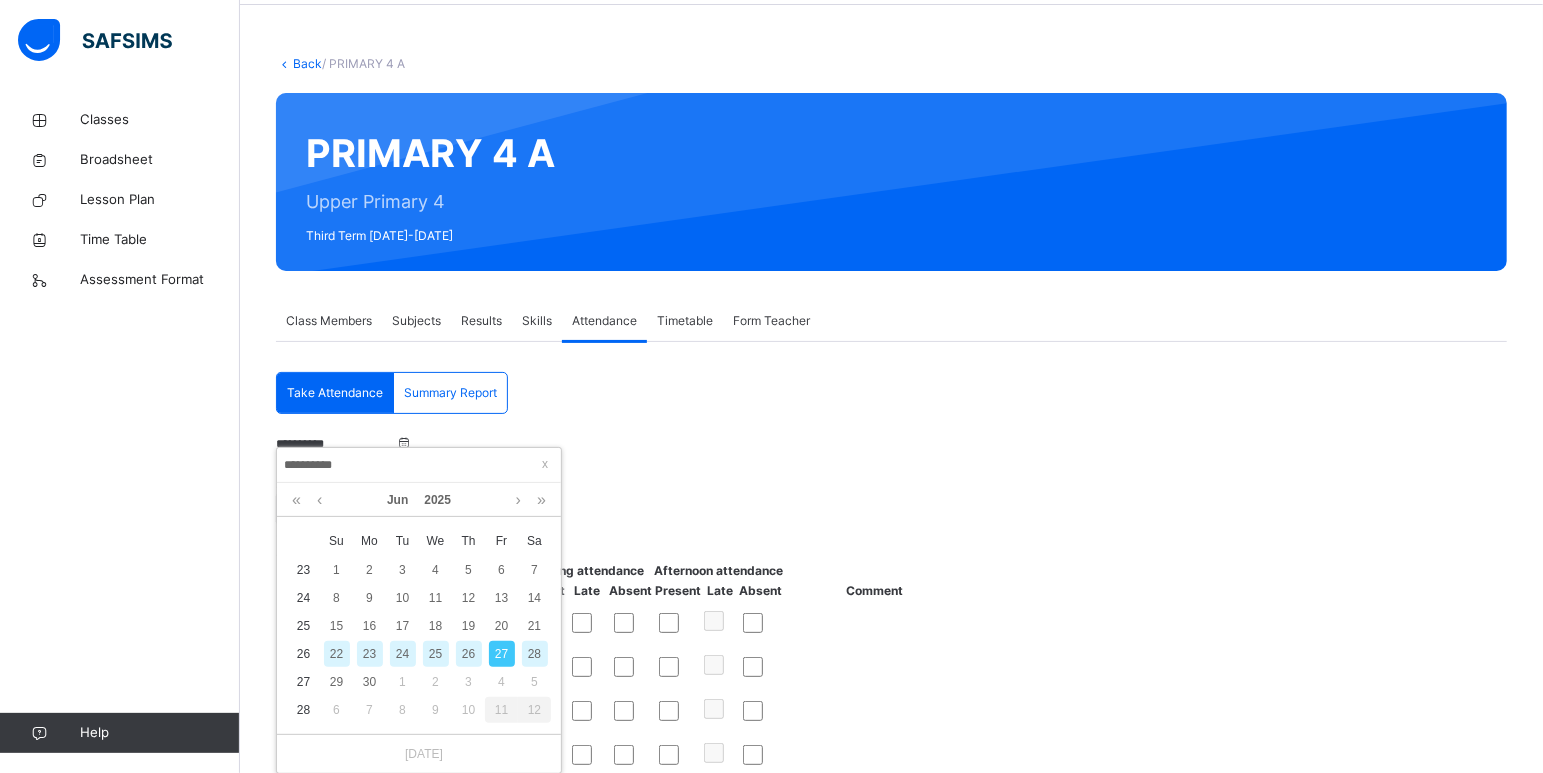 click on "26" at bounding box center [469, 654] 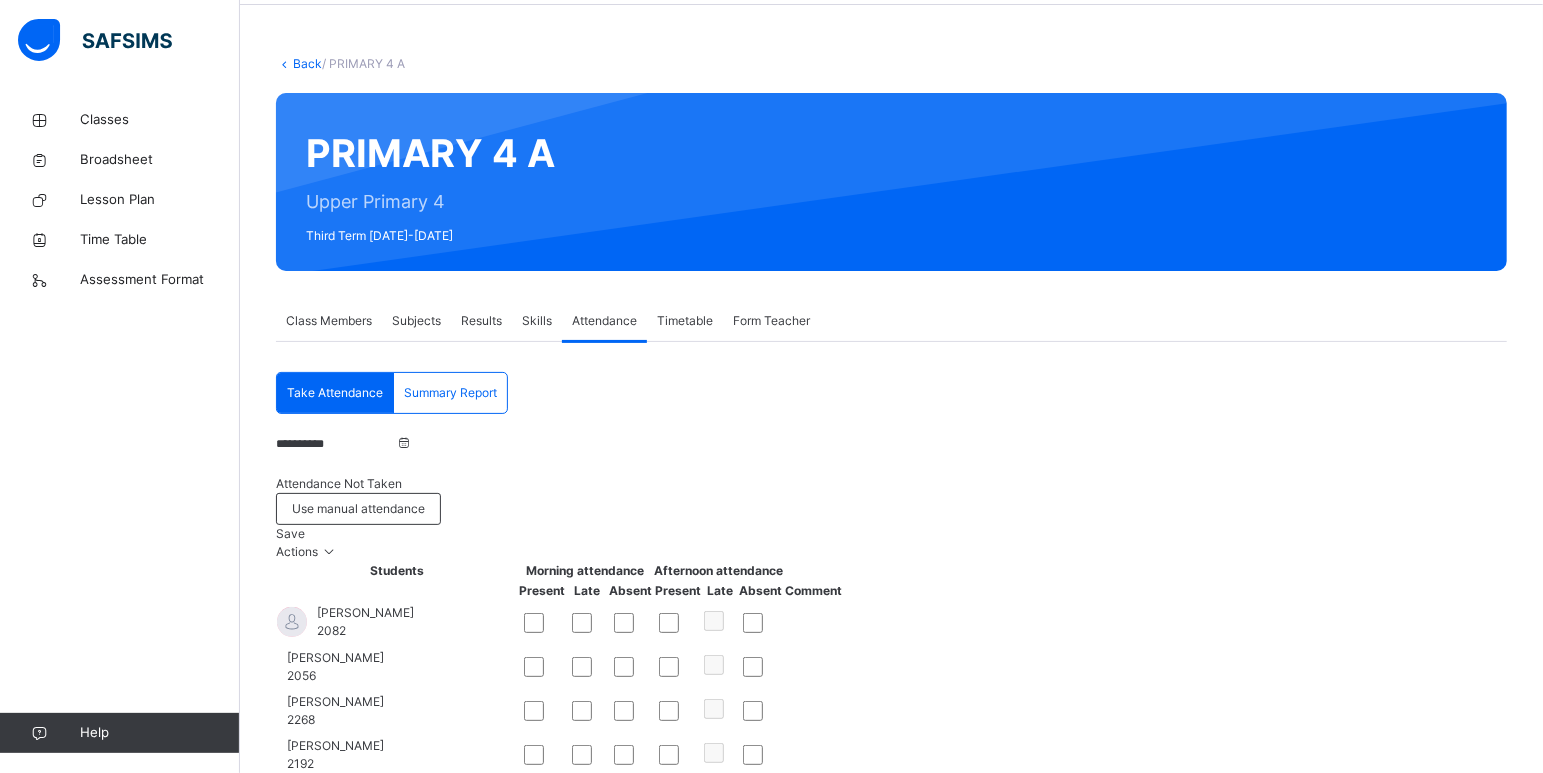 click on "Save" at bounding box center [290, 533] 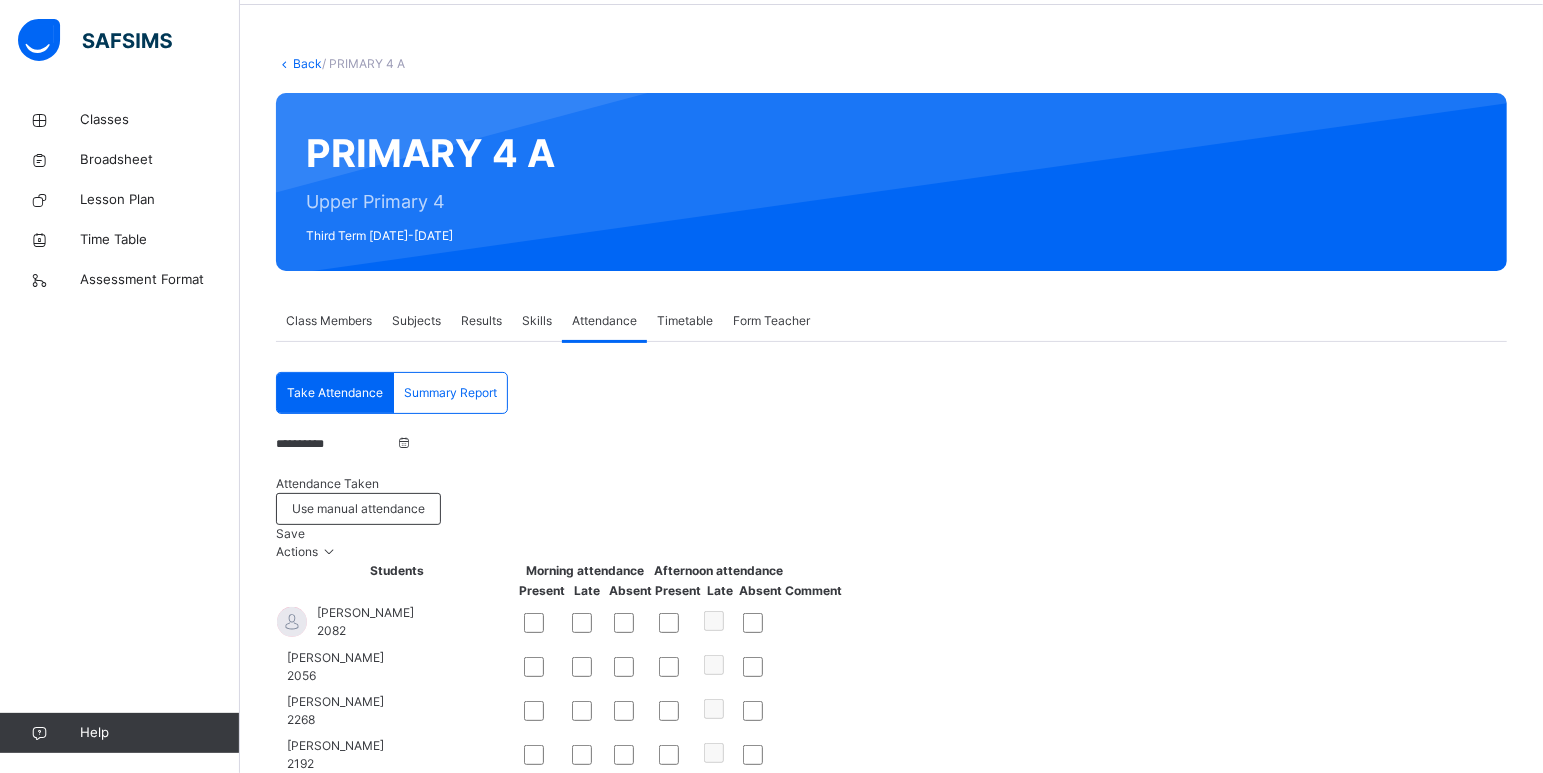 click on "**********" at bounding box center [336, 444] 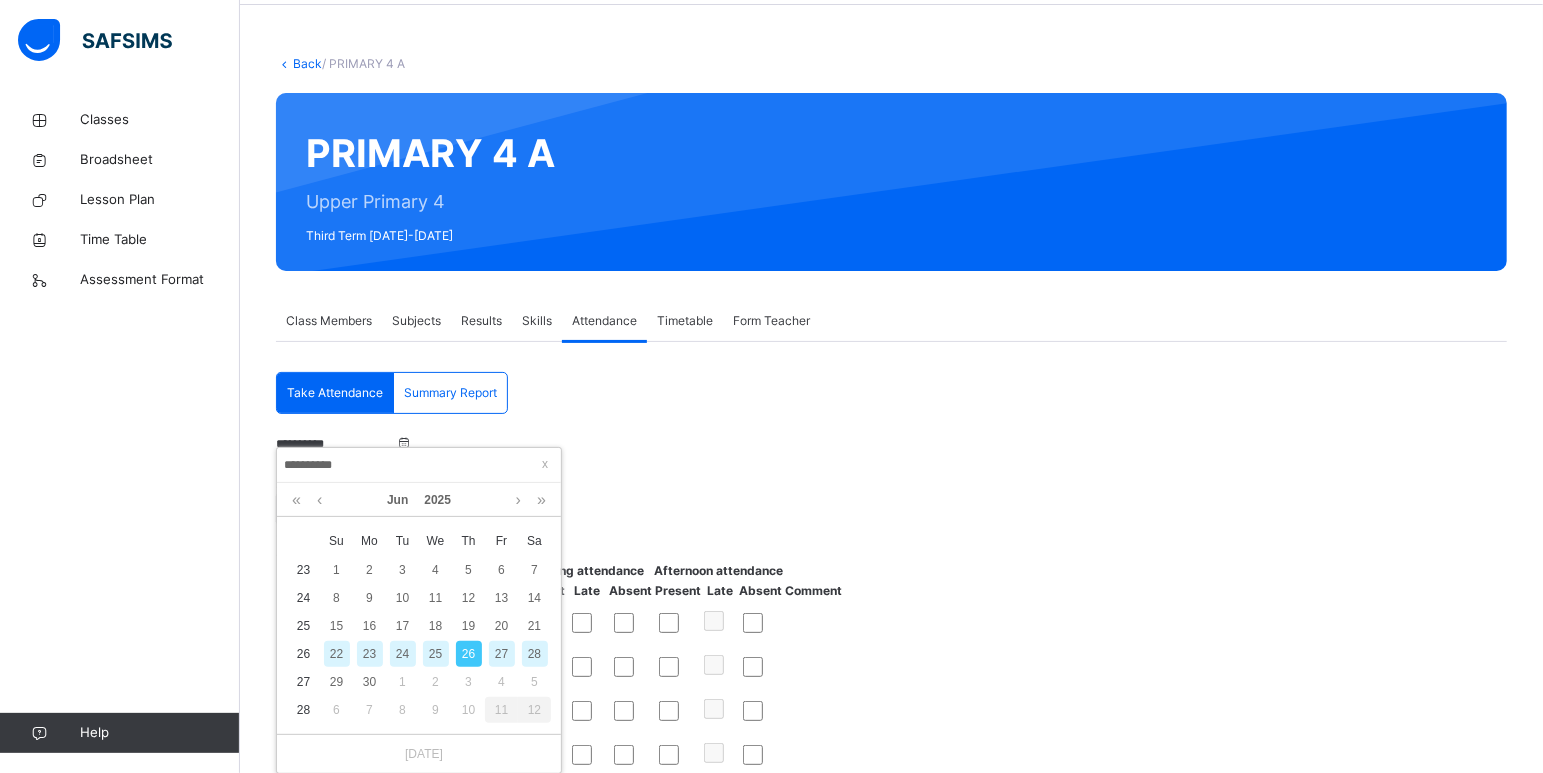 click on "25" at bounding box center (436, 654) 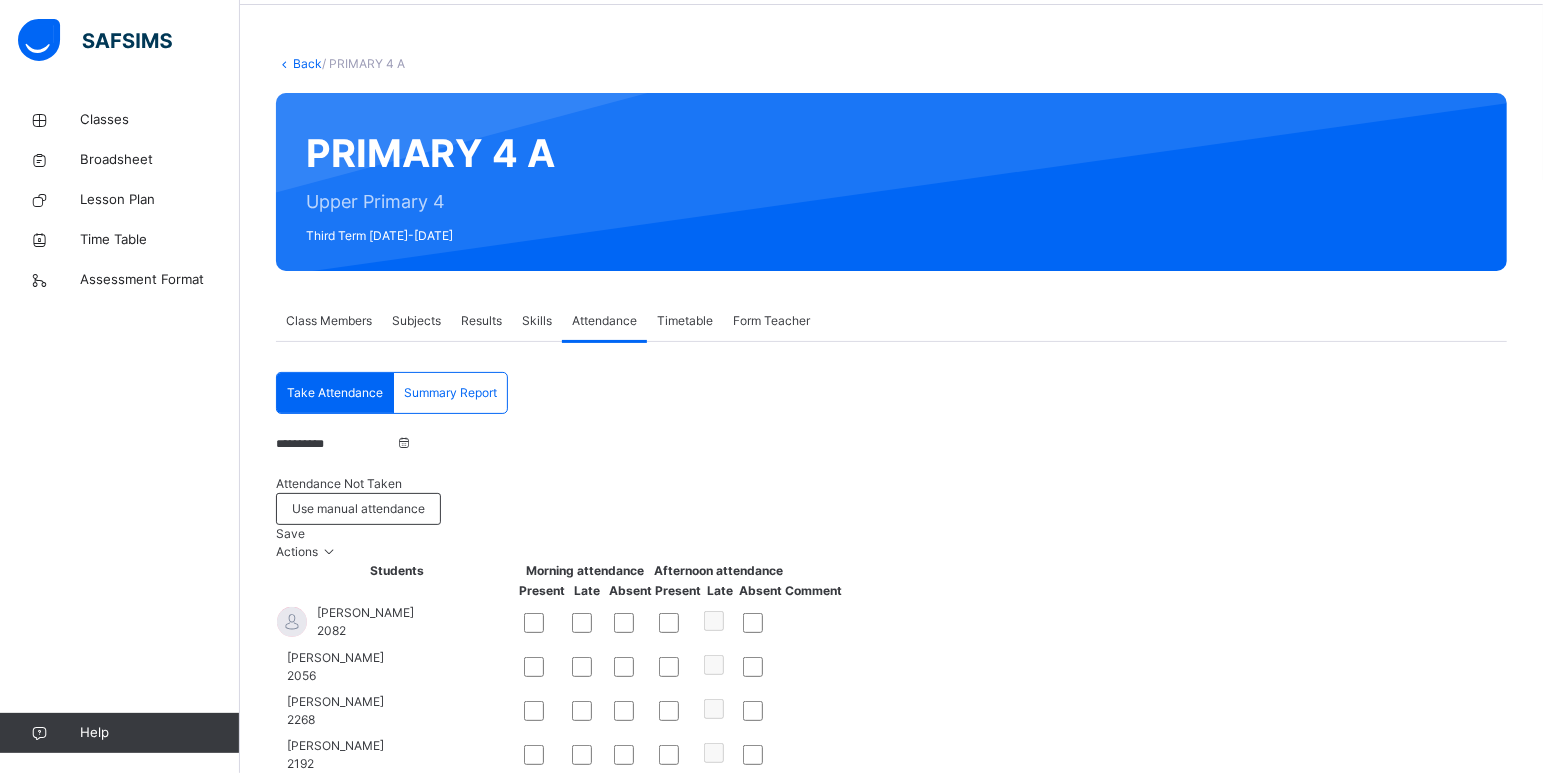 scroll, scrollTop: 103, scrollLeft: 0, axis: vertical 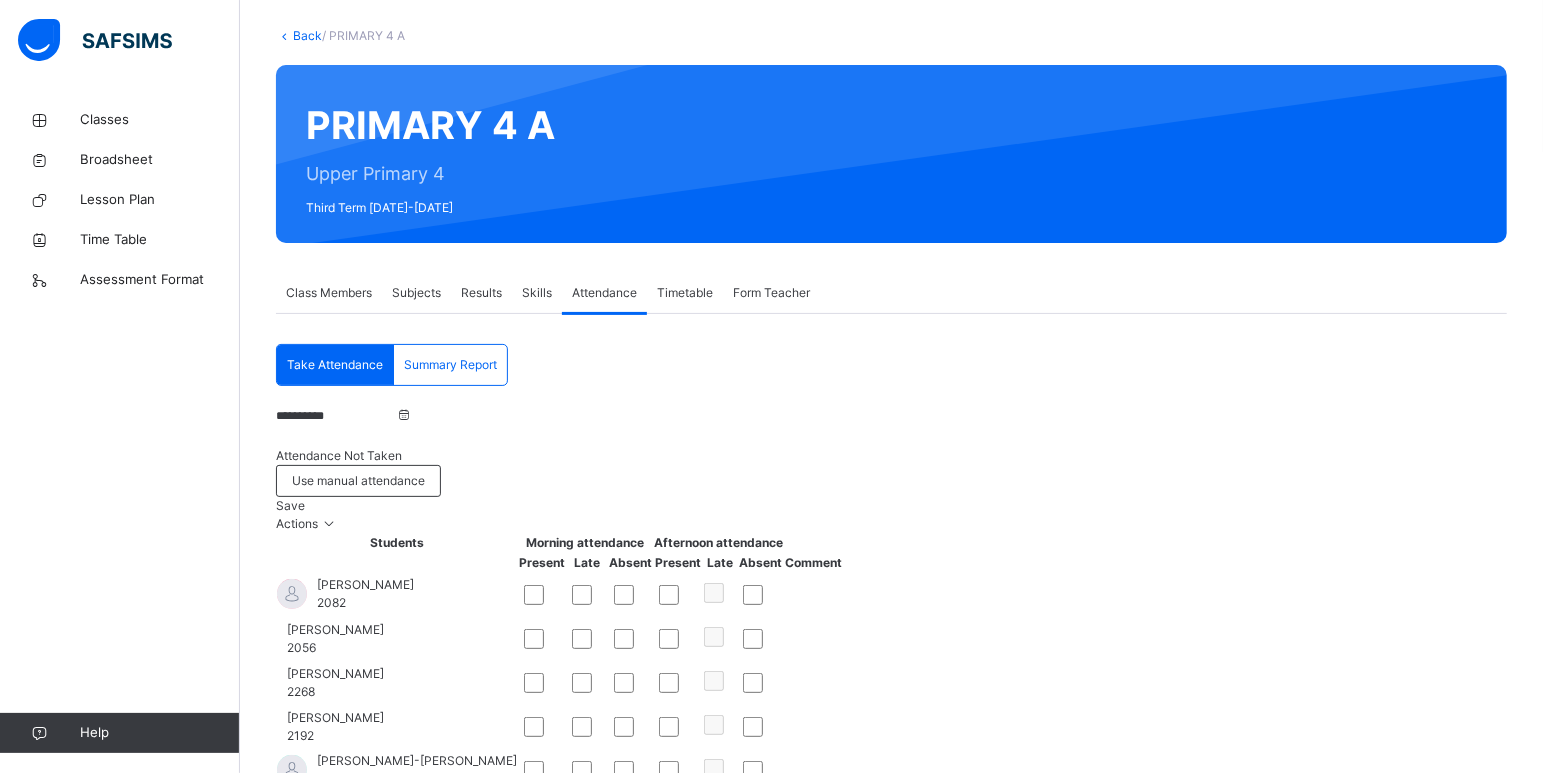 click on "Save" at bounding box center [290, 505] 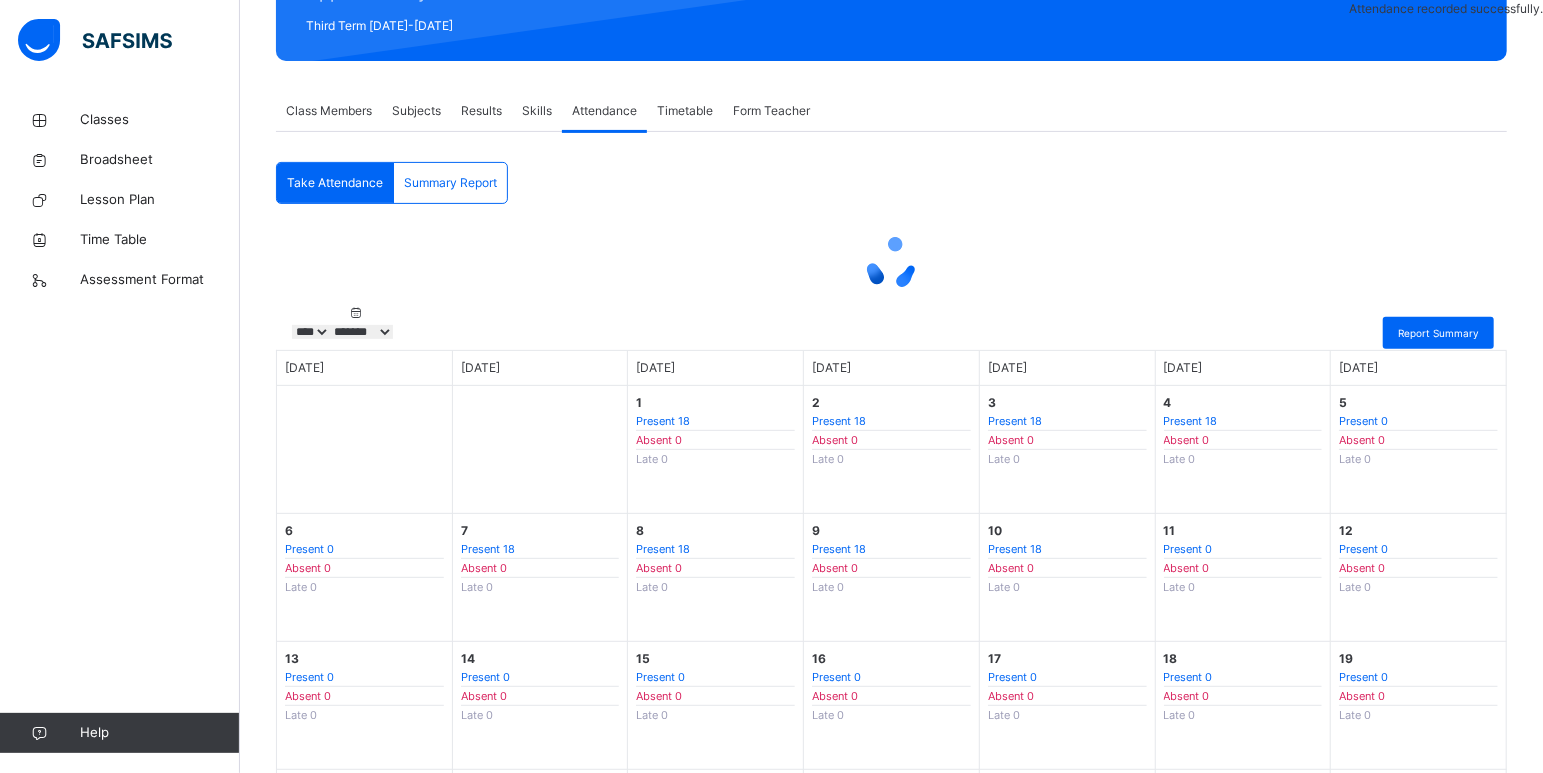 scroll, scrollTop: 75, scrollLeft: 0, axis: vertical 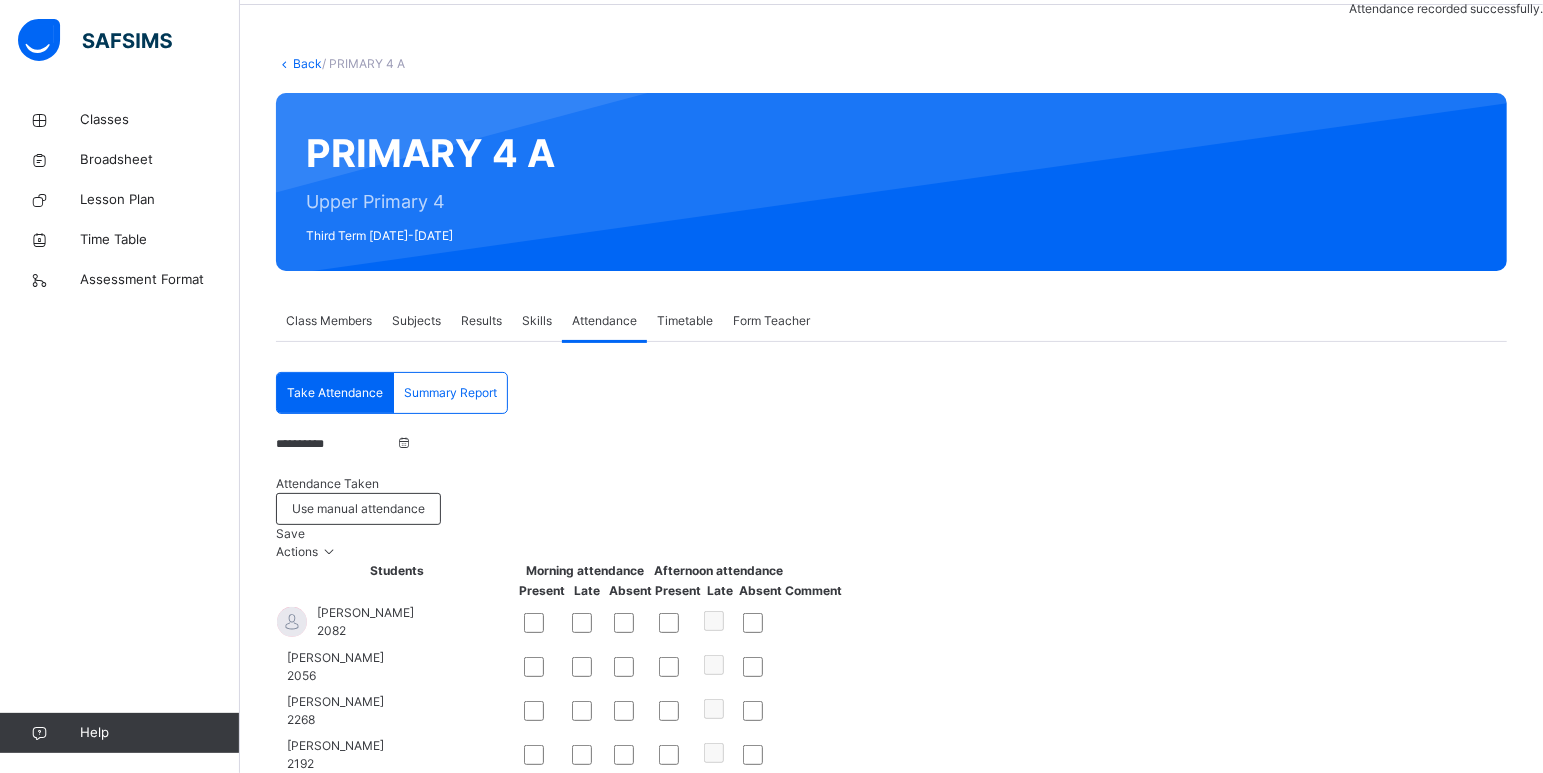 click on "**********" at bounding box center (336, 444) 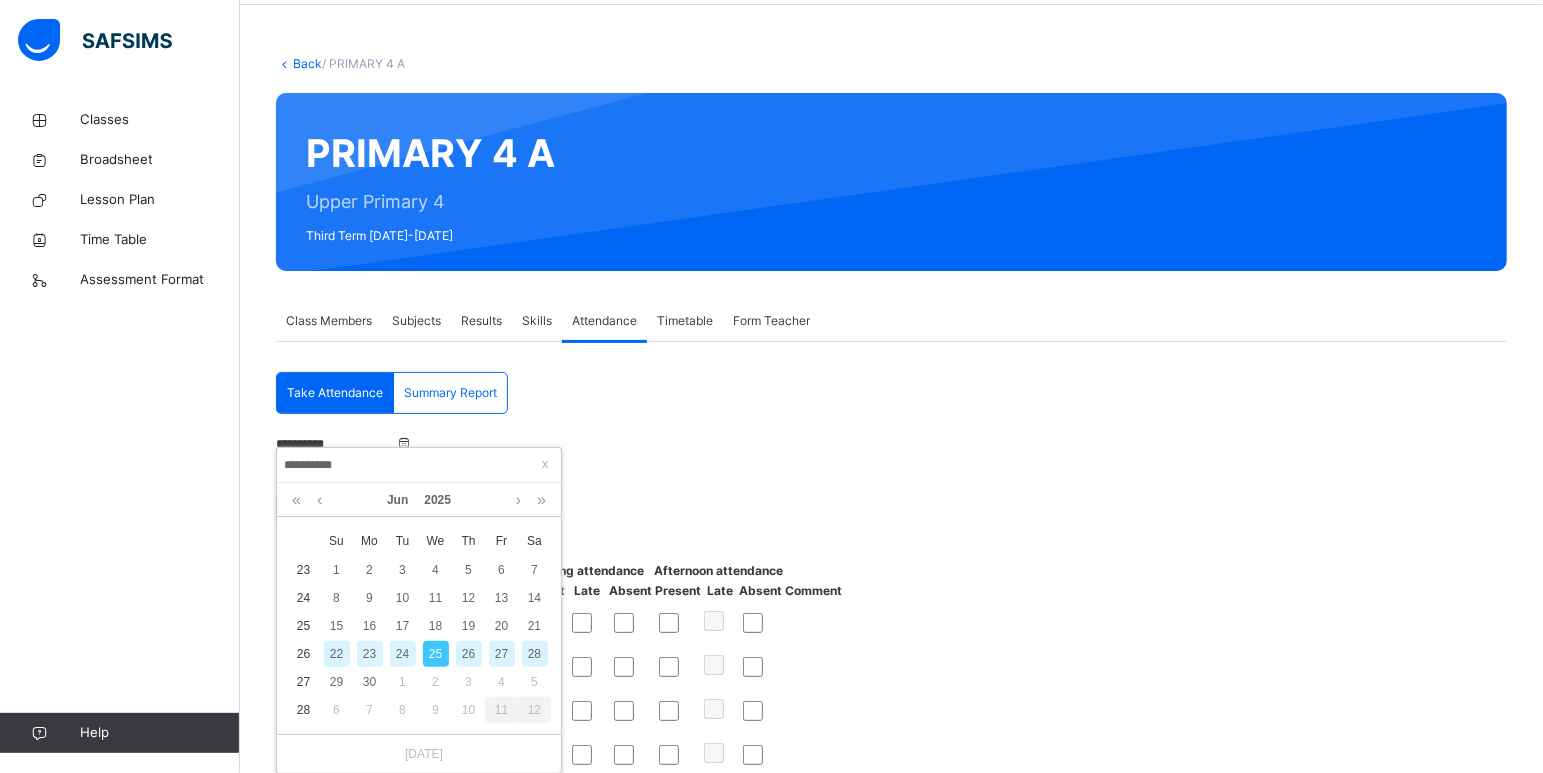 click on "25" at bounding box center (436, 654) 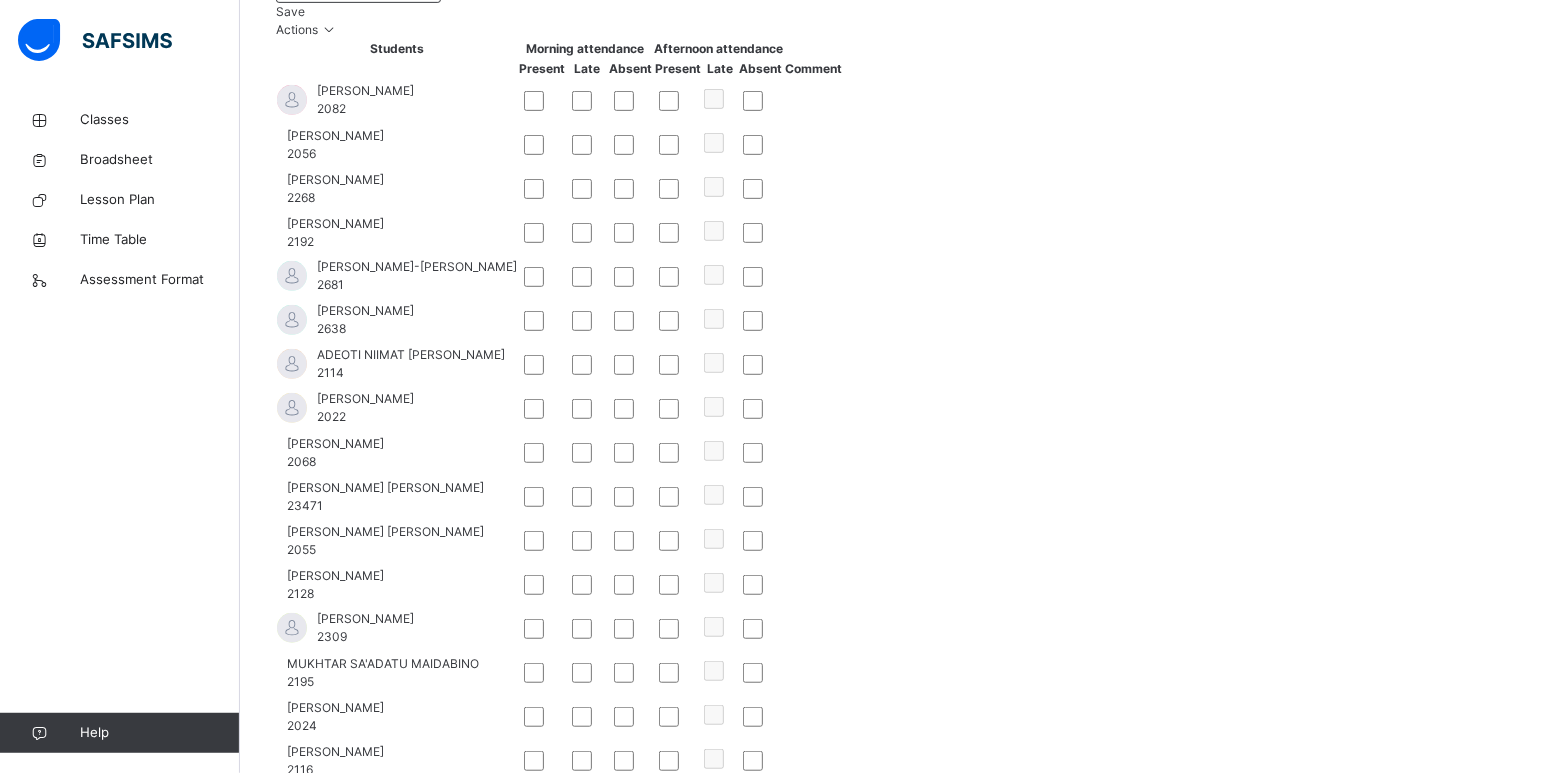 scroll, scrollTop: 810, scrollLeft: 0, axis: vertical 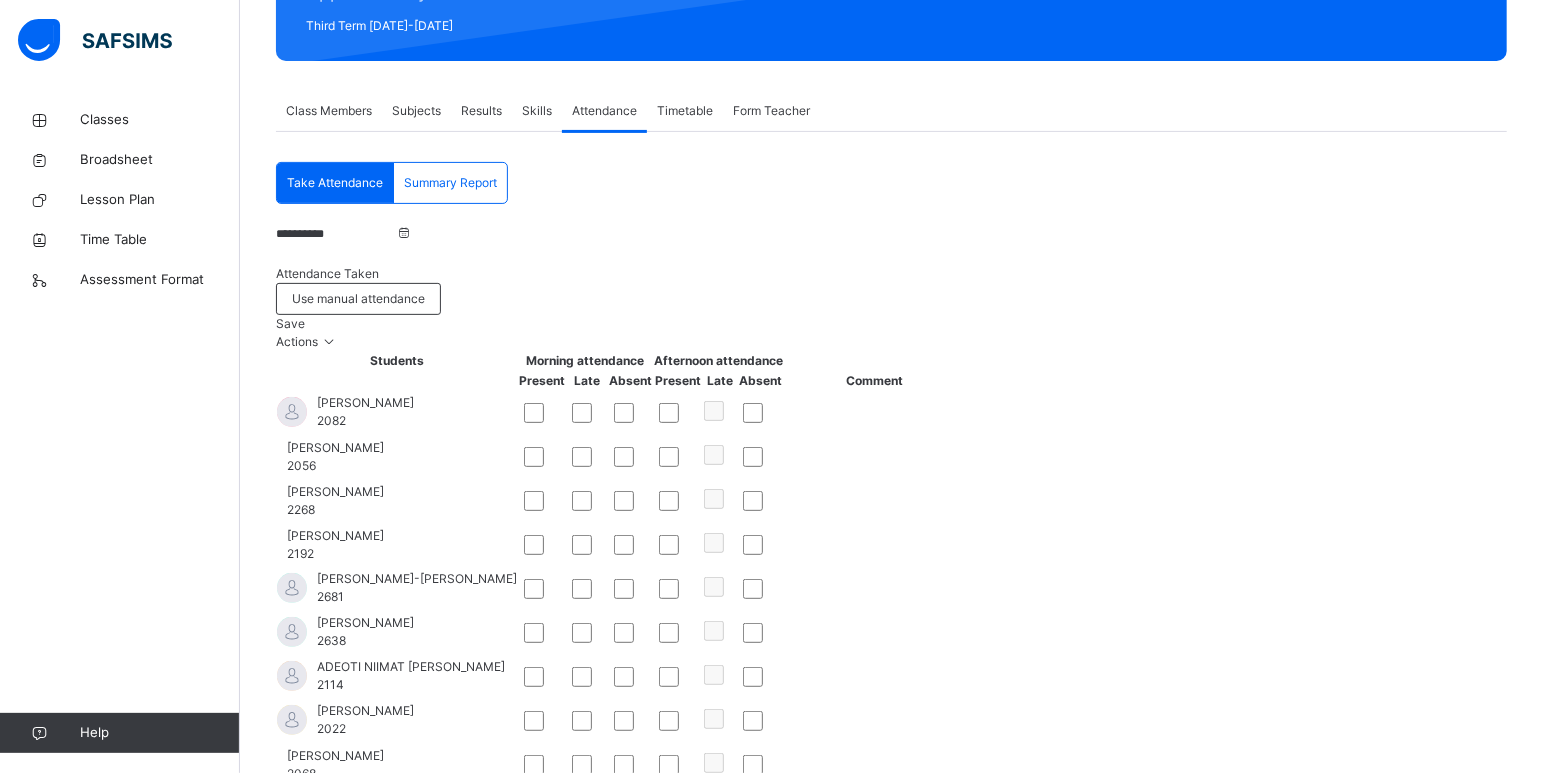 click on "Save" at bounding box center (290, 323) 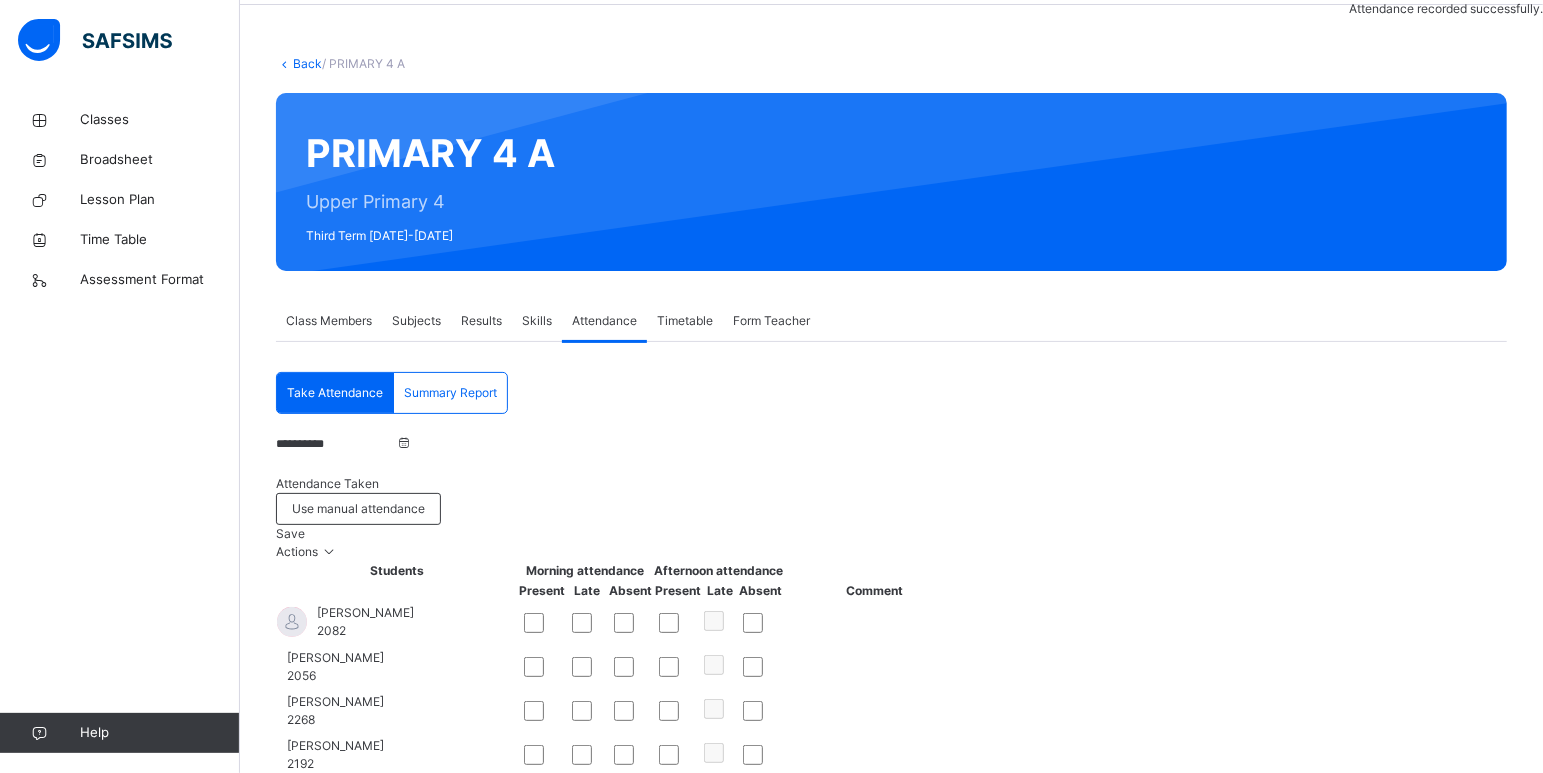 click on "**********" at bounding box center (336, 444) 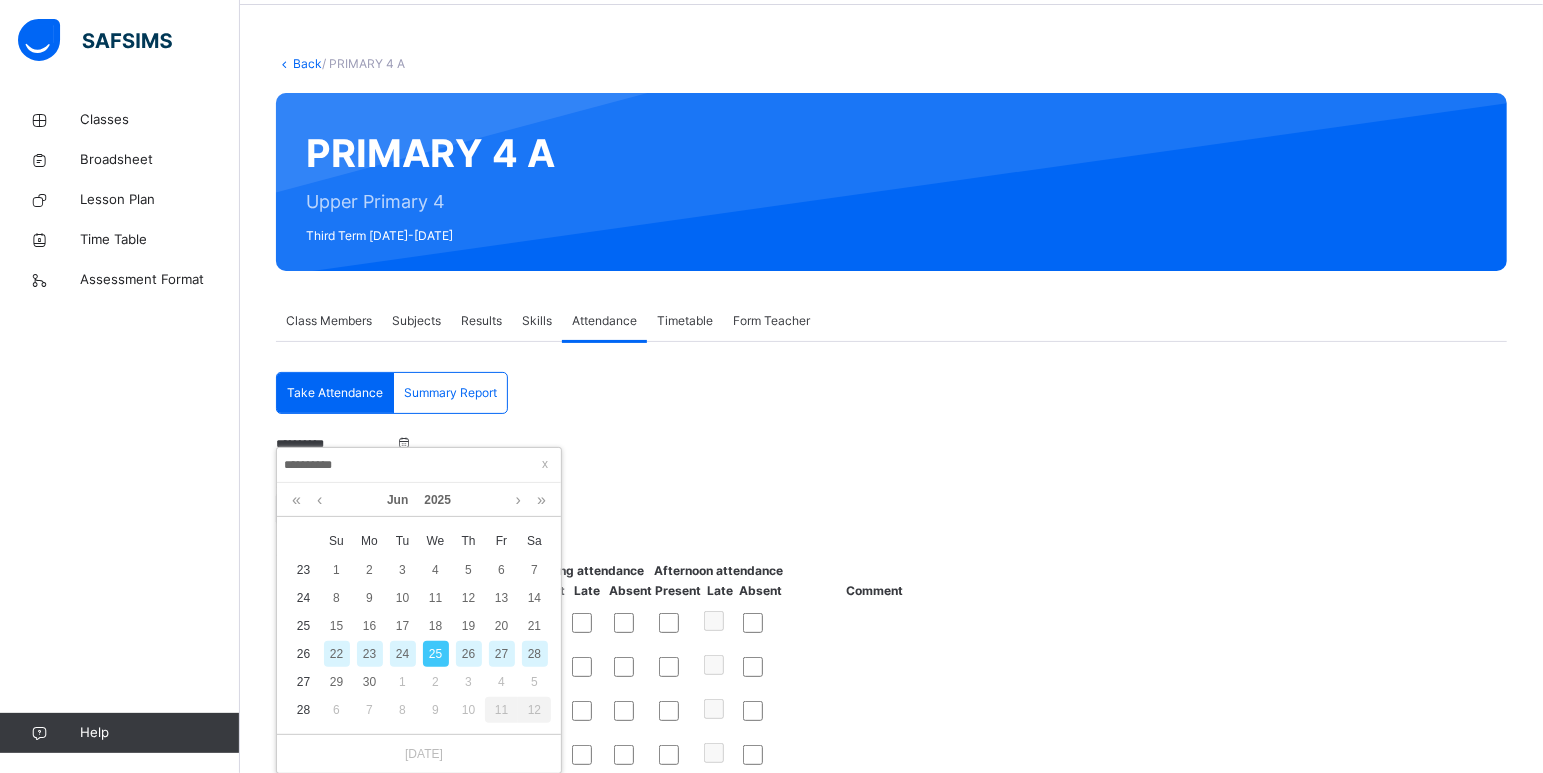click on "23" at bounding box center (370, 654) 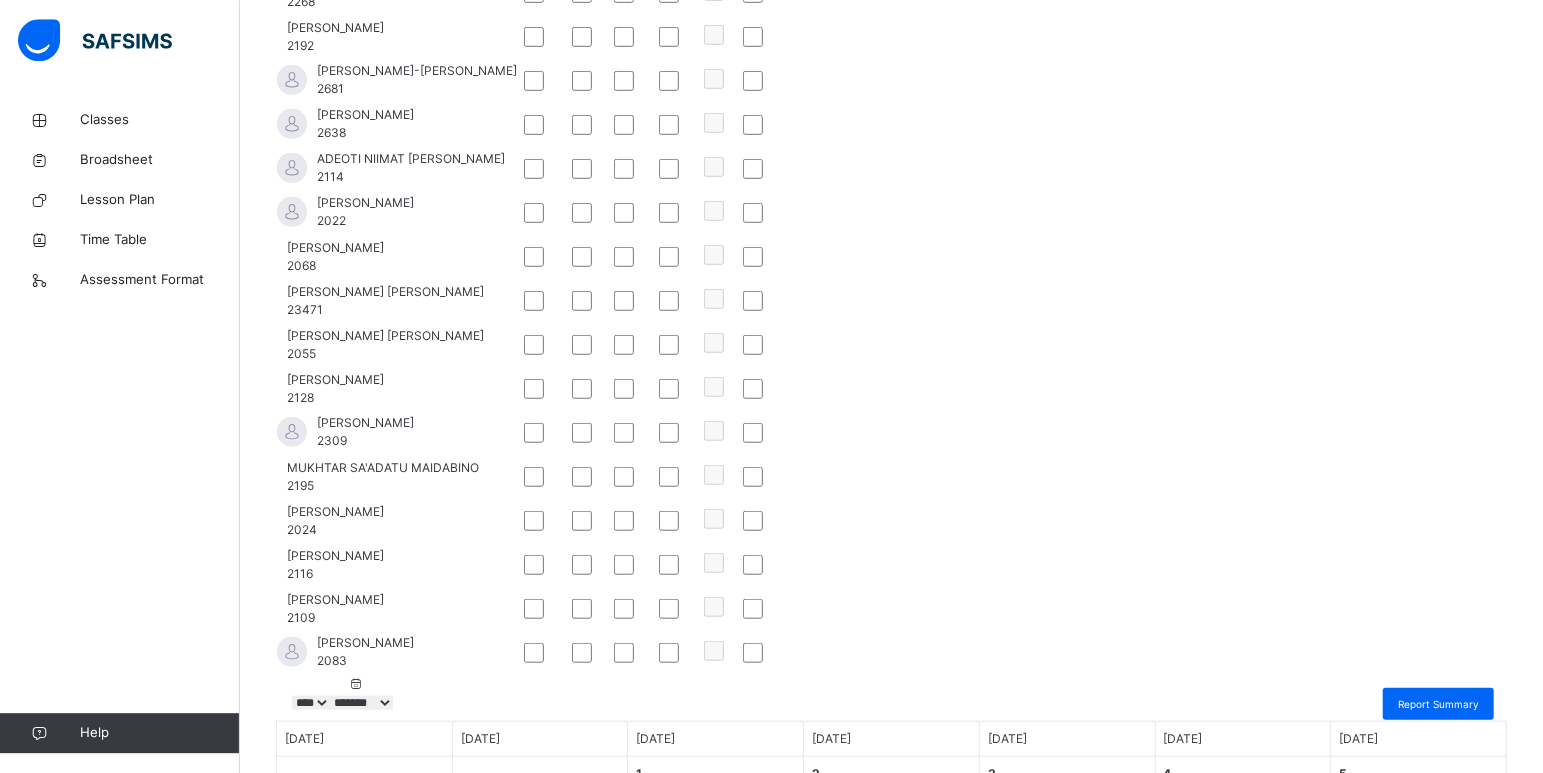 scroll, scrollTop: 810, scrollLeft: 0, axis: vertical 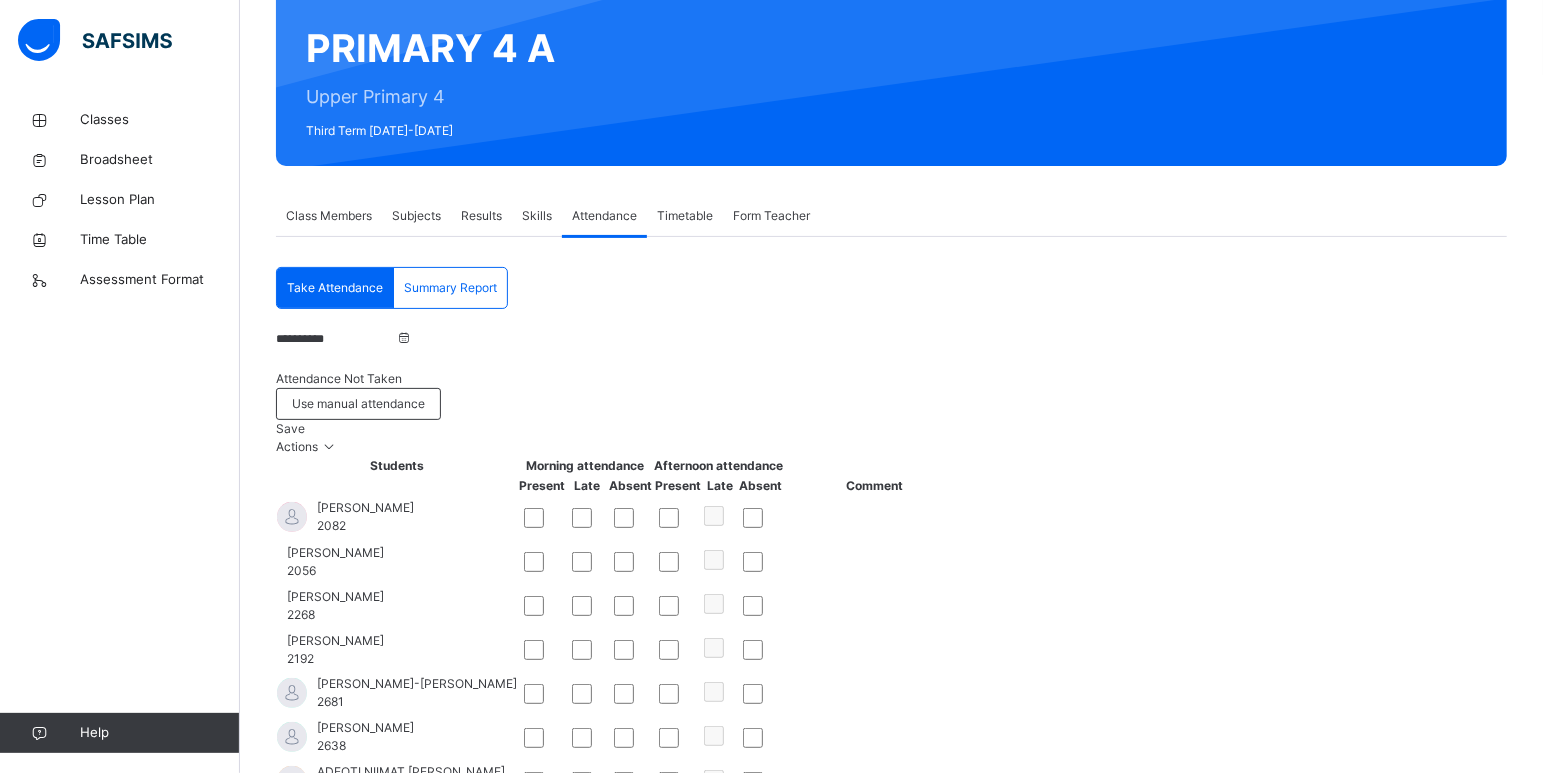 click on "Save" at bounding box center [891, 429] 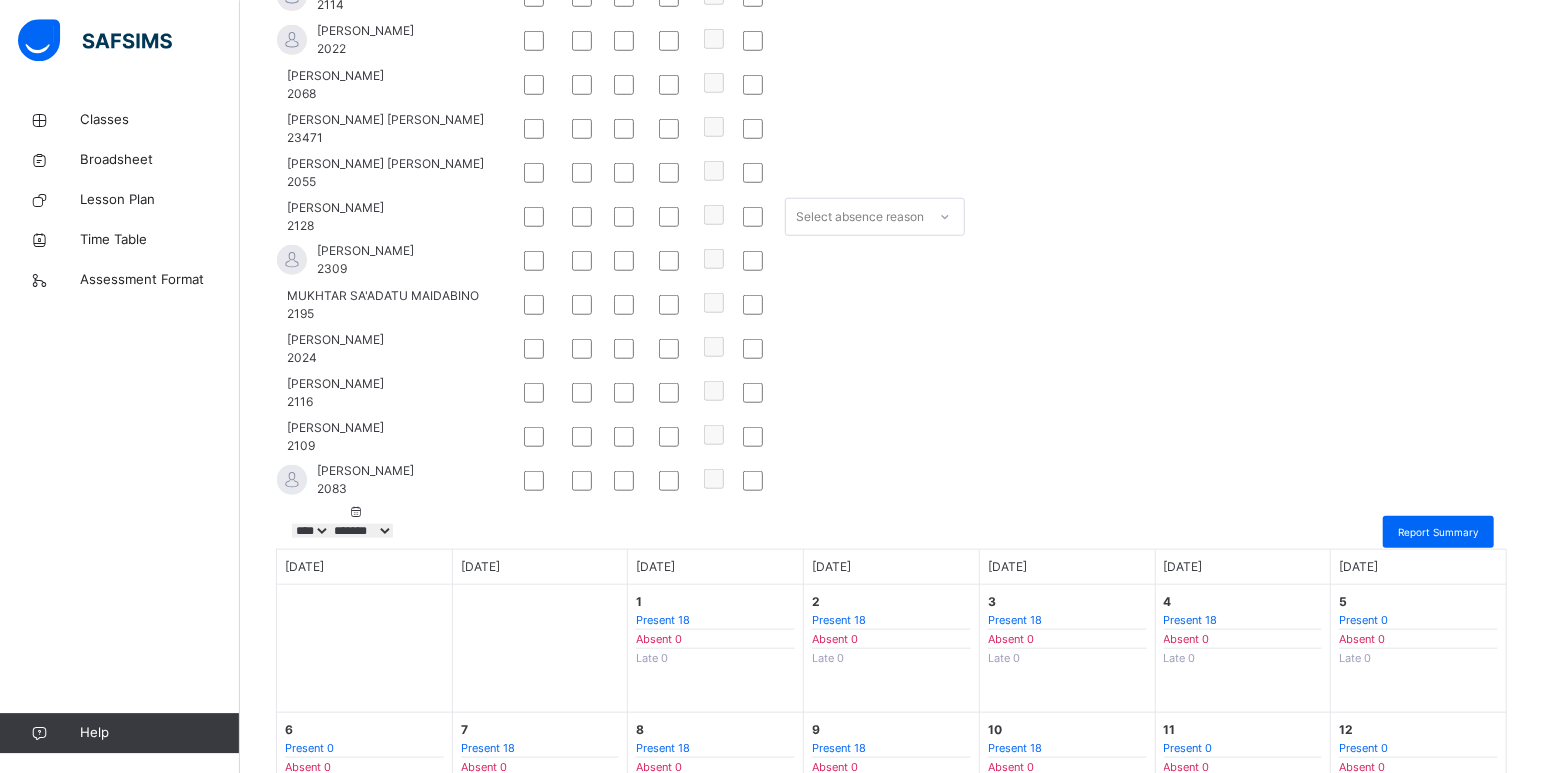 scroll, scrollTop: 1020, scrollLeft: 0, axis: vertical 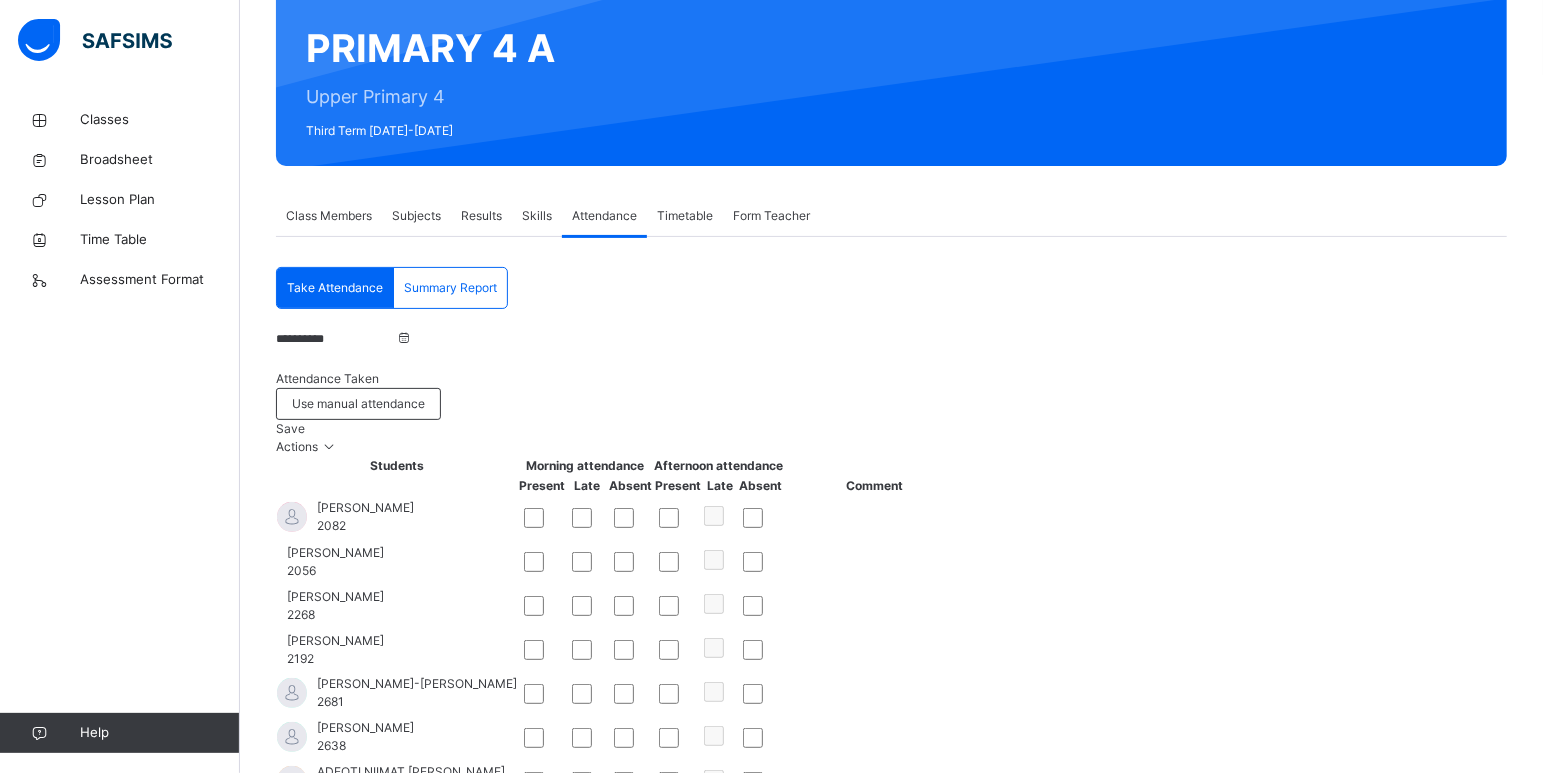 click on "Save" at bounding box center [290, 428] 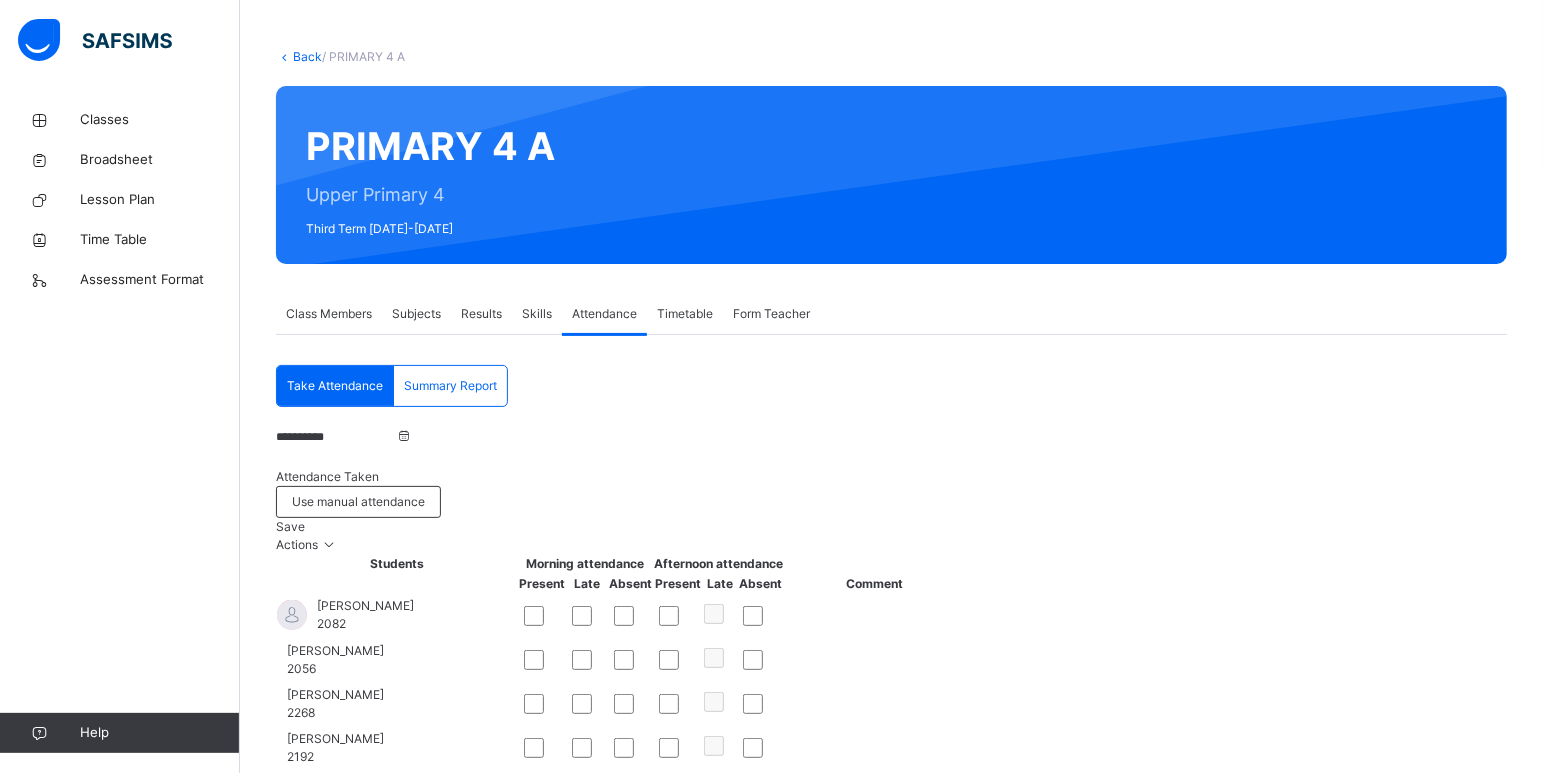 scroll, scrollTop: 75, scrollLeft: 0, axis: vertical 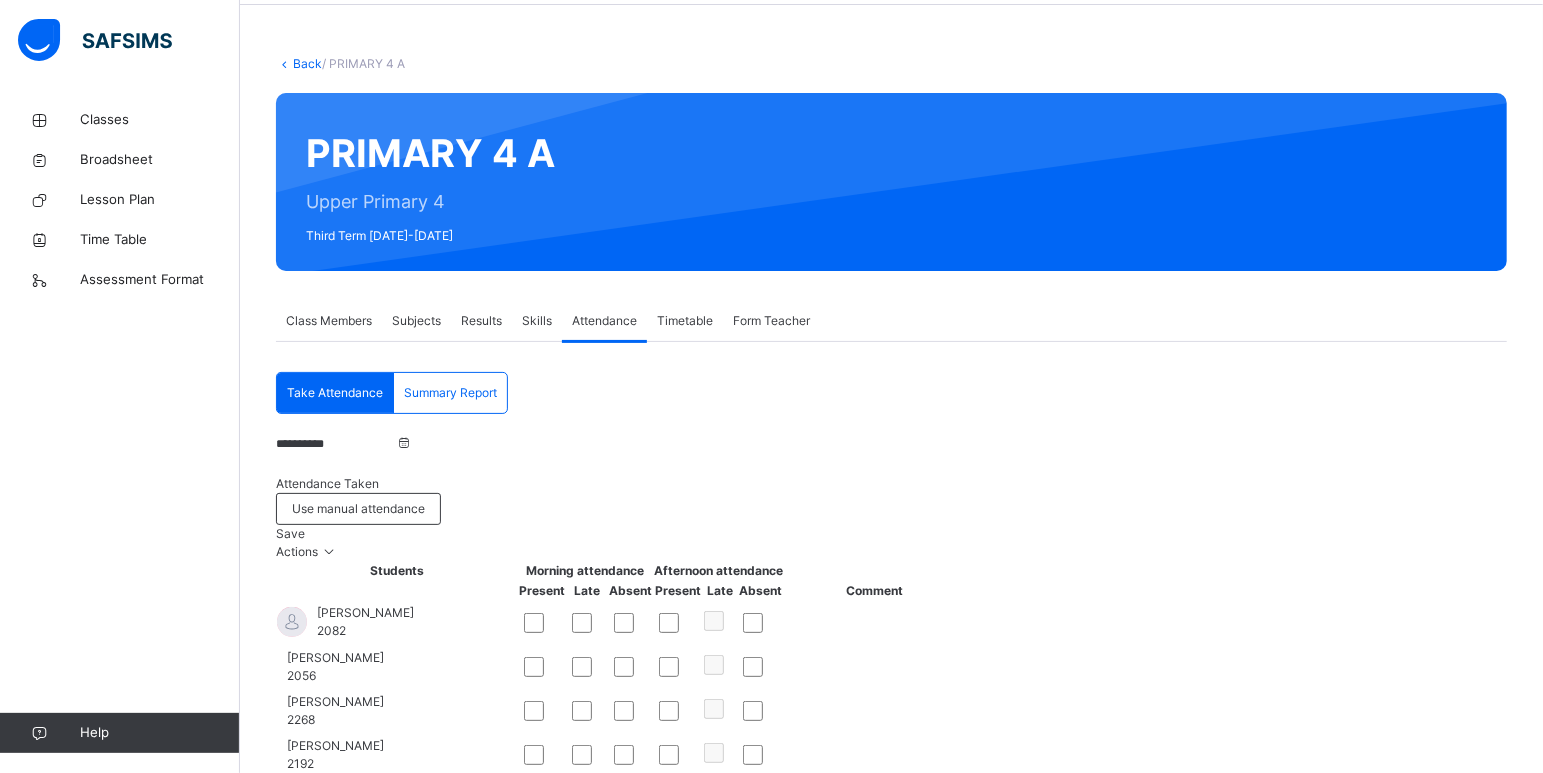 click on "**********" at bounding box center (336, 444) 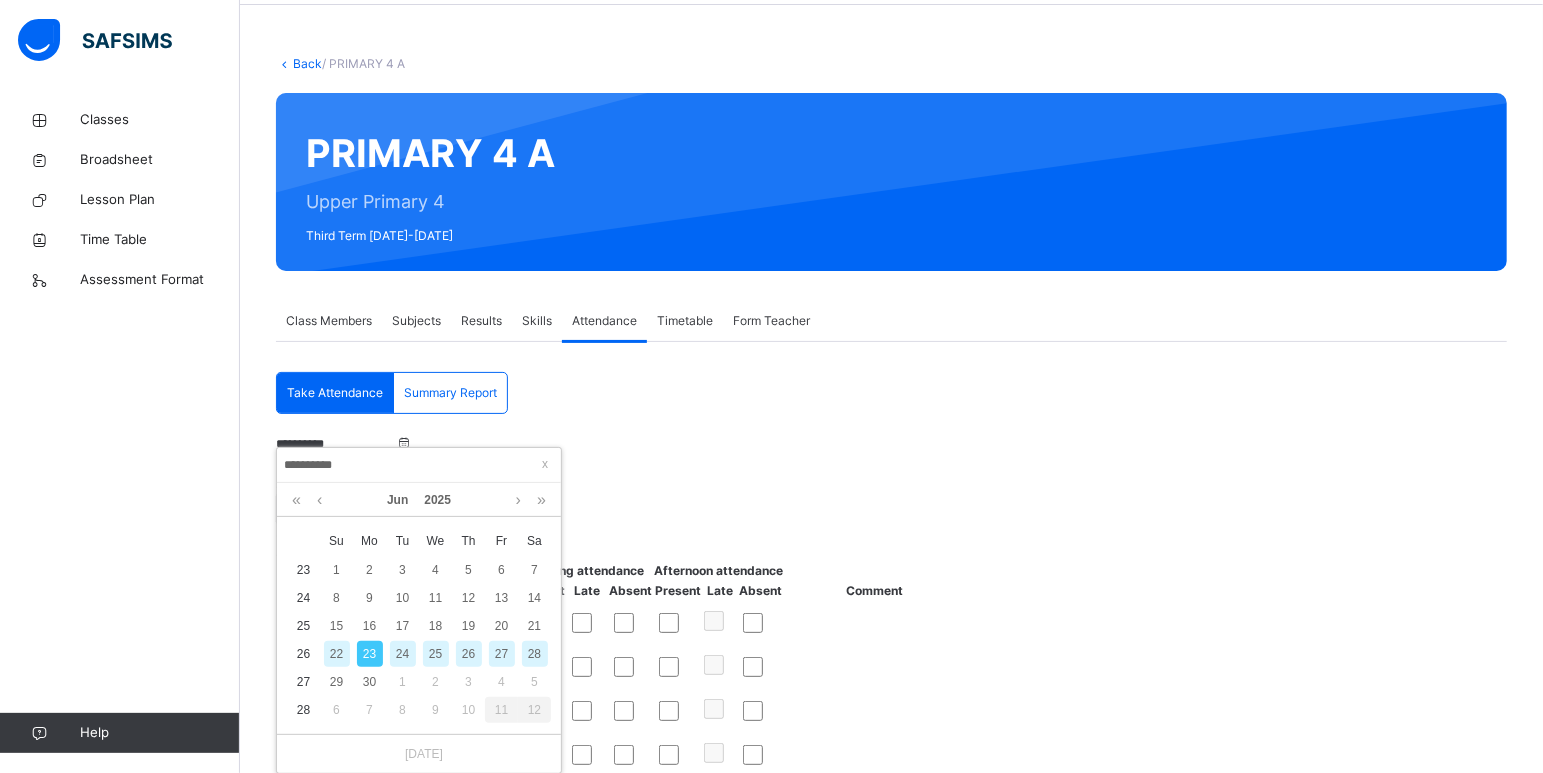 click on "27" at bounding box center [502, 654] 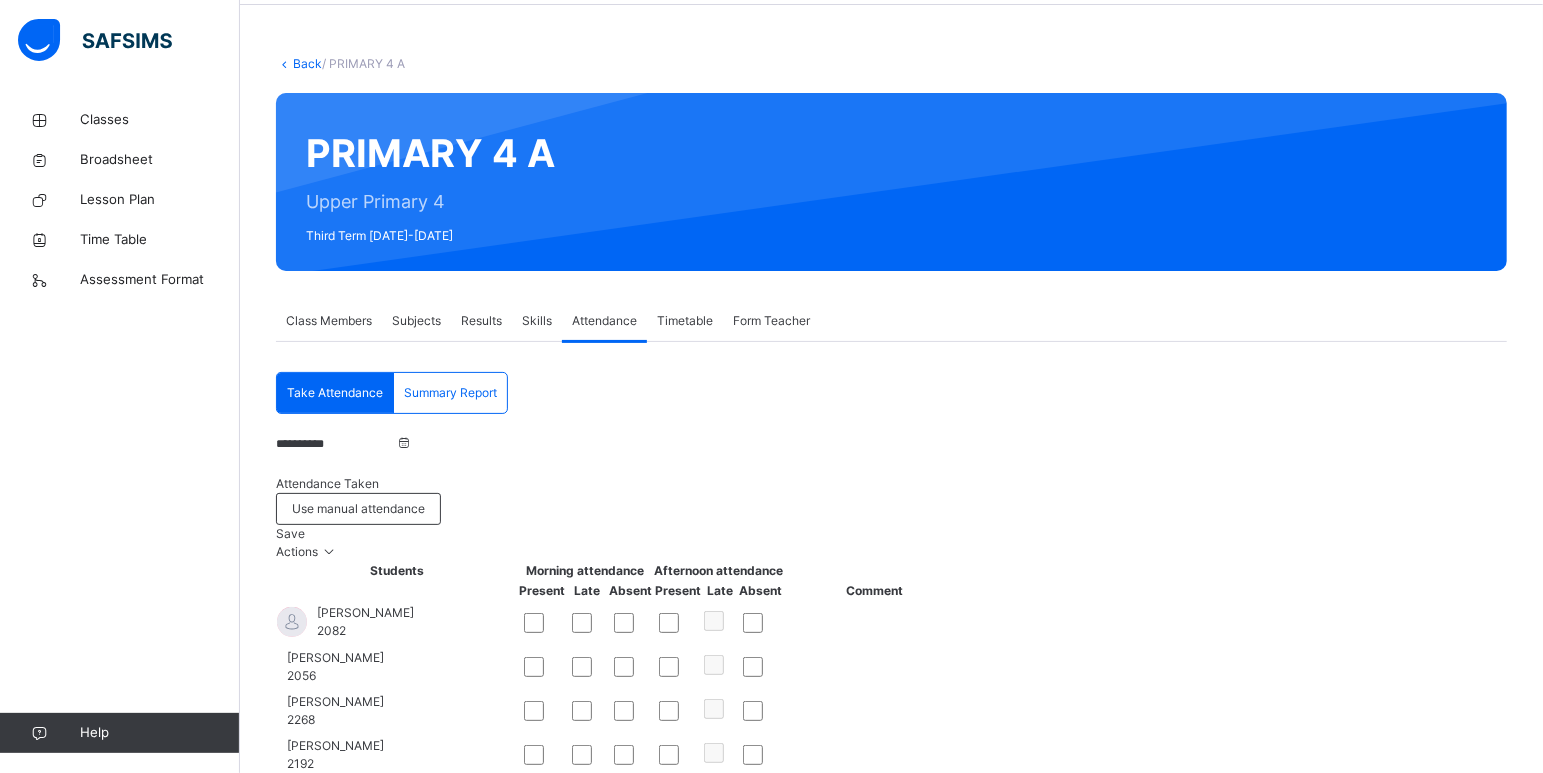 click on "**********" at bounding box center [336, 444] 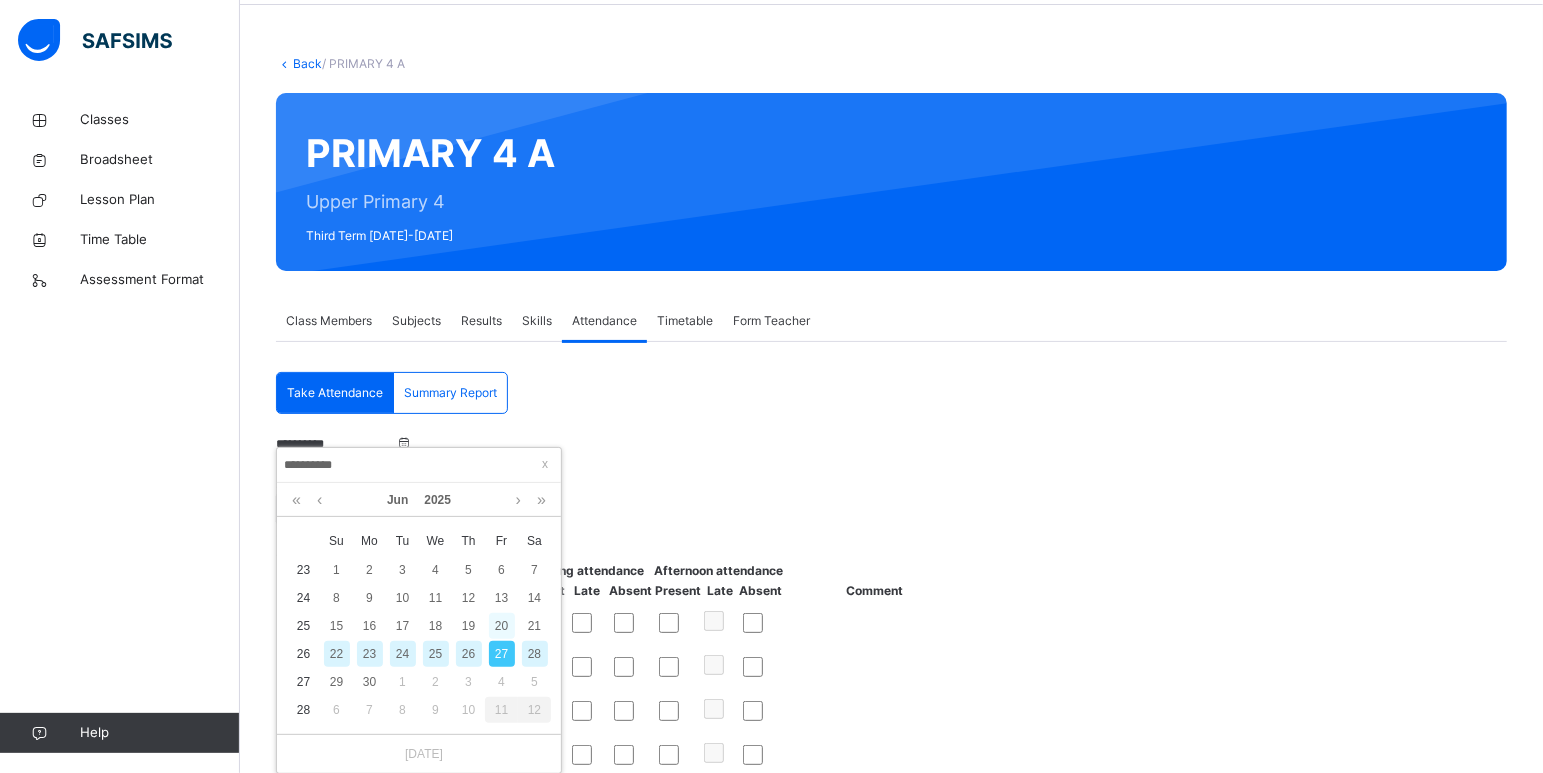 click on "20" at bounding box center (502, 626) 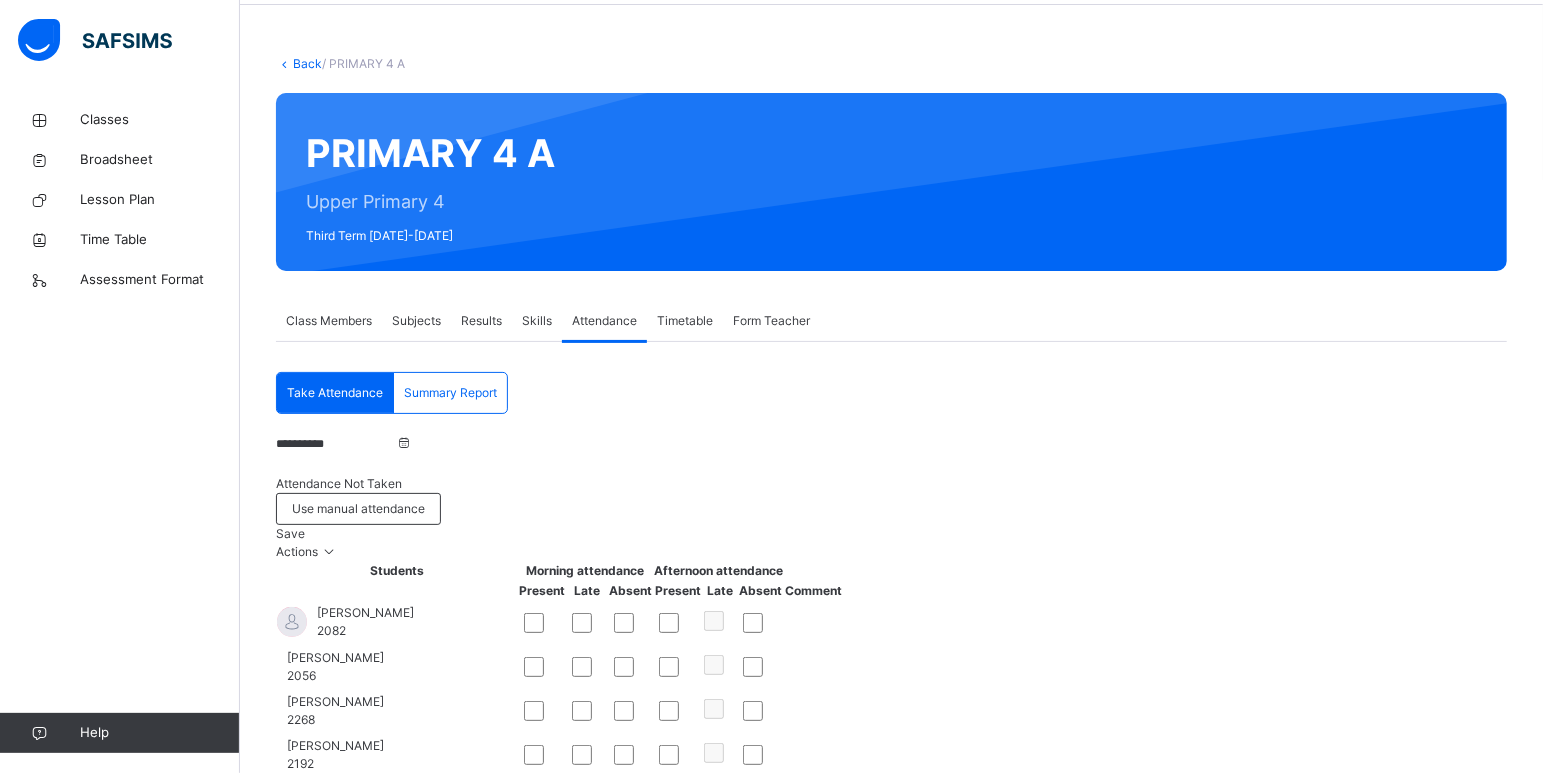 click on "**********" at bounding box center [336, 444] 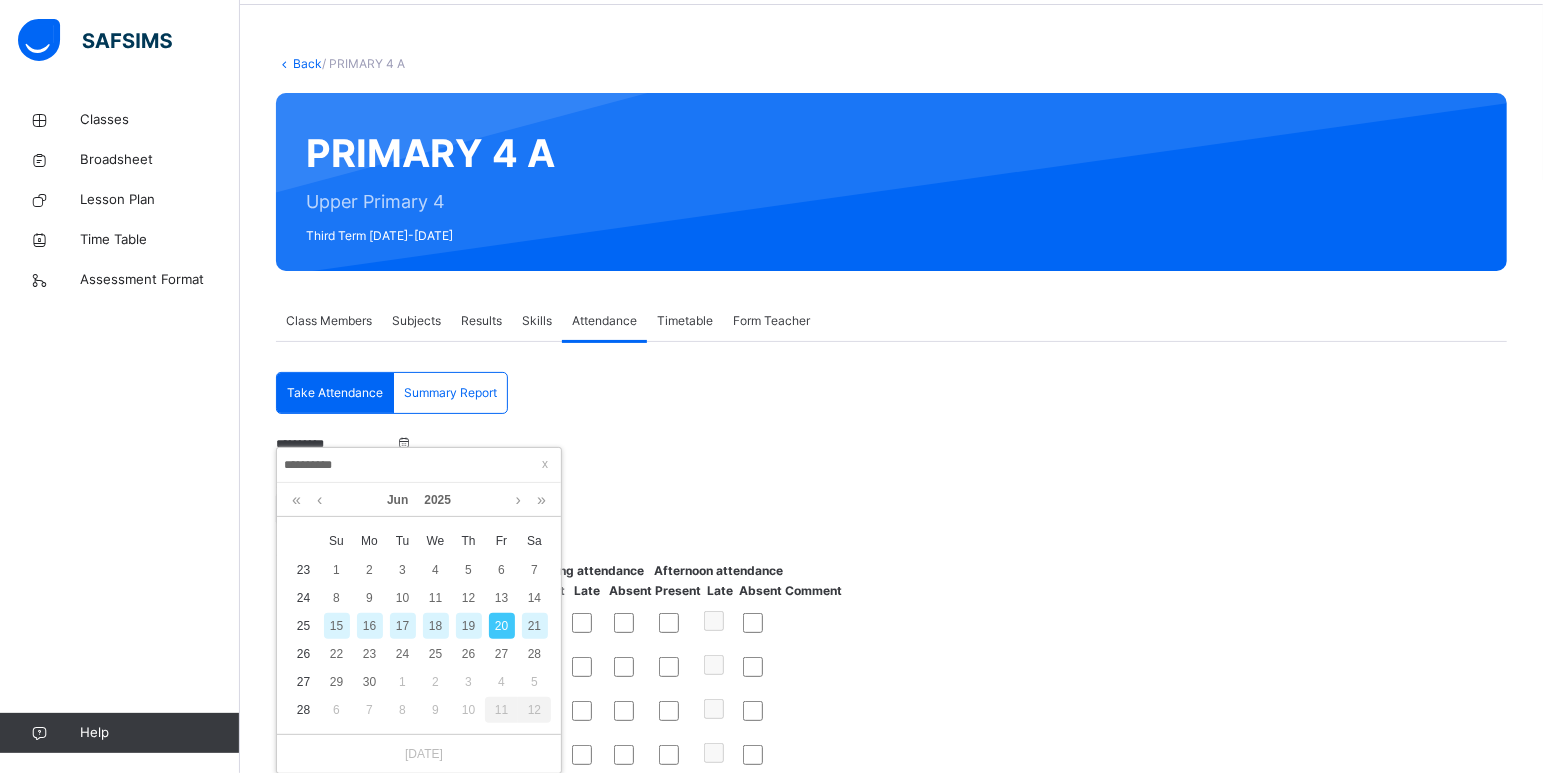 click on "20" at bounding box center [502, 626] 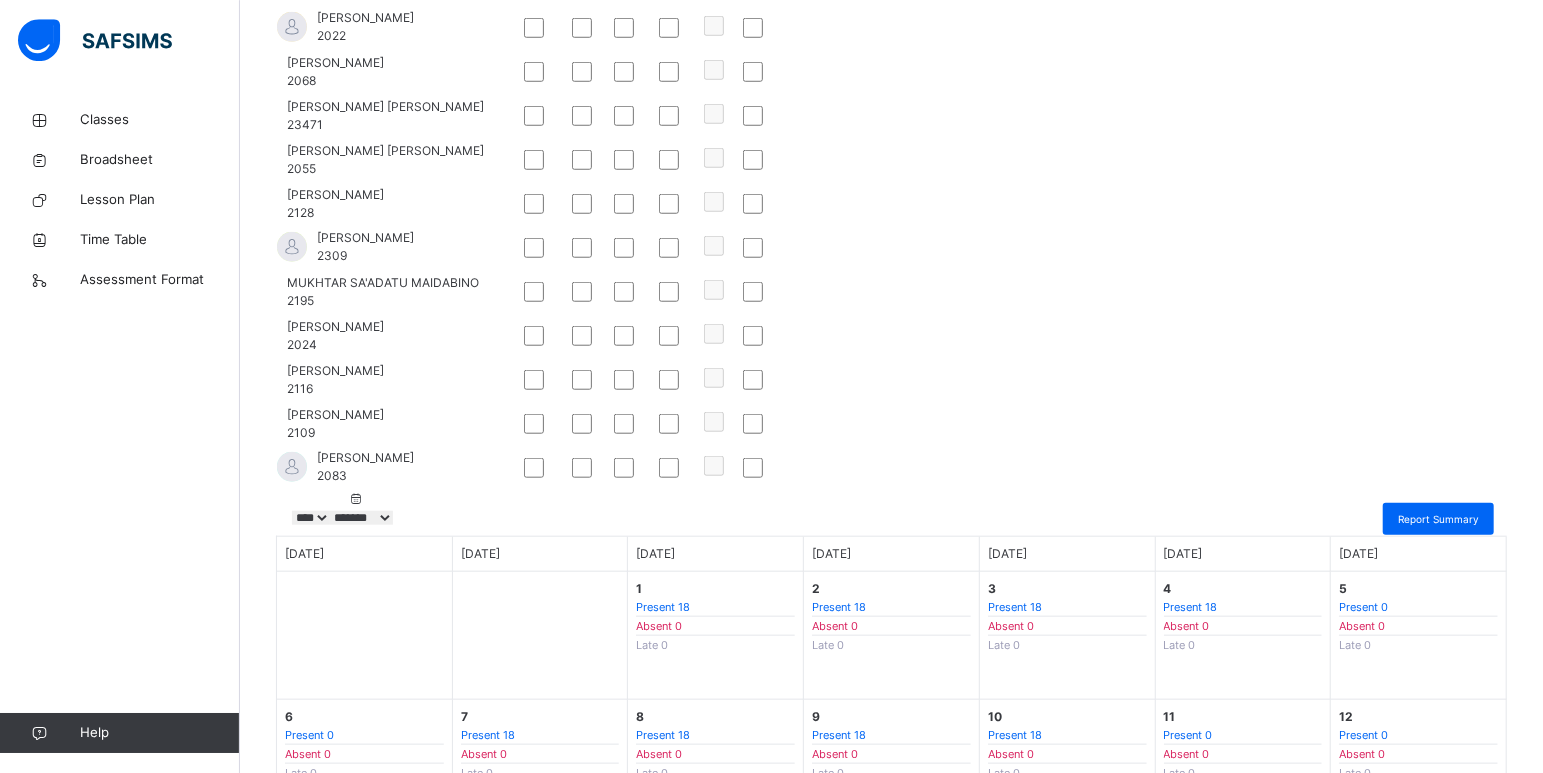 scroll, scrollTop: 1020, scrollLeft: 0, axis: vertical 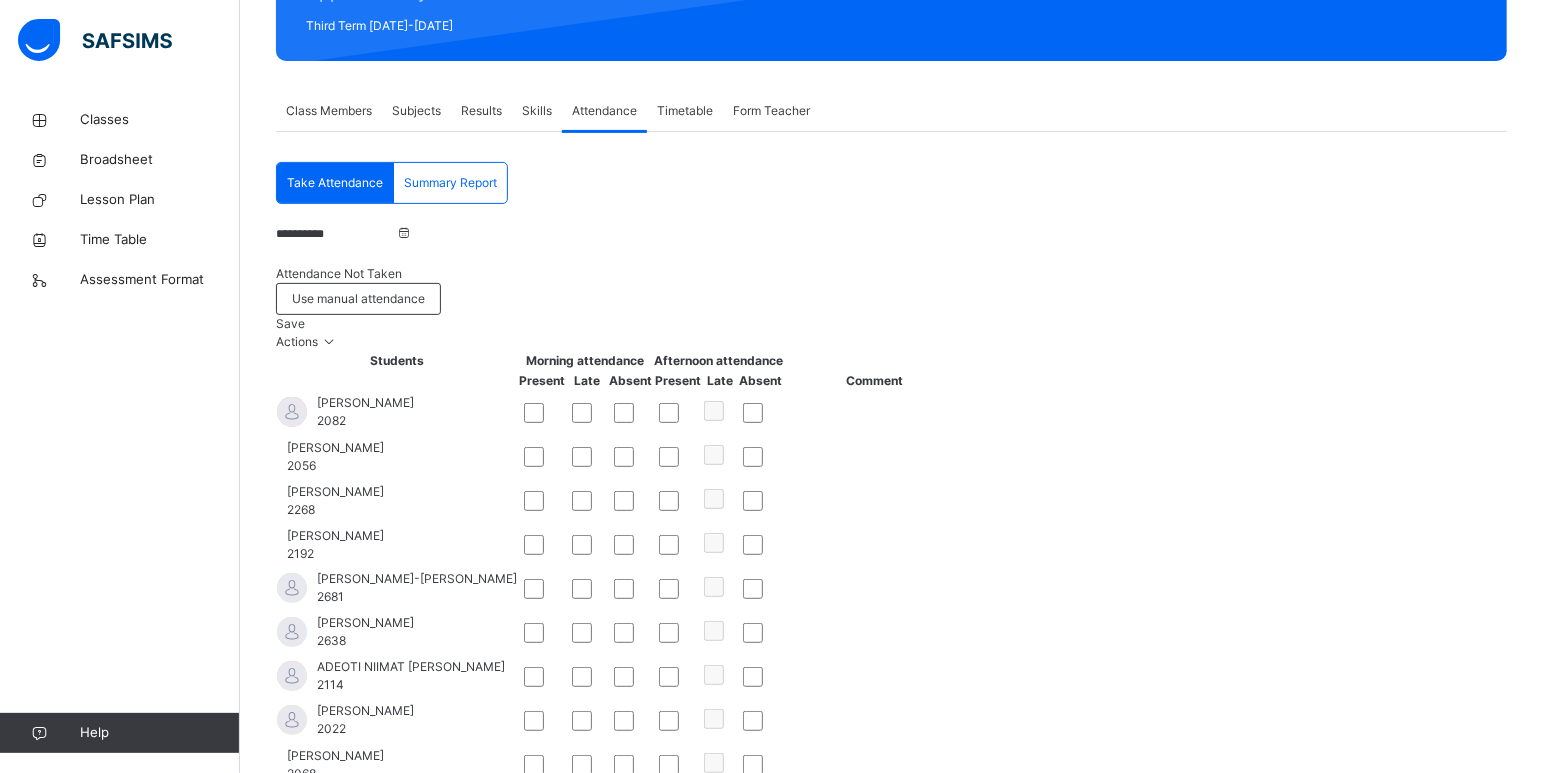 click on "Save" at bounding box center (290, 323) 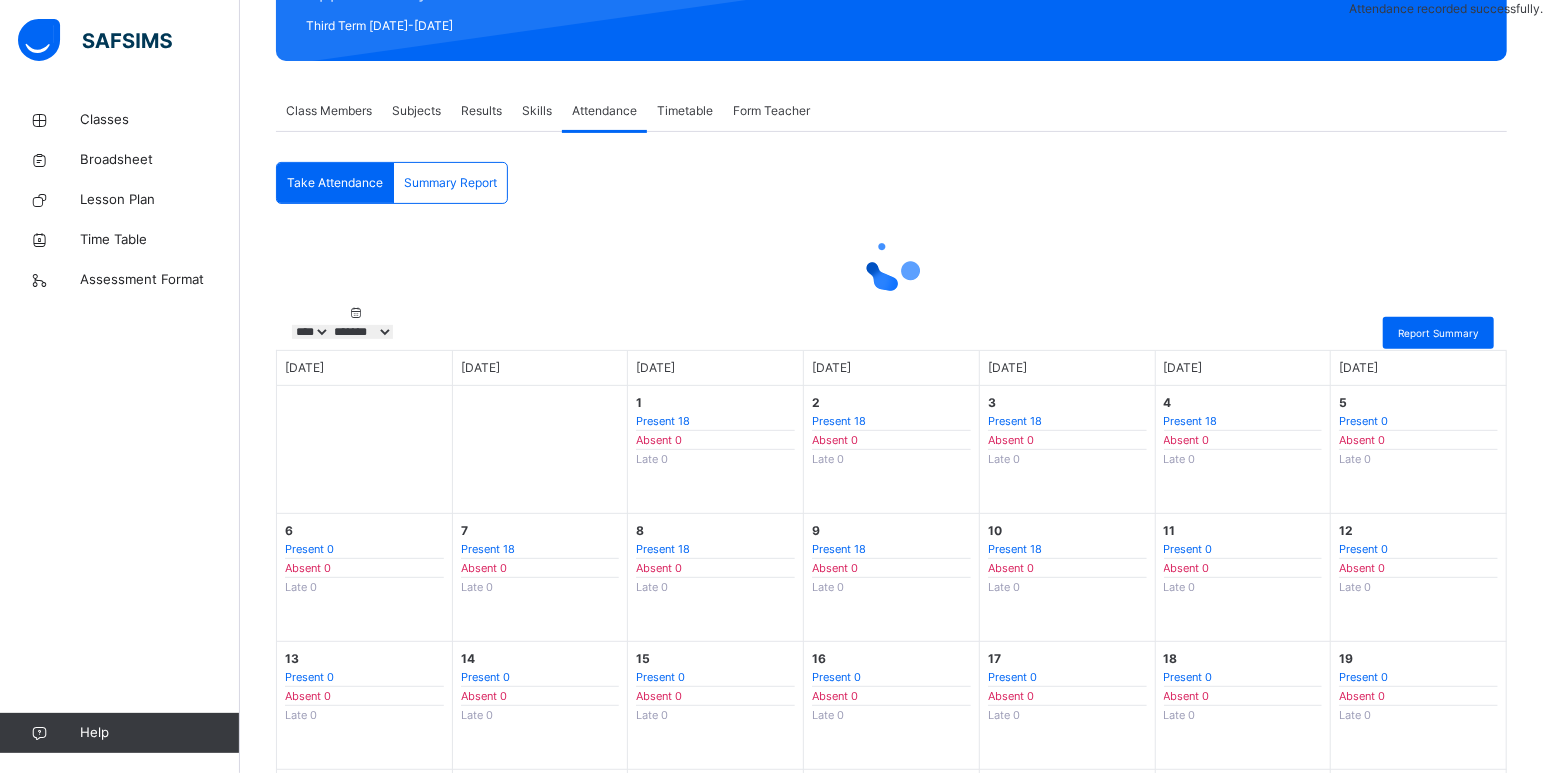 scroll, scrollTop: 75, scrollLeft: 0, axis: vertical 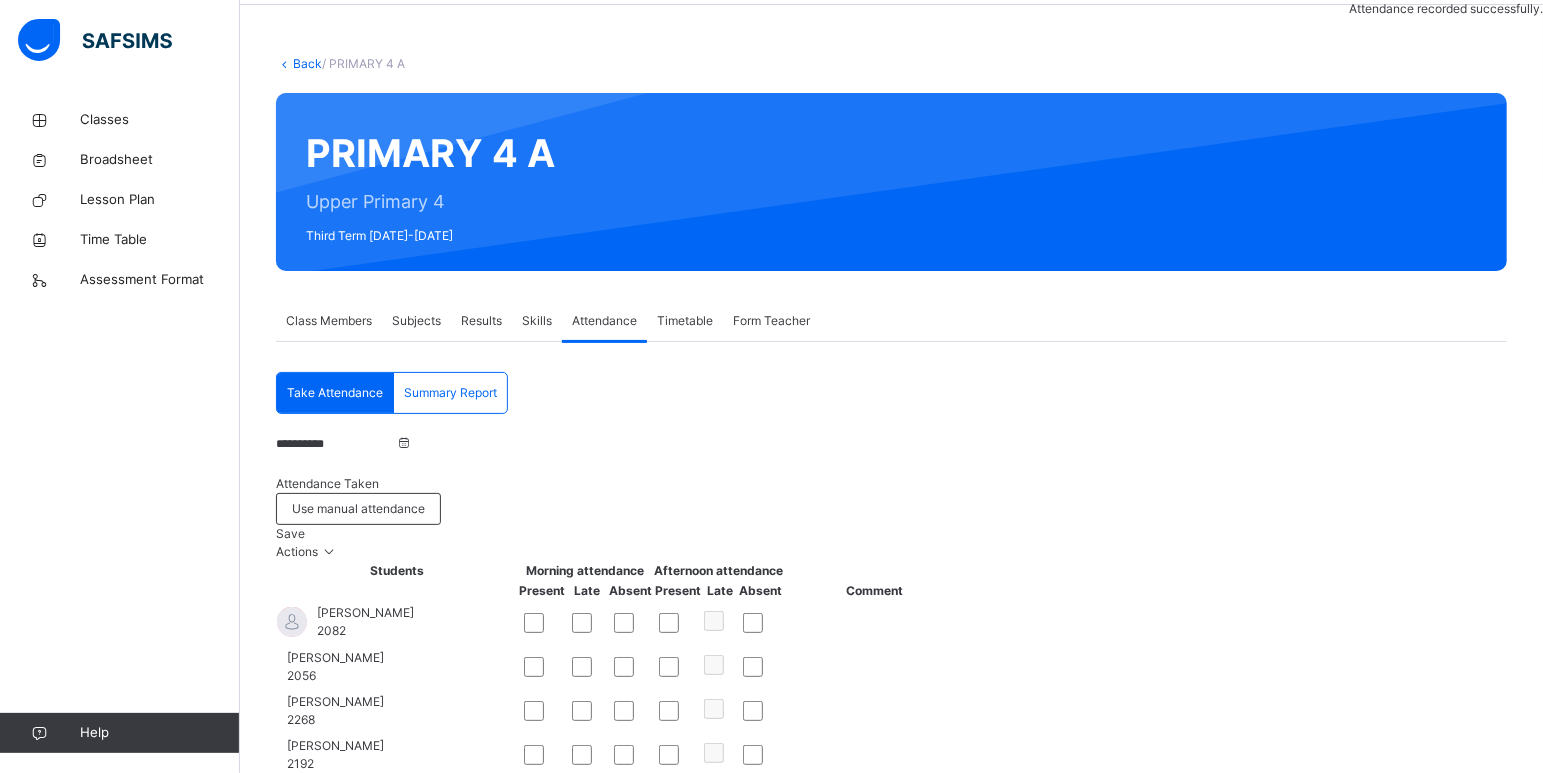click on "**********" at bounding box center (336, 444) 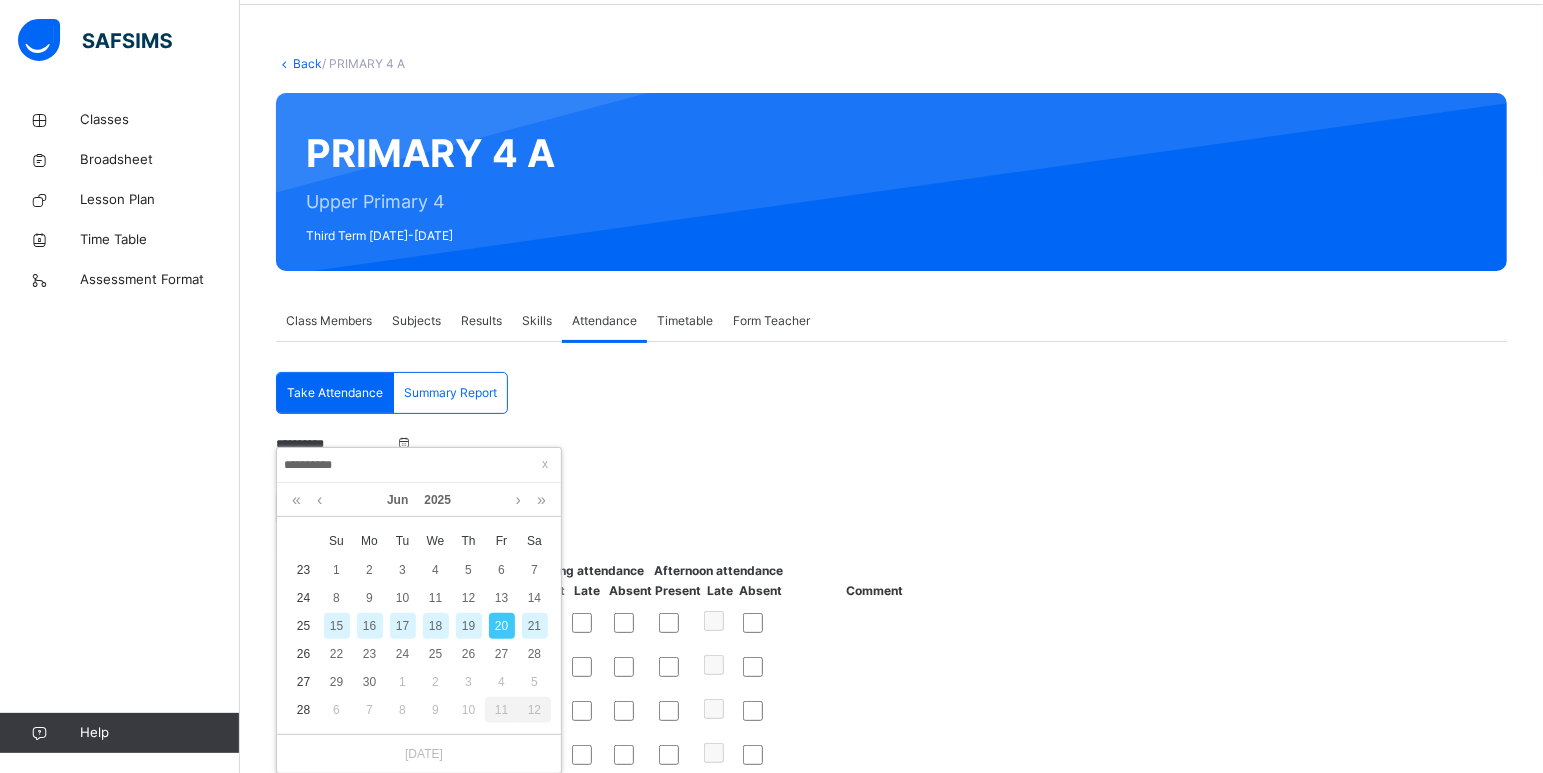 click on "19" at bounding box center (469, 626) 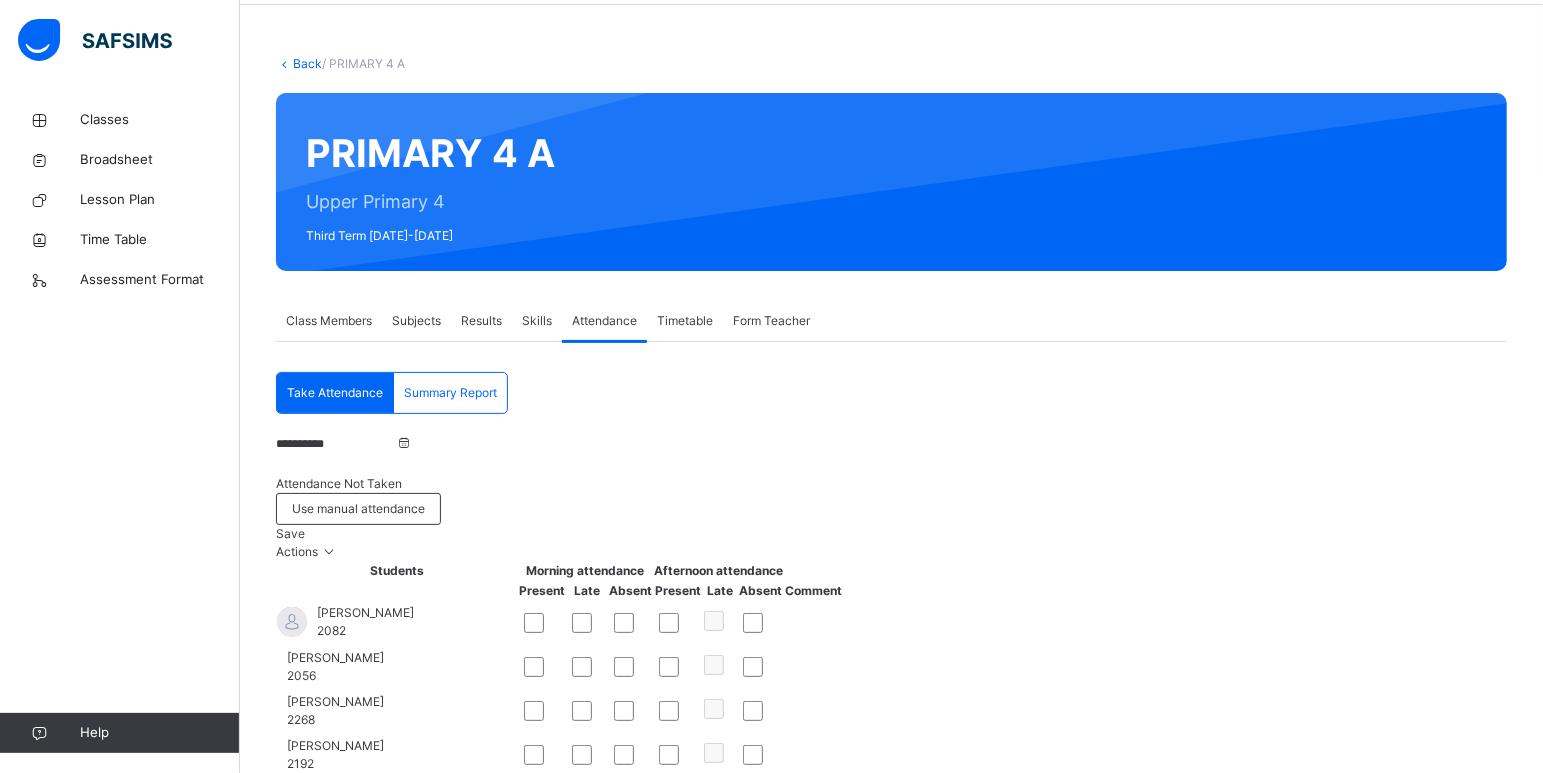click on "Save" at bounding box center (290, 533) 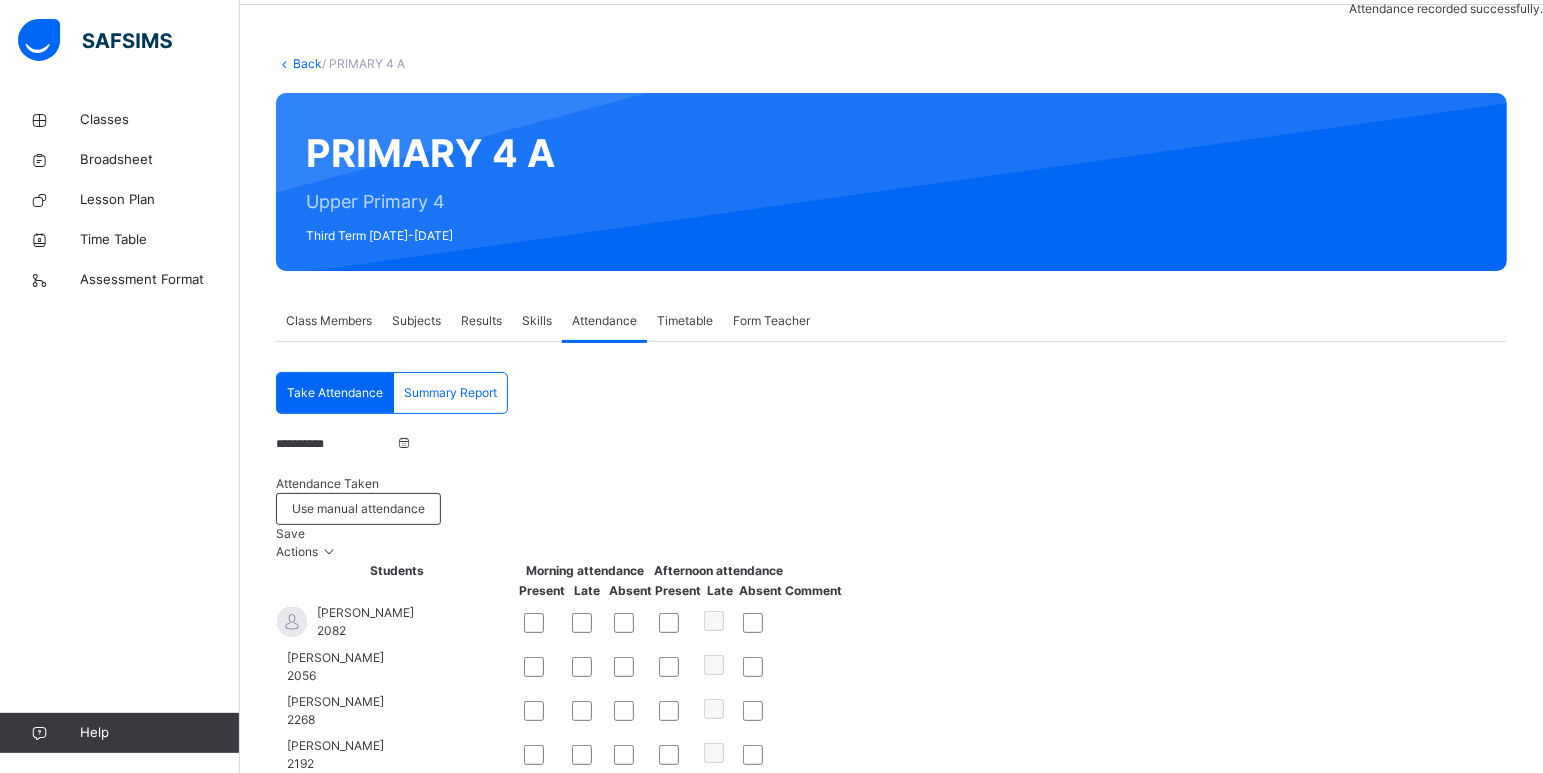 click on "**********" at bounding box center [336, 444] 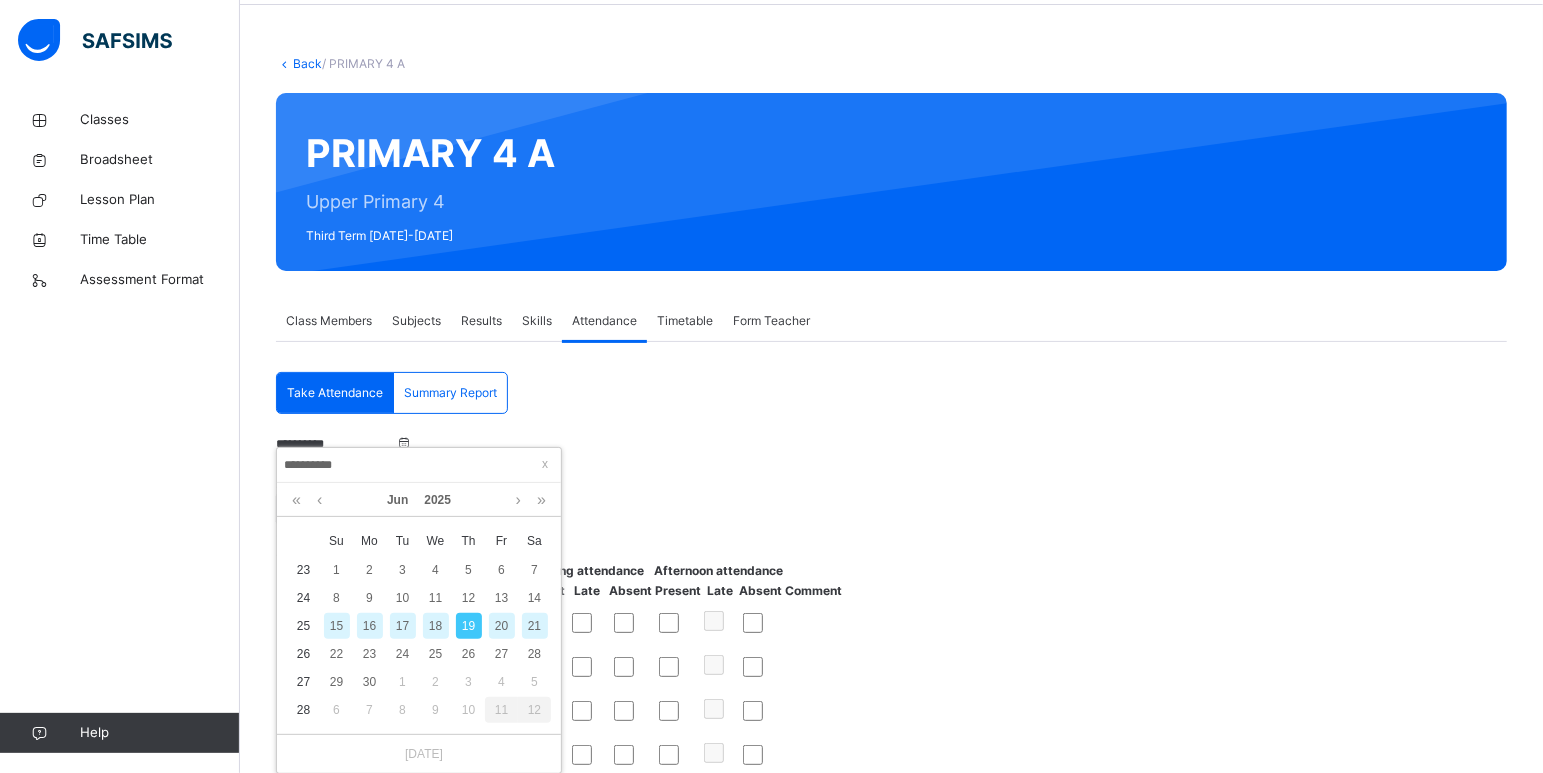 click on "18" at bounding box center [436, 626] 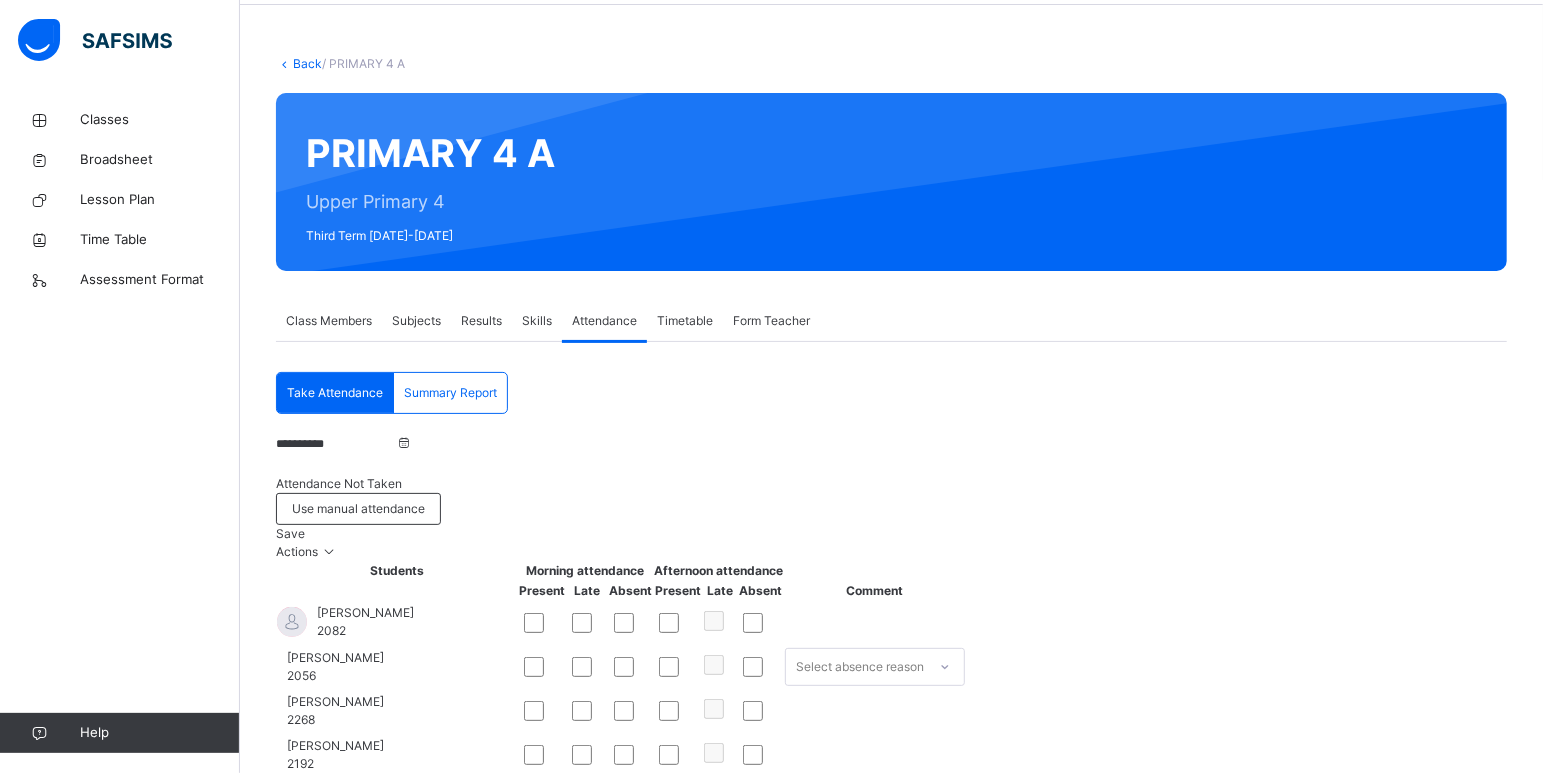 click on "Save" at bounding box center [290, 533] 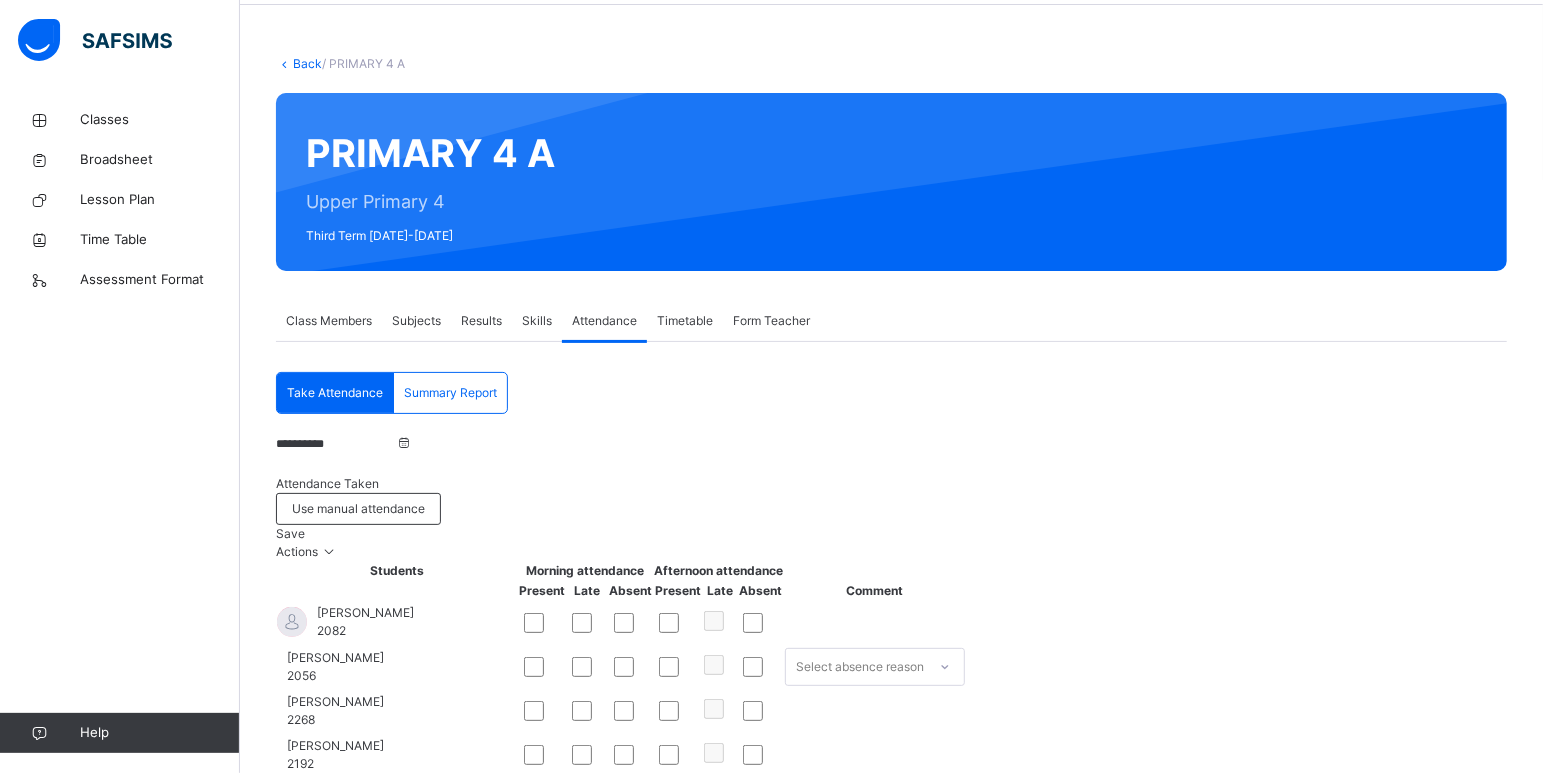 click on "**********" at bounding box center (336, 444) 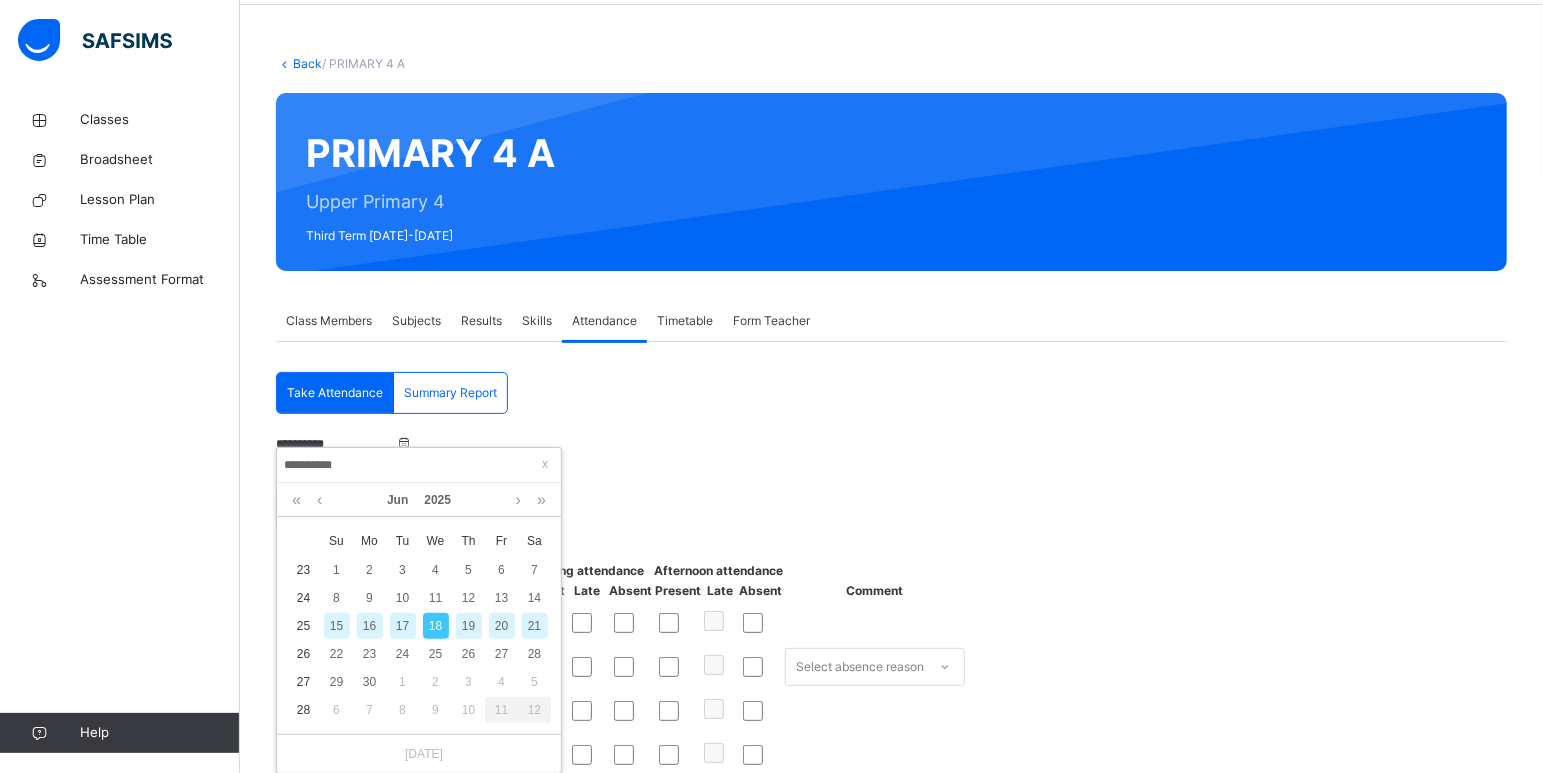 click on "17" at bounding box center [403, 626] 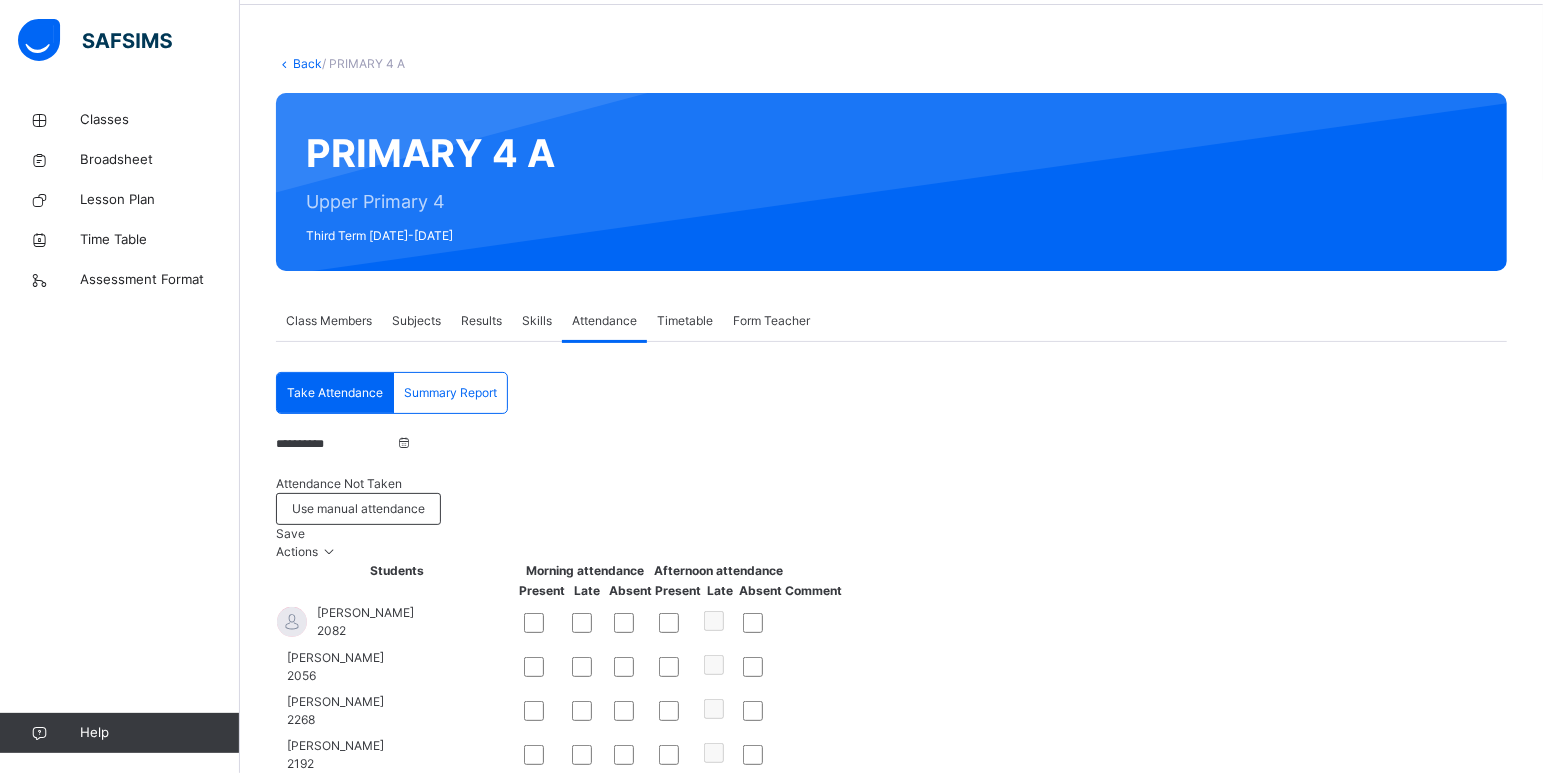 click on "Save" at bounding box center (290, 533) 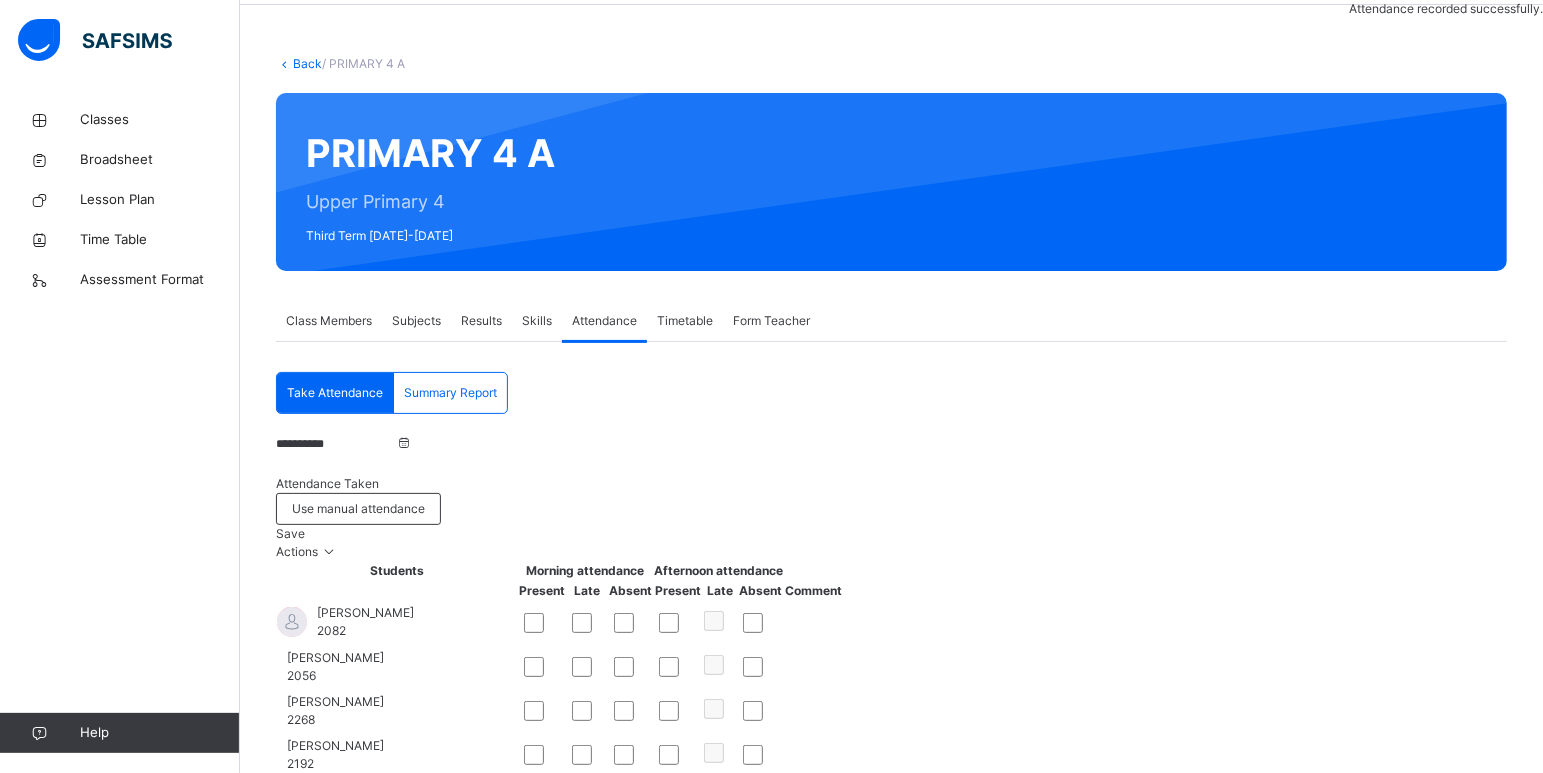 click on "**********" at bounding box center [336, 444] 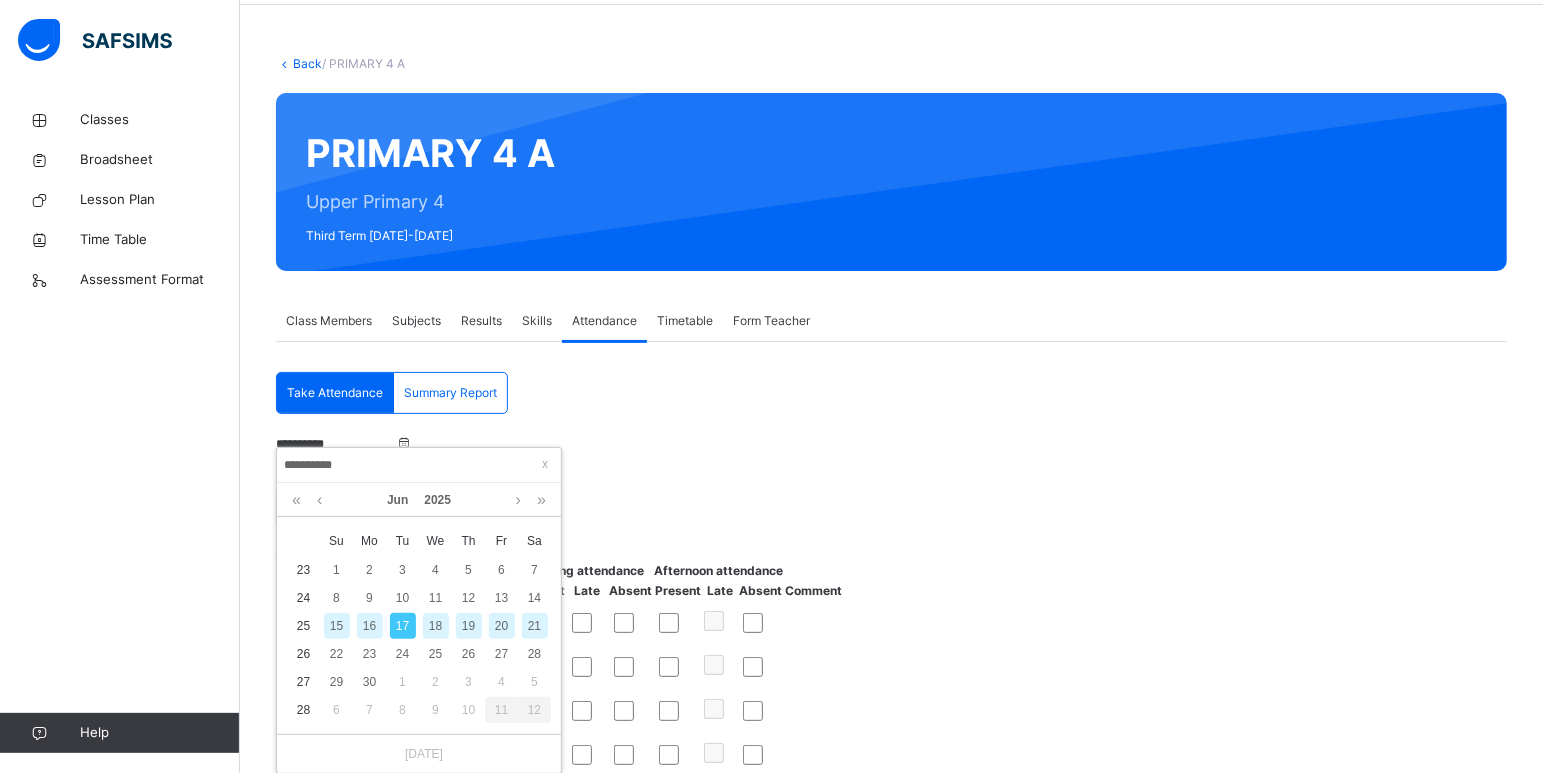 click on "16" at bounding box center [370, 626] 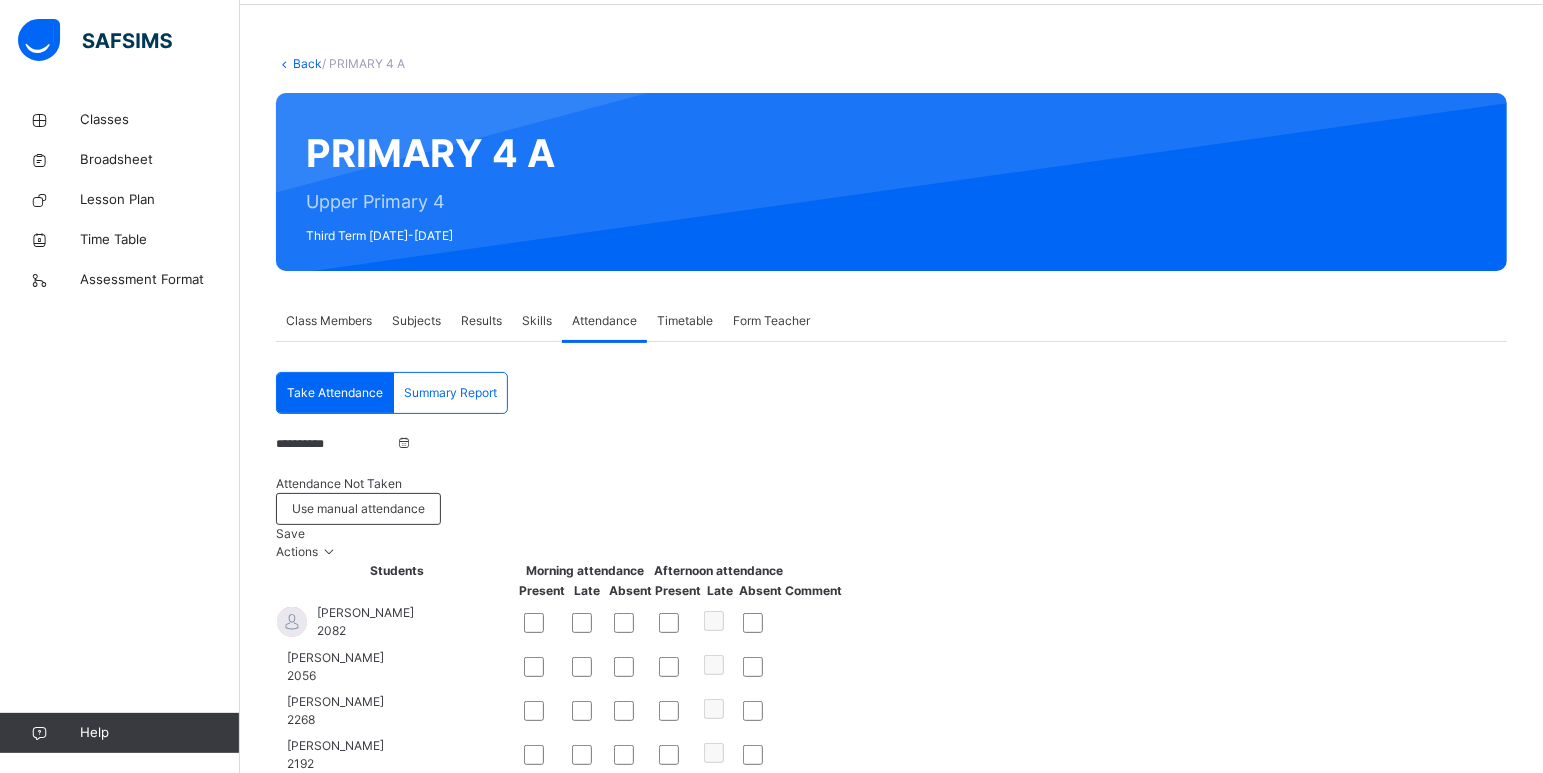 click on "Save" at bounding box center [290, 533] 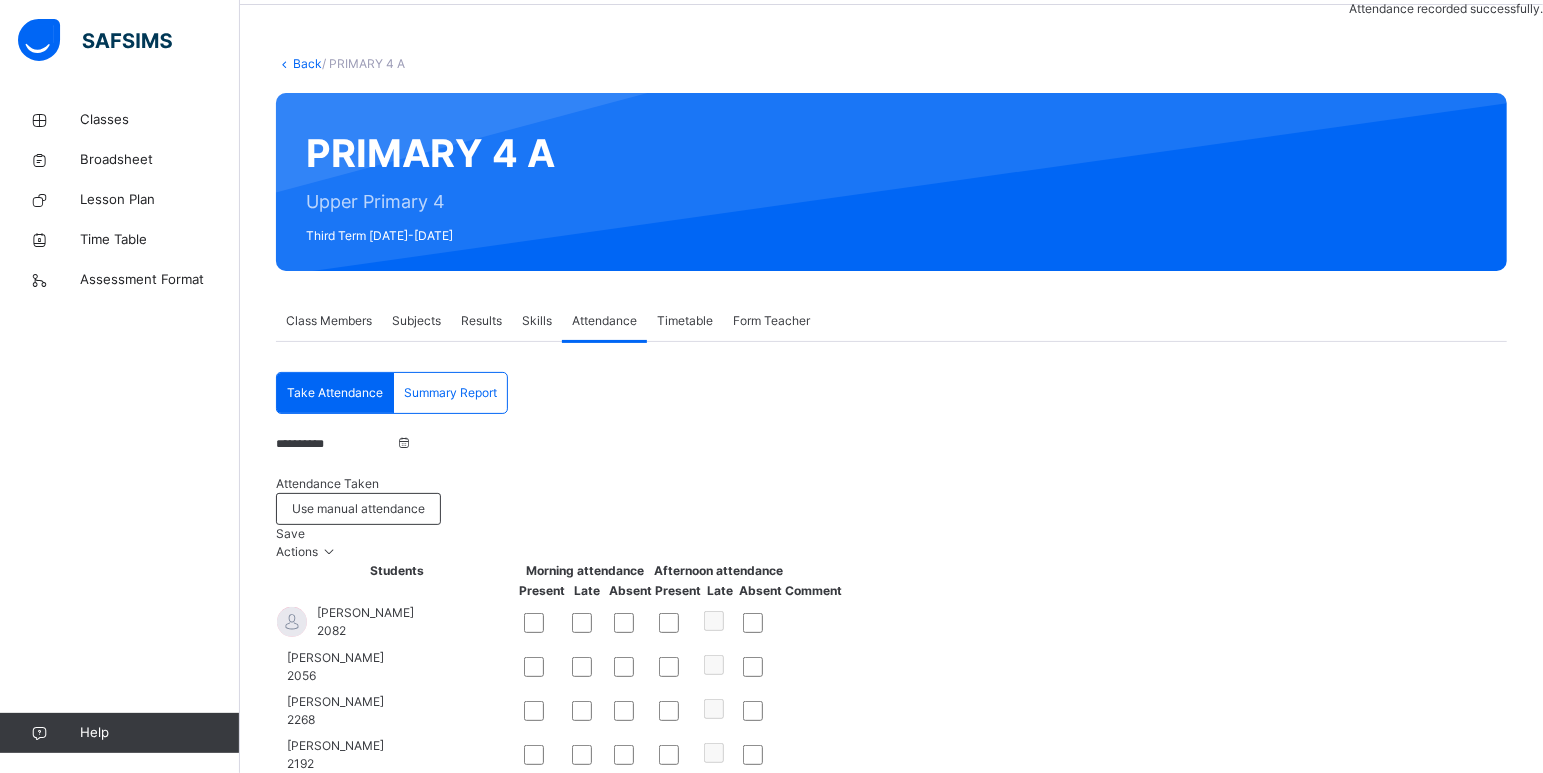 click on "**********" at bounding box center [336, 444] 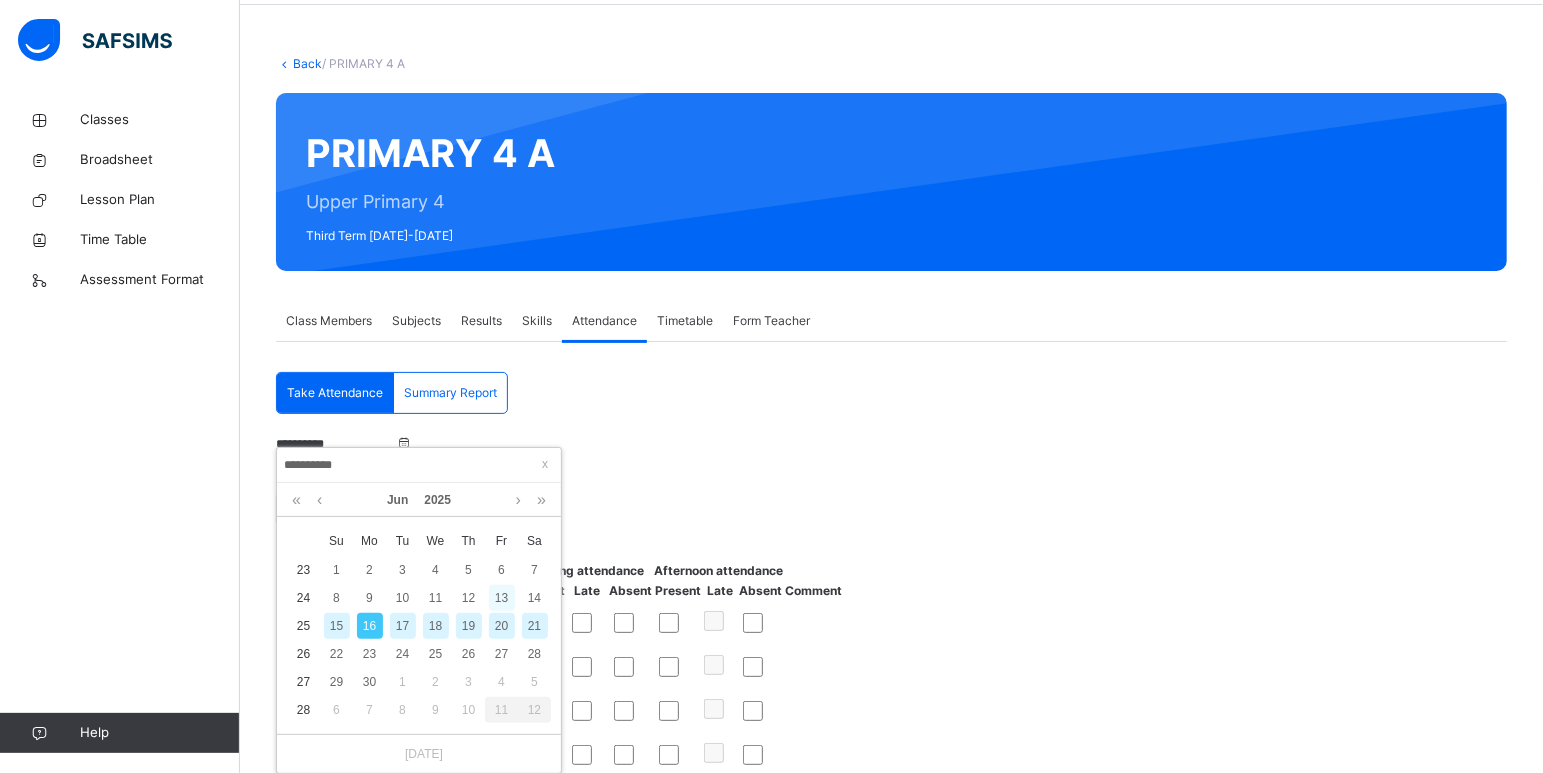 click on "13" at bounding box center [502, 598] 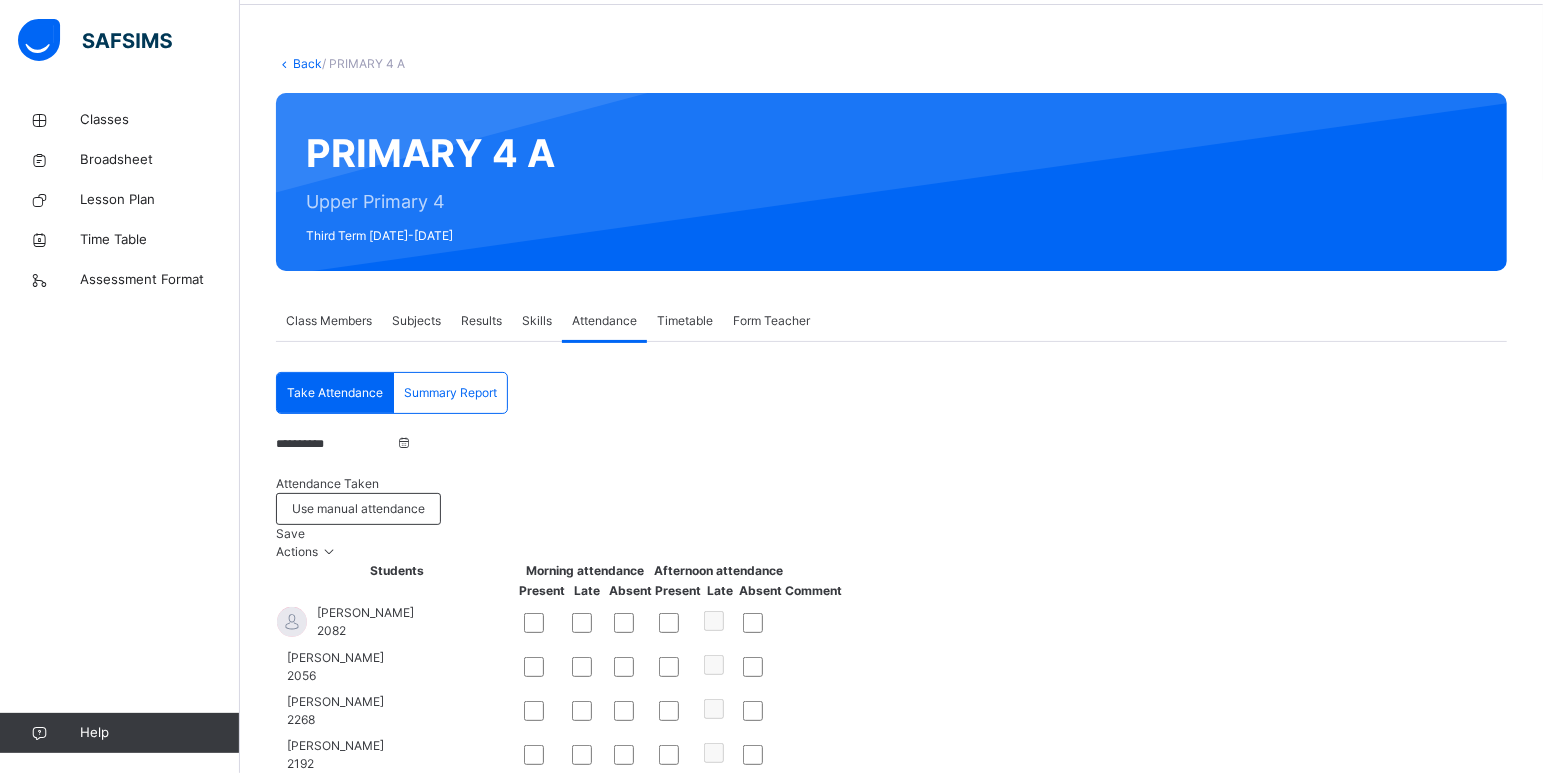click on "**********" at bounding box center [336, 444] 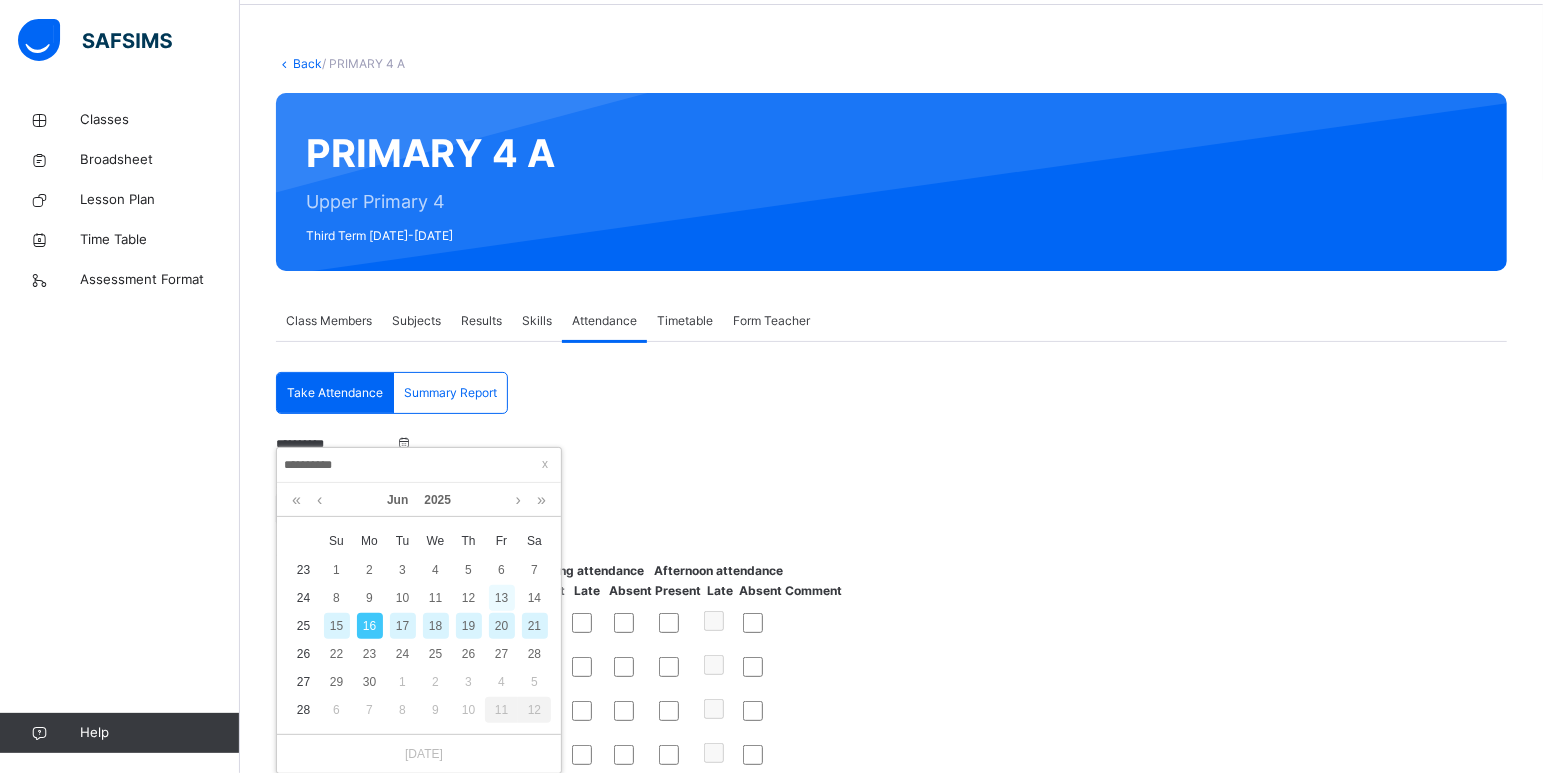 click on "13" at bounding box center (502, 598) 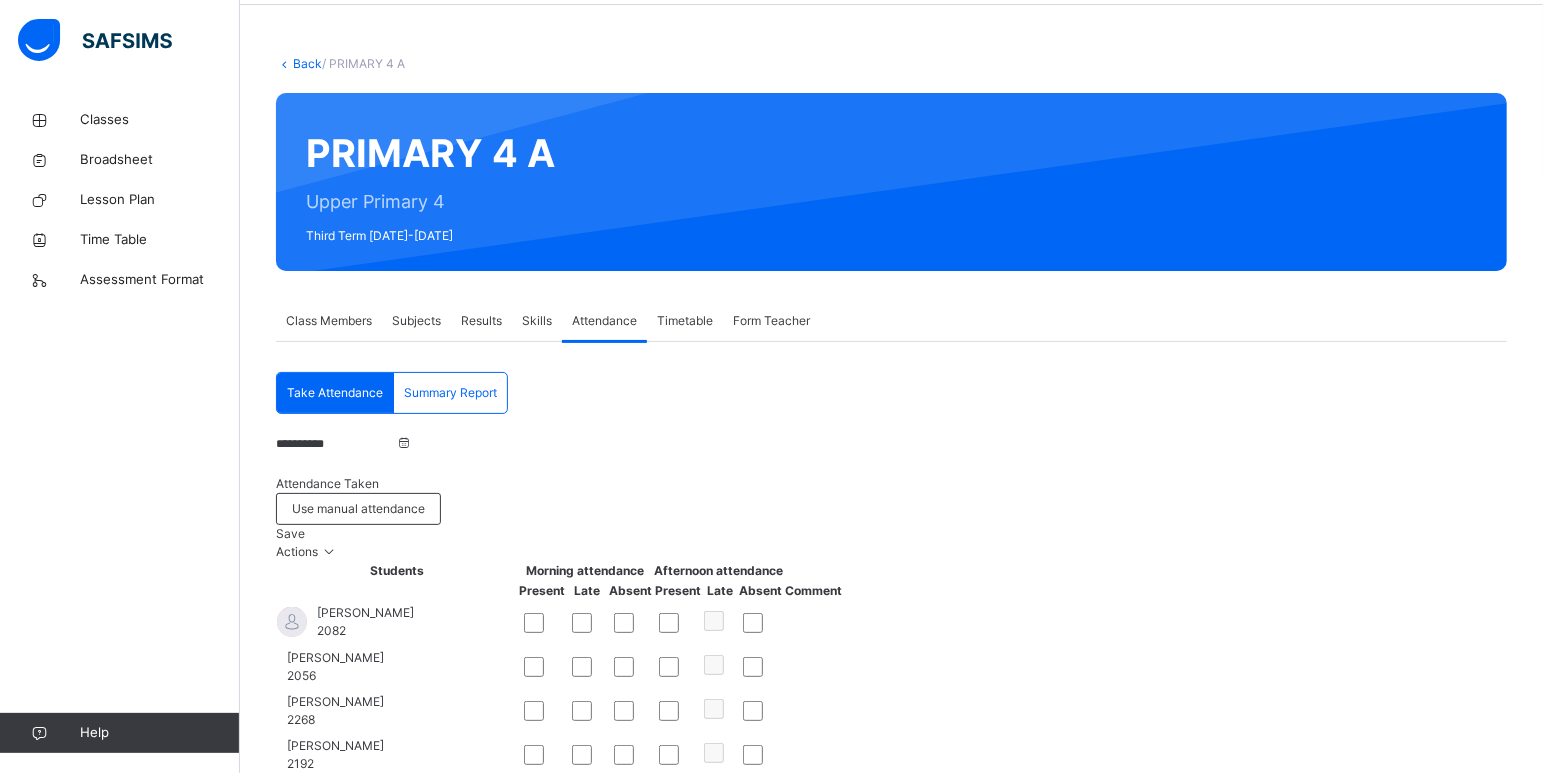 click on "**********" at bounding box center (336, 444) 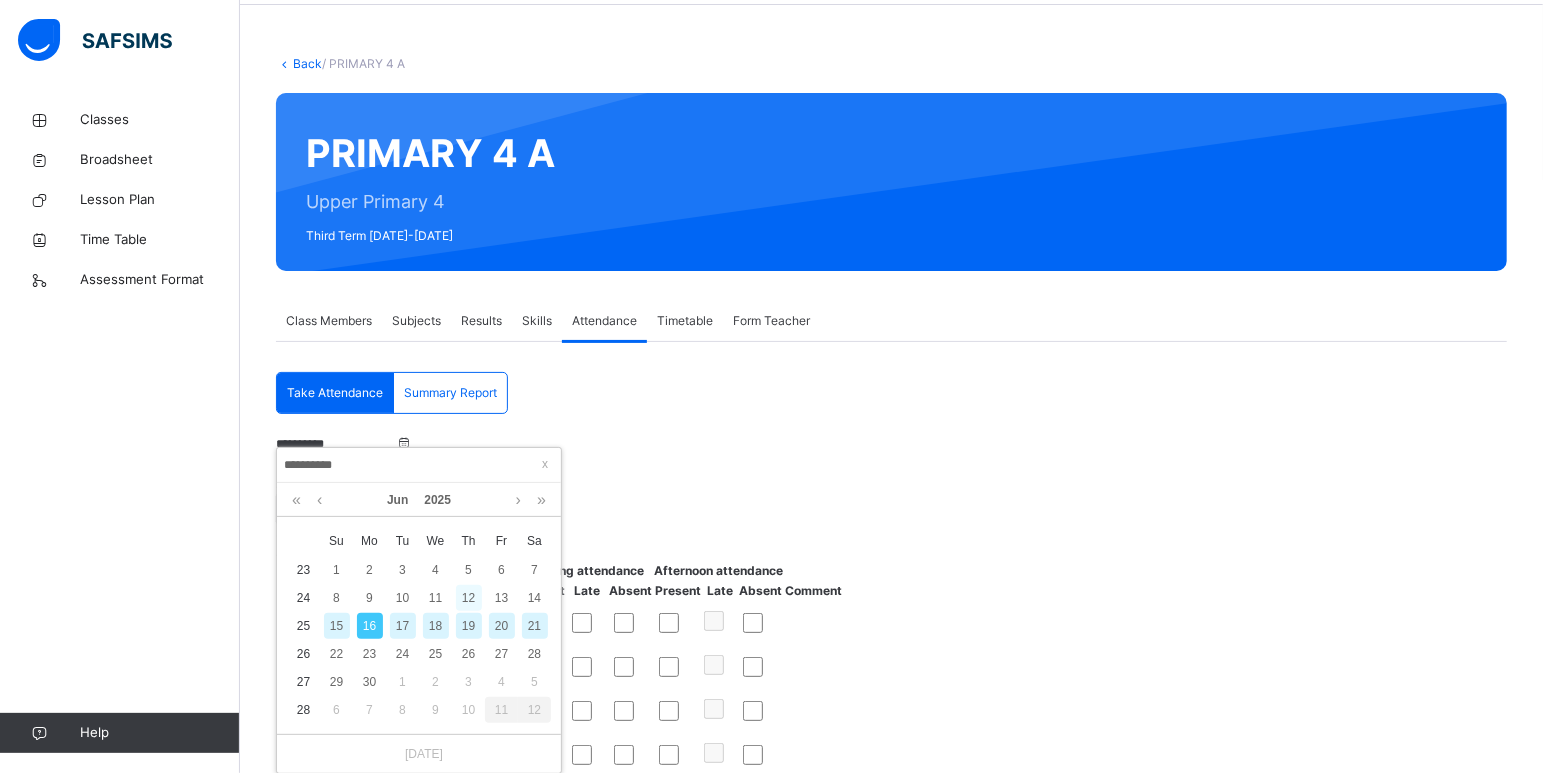 click on "12" at bounding box center (469, 598) 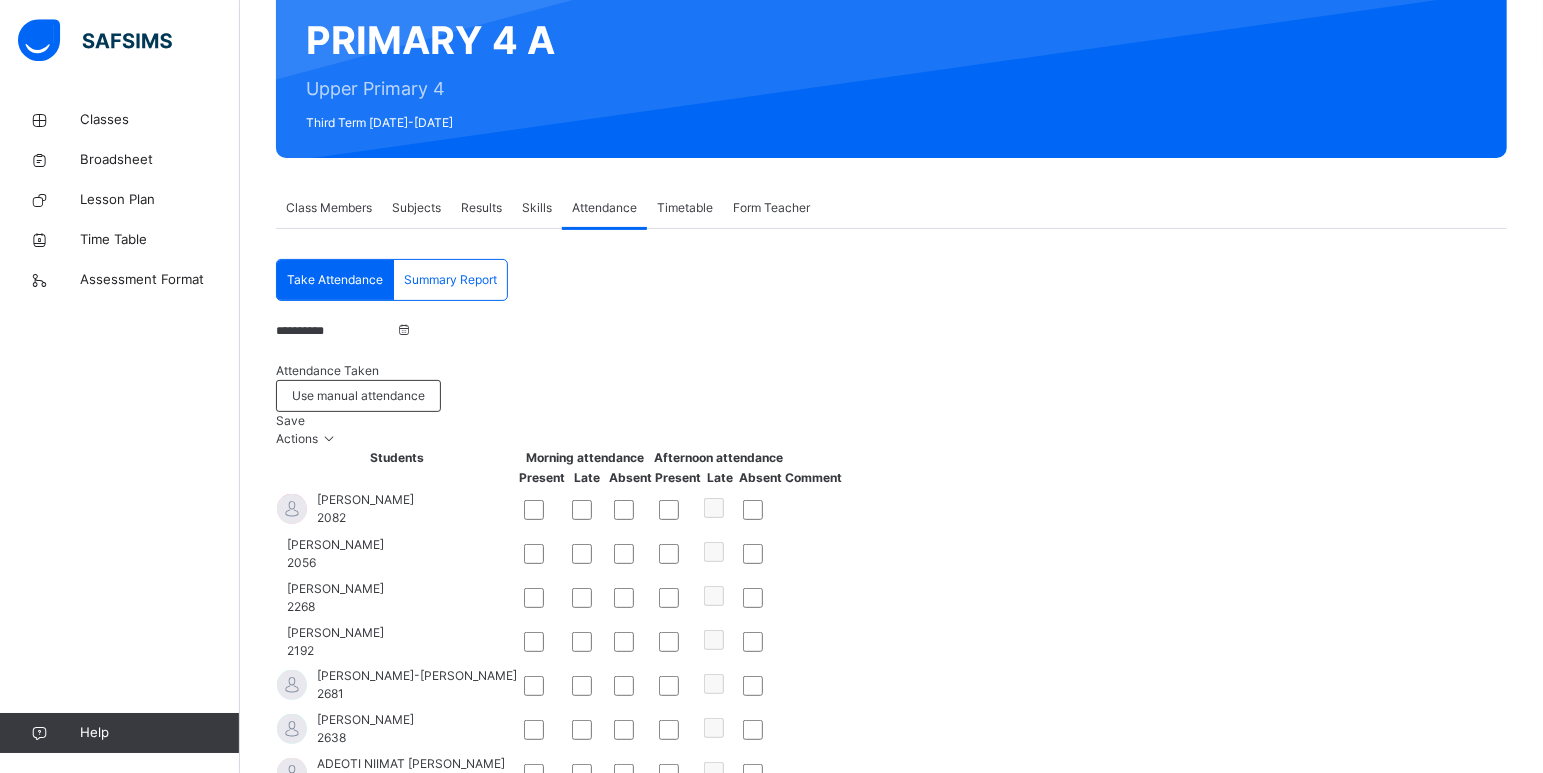 scroll, scrollTop: 180, scrollLeft: 0, axis: vertical 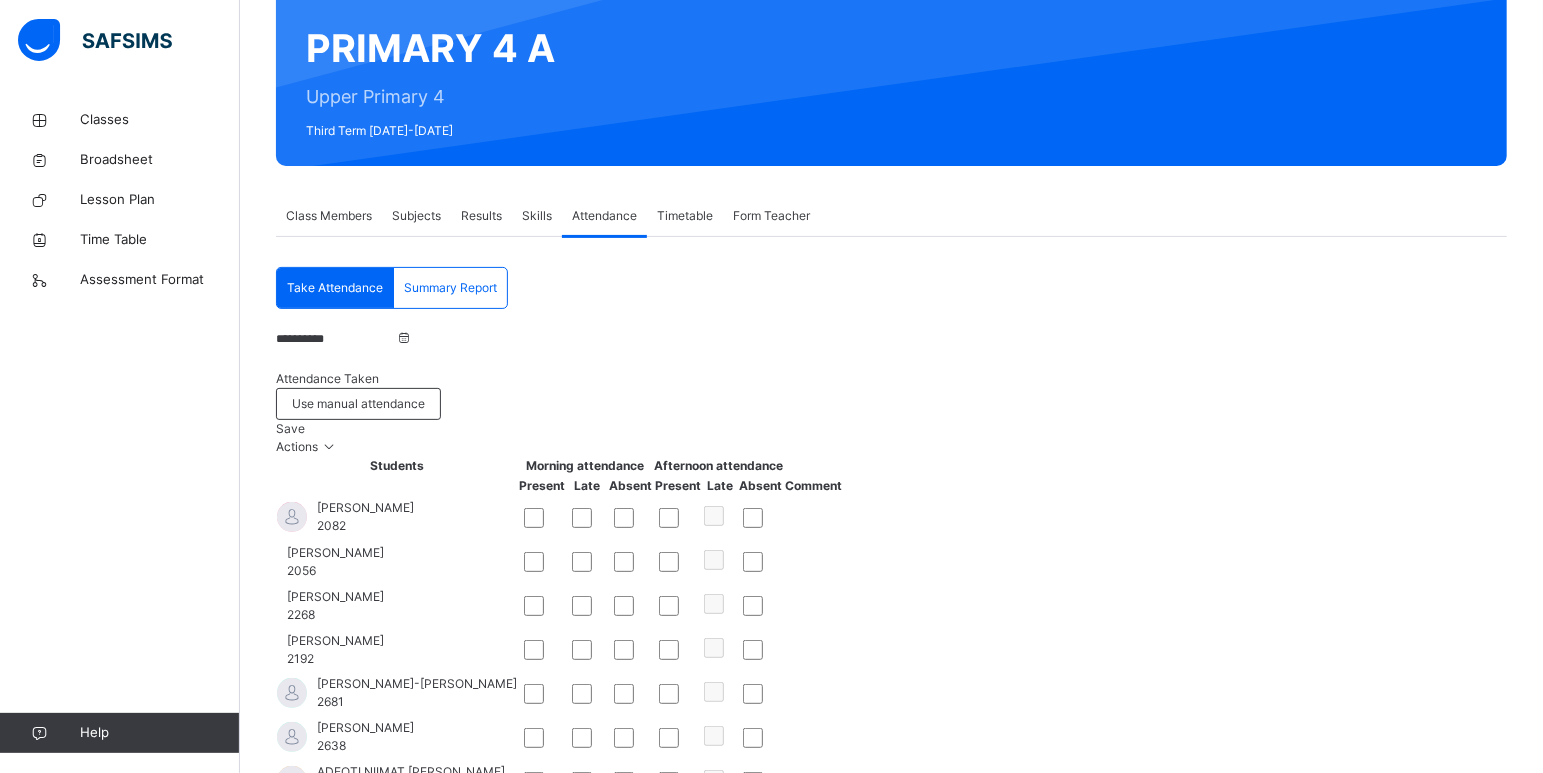 click on "**********" at bounding box center [336, 339] 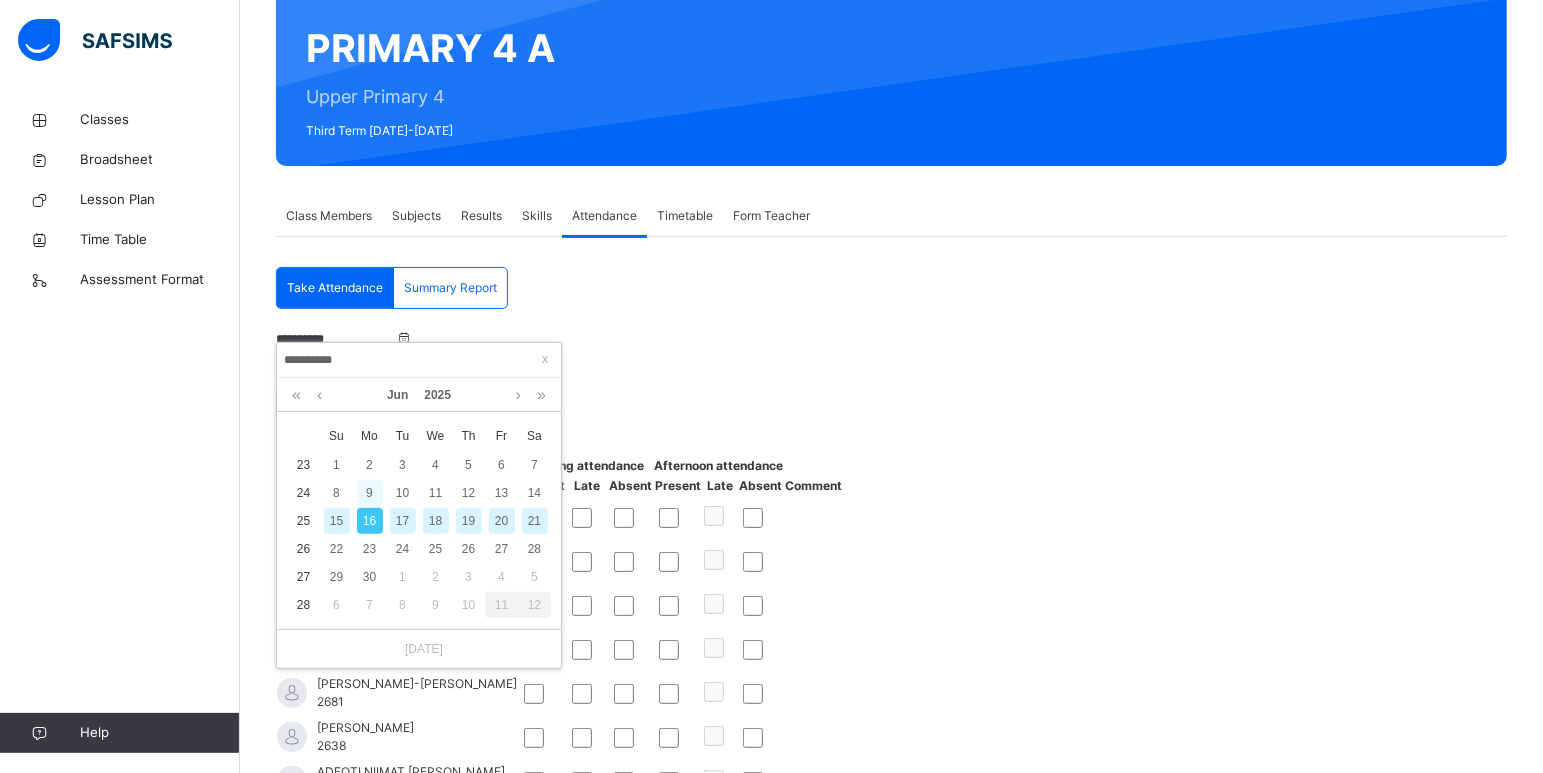 click on "9" at bounding box center [370, 493] 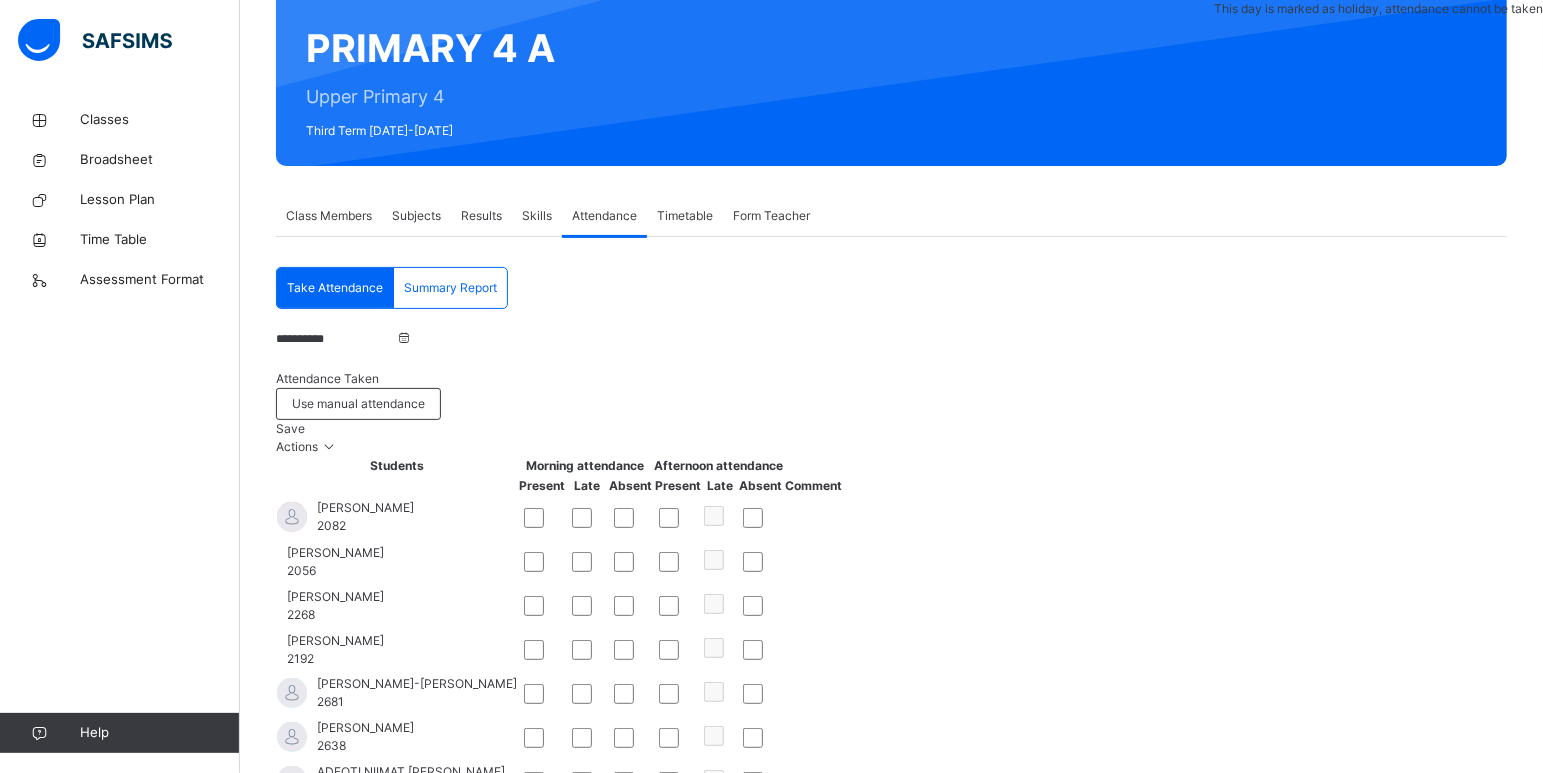 click on "**********" at bounding box center [336, 339] 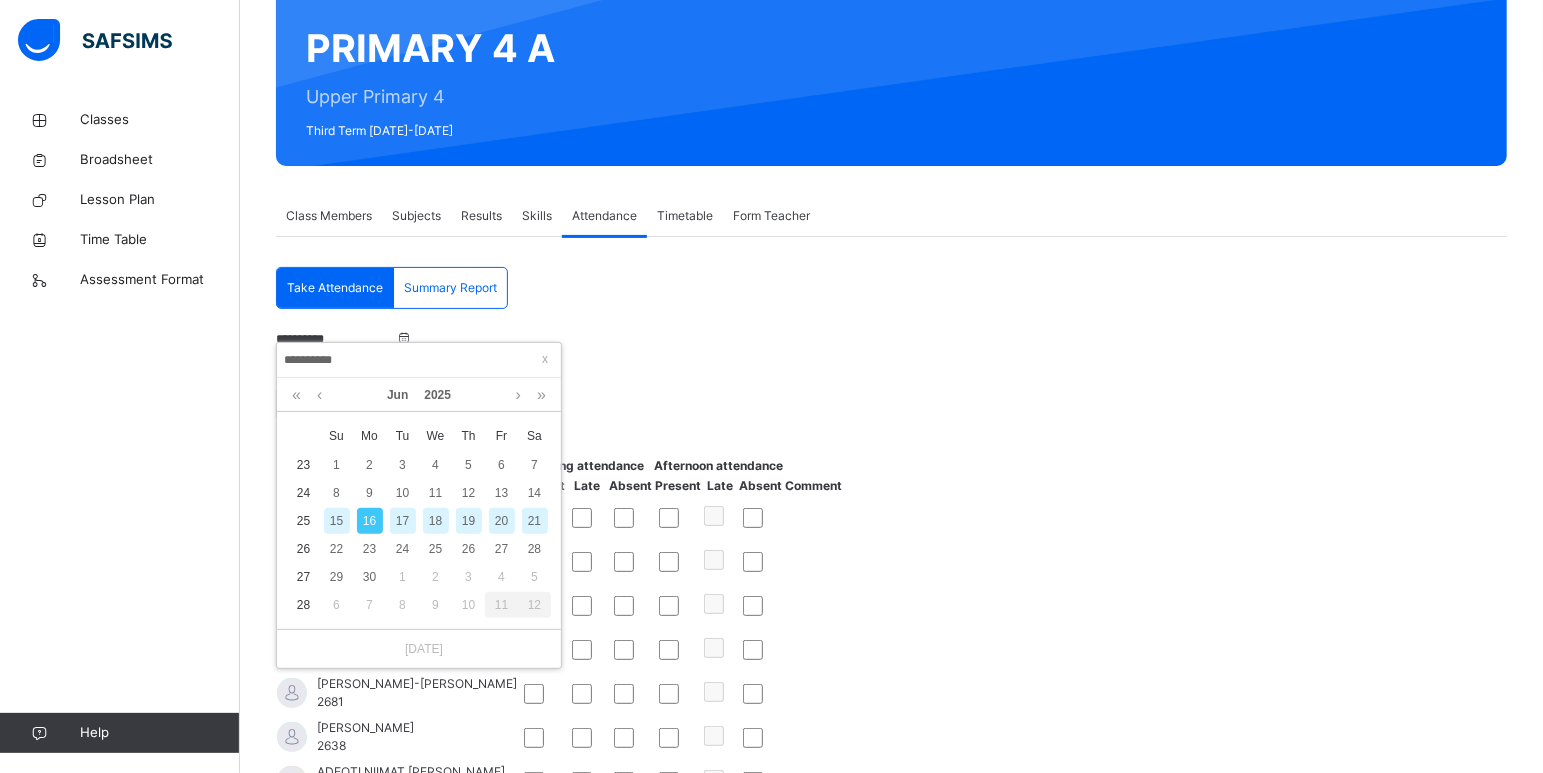 click on "20" at bounding box center [502, 521] 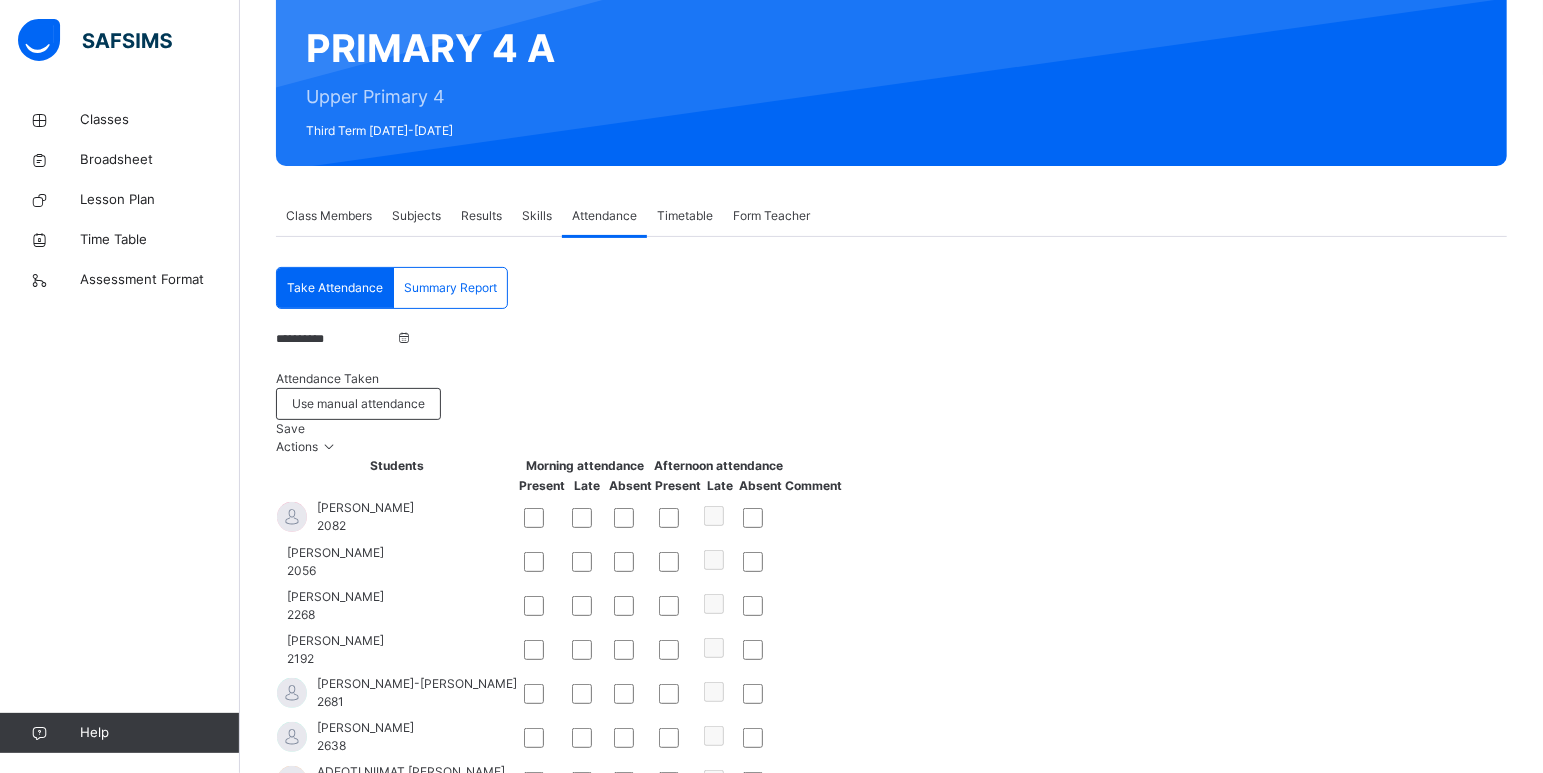 scroll, scrollTop: 75, scrollLeft: 0, axis: vertical 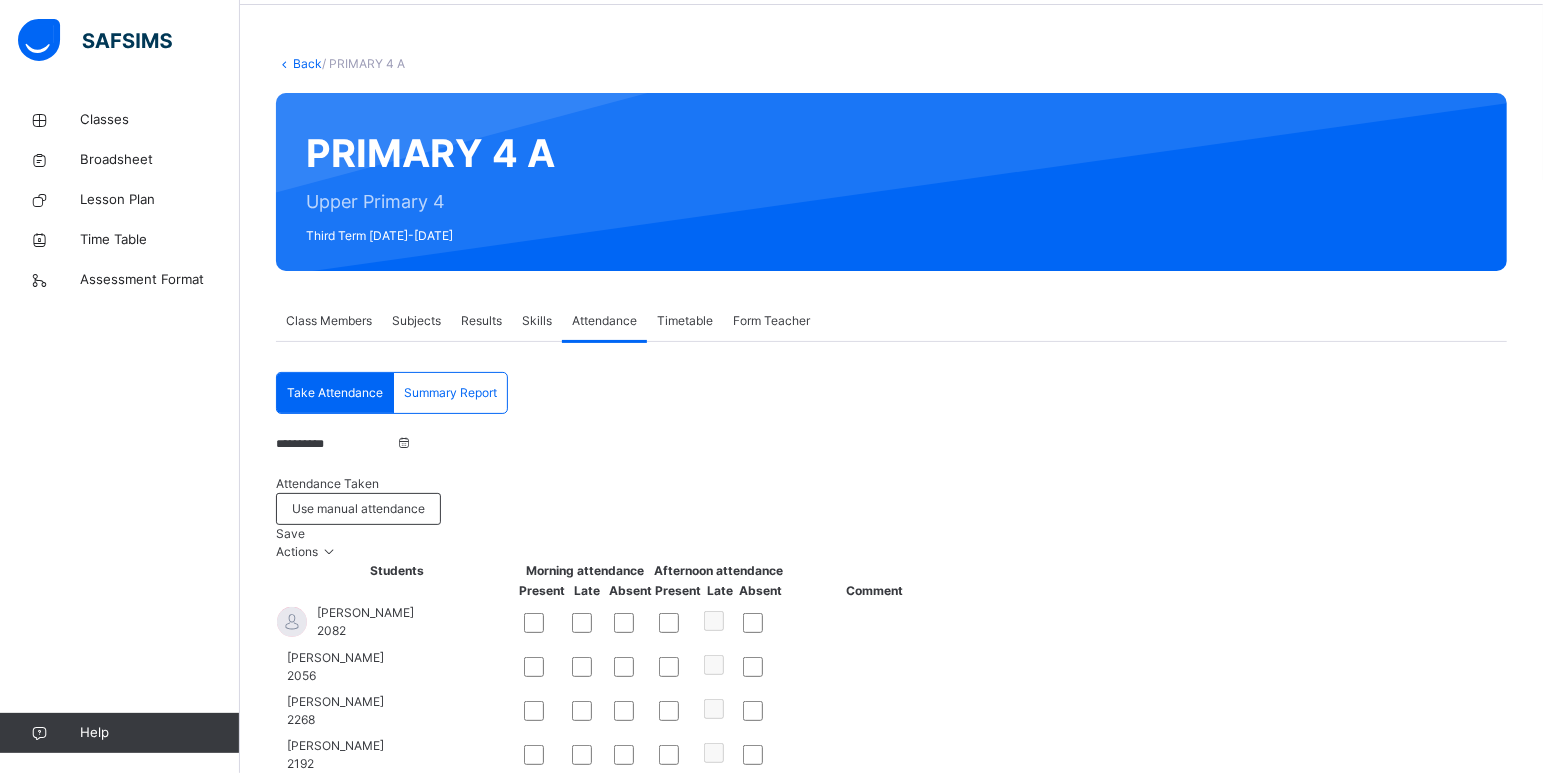 click on "**********" at bounding box center [891, 1243] 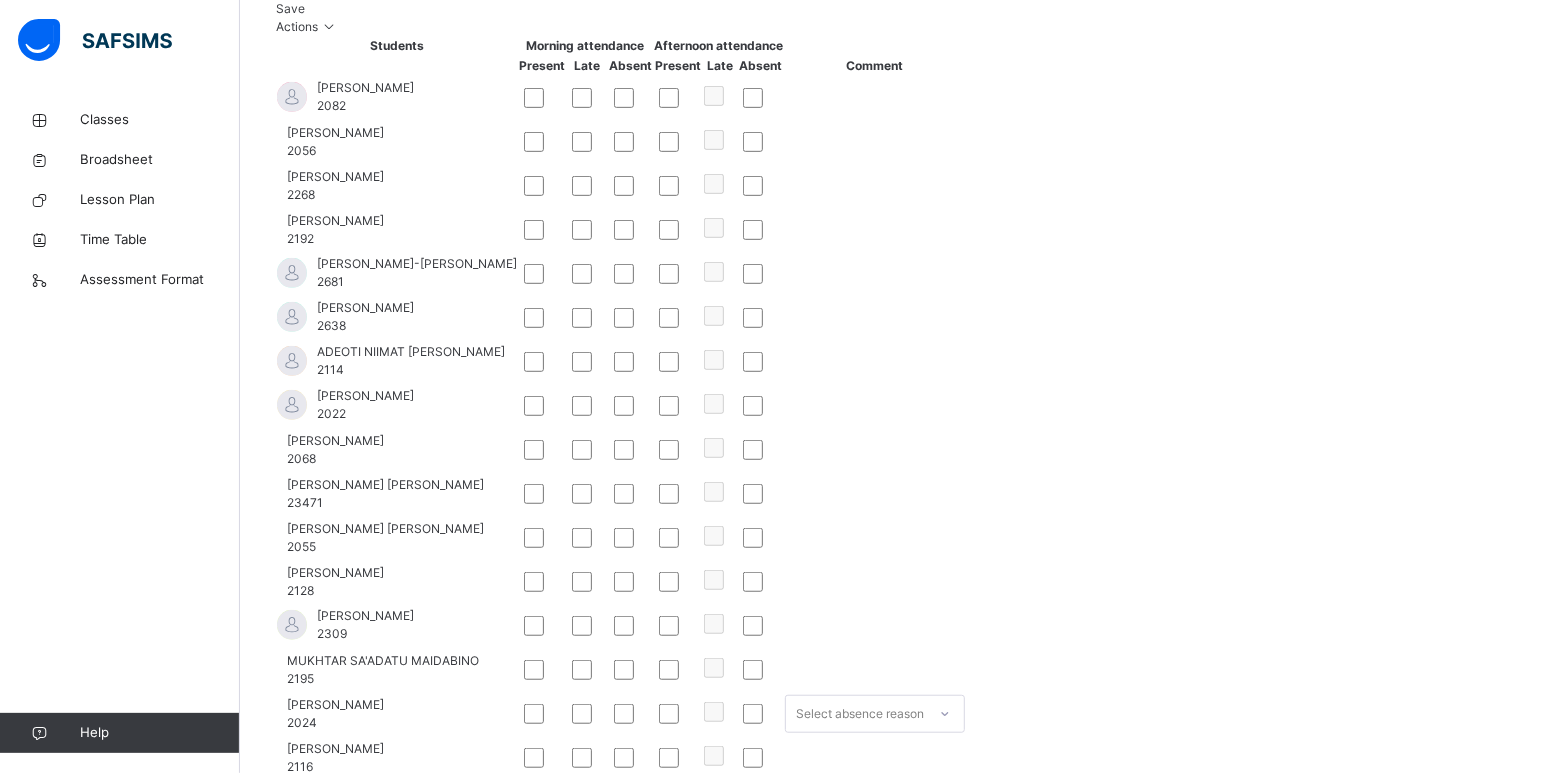 scroll, scrollTop: 180, scrollLeft: 0, axis: vertical 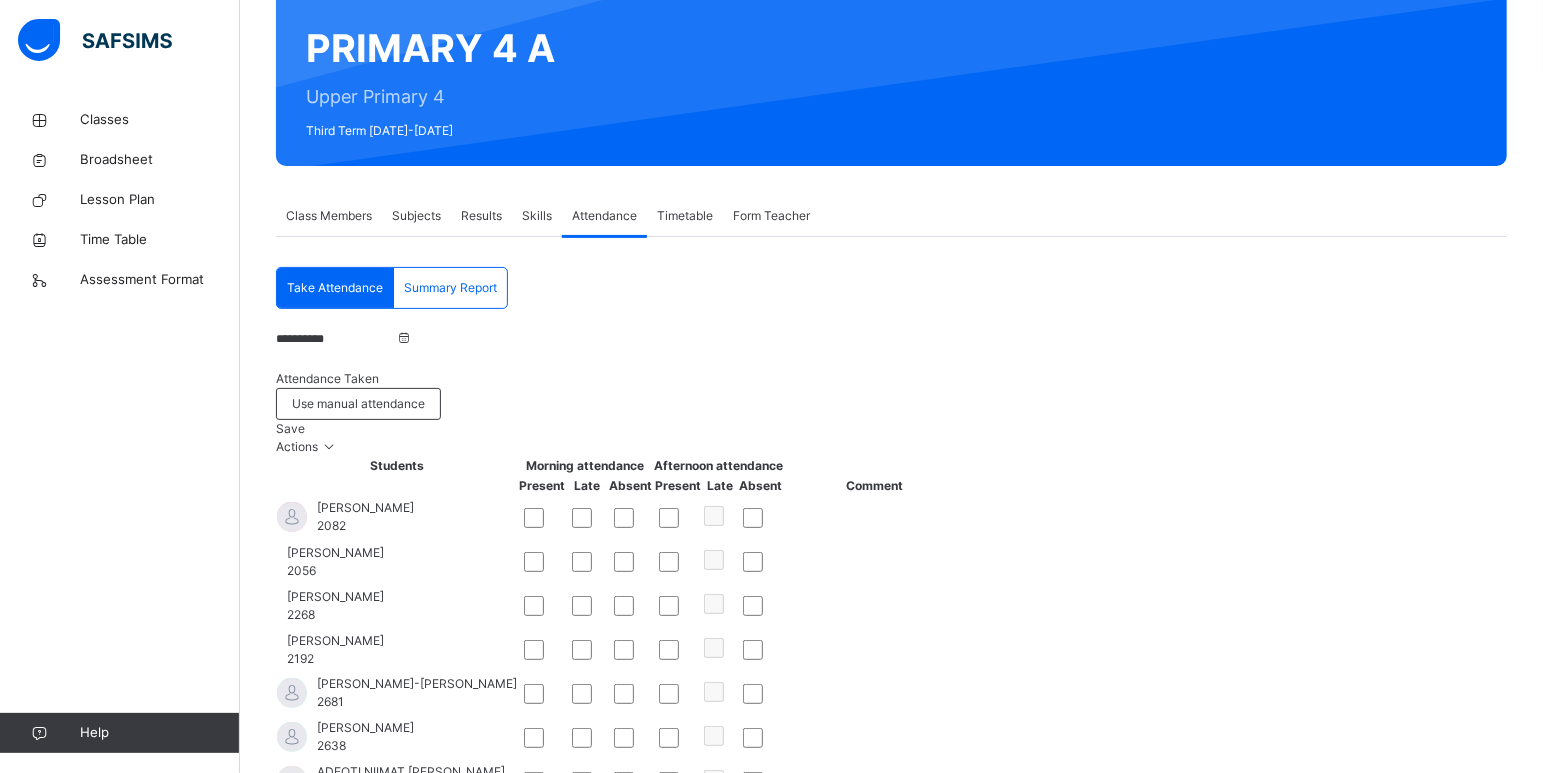 click on "**********" at bounding box center [336, 339] 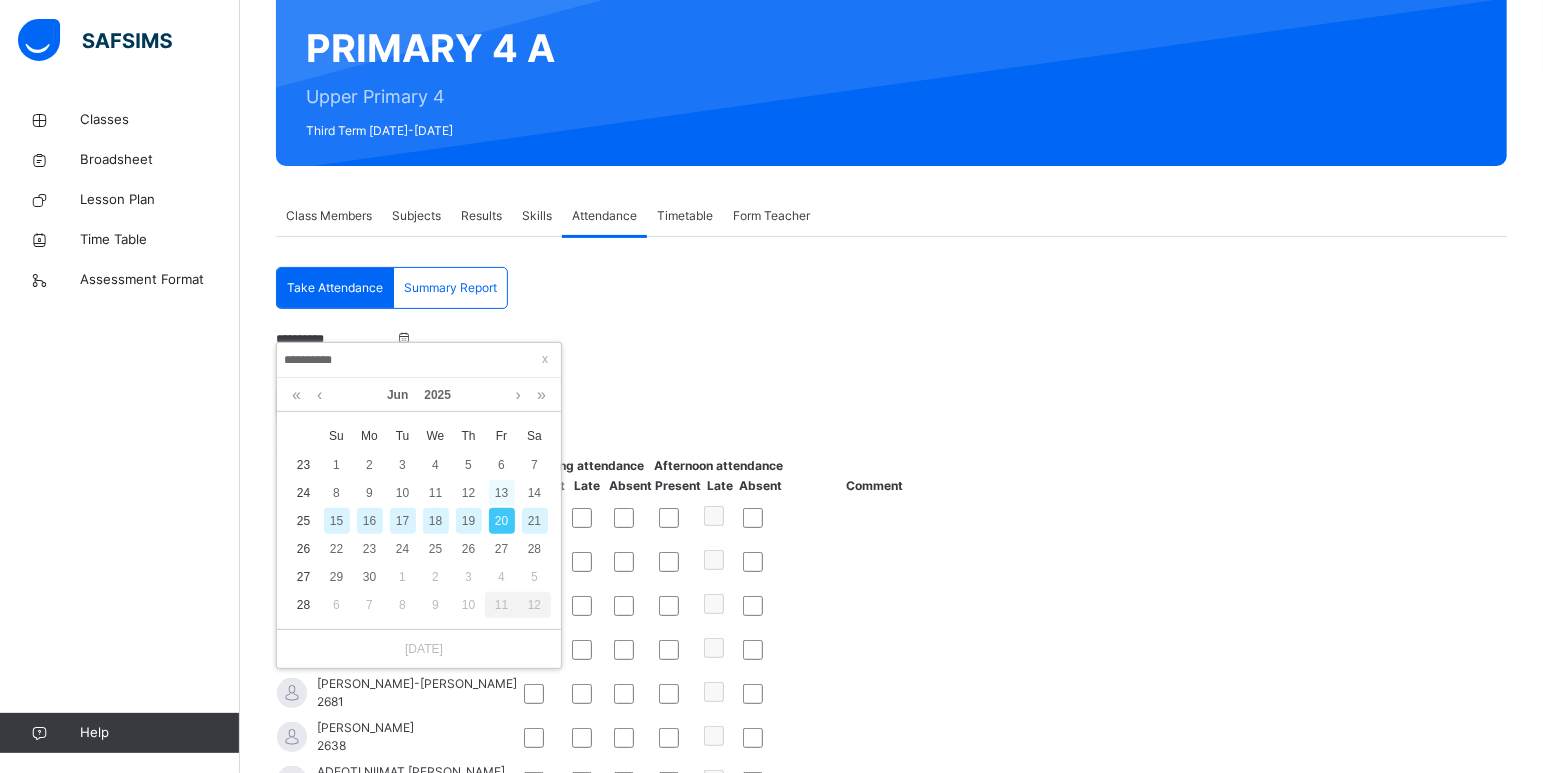 click on "13" at bounding box center [502, 493] 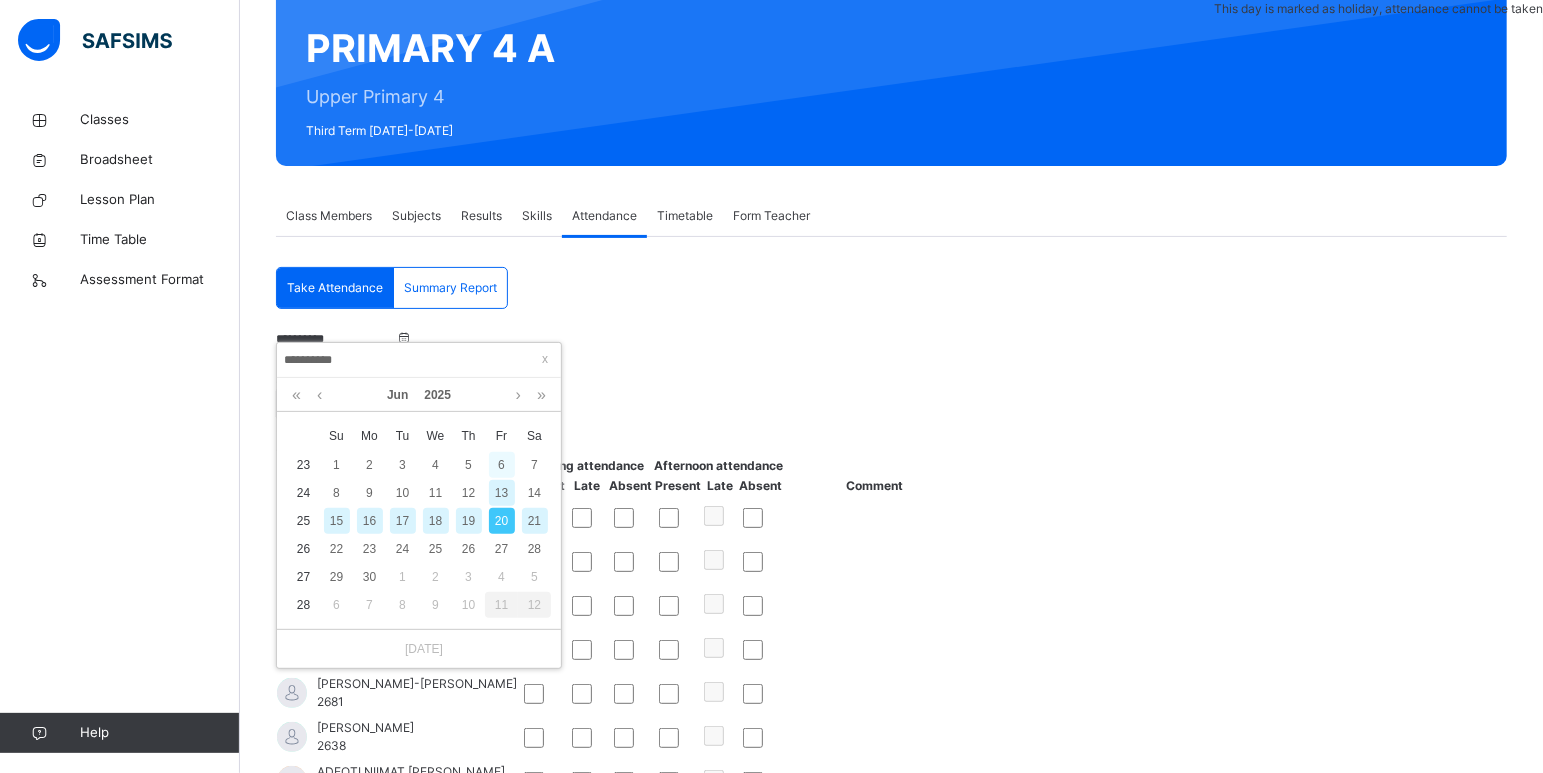 click on "13" at bounding box center (502, 493) 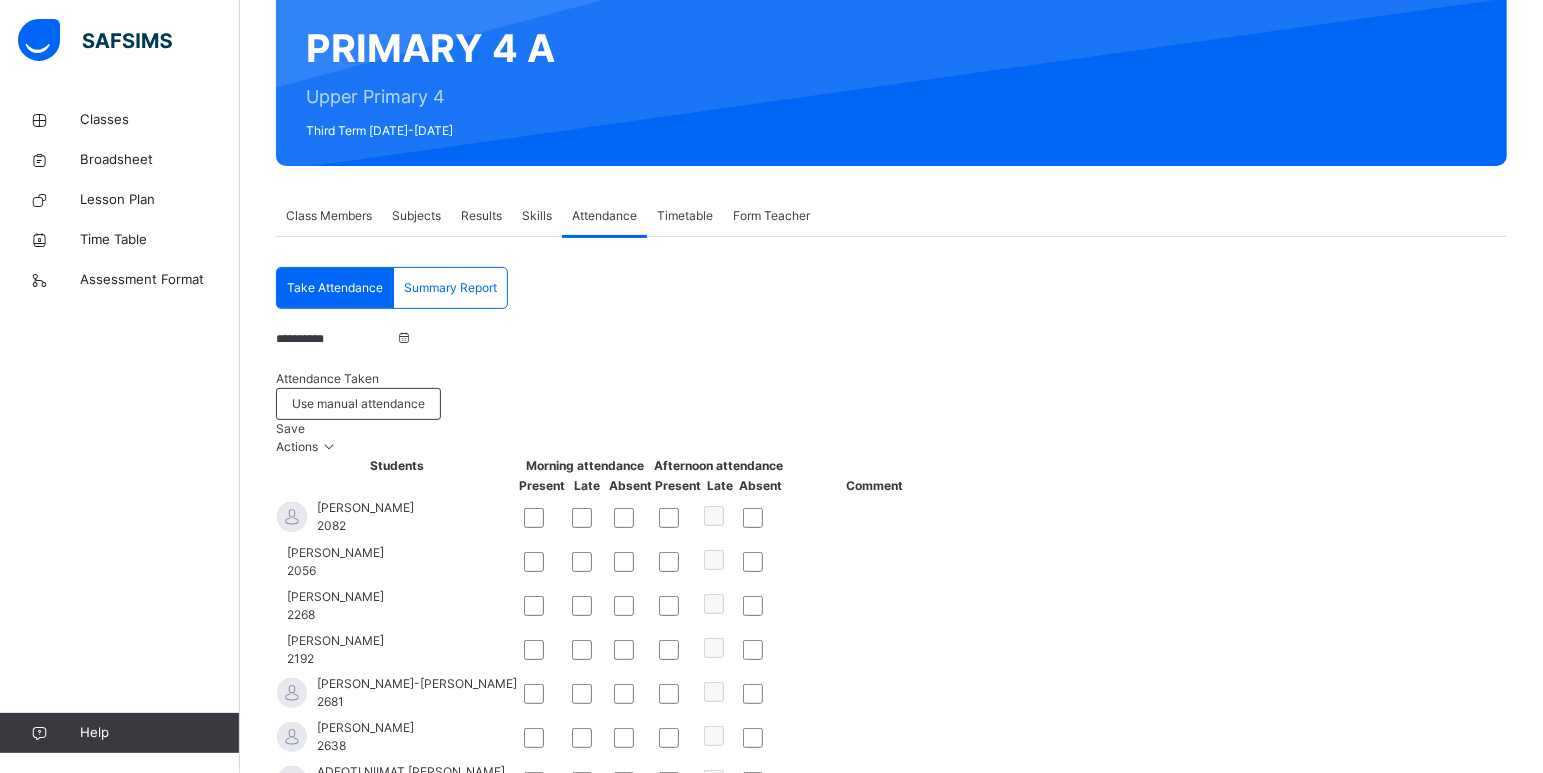 click on "**********" at bounding box center (336, 339) 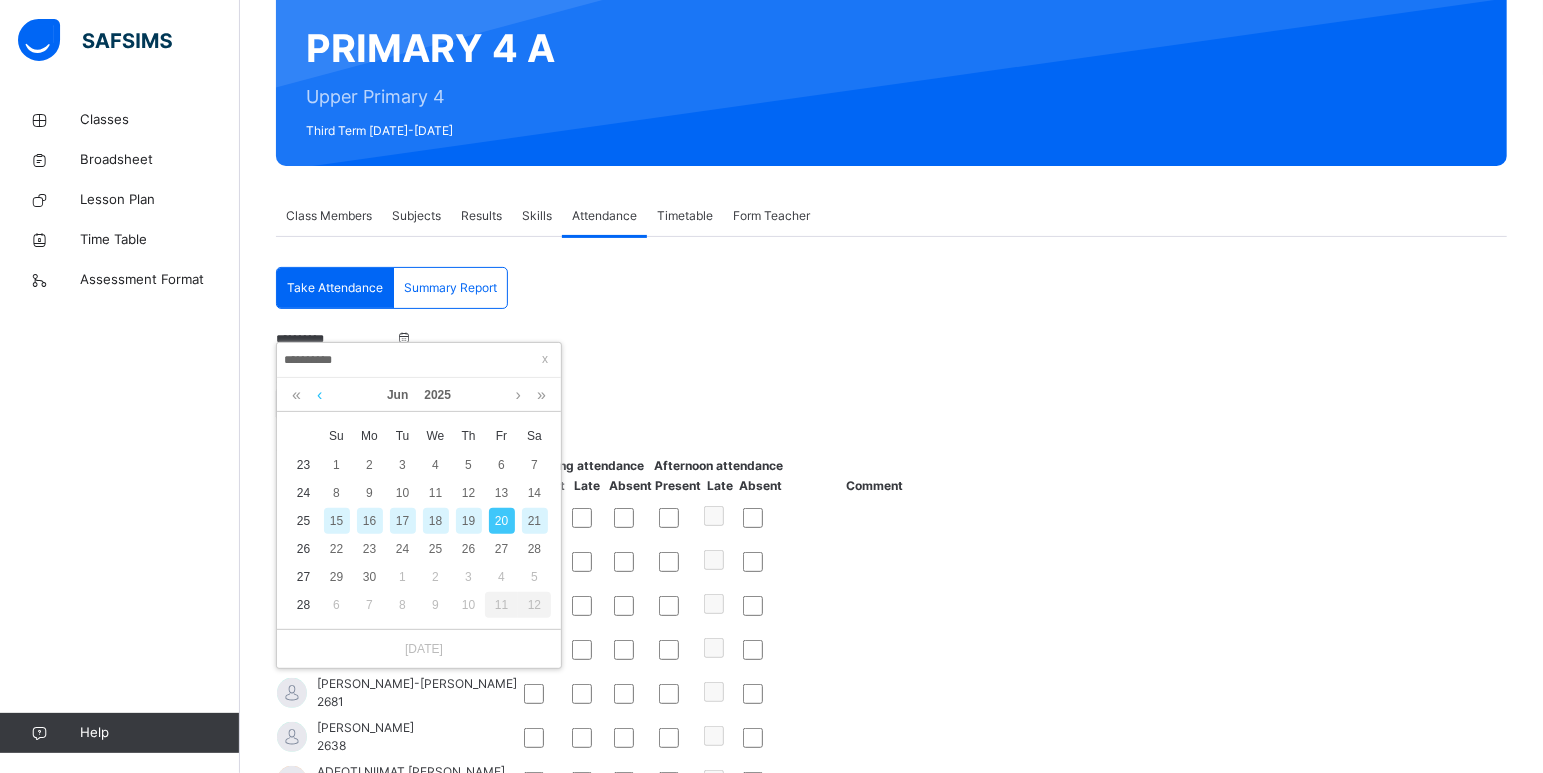 click at bounding box center (319, 395) 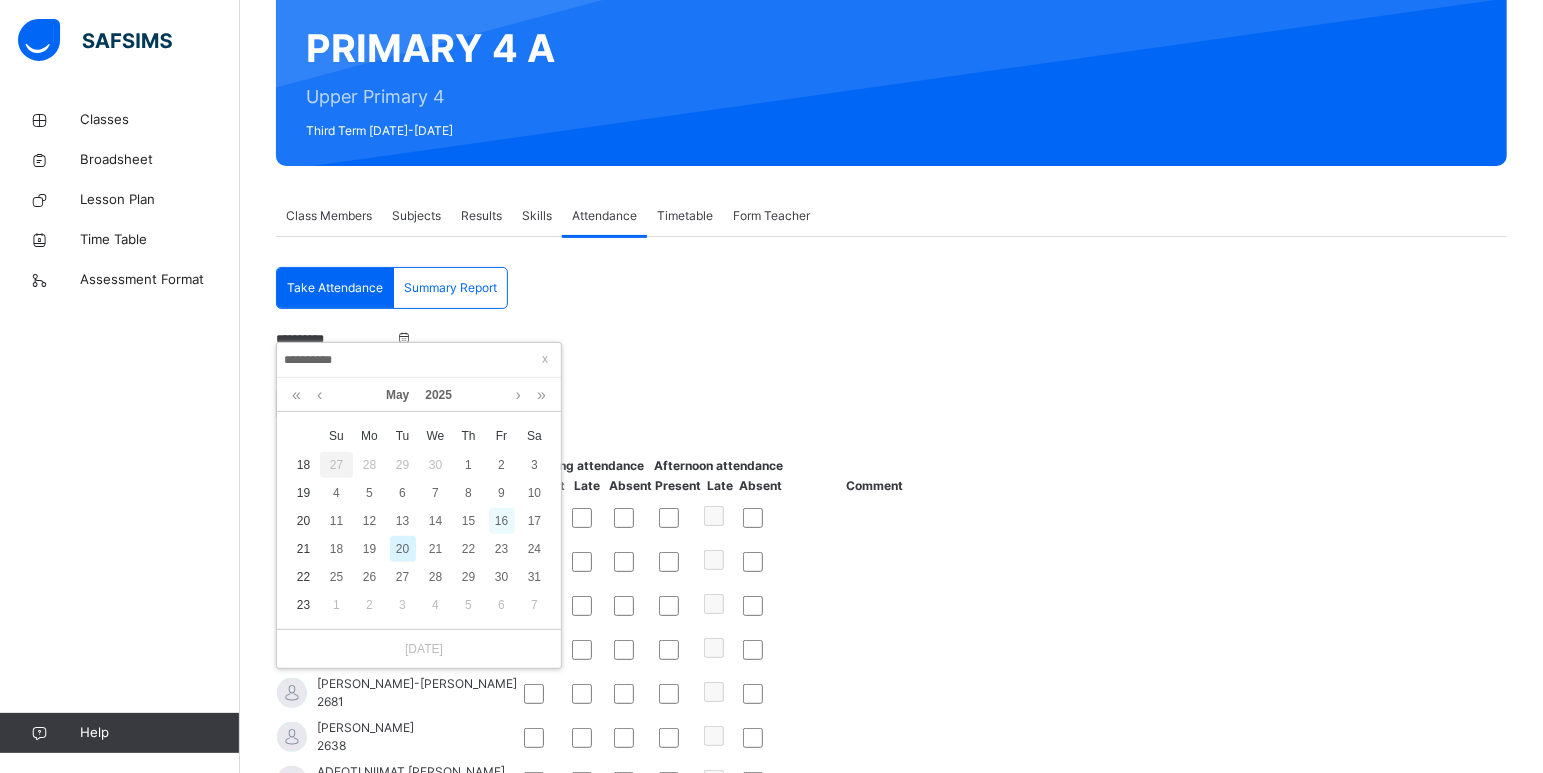 click on "16" at bounding box center (502, 521) 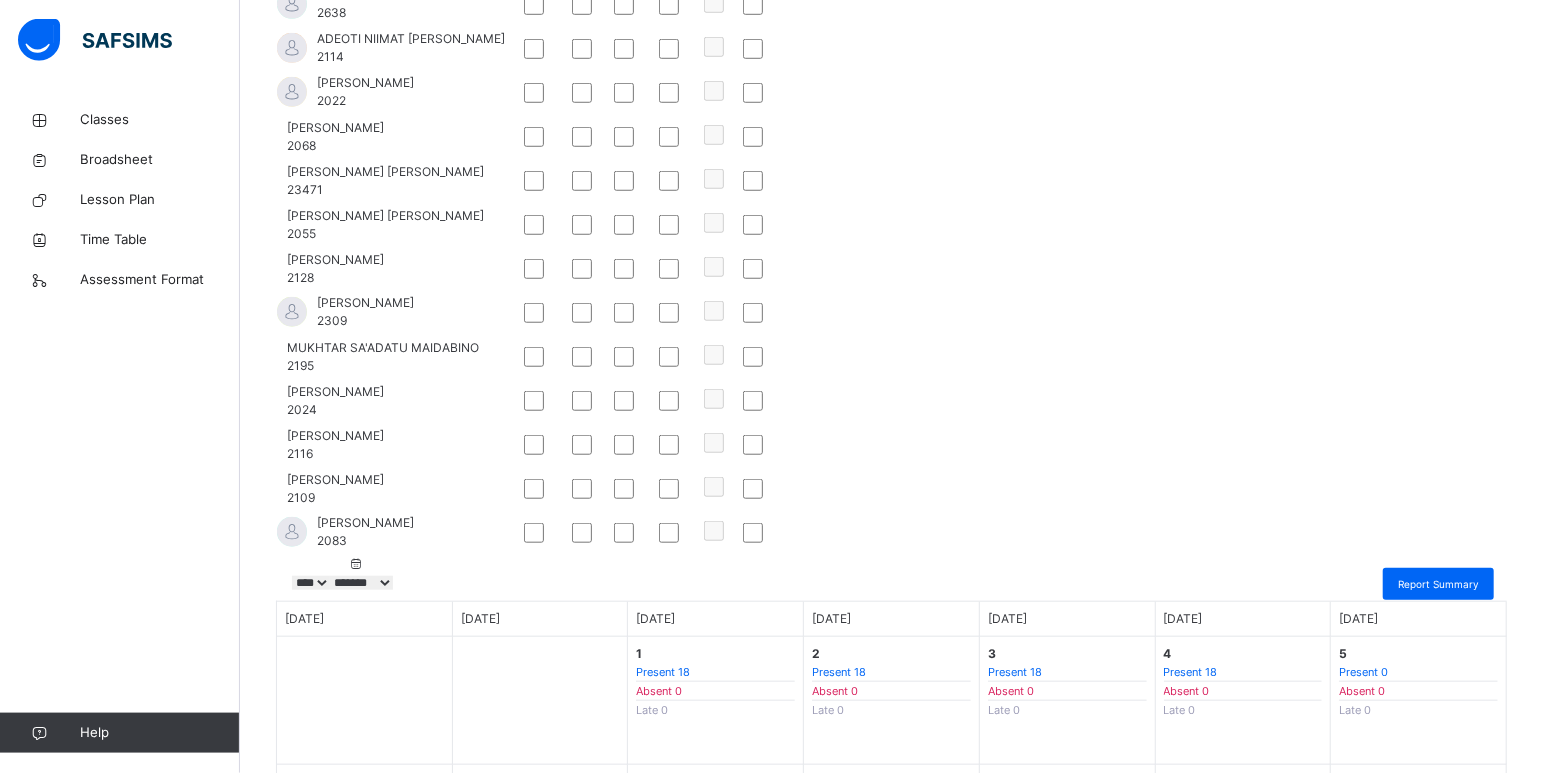 scroll, scrollTop: 997, scrollLeft: 0, axis: vertical 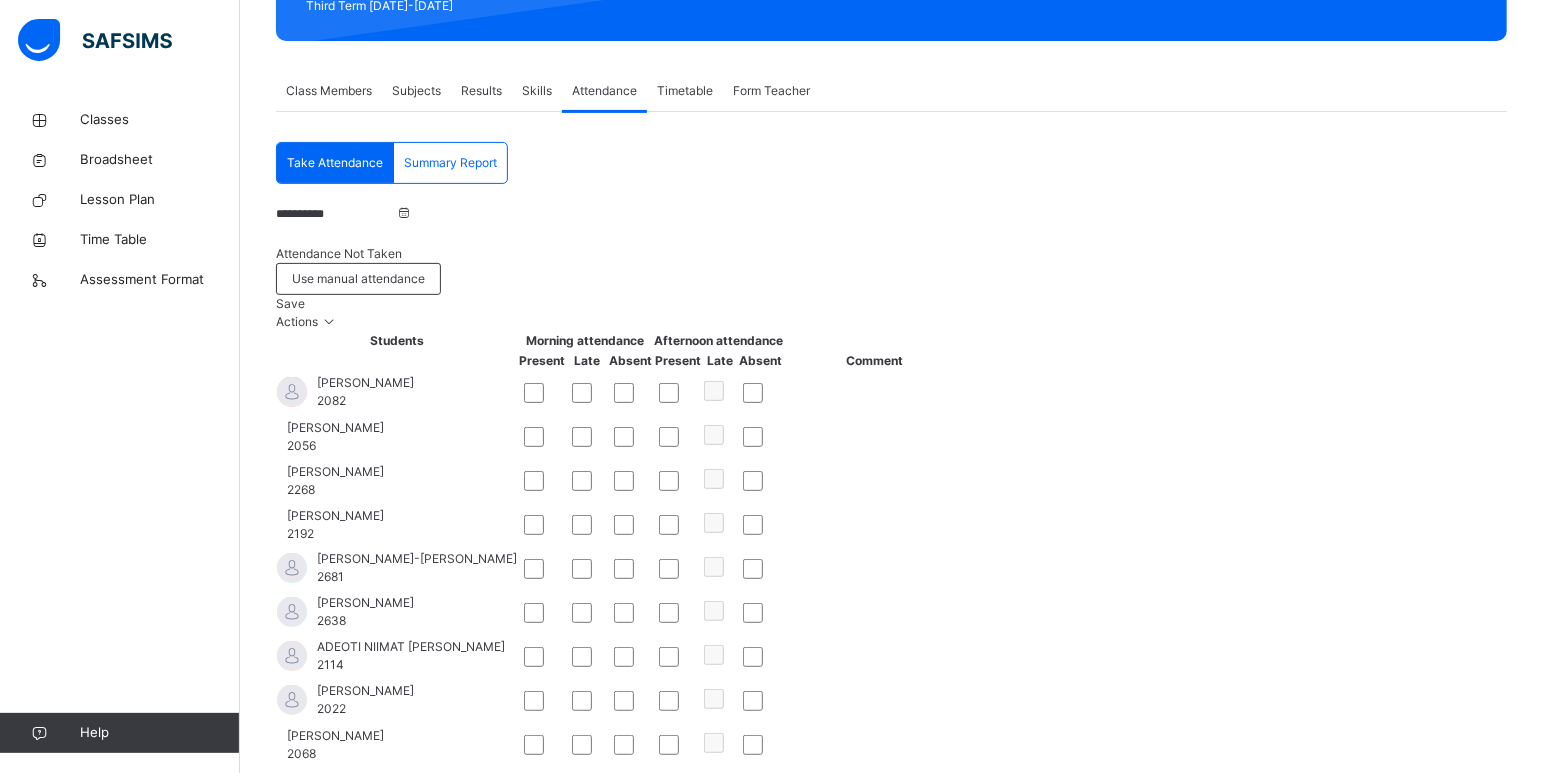click on "Save" at bounding box center (290, 303) 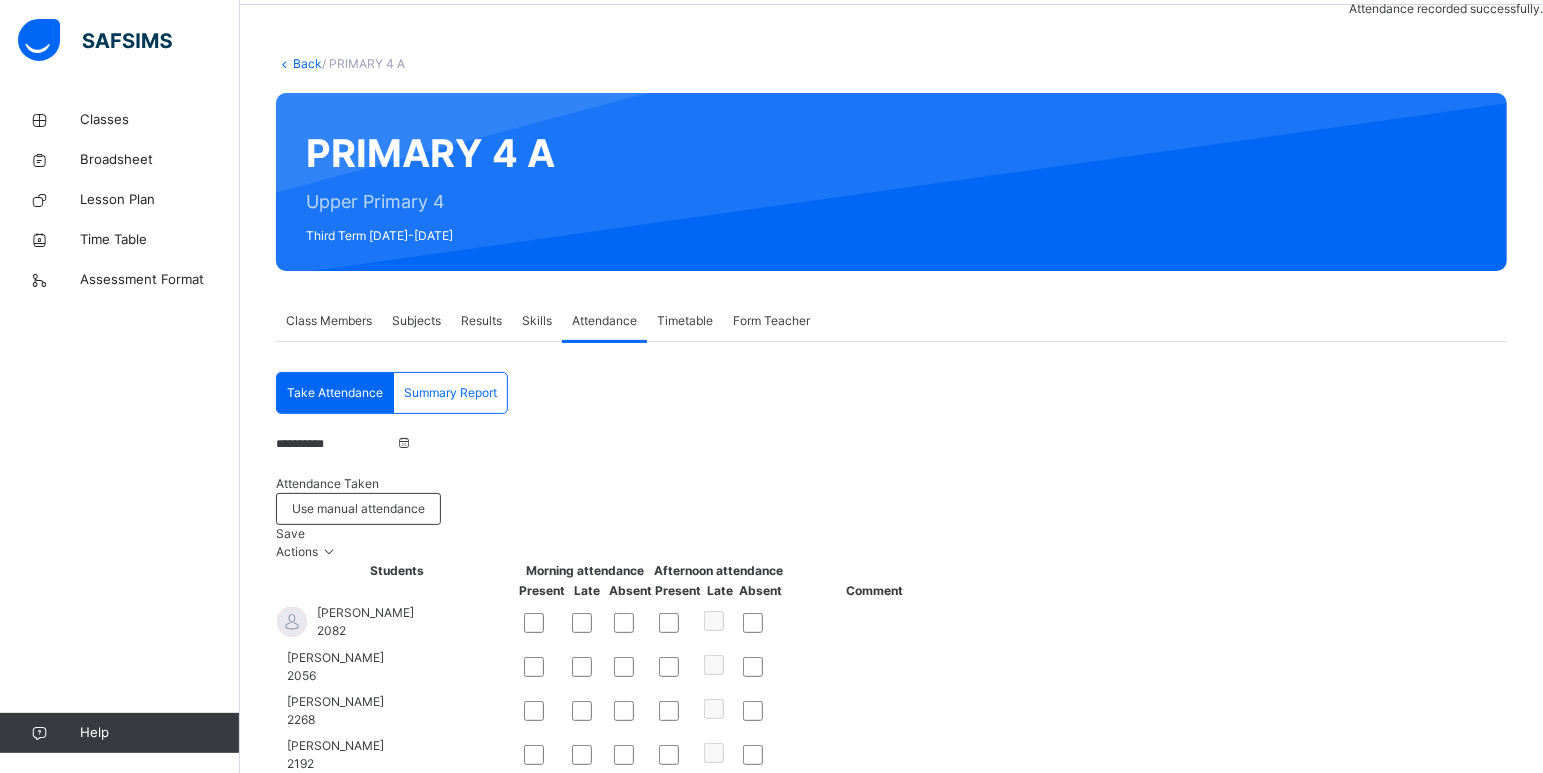 click on "**********" at bounding box center (336, 444) 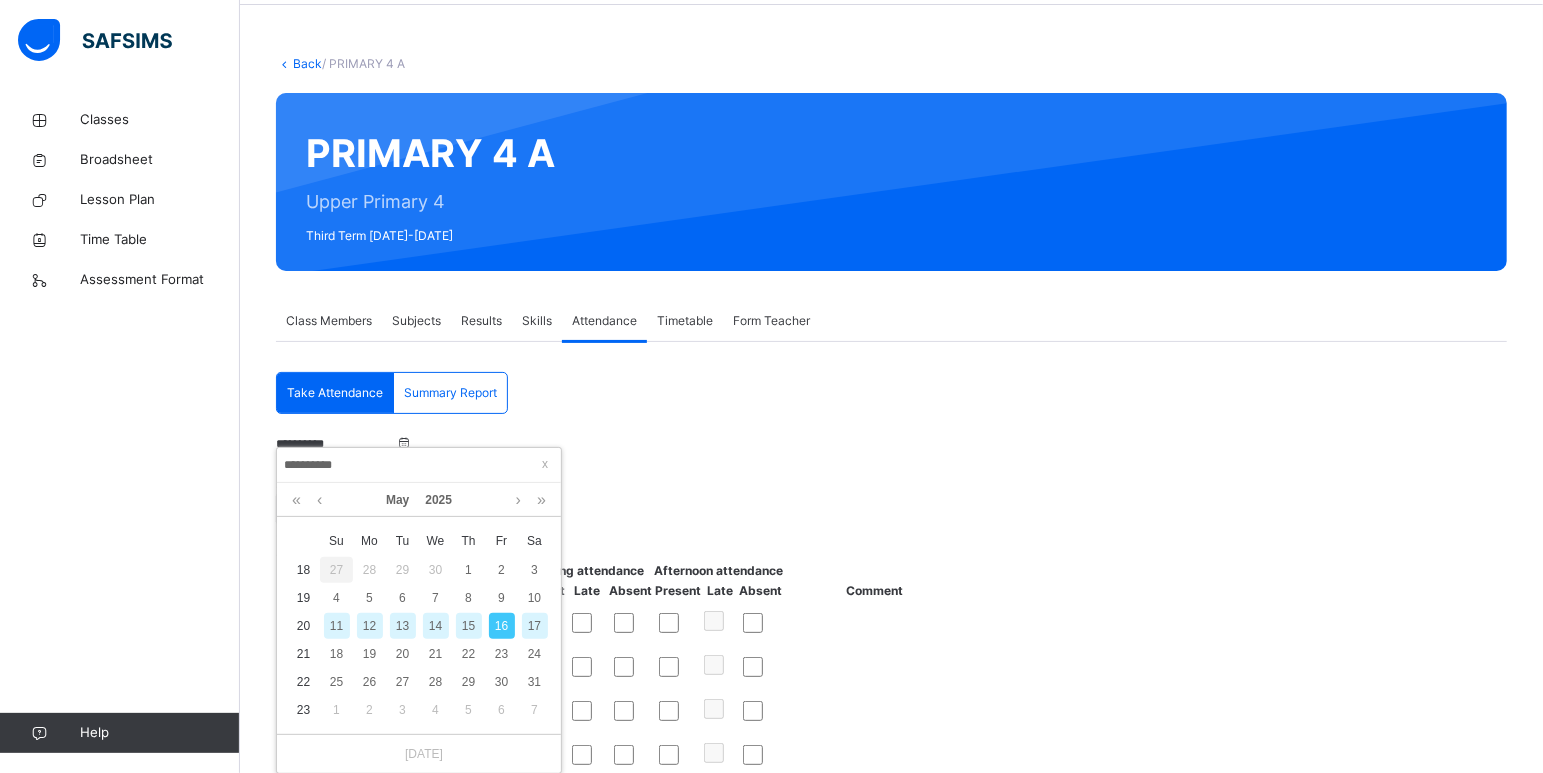 click on "15" at bounding box center [469, 626] 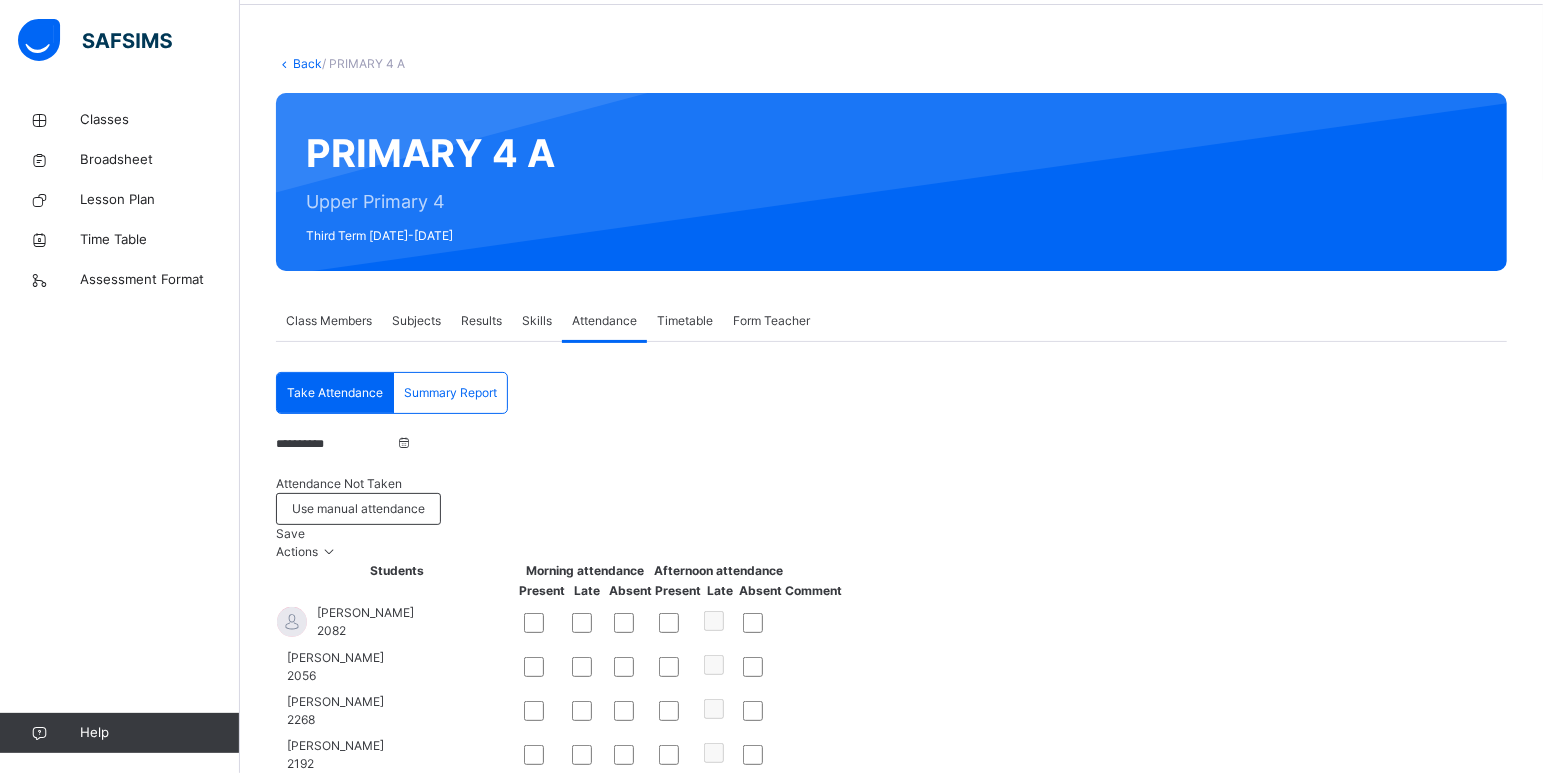 click on "Save" at bounding box center [290, 533] 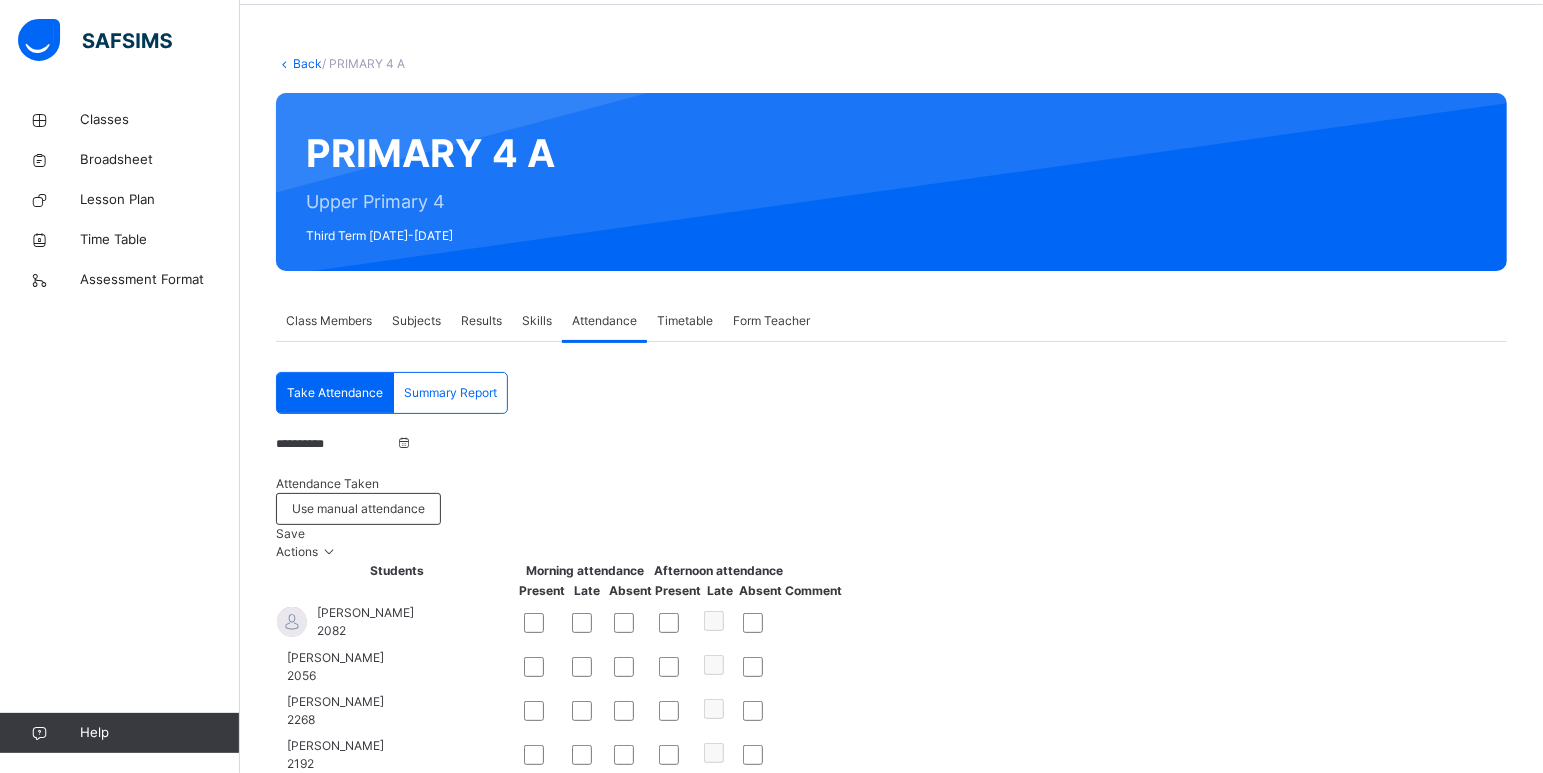 click on "**********" at bounding box center [336, 444] 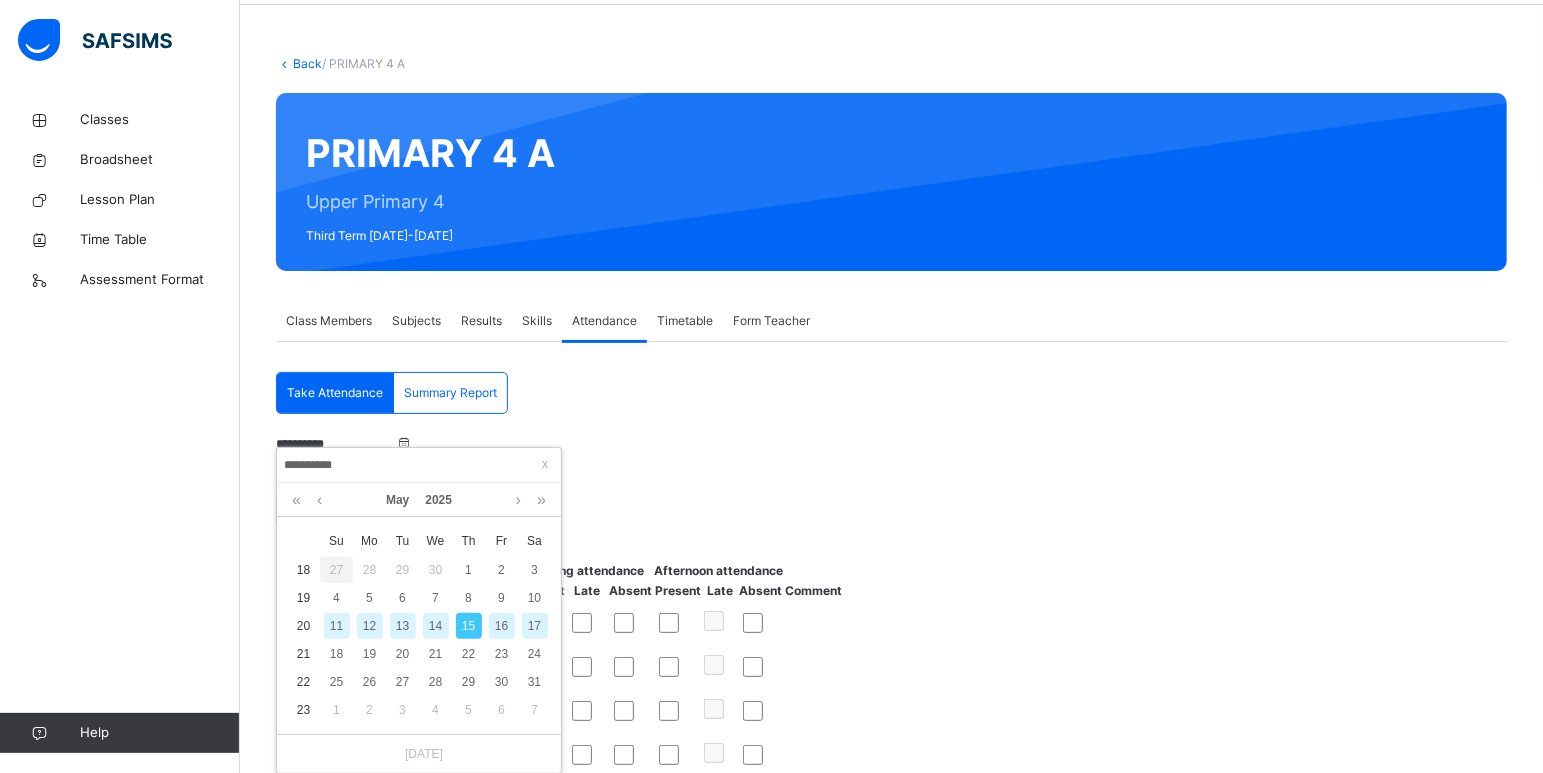 click on "14" at bounding box center [436, 626] 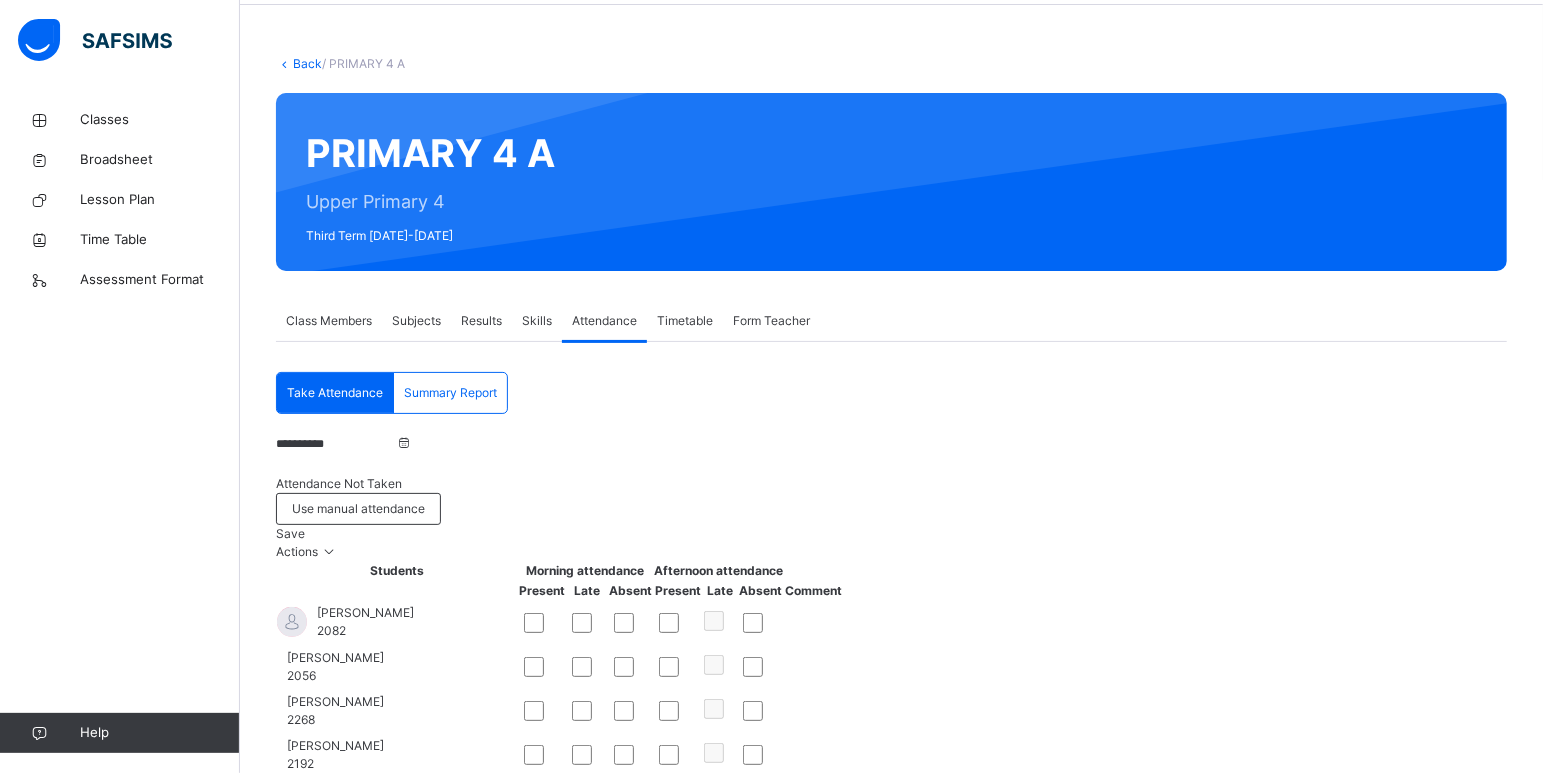 click on "Save" at bounding box center (290, 533) 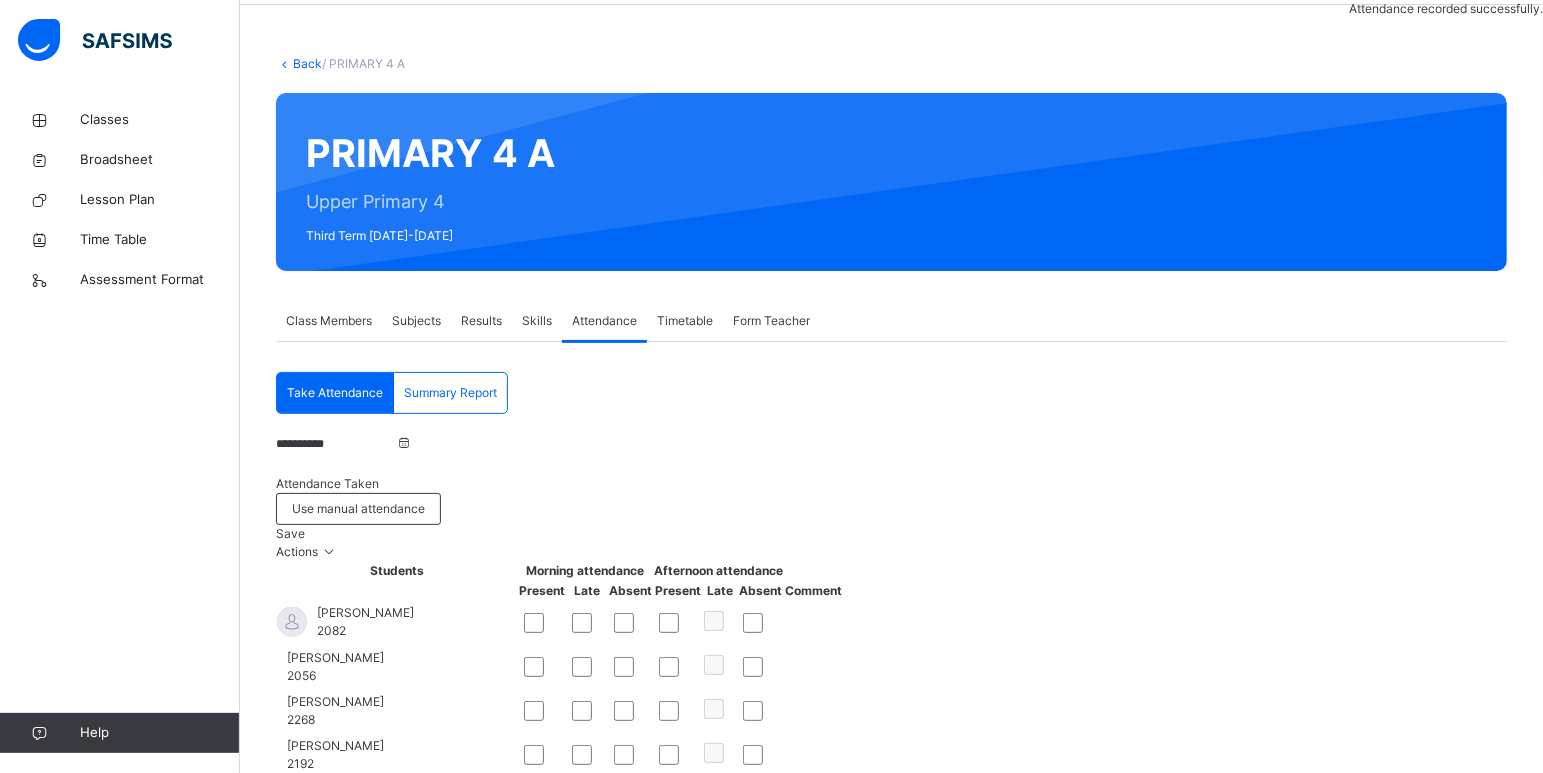 click on "**********" at bounding box center (336, 444) 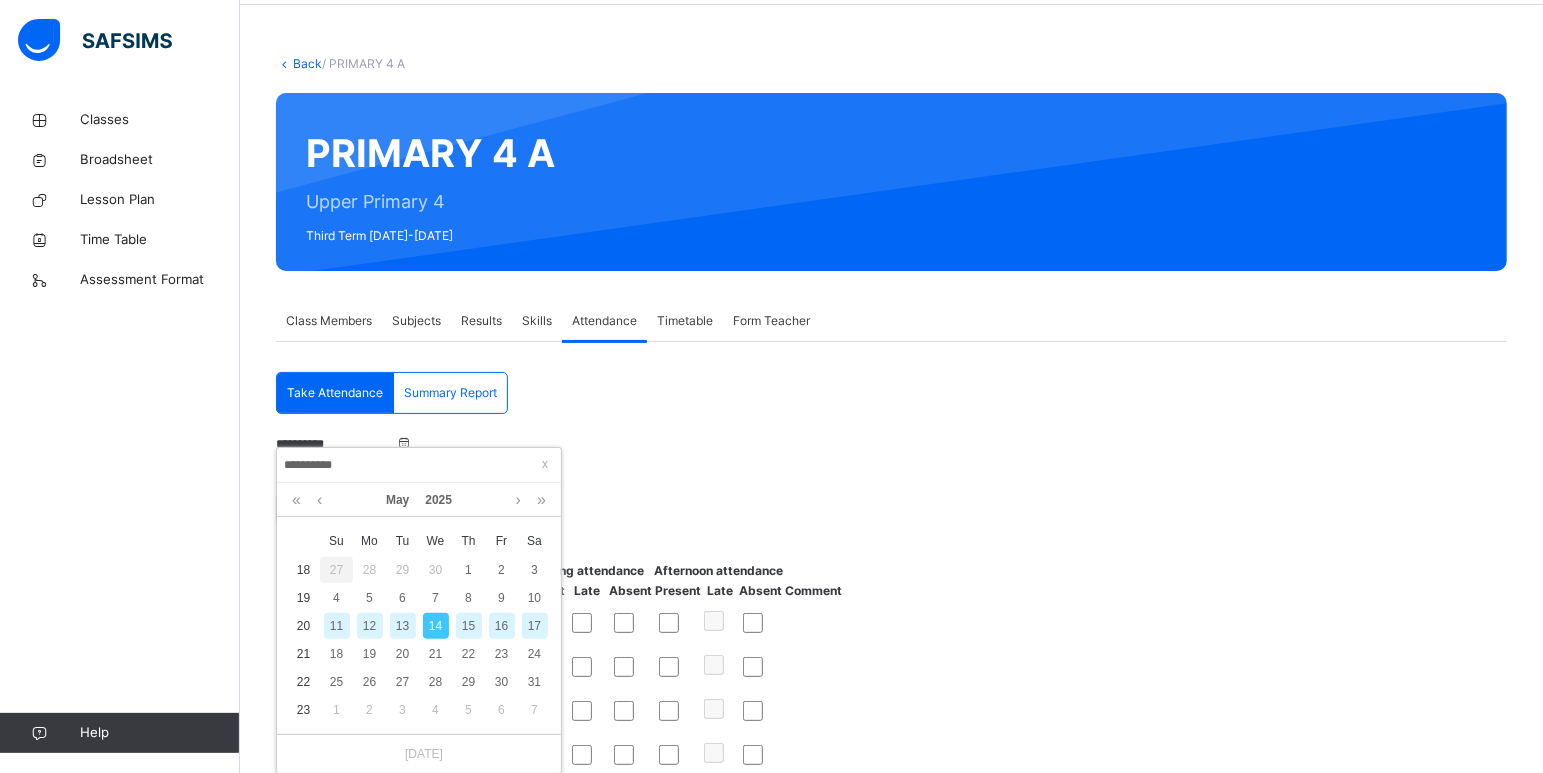 click on "13" at bounding box center [403, 626] 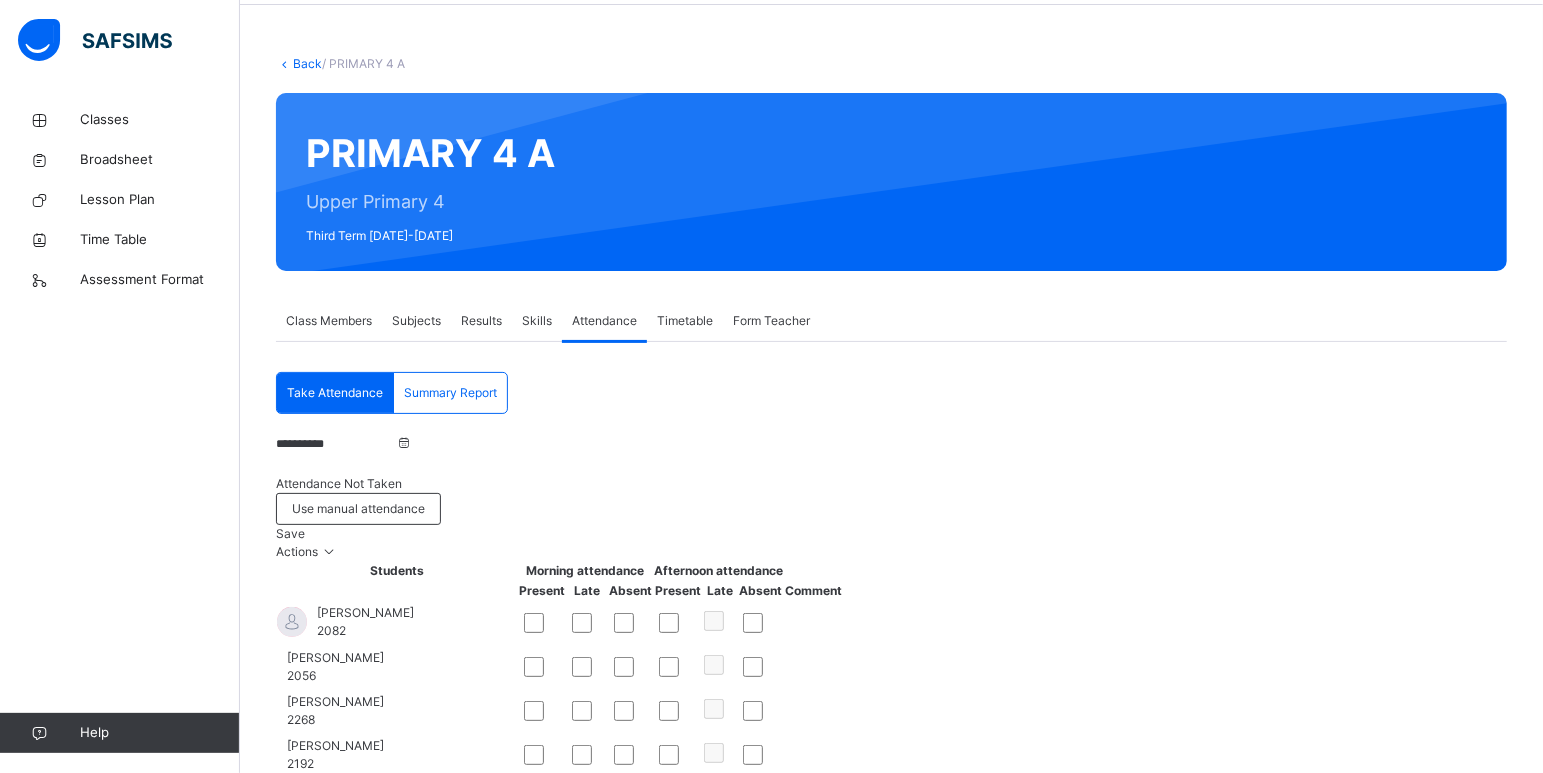 click on "Save" at bounding box center [891, 534] 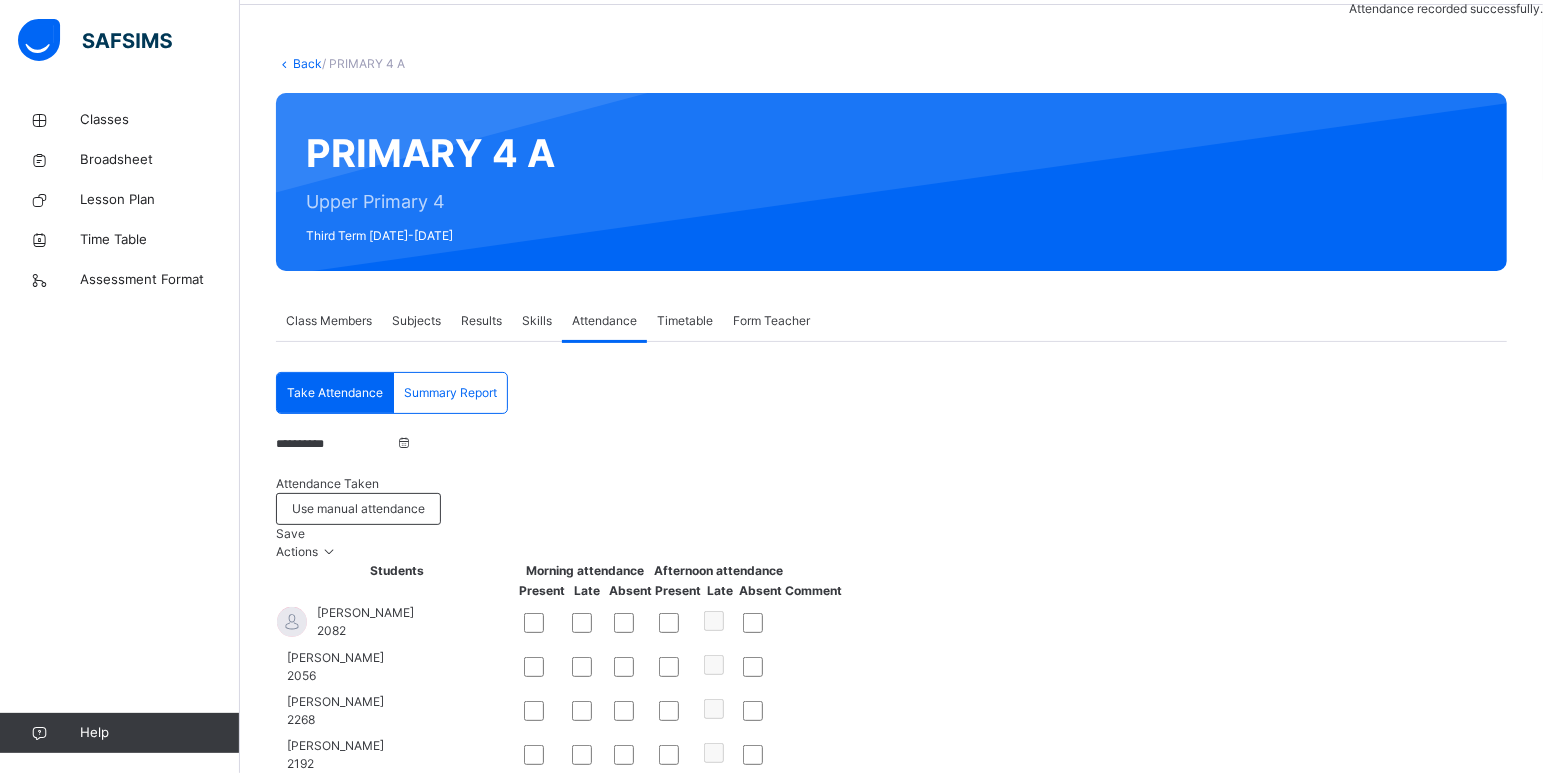click on "**********" at bounding box center (336, 444) 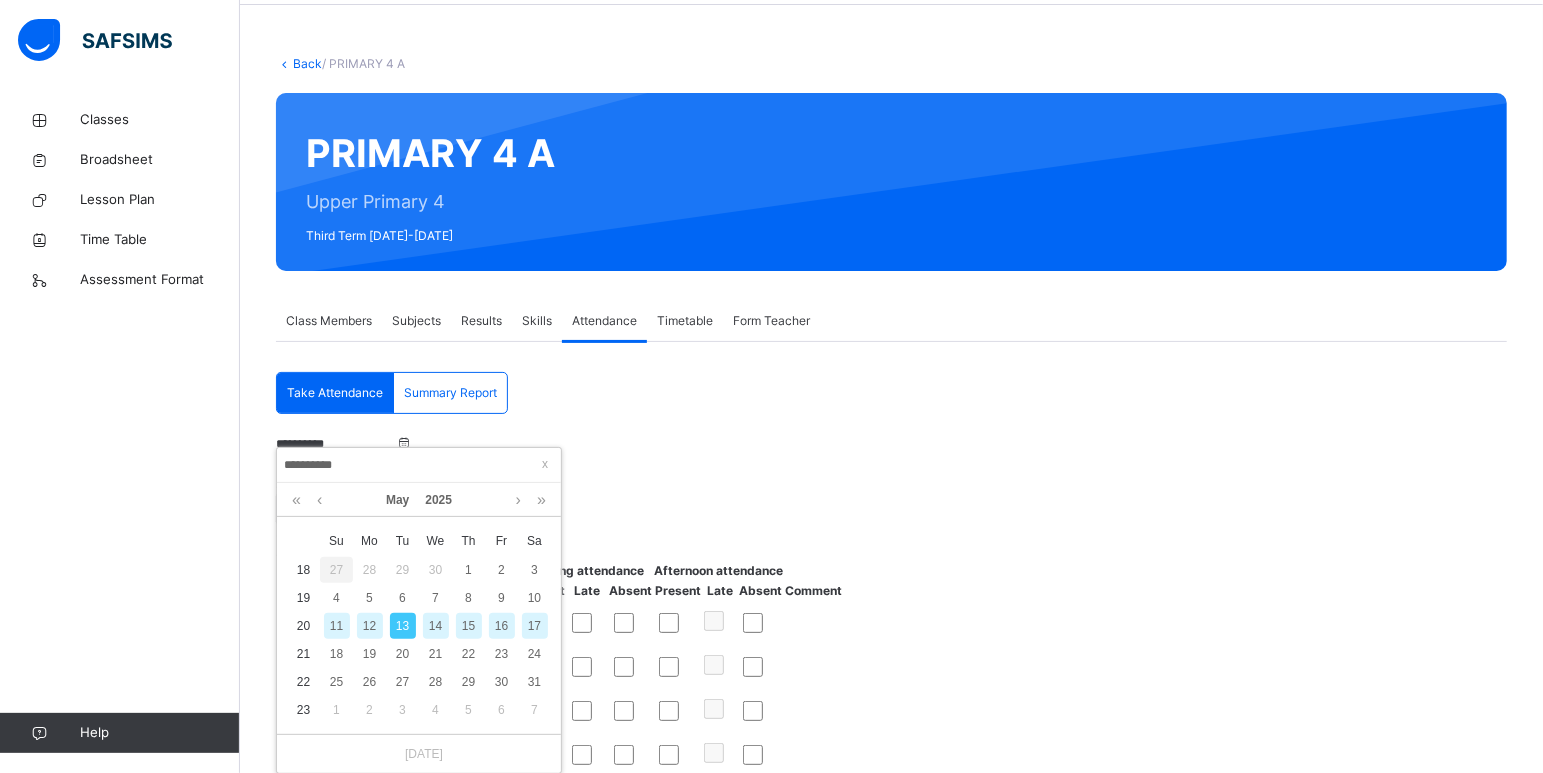 click on "12" at bounding box center (370, 626) 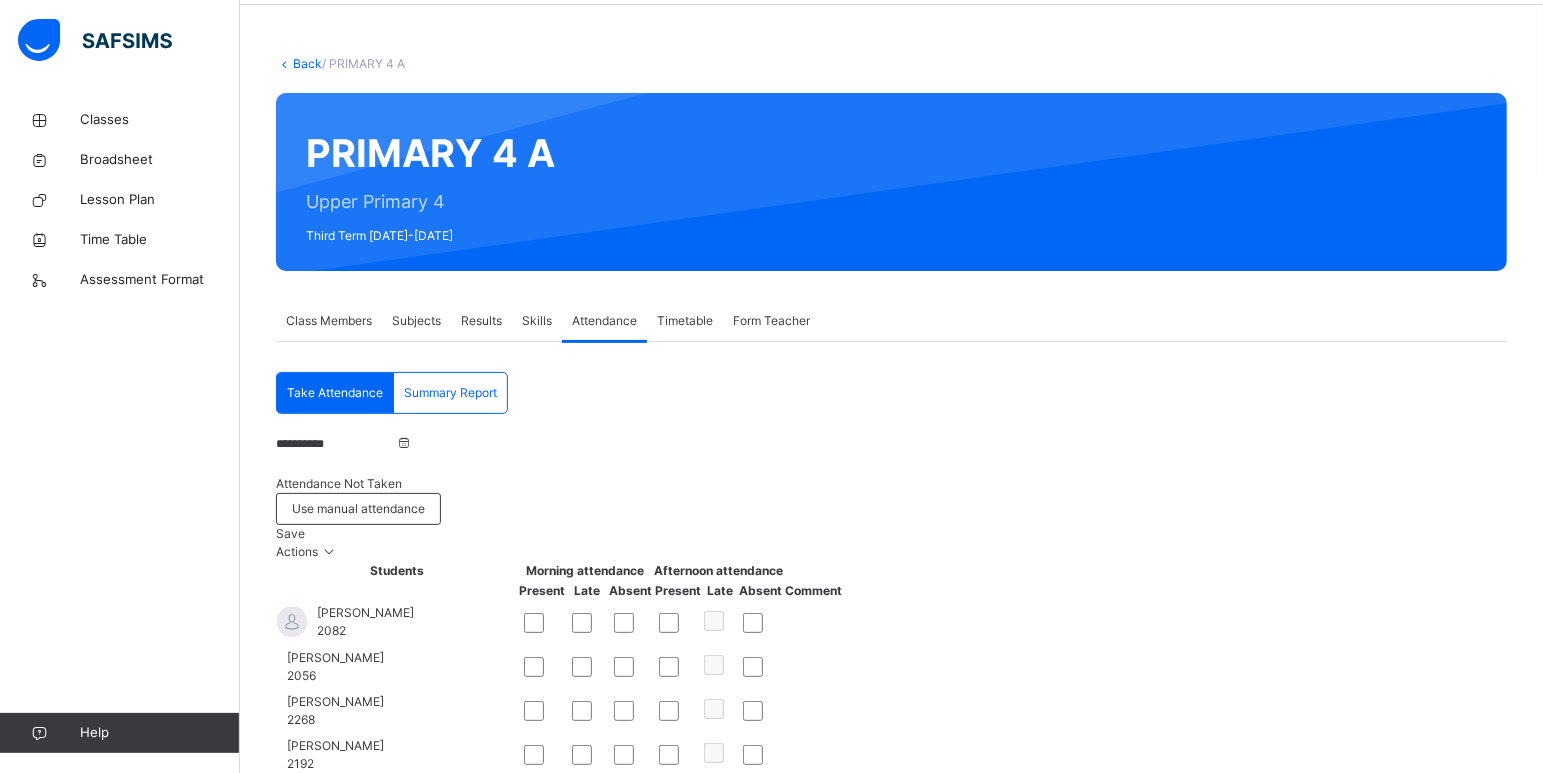 click on "Save" at bounding box center (891, 534) 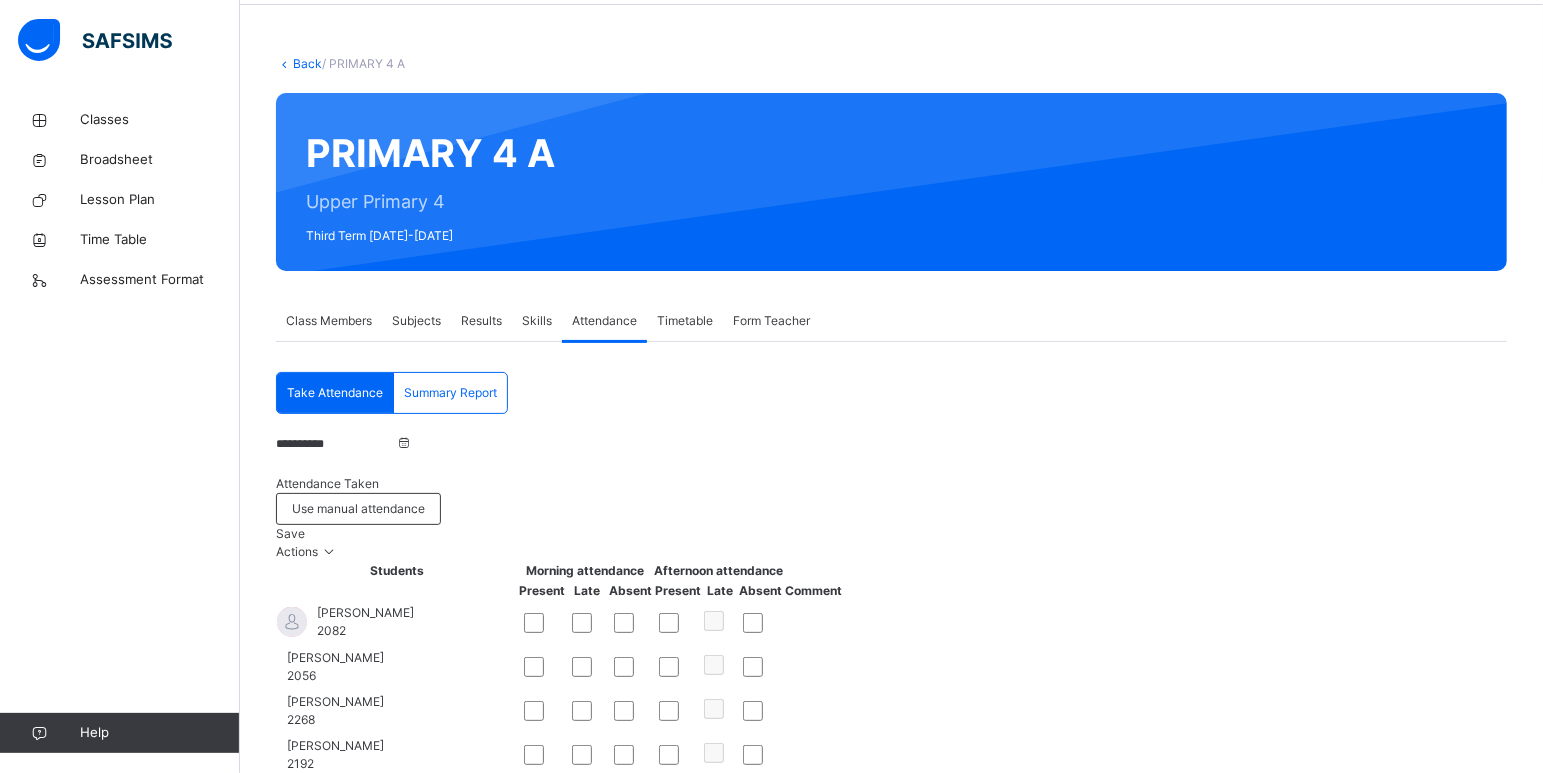click on "**********" at bounding box center [336, 444] 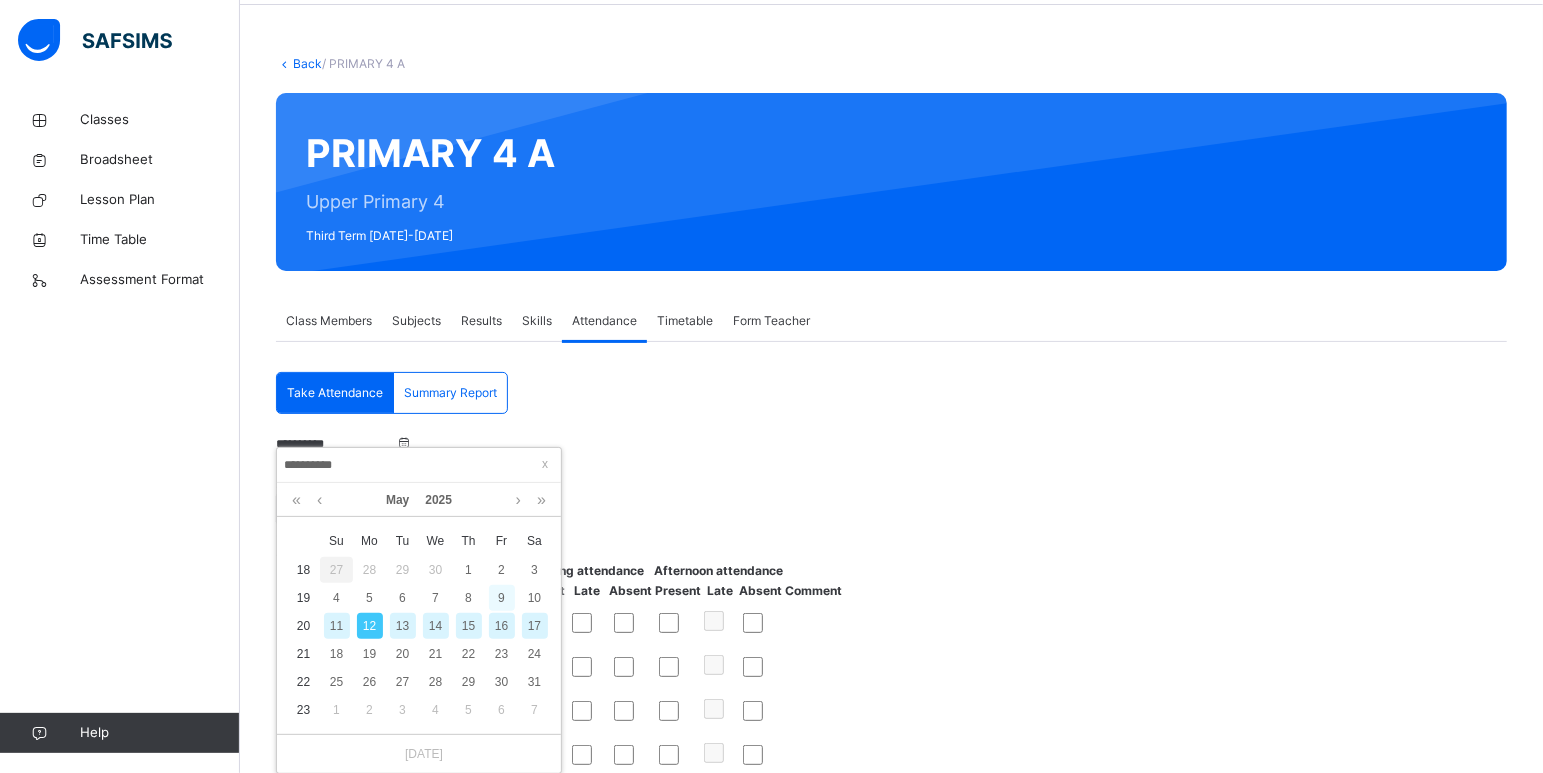 click on "9" at bounding box center (502, 598) 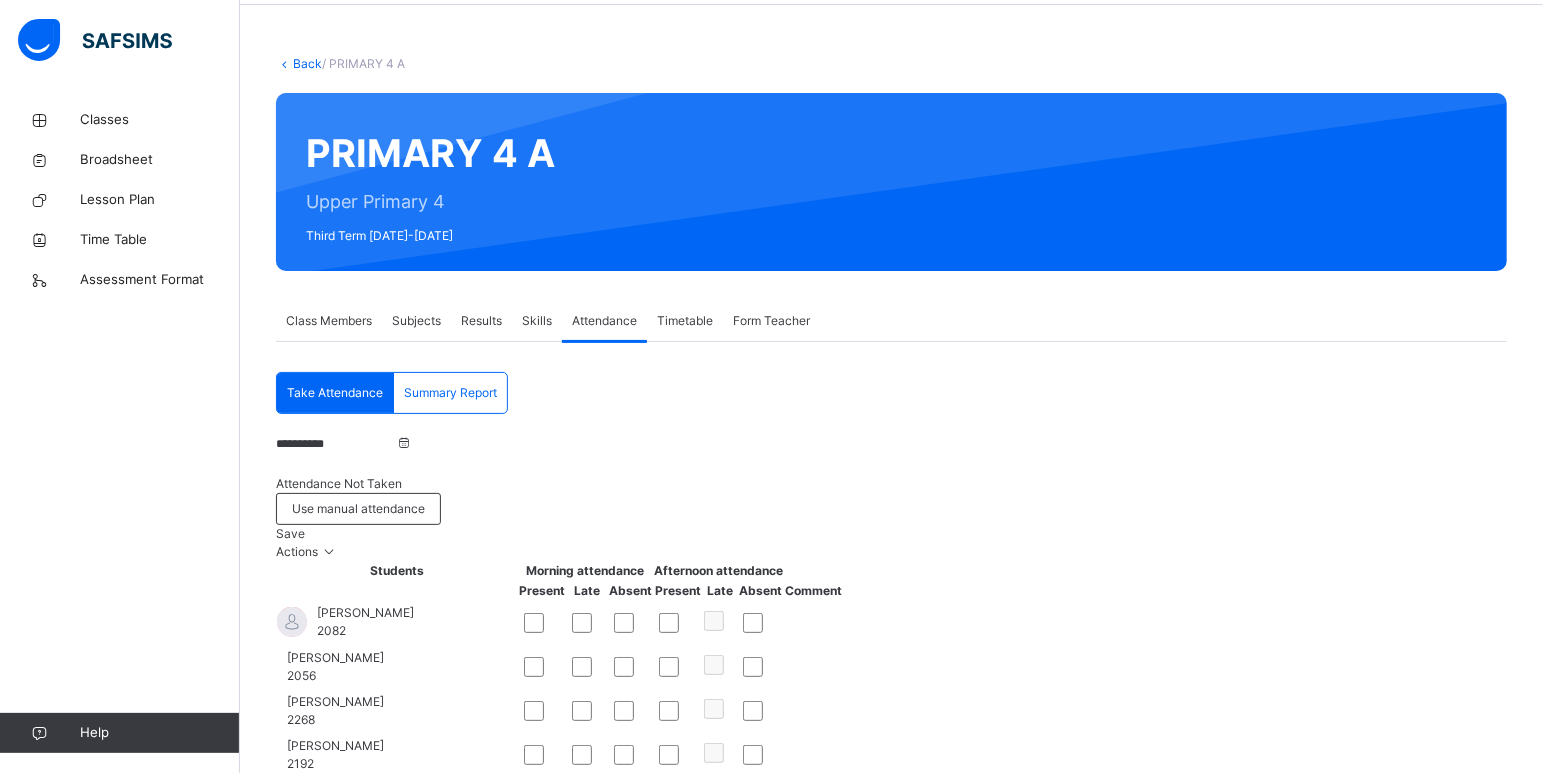 click on "Save" at bounding box center [290, 533] 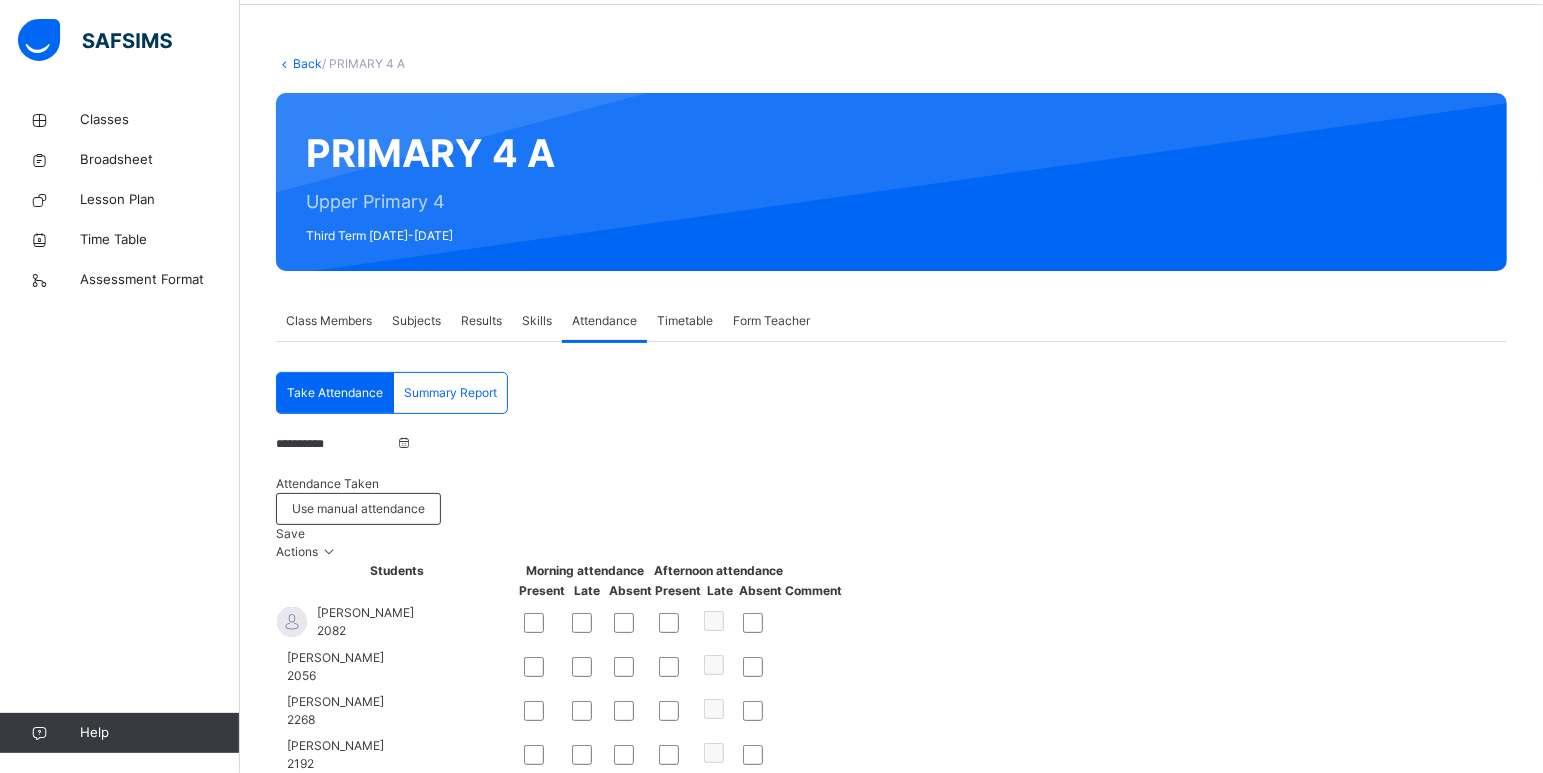 click on "**********" at bounding box center [336, 444] 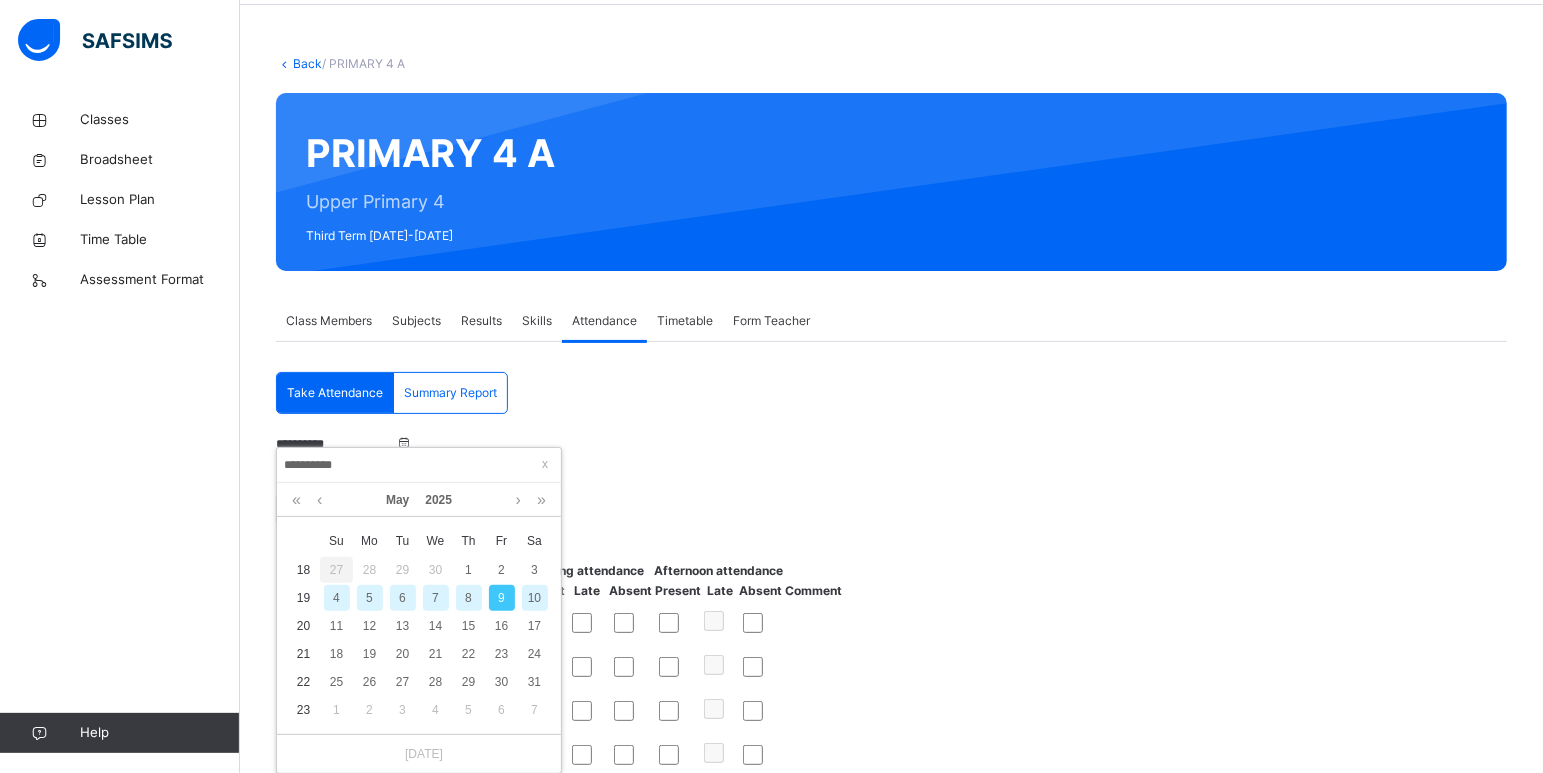 click on "8" at bounding box center [469, 598] 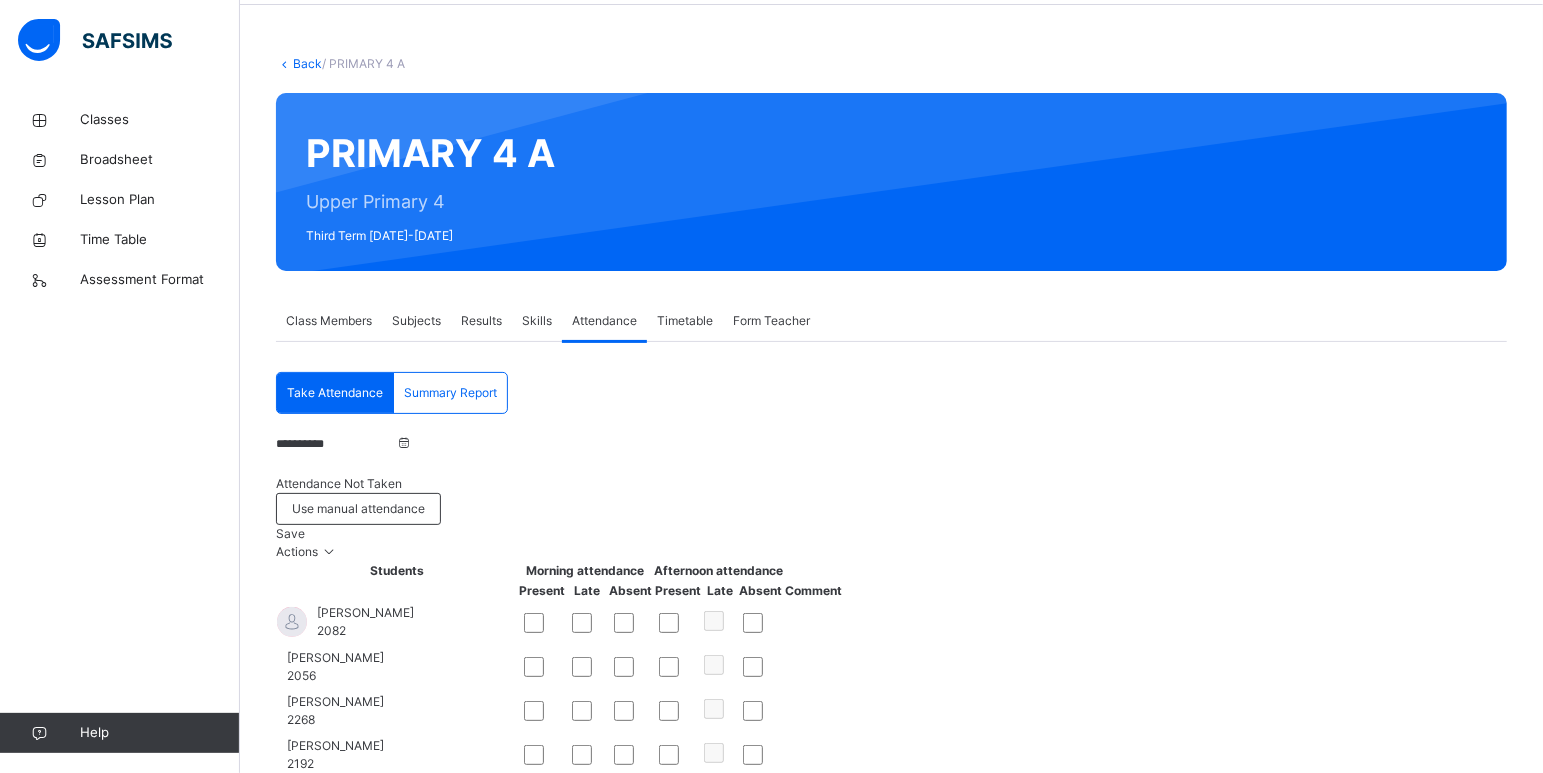 click on "Save" at bounding box center [891, 534] 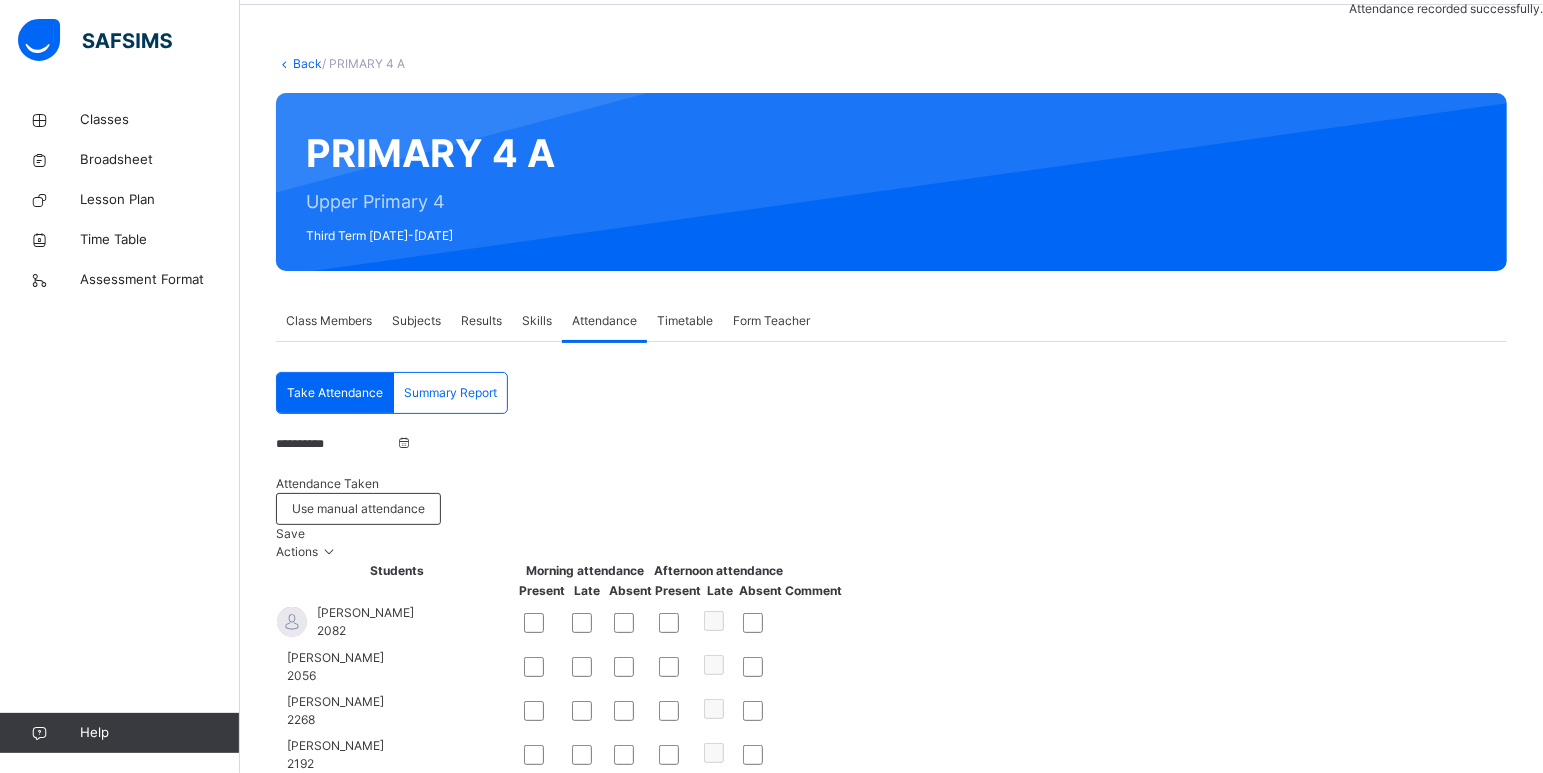 click on "**********" at bounding box center [336, 444] 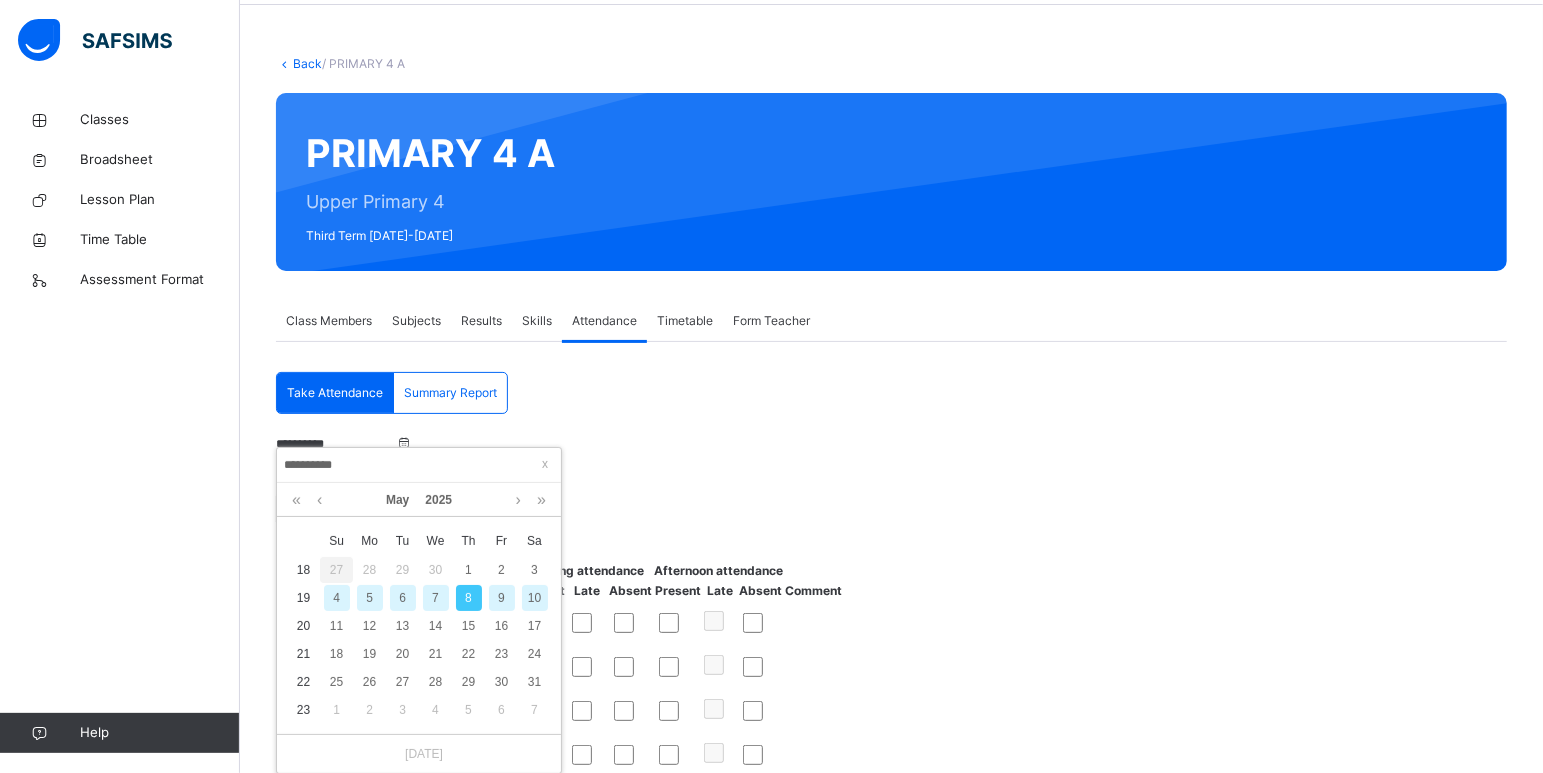 click on "7" at bounding box center [436, 598] 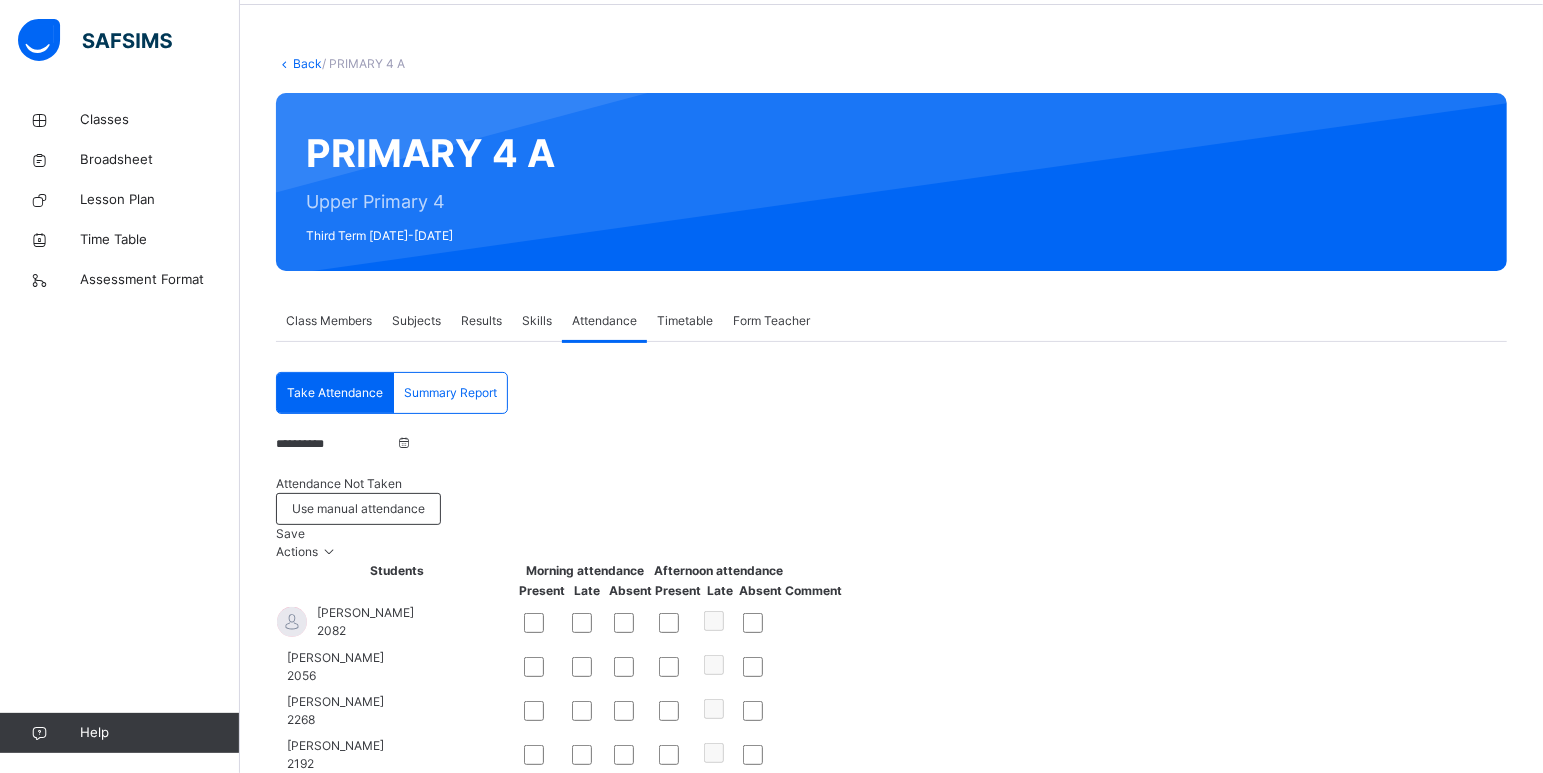 click on "Save" at bounding box center (891, 534) 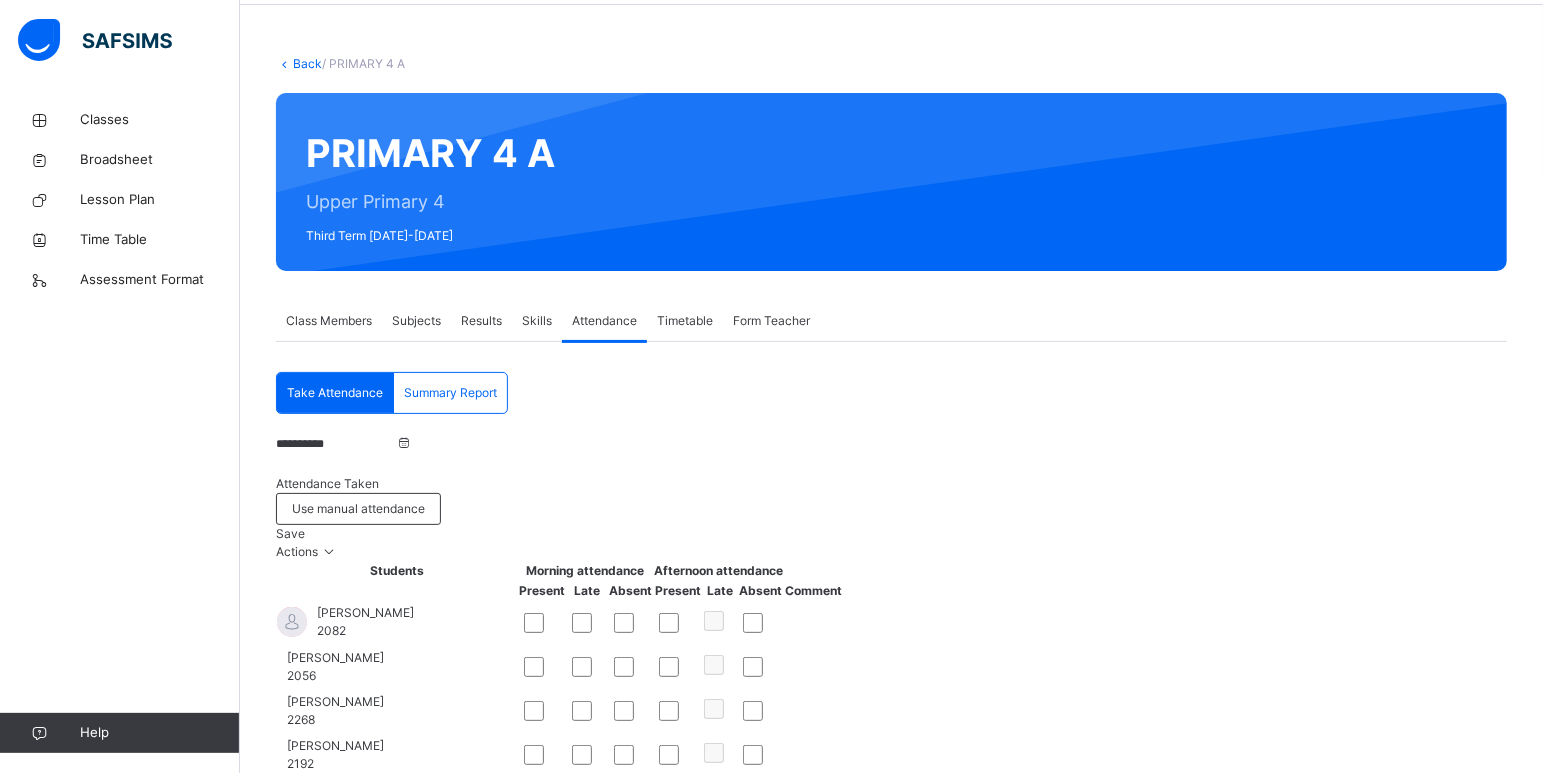 click on "**********" at bounding box center [336, 444] 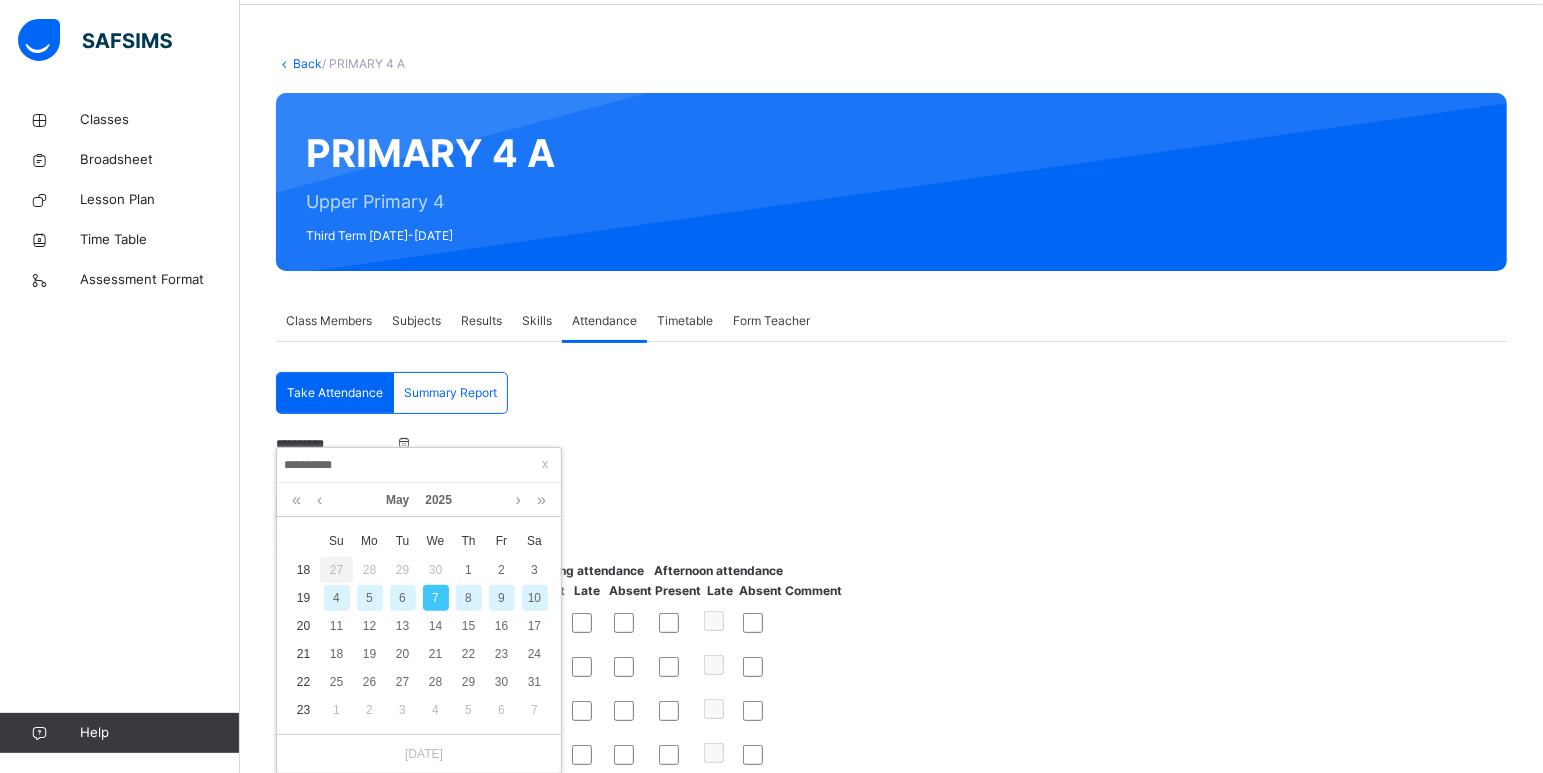 click on "6" at bounding box center [403, 598] 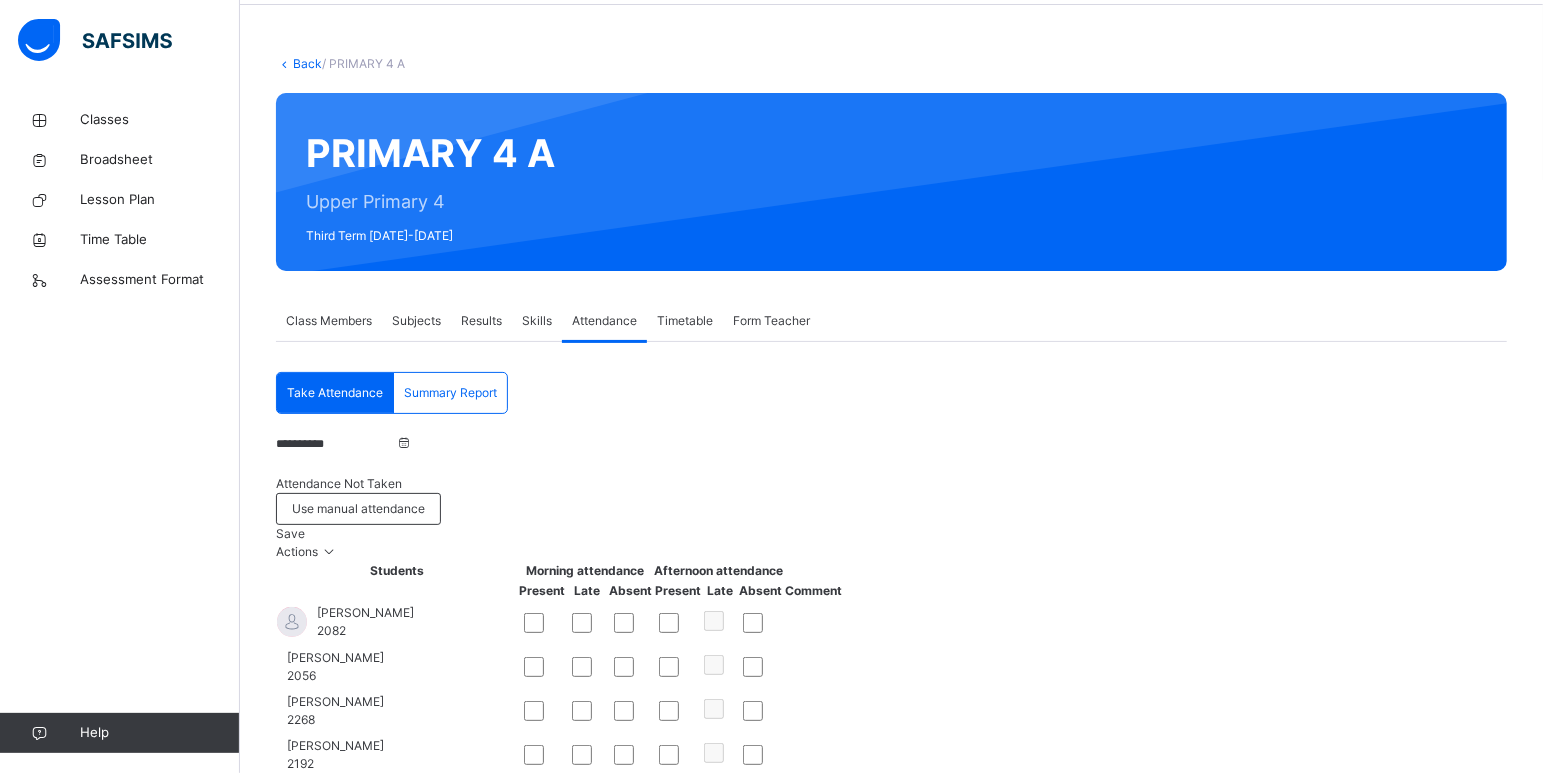 click on "Save" at bounding box center [290, 533] 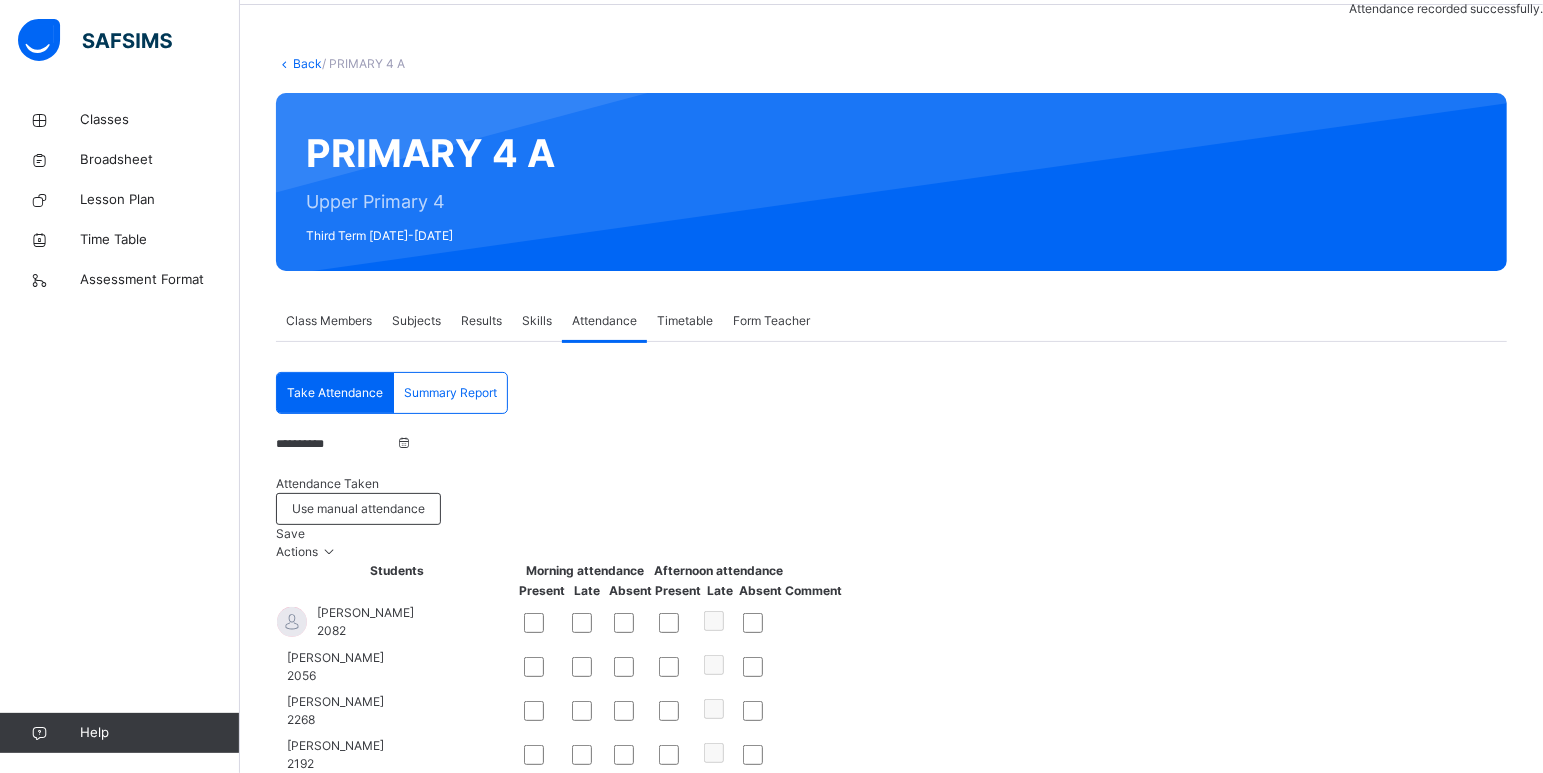 click on "**********" at bounding box center (336, 444) 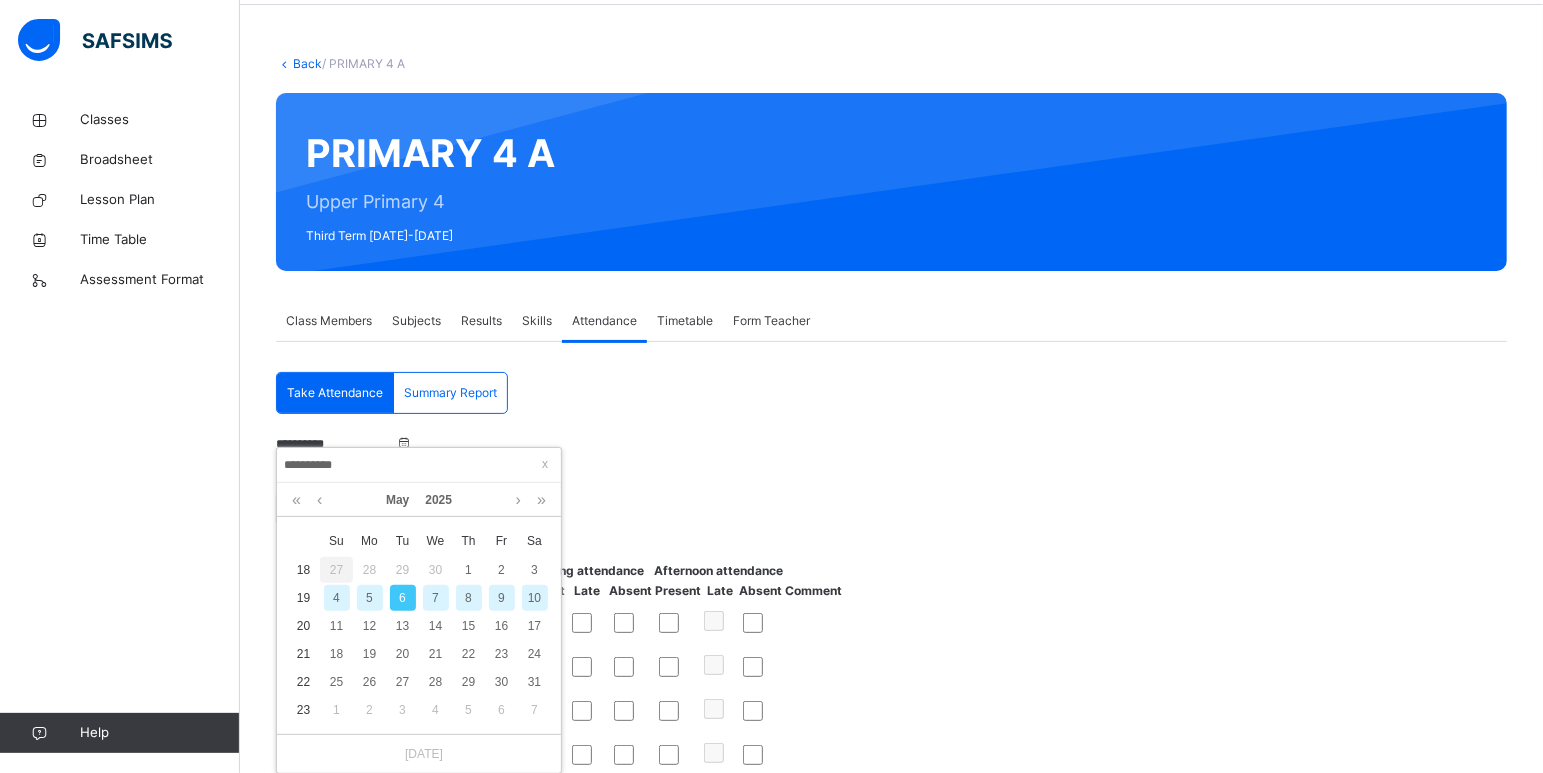 click on "5" at bounding box center [370, 598] 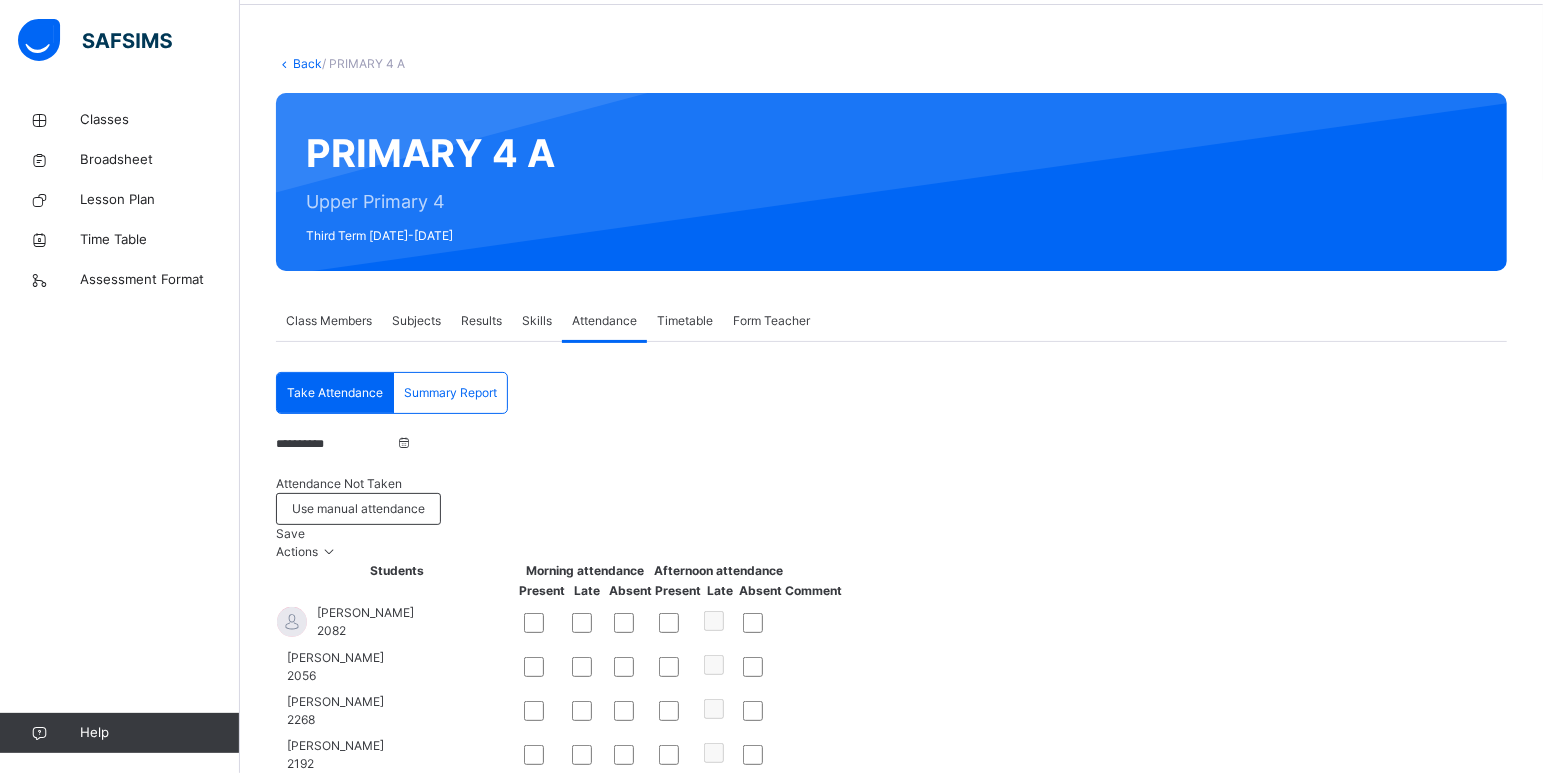 scroll, scrollTop: 1020, scrollLeft: 0, axis: vertical 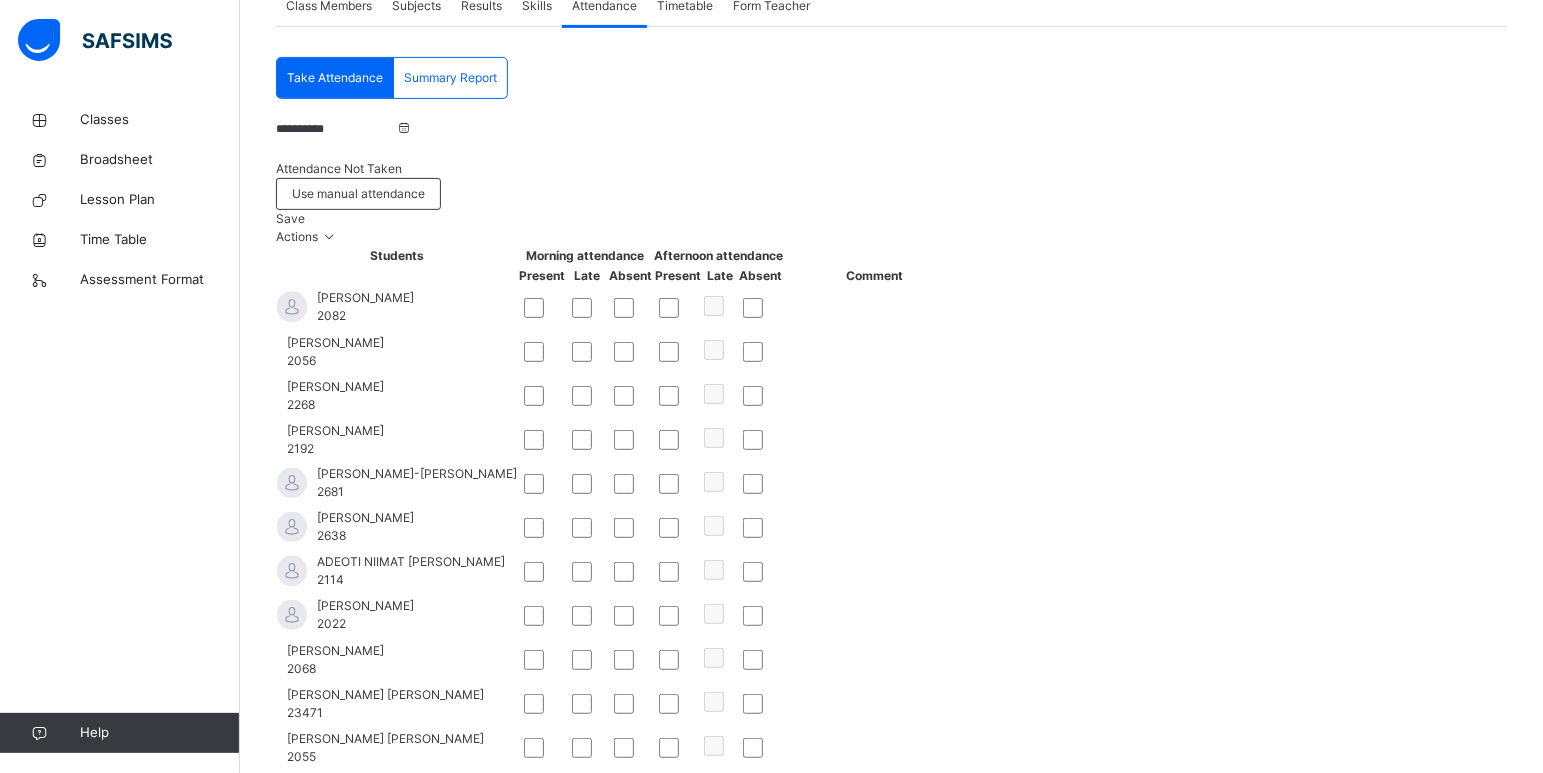 click on "Save" at bounding box center (290, 218) 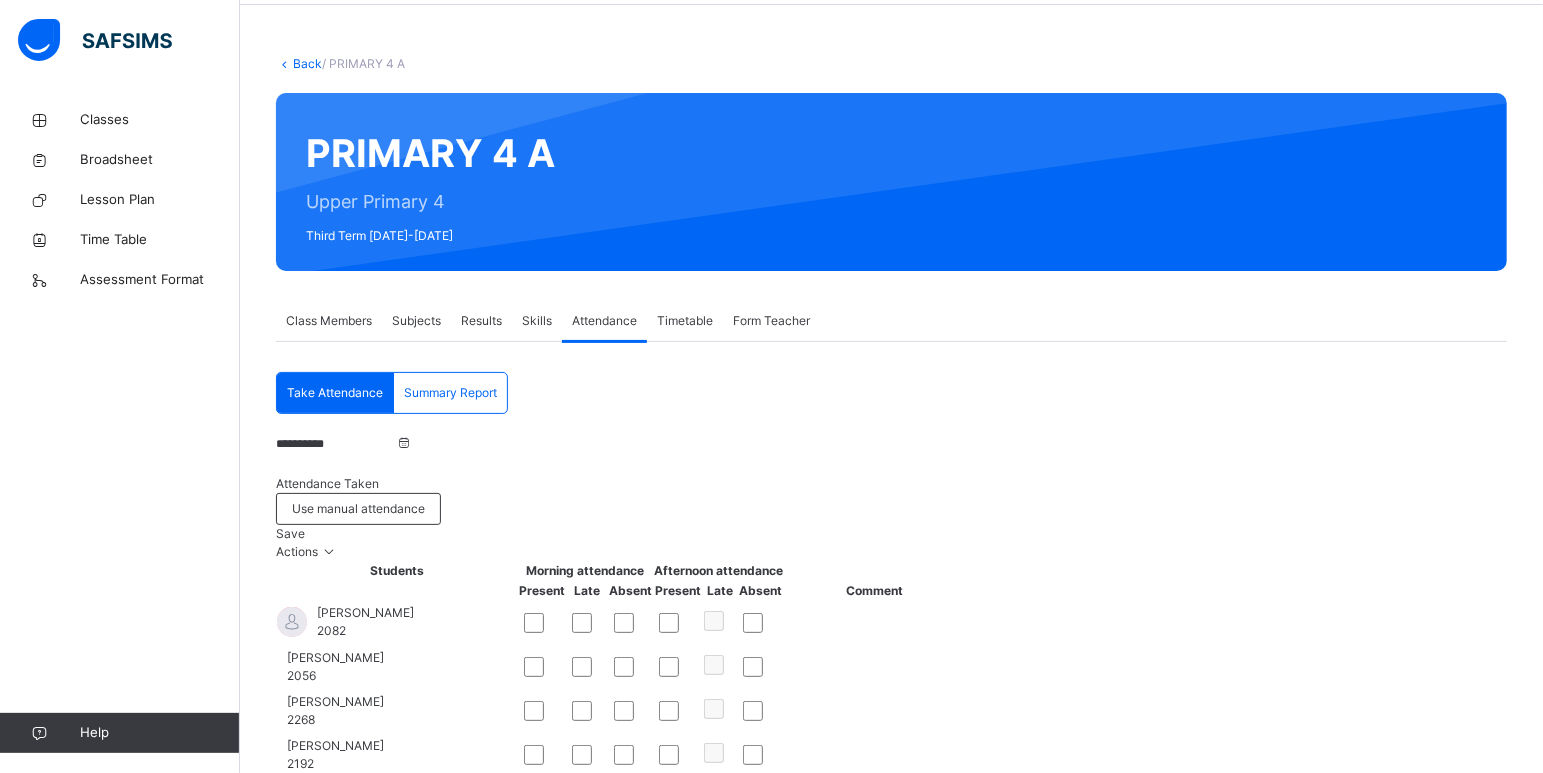 click on "**********" at bounding box center (336, 444) 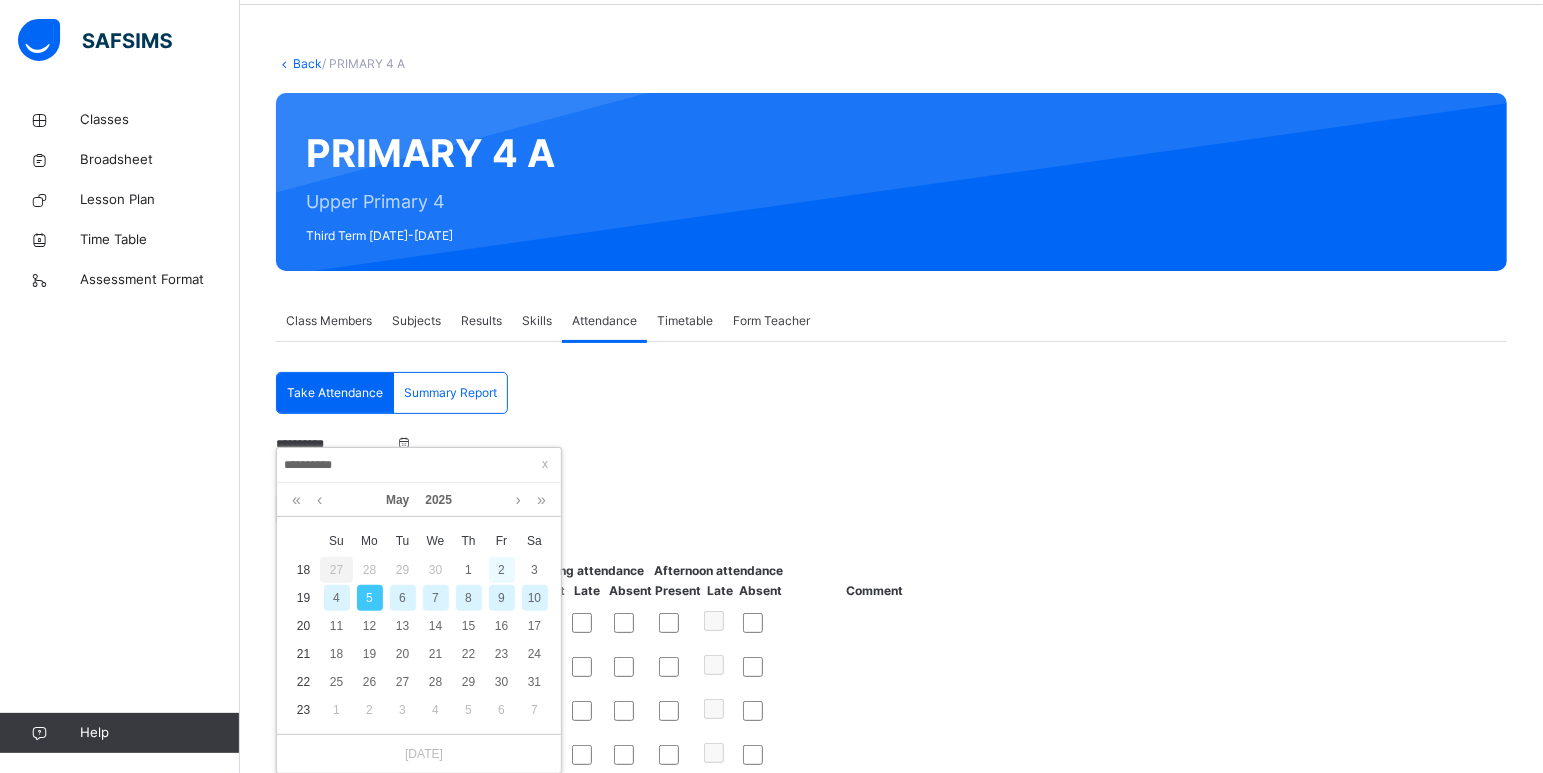 click on "2" at bounding box center [502, 570] 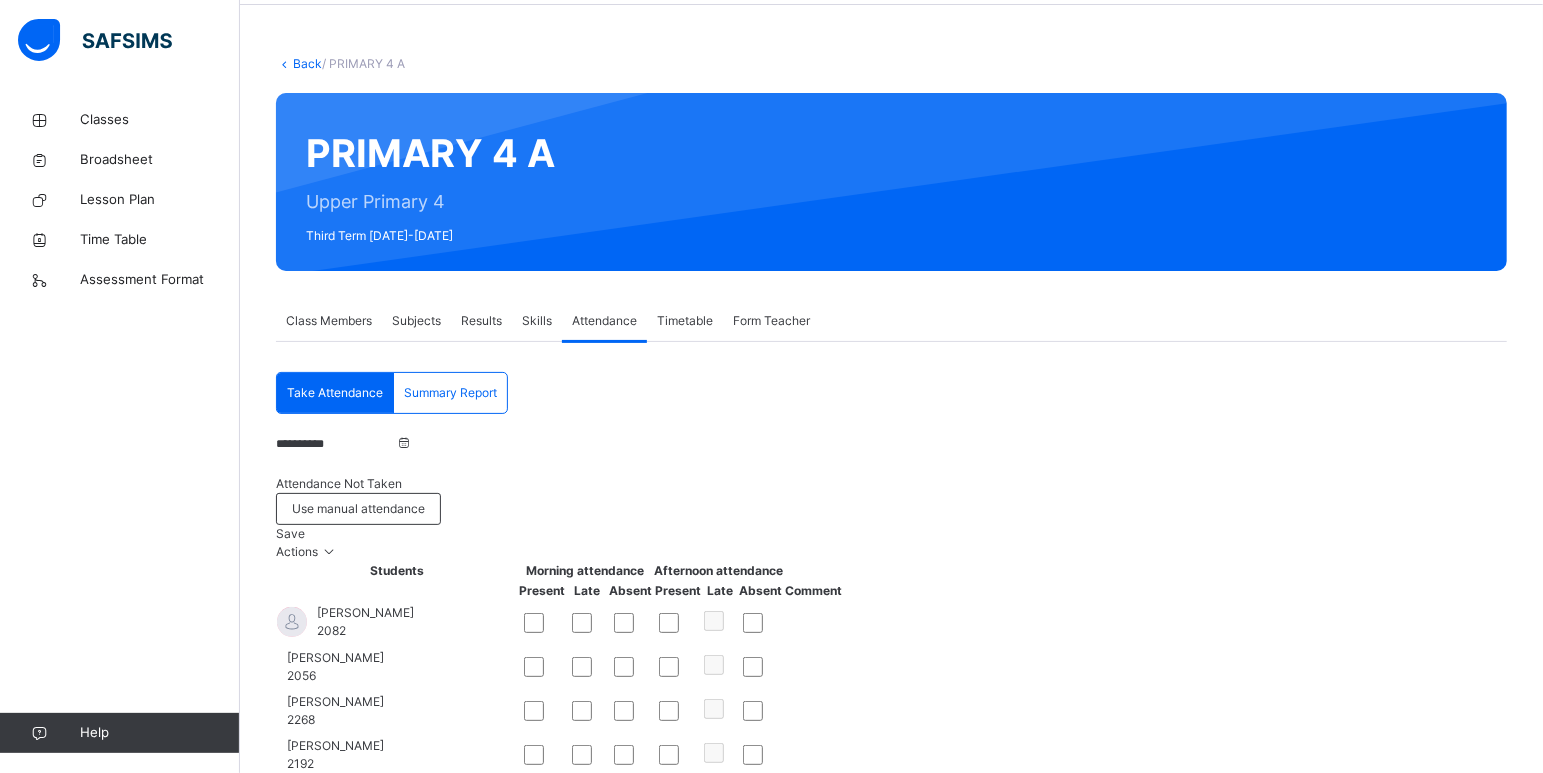 click on "Save" at bounding box center (290, 533) 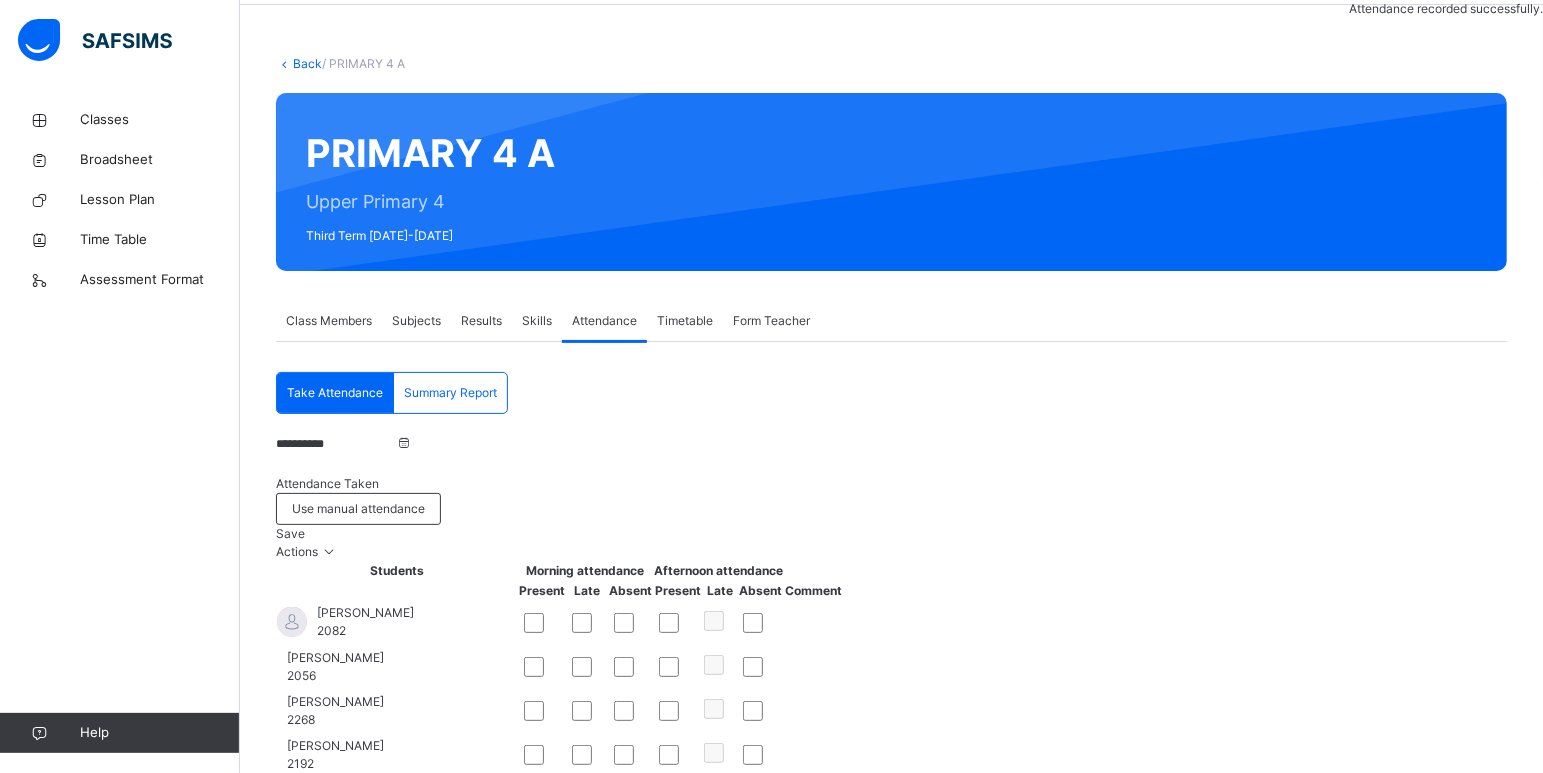 click on "**********" at bounding box center (336, 444) 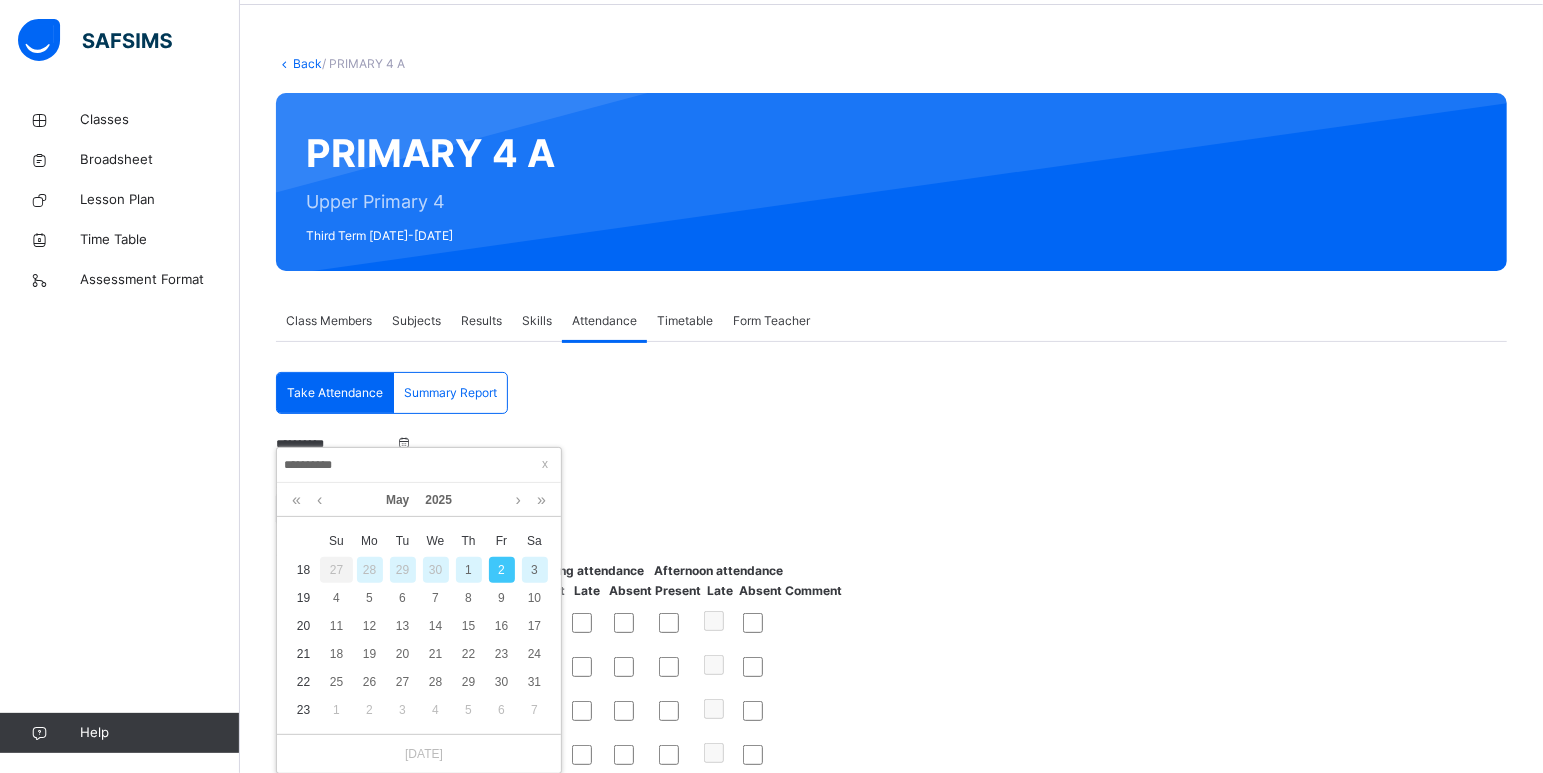 click on "30" at bounding box center (436, 570) 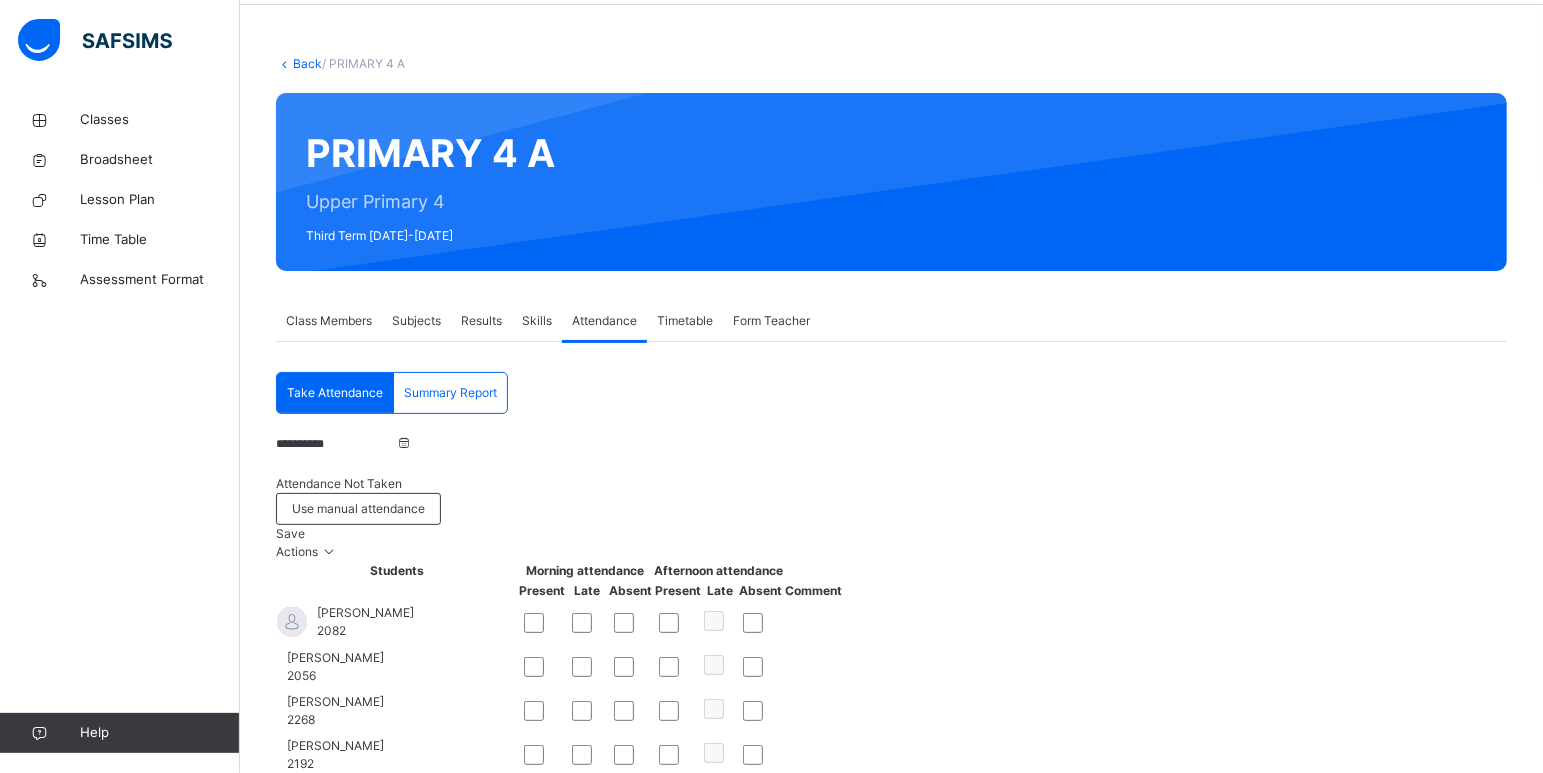 click on "Save" at bounding box center (290, 533) 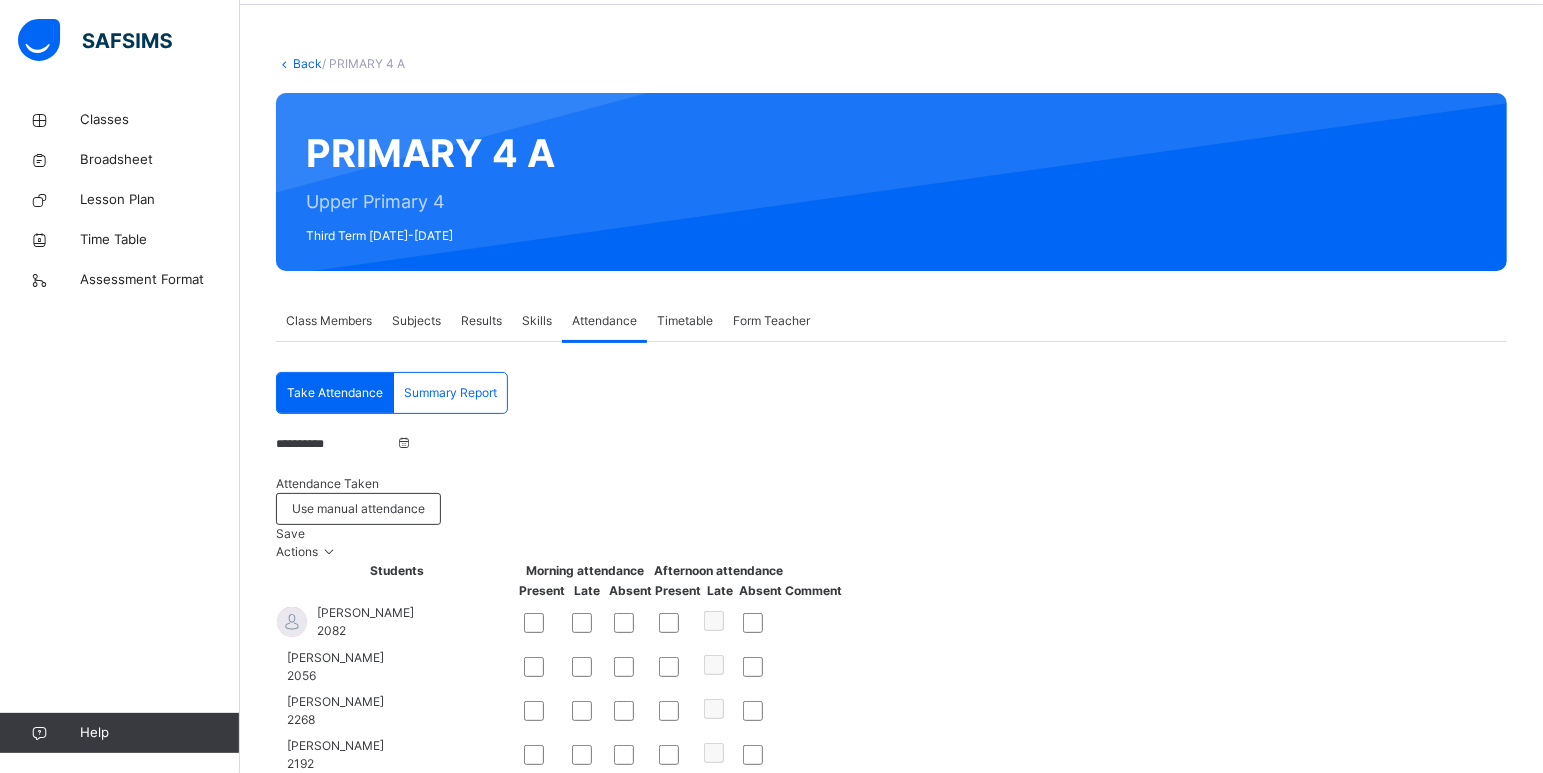 click on "**********" at bounding box center [336, 444] 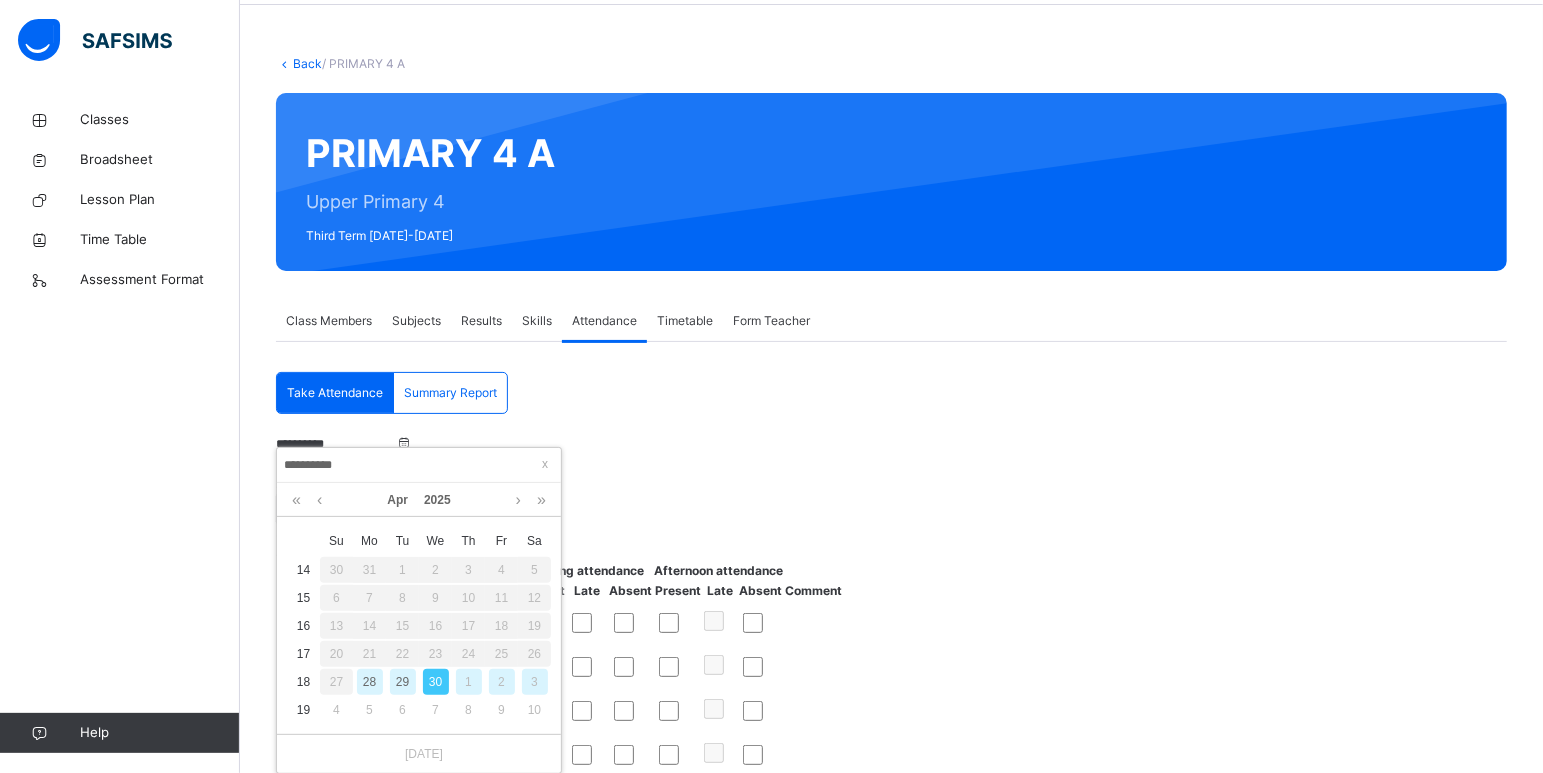 click on "29" at bounding box center [403, 682] 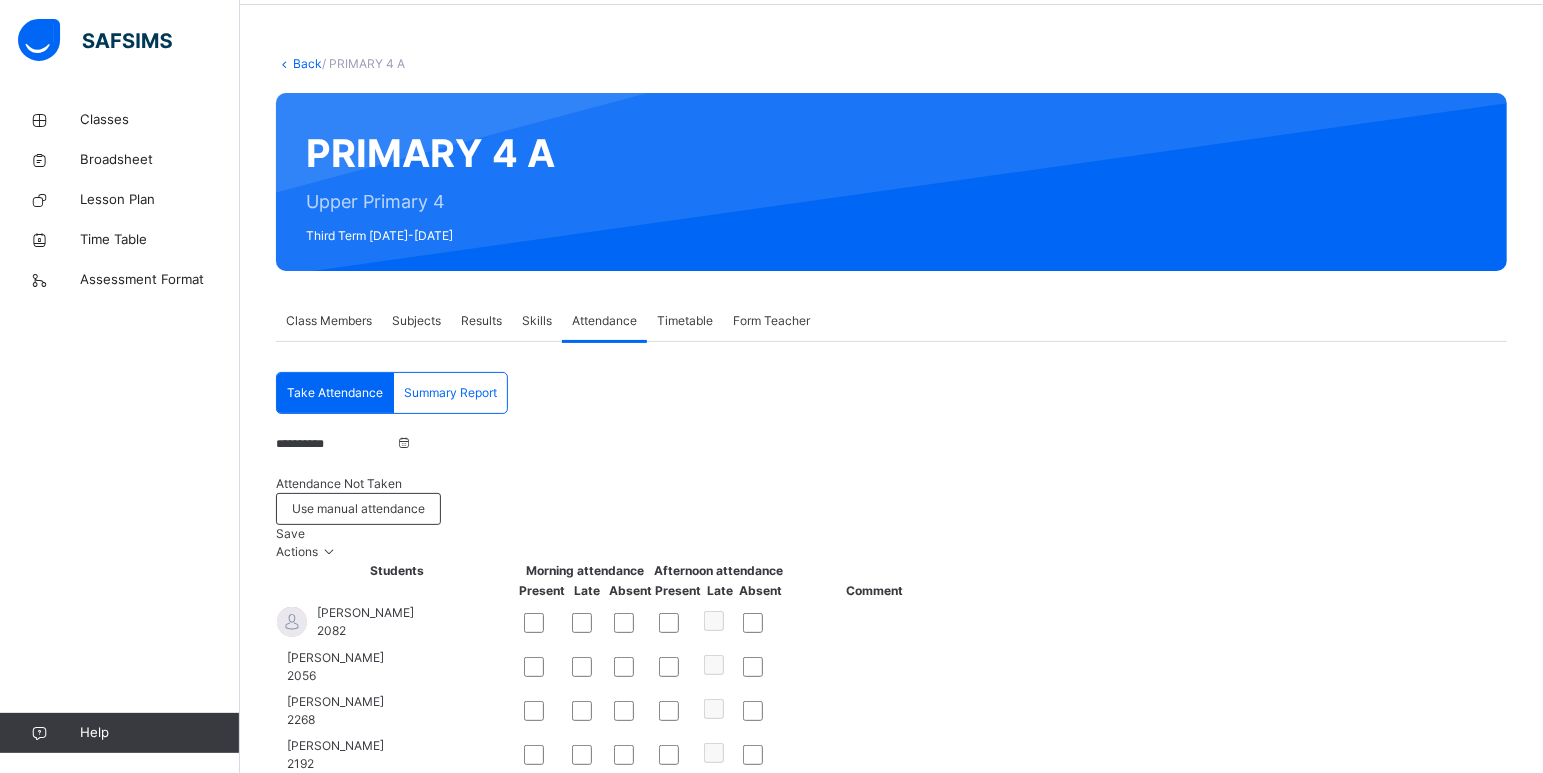 click at bounding box center (720, 1283) 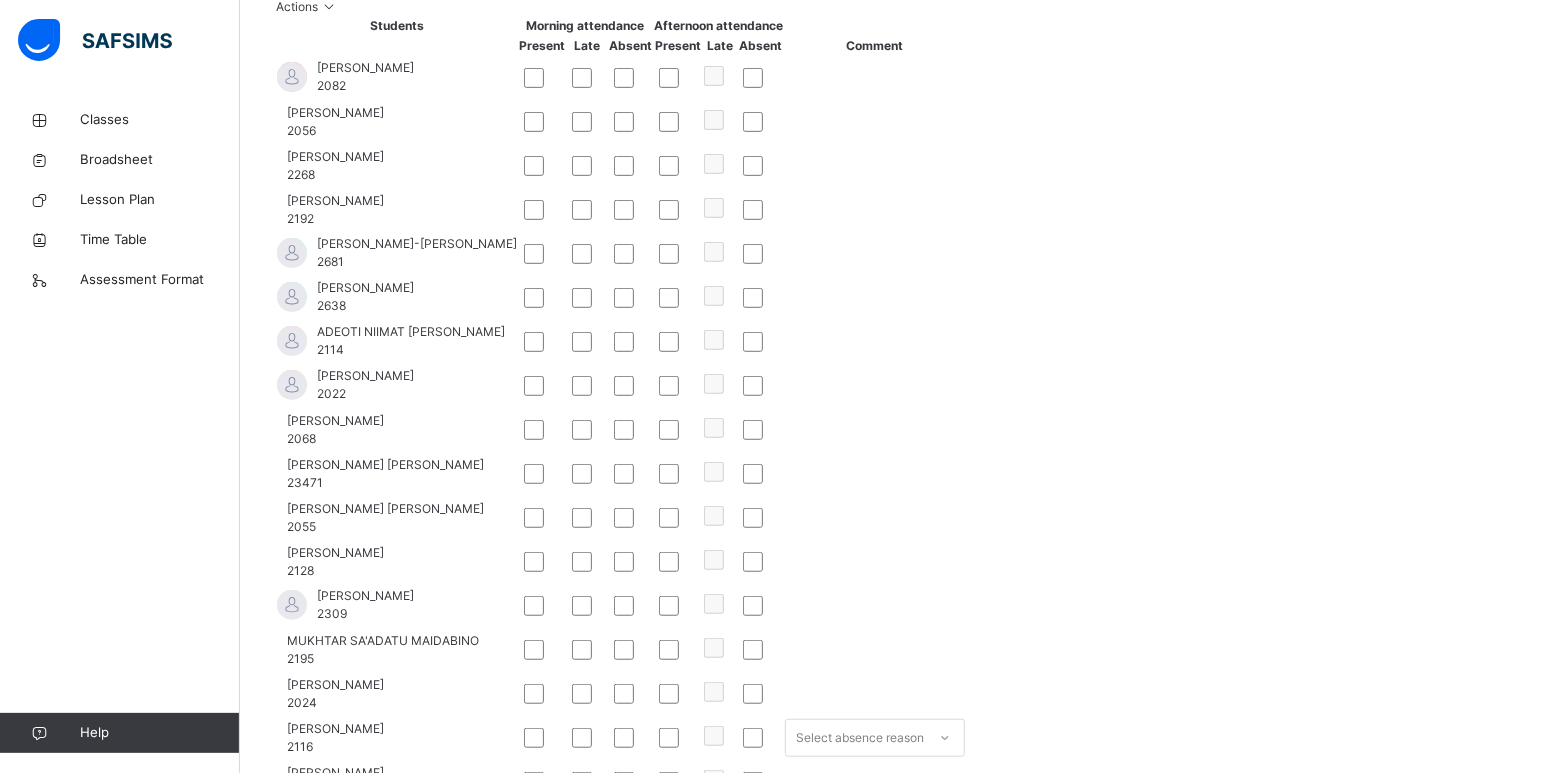 scroll, scrollTop: 95, scrollLeft: 0, axis: vertical 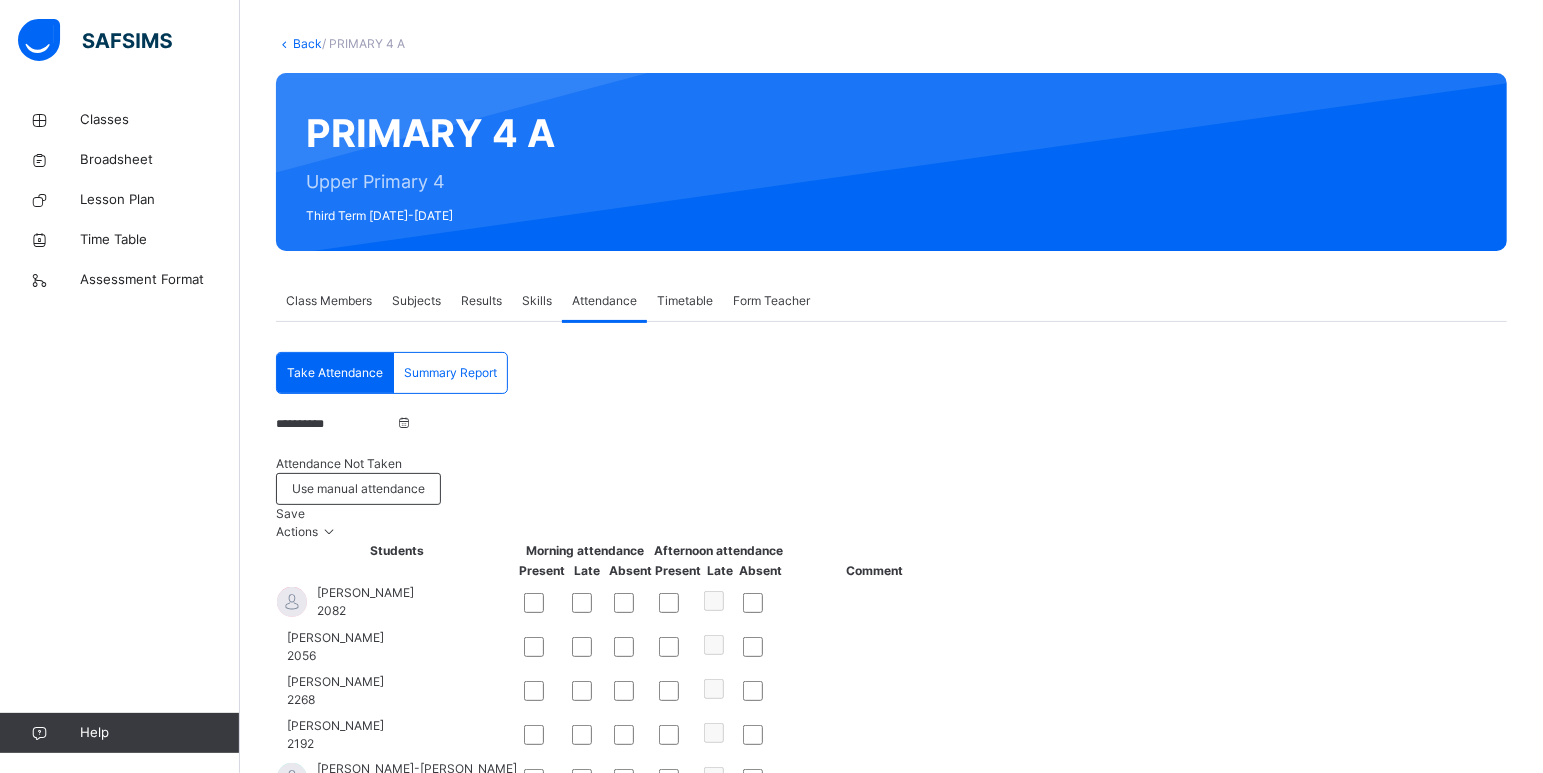 click on "Save" at bounding box center [290, 513] 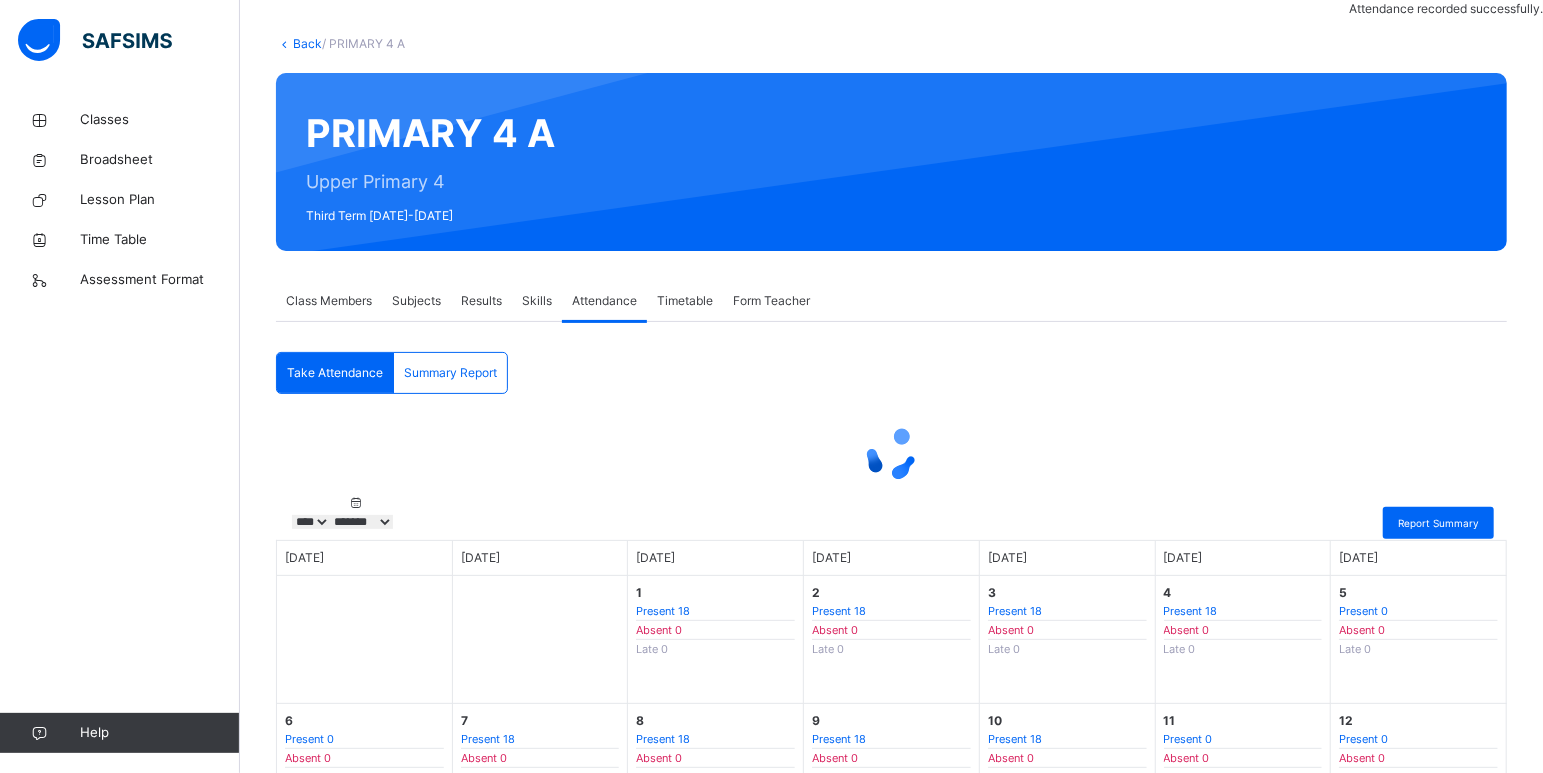scroll, scrollTop: 75, scrollLeft: 0, axis: vertical 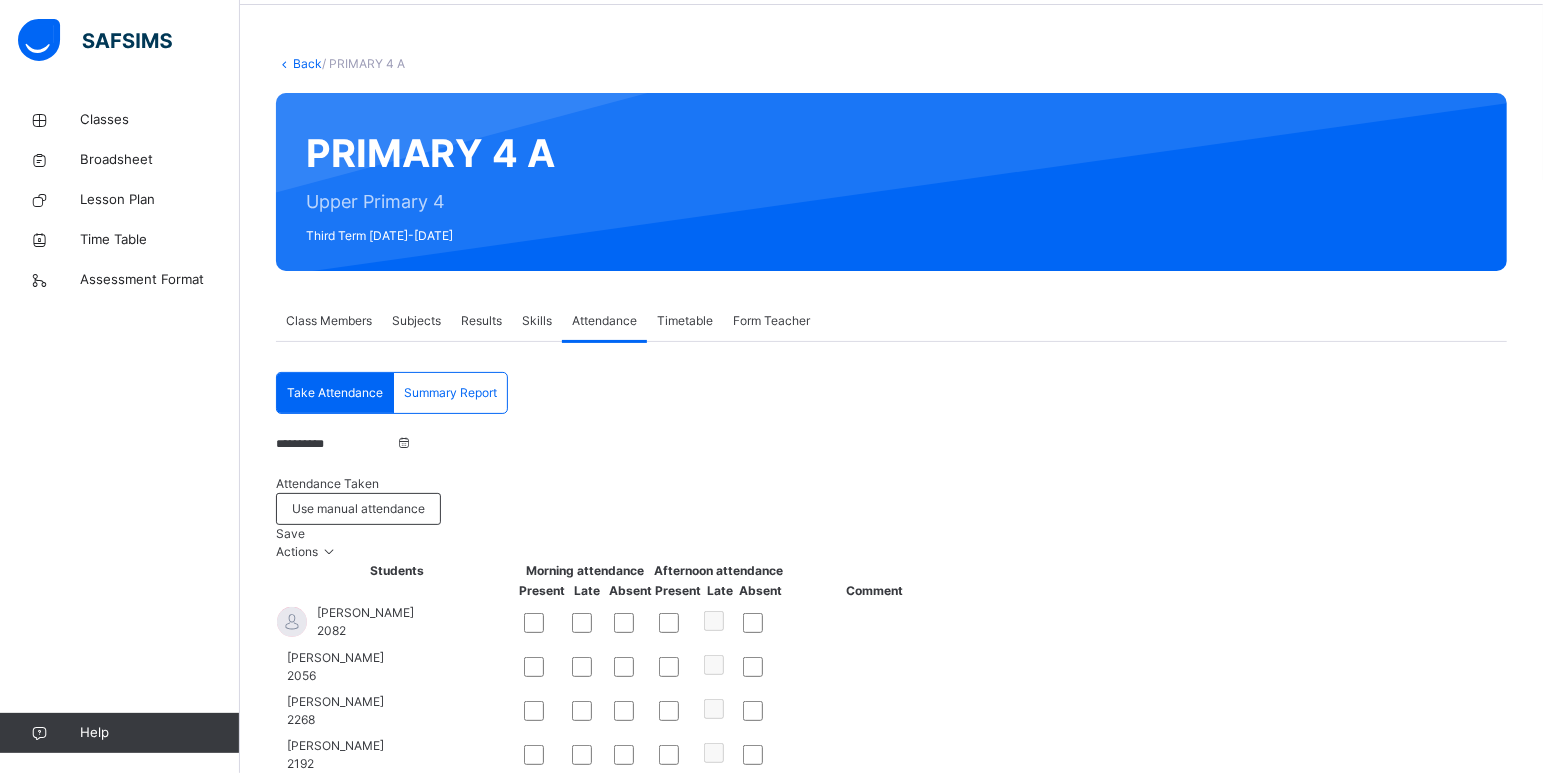 click on "**********" at bounding box center [336, 444] 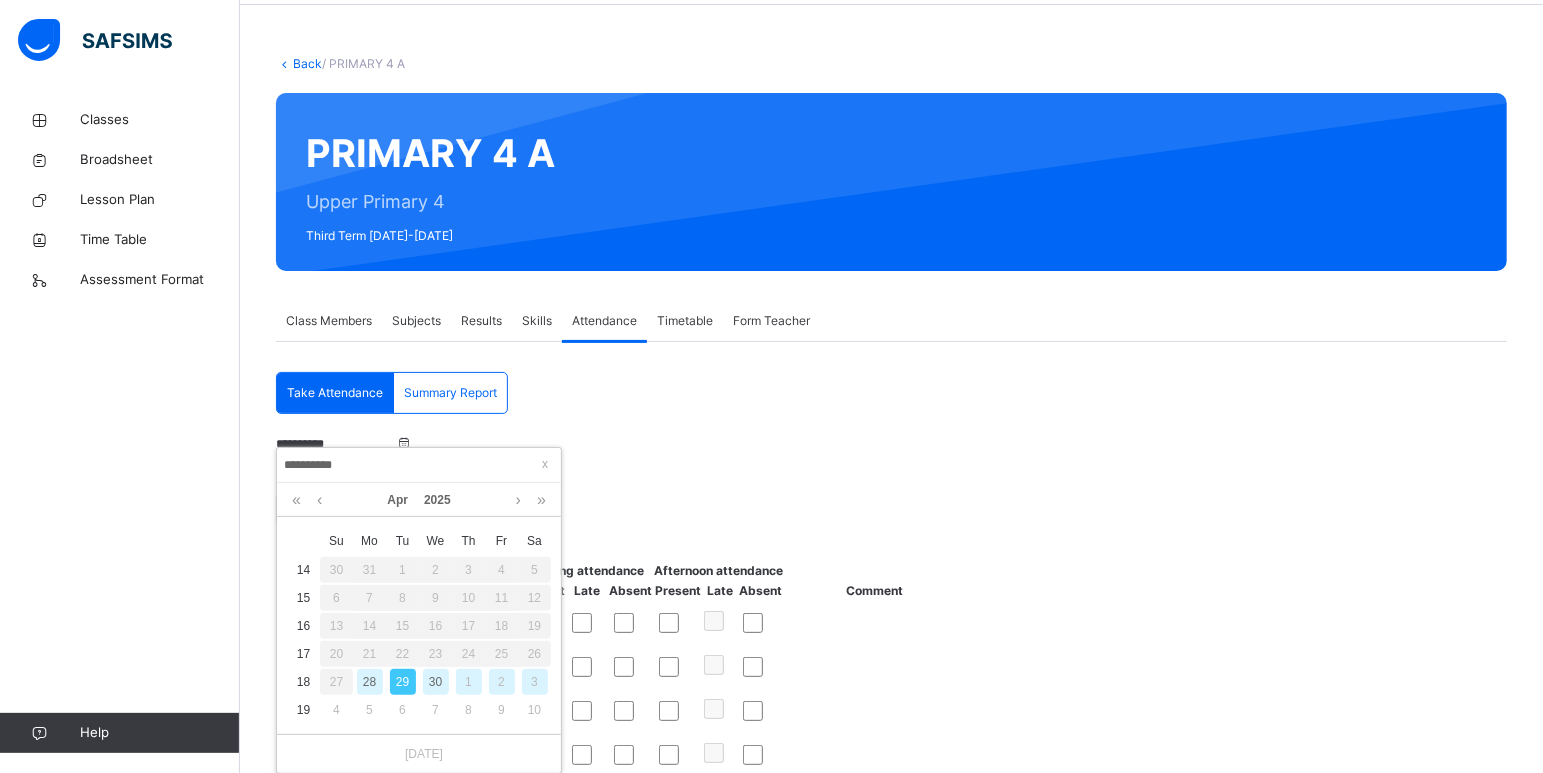 click on "ADEOTI NIIMAT [PERSON_NAME]" at bounding box center (411, 877) 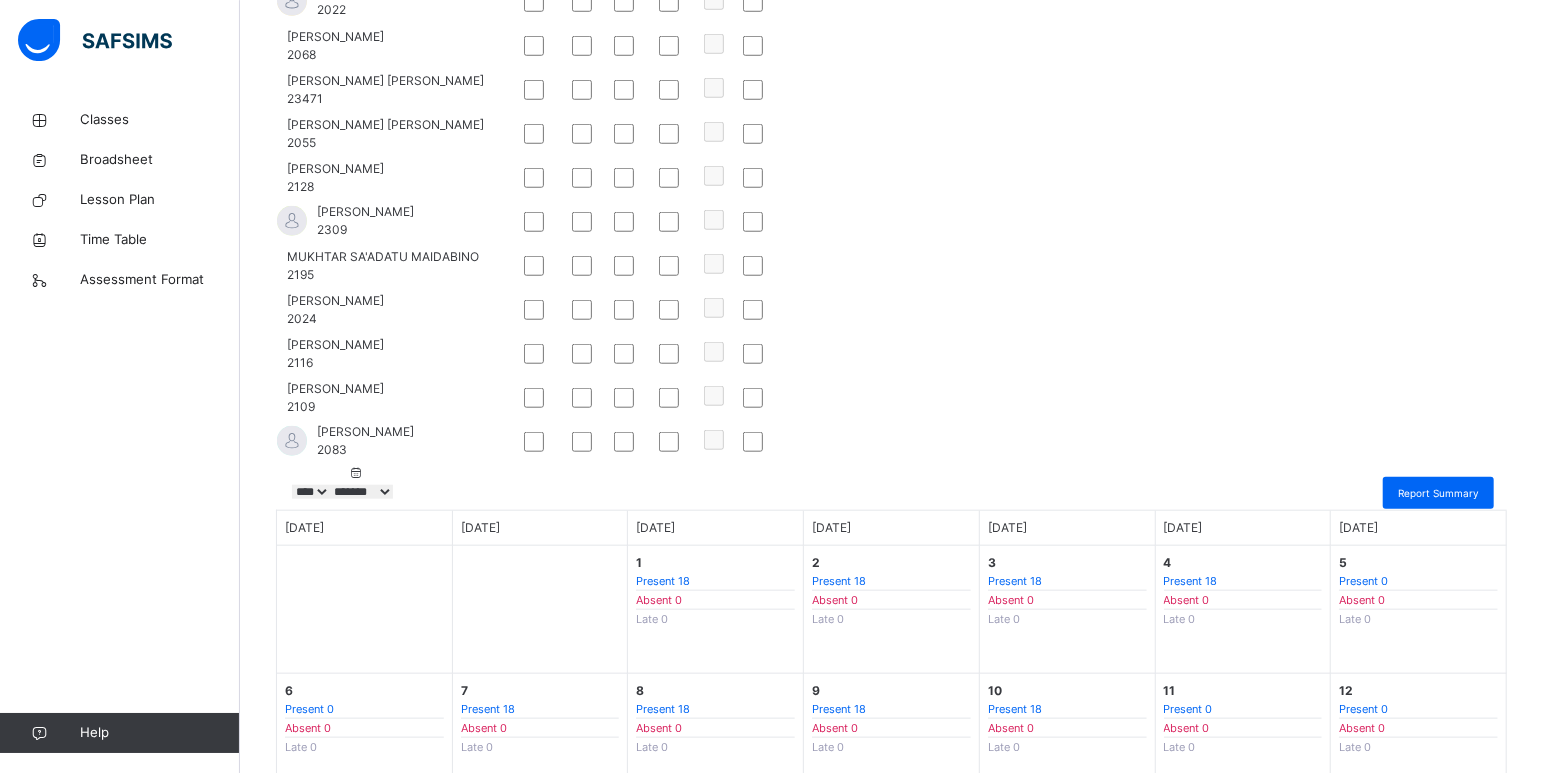 scroll, scrollTop: 1125, scrollLeft: 0, axis: vertical 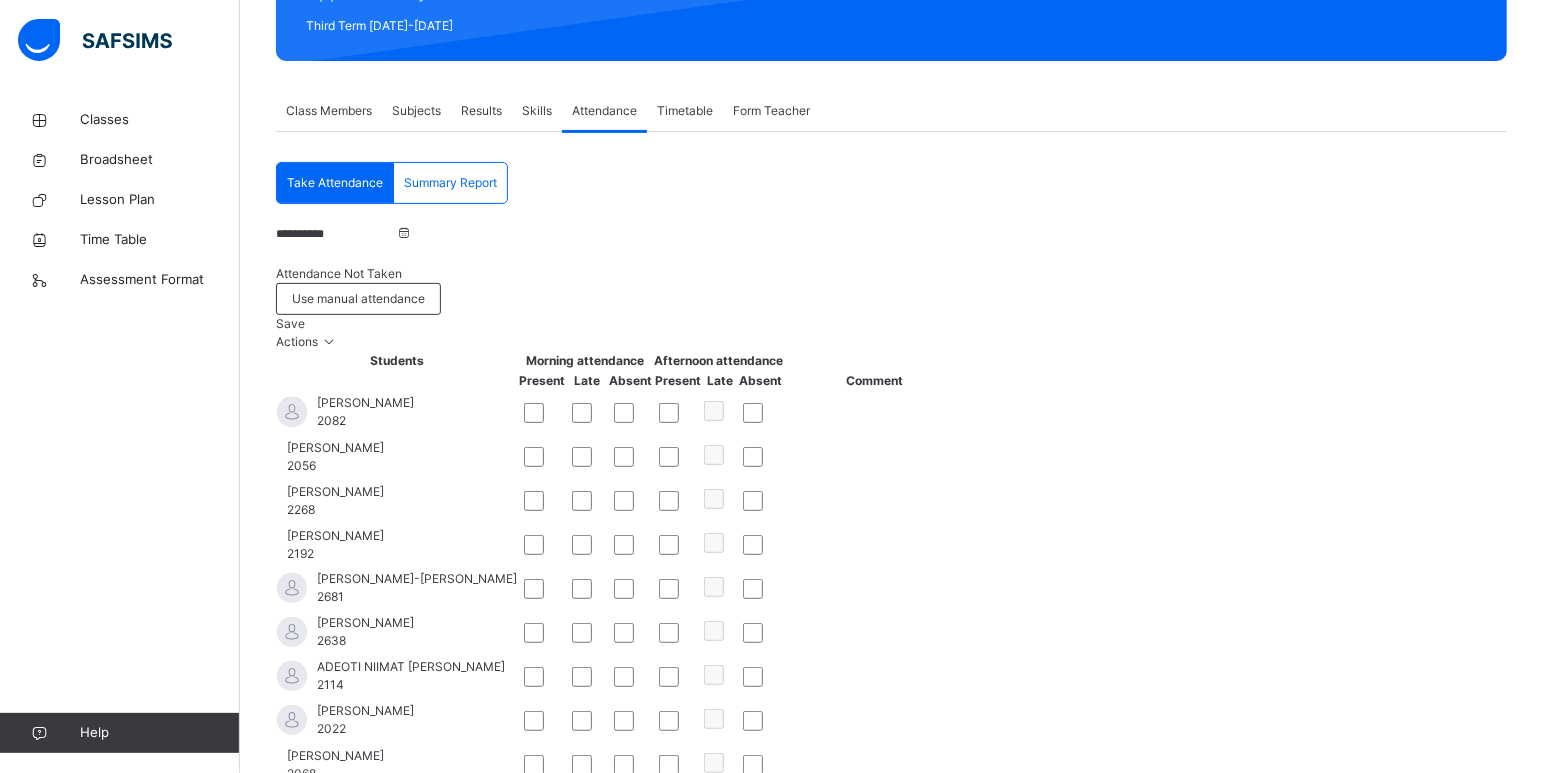 click on "Save" at bounding box center [290, 323] 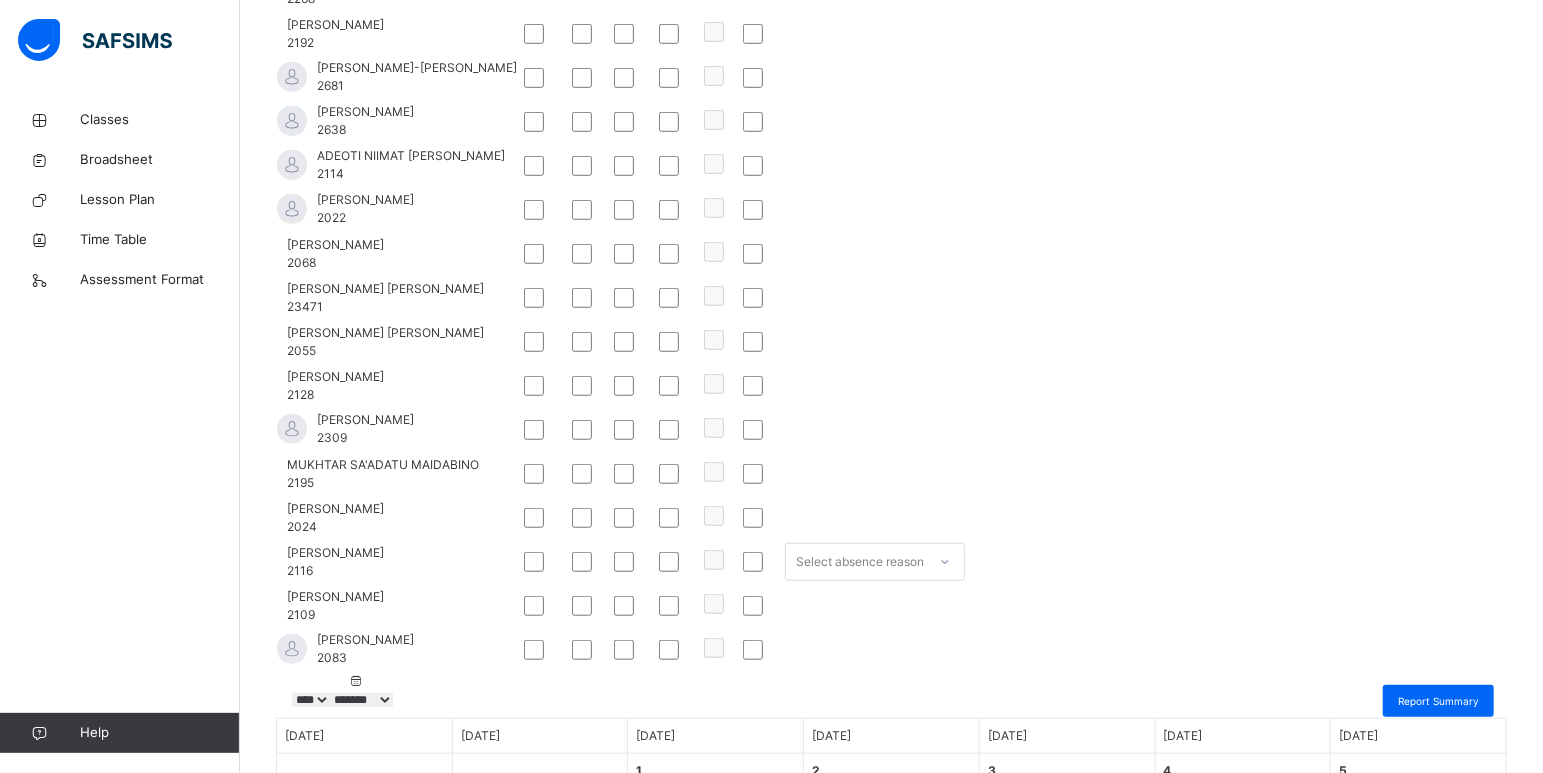 scroll, scrollTop: 915, scrollLeft: 0, axis: vertical 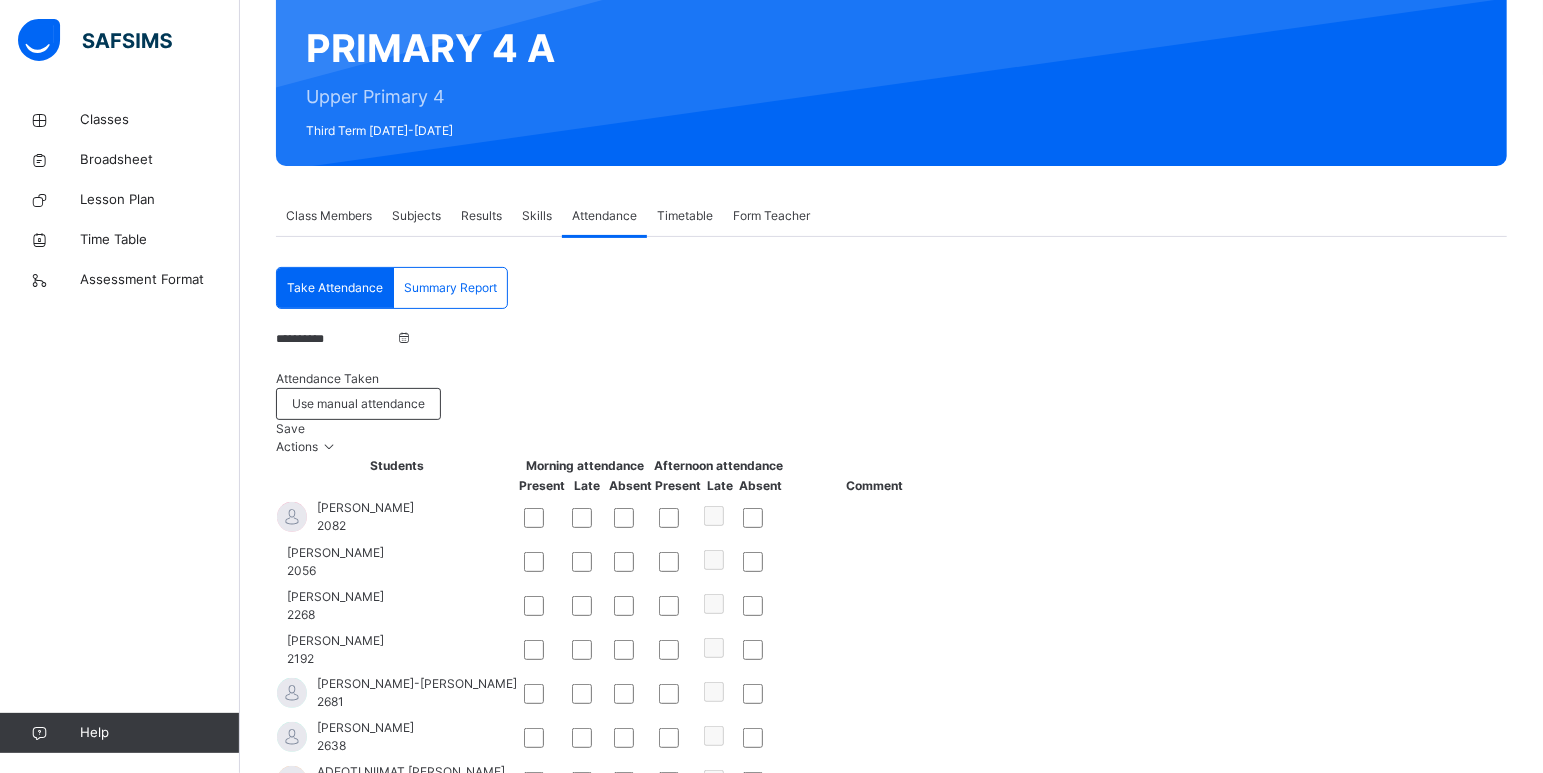 click on "Save" at bounding box center (290, 428) 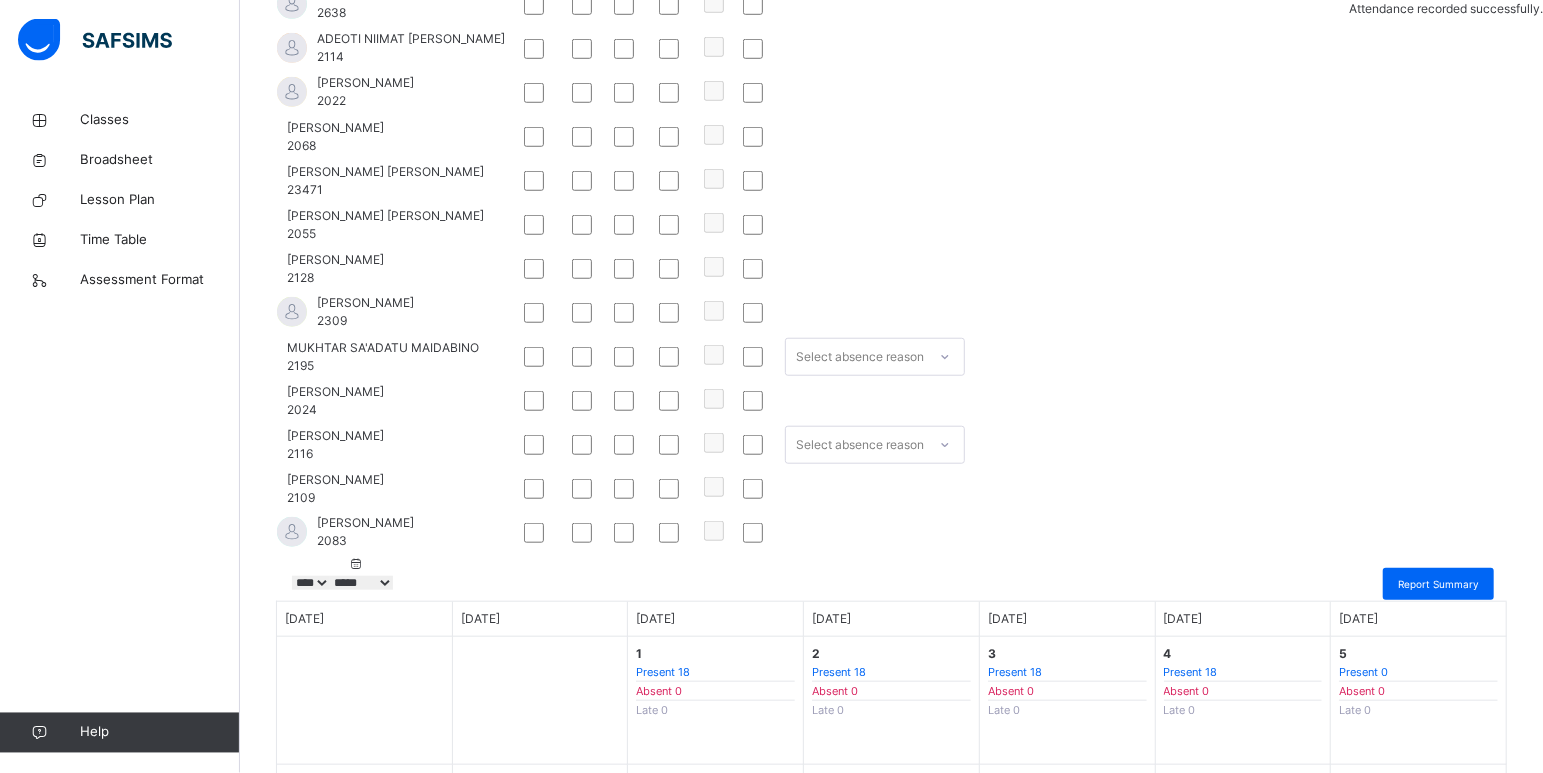 scroll, scrollTop: 1145, scrollLeft: 0, axis: vertical 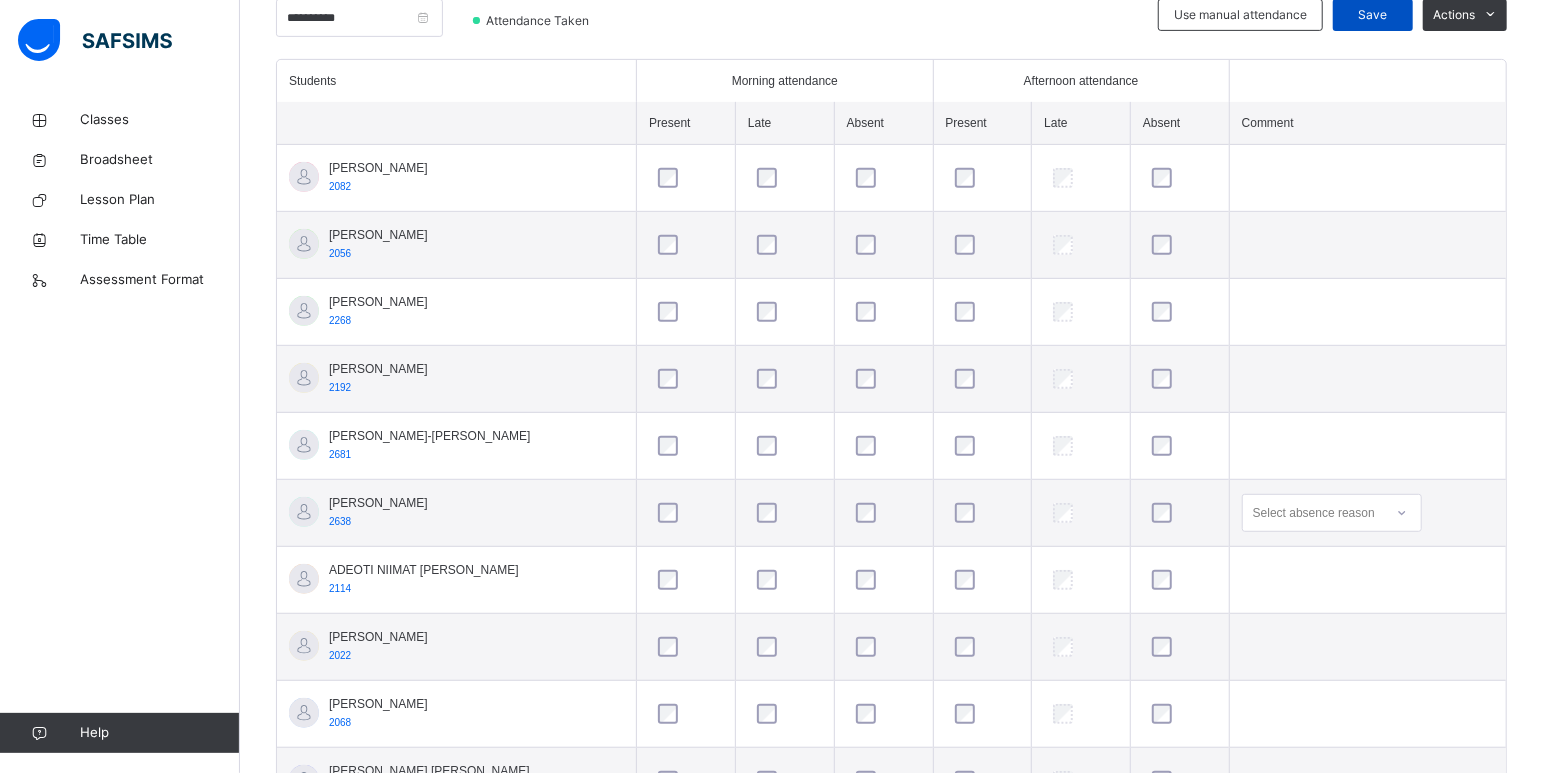 click on "Save" at bounding box center [1373, 15] 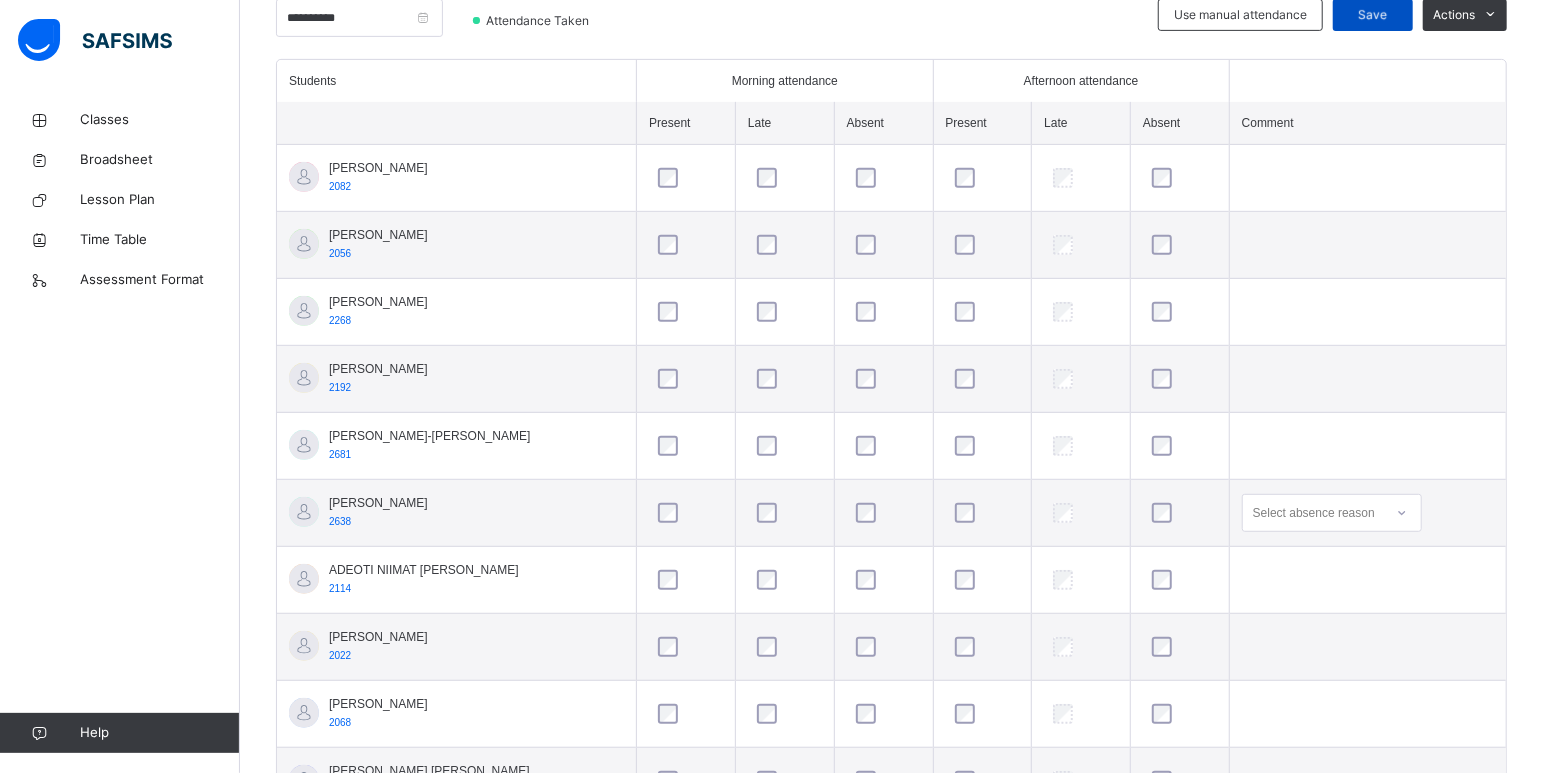 scroll, scrollTop: 75, scrollLeft: 0, axis: vertical 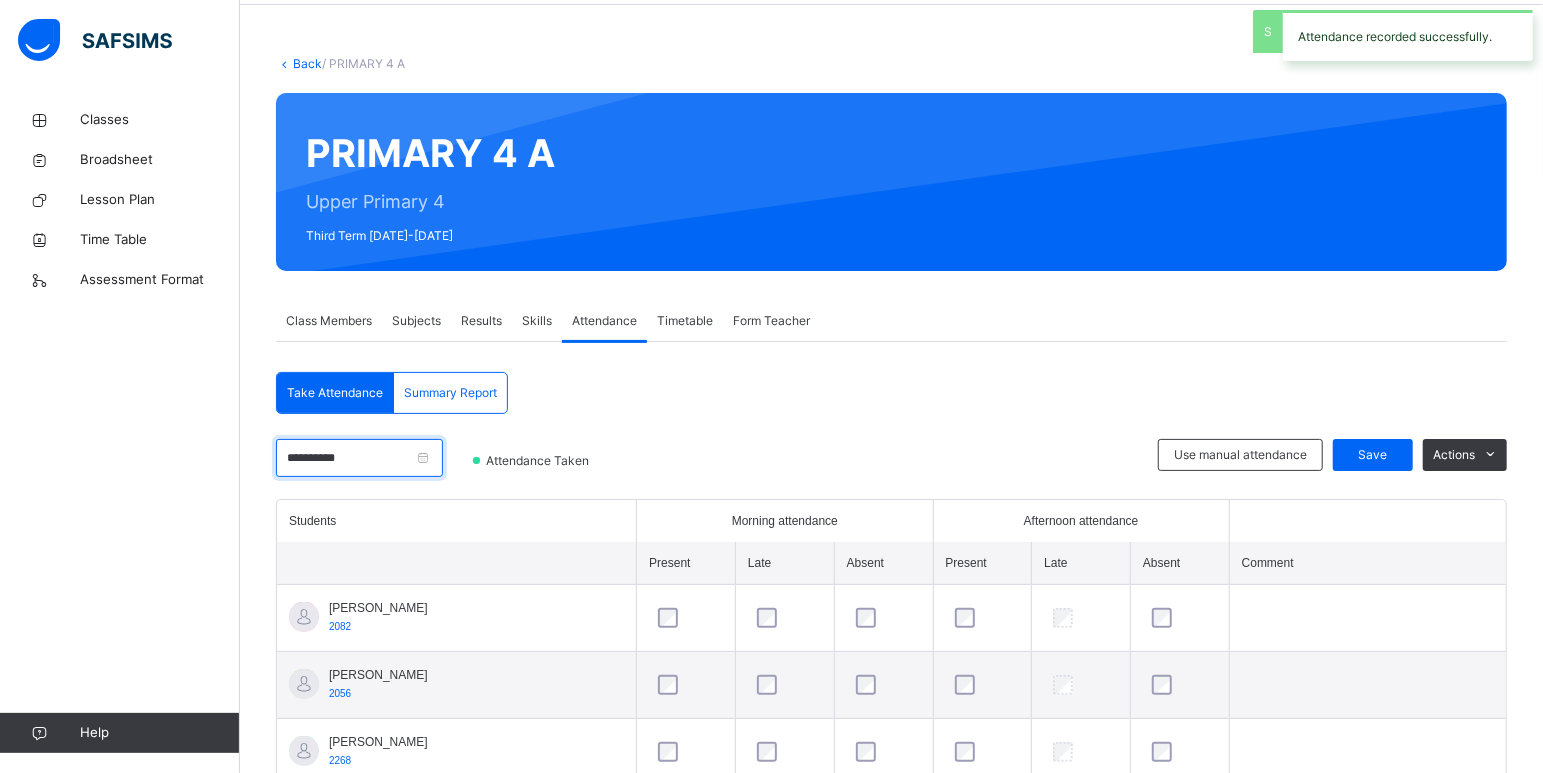 click on "**********" at bounding box center (359, 458) 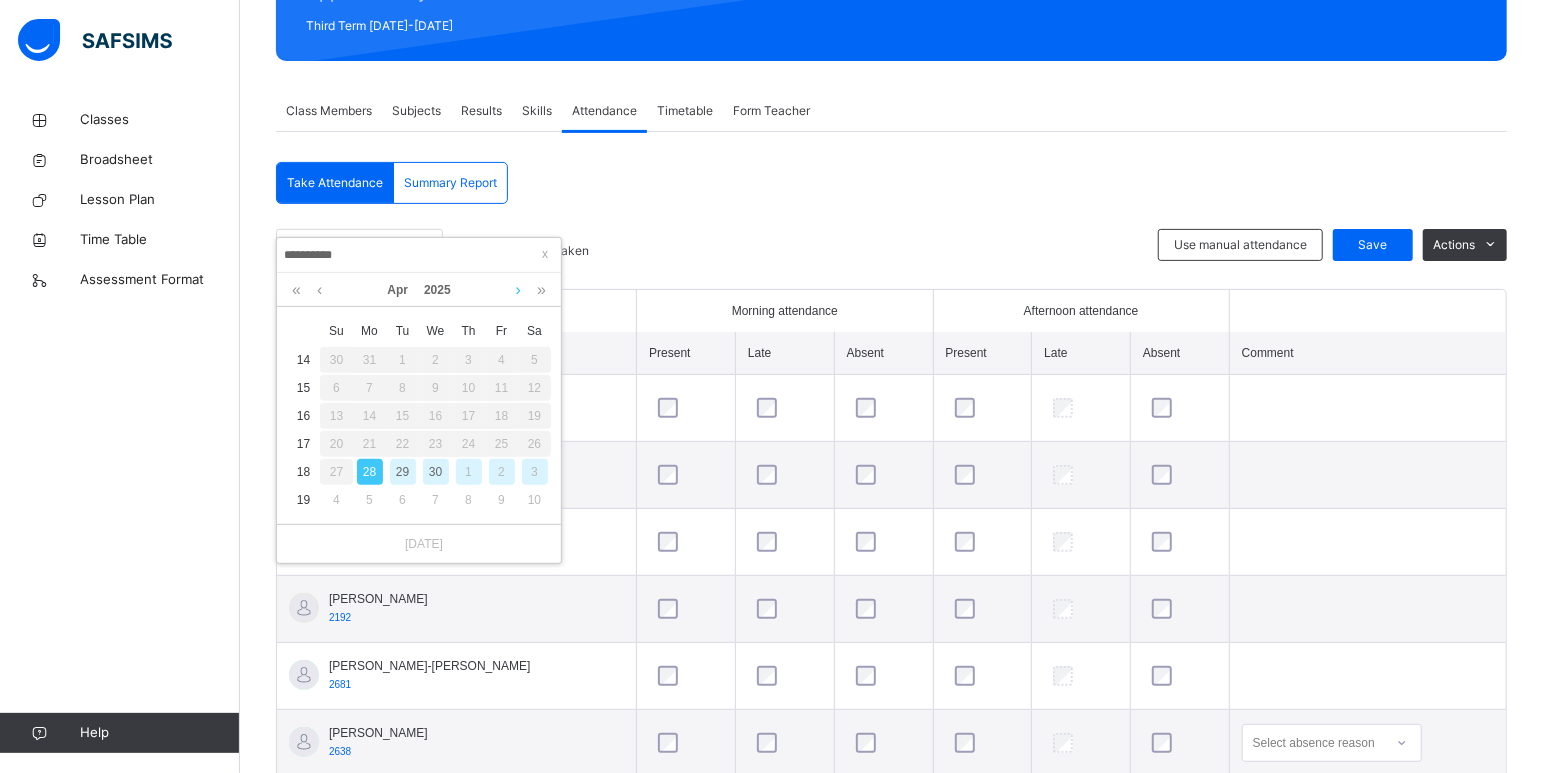 scroll, scrollTop: 495, scrollLeft: 0, axis: vertical 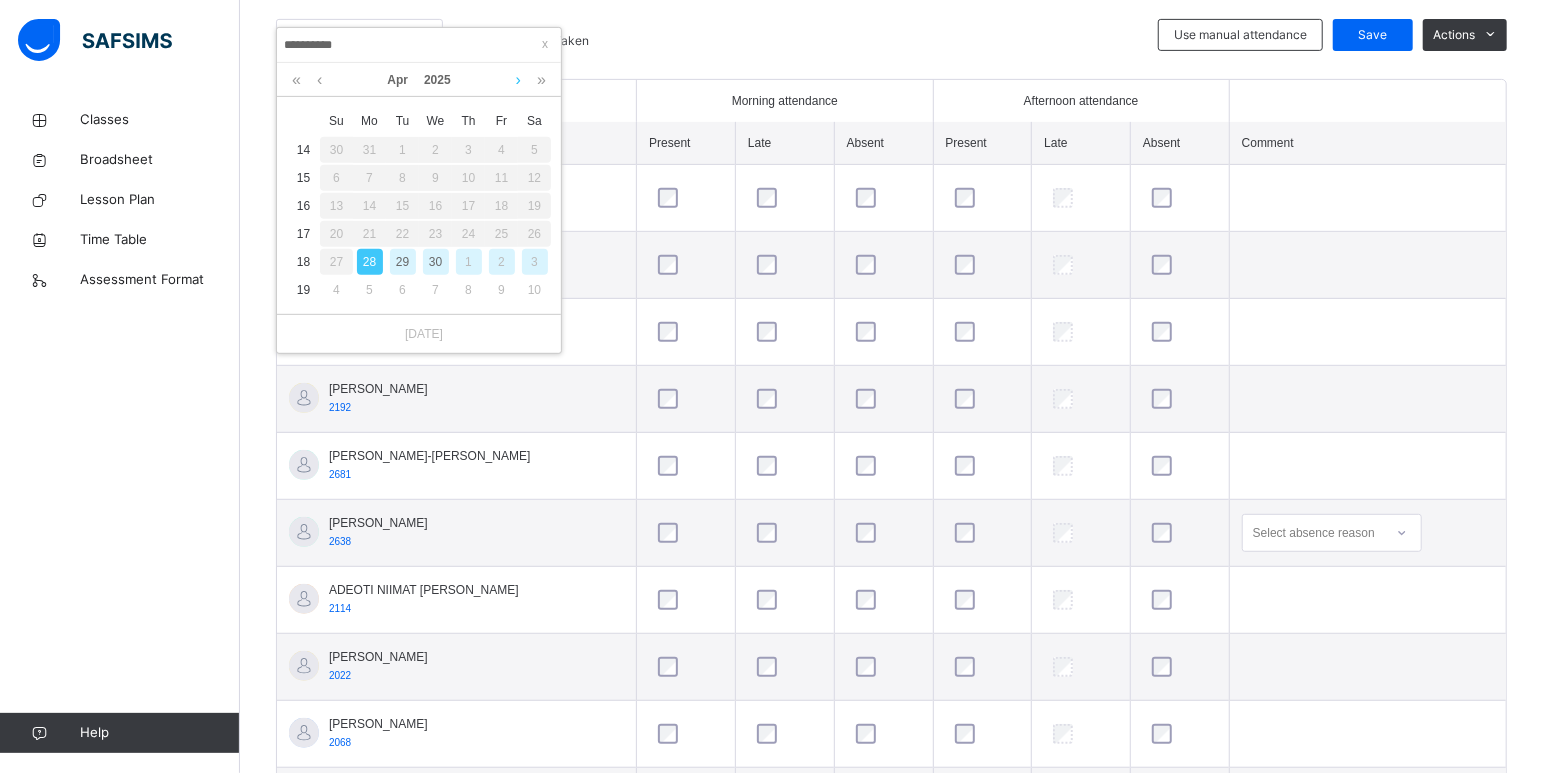 click at bounding box center [518, 80] 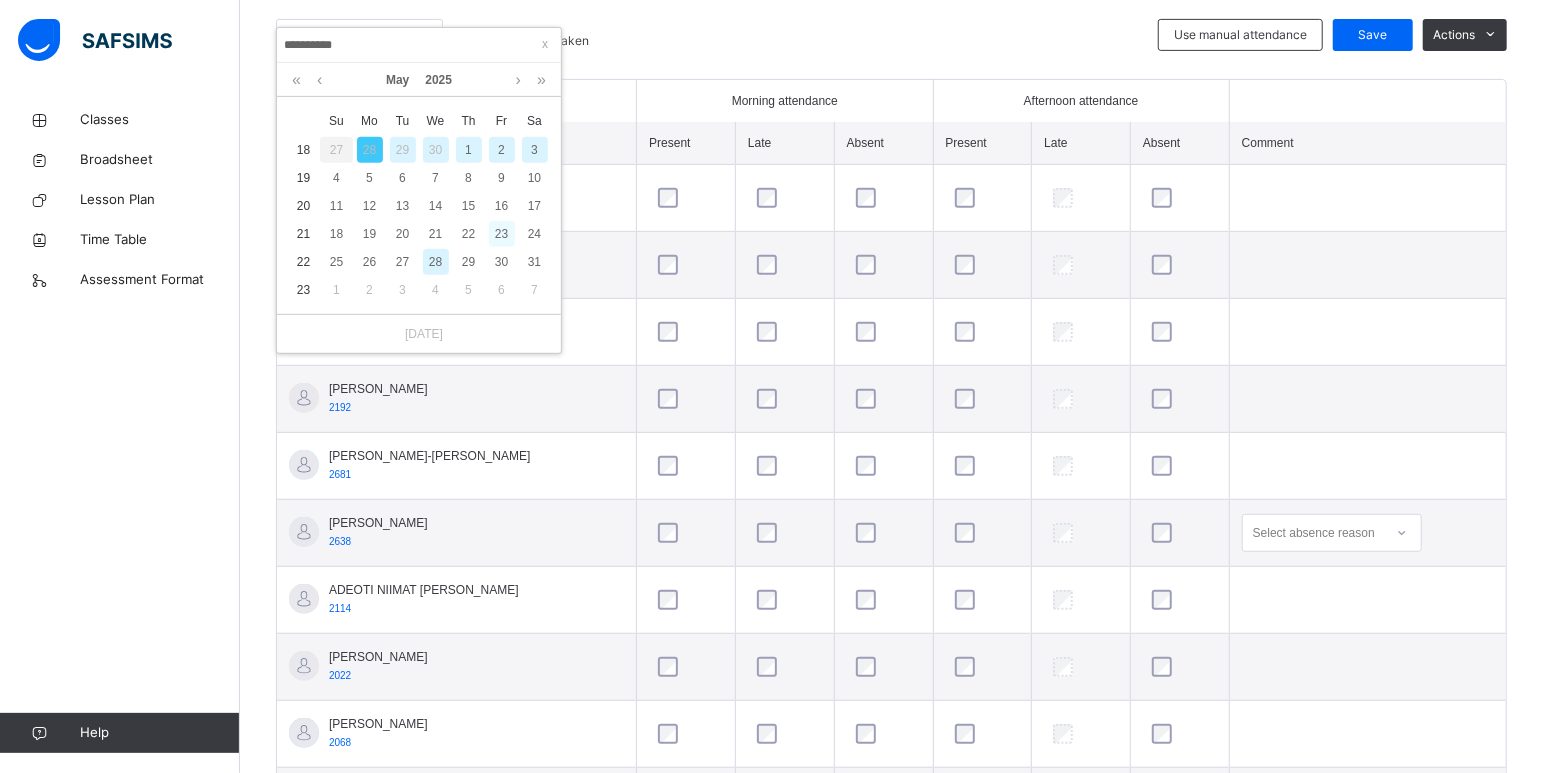 click on "23" at bounding box center (502, 234) 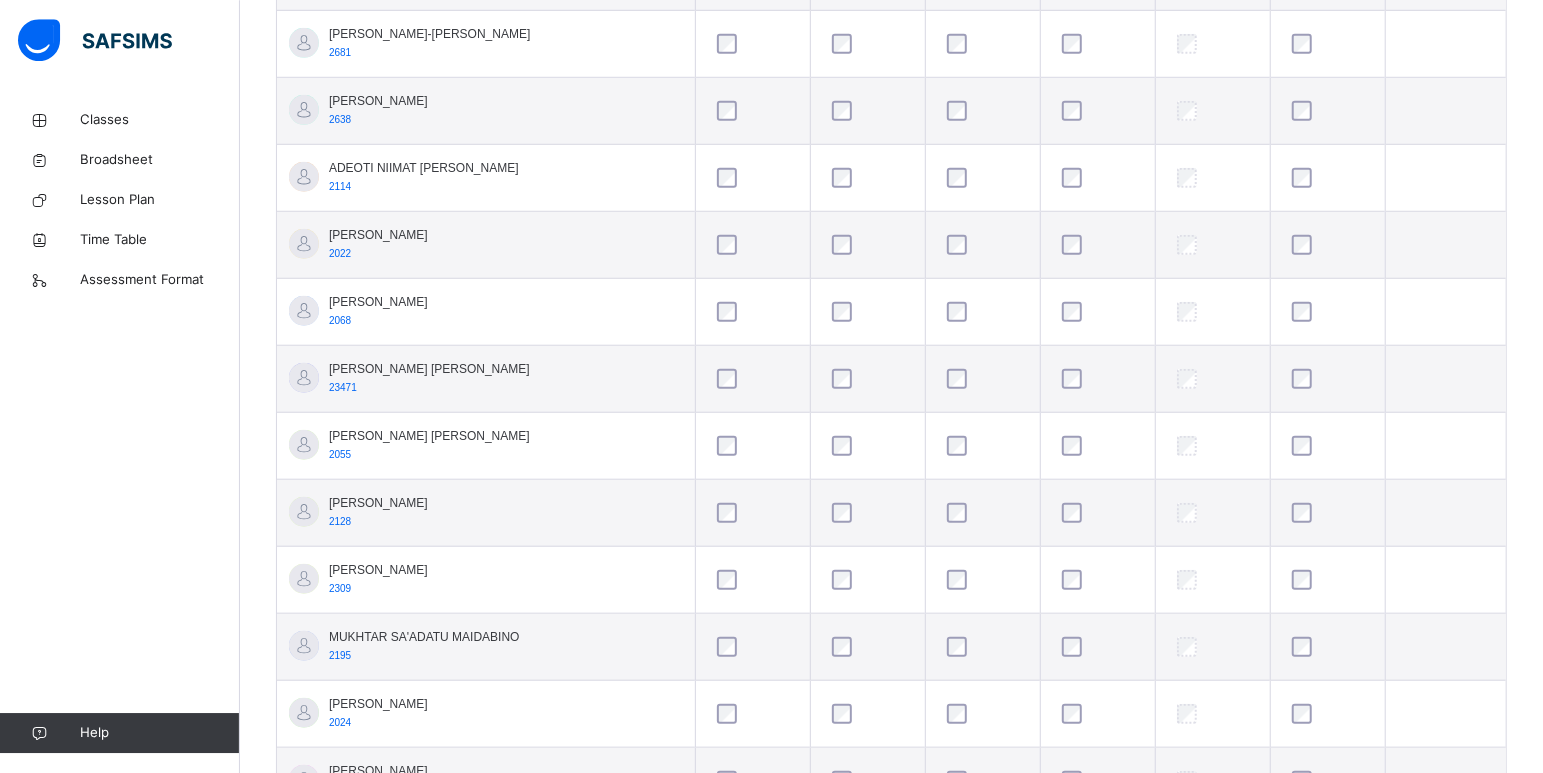 scroll, scrollTop: 1125, scrollLeft: 0, axis: vertical 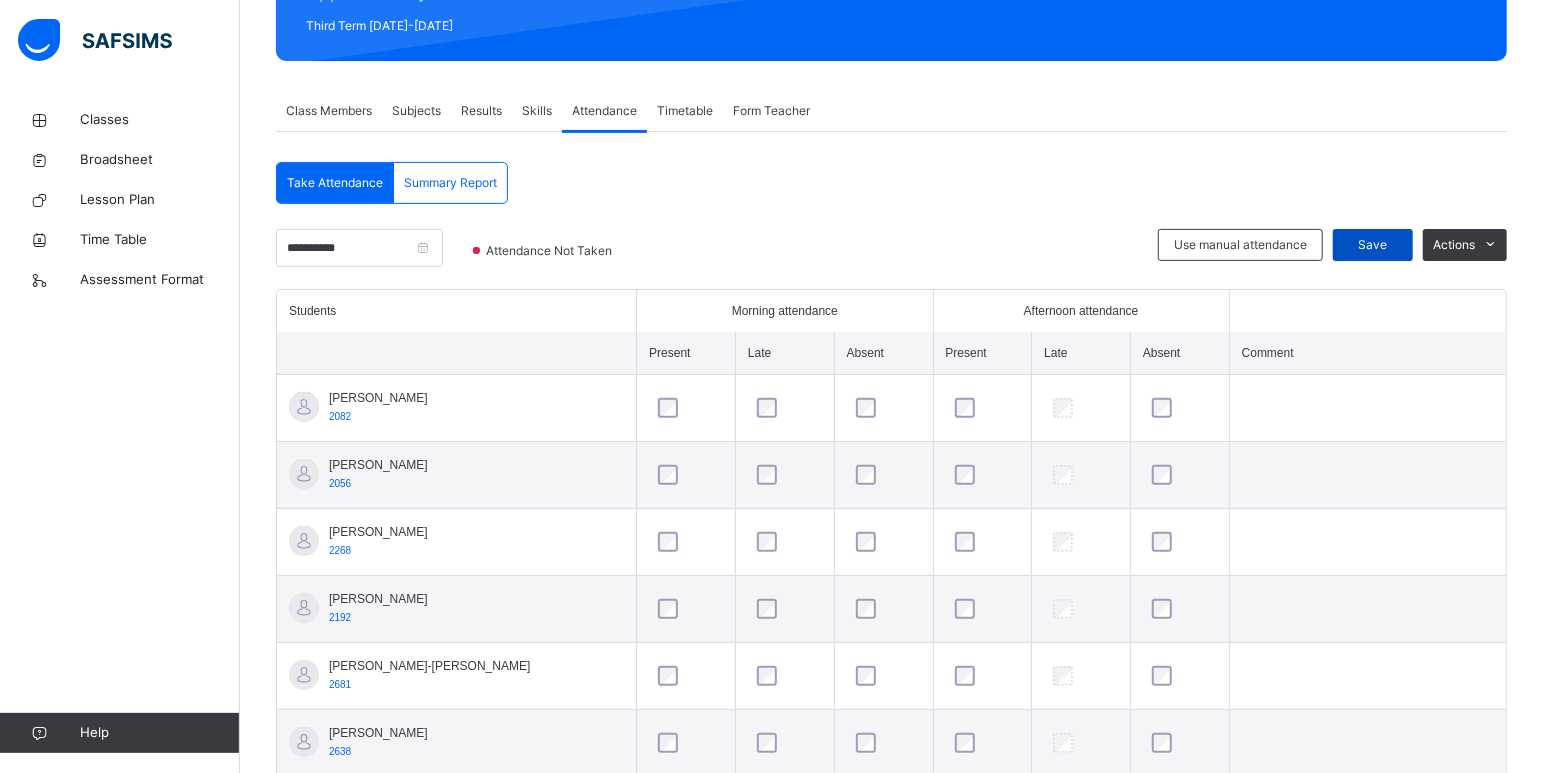 click on "Save" at bounding box center (1373, 245) 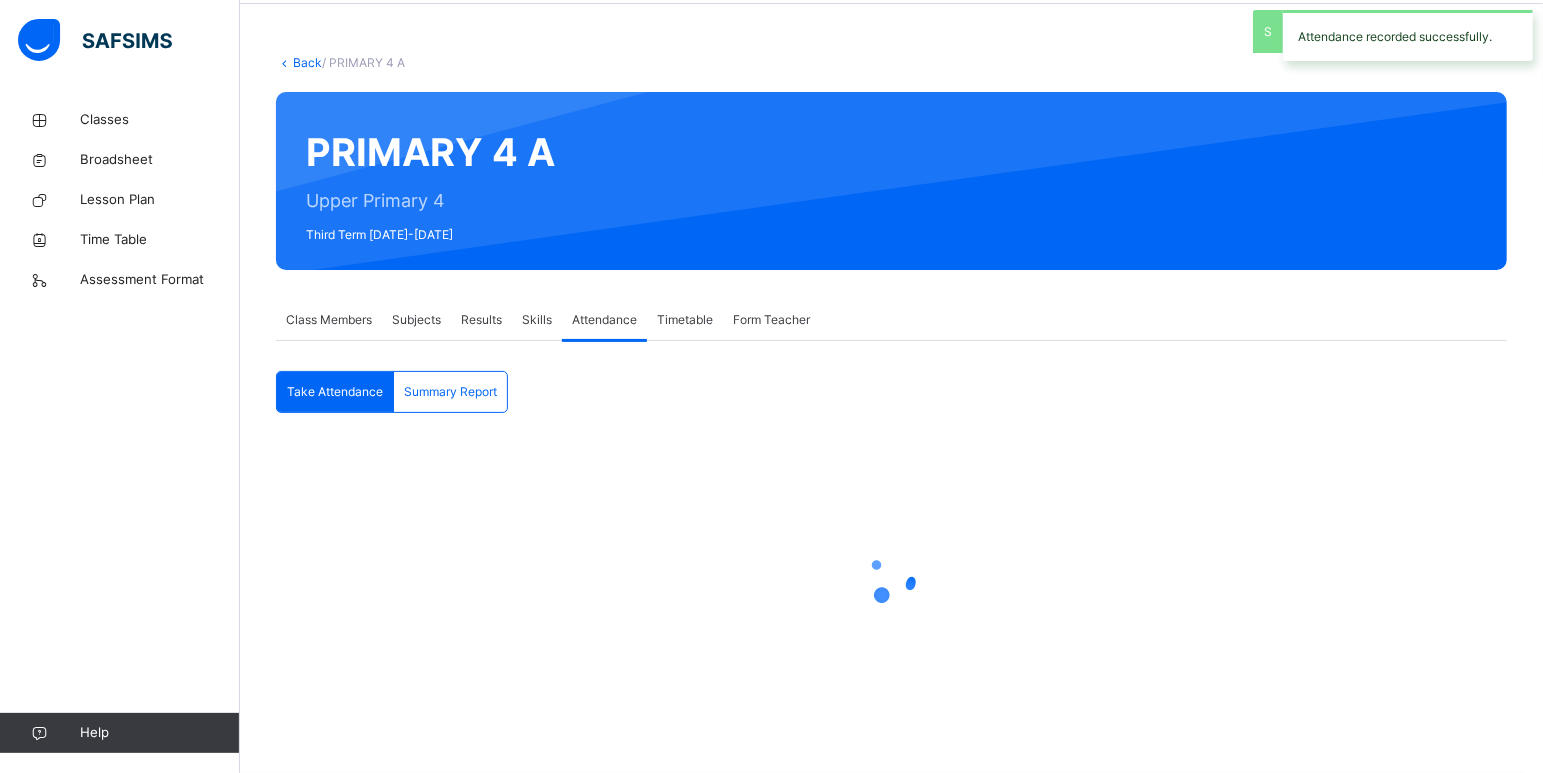 scroll, scrollTop: 75, scrollLeft: 0, axis: vertical 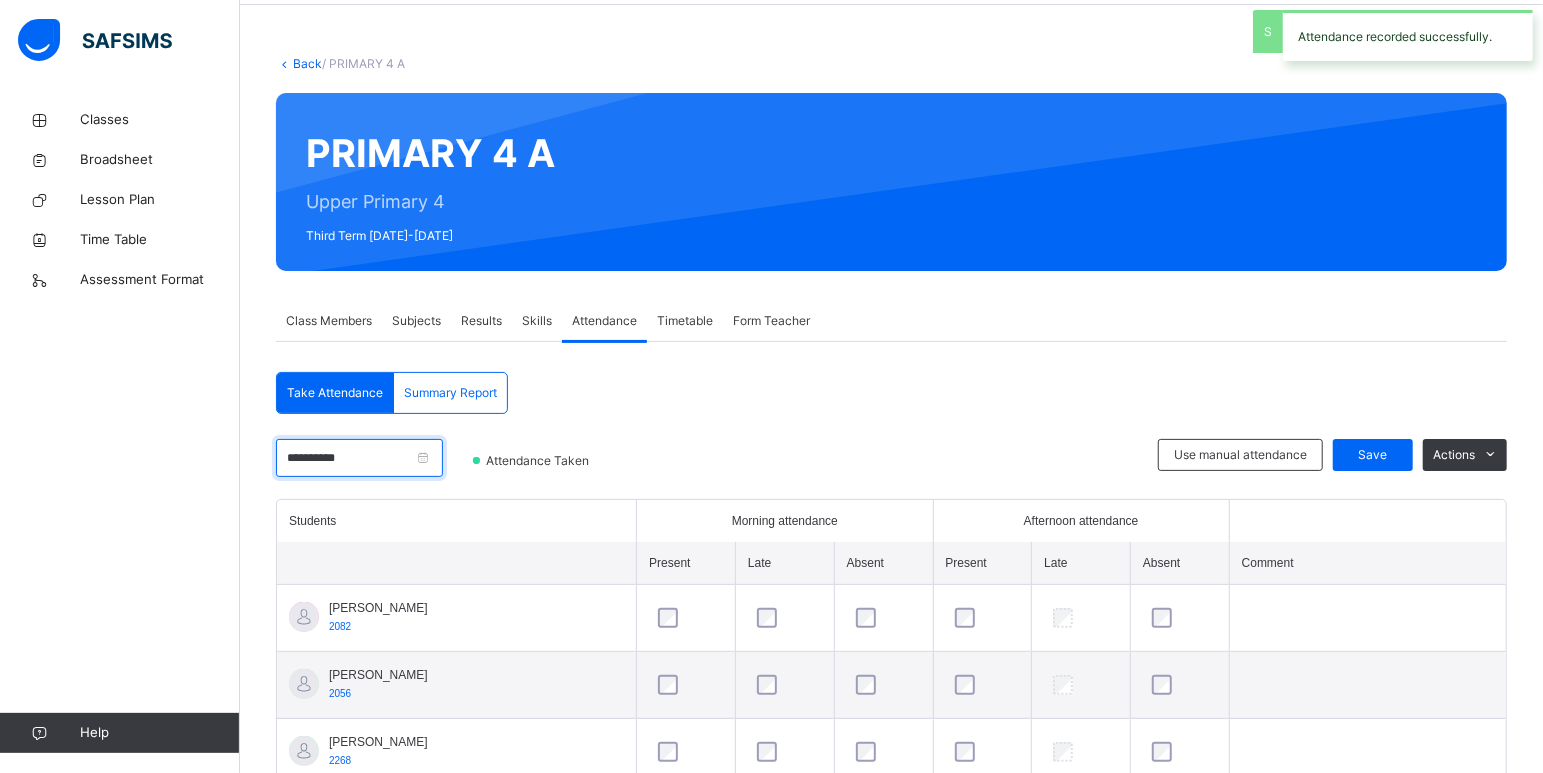 click on "**********" at bounding box center [359, 458] 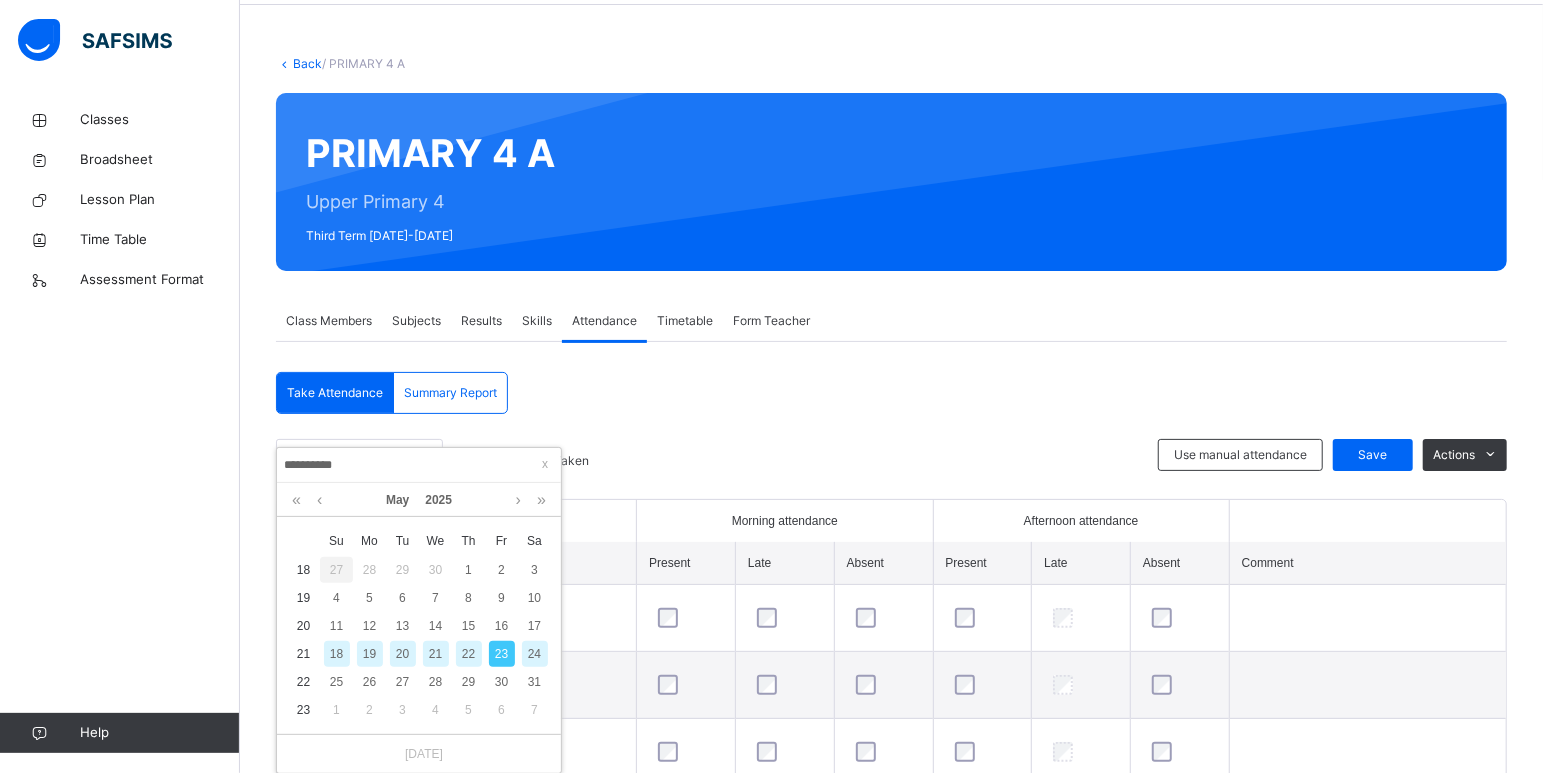 click on "22" at bounding box center [469, 654] 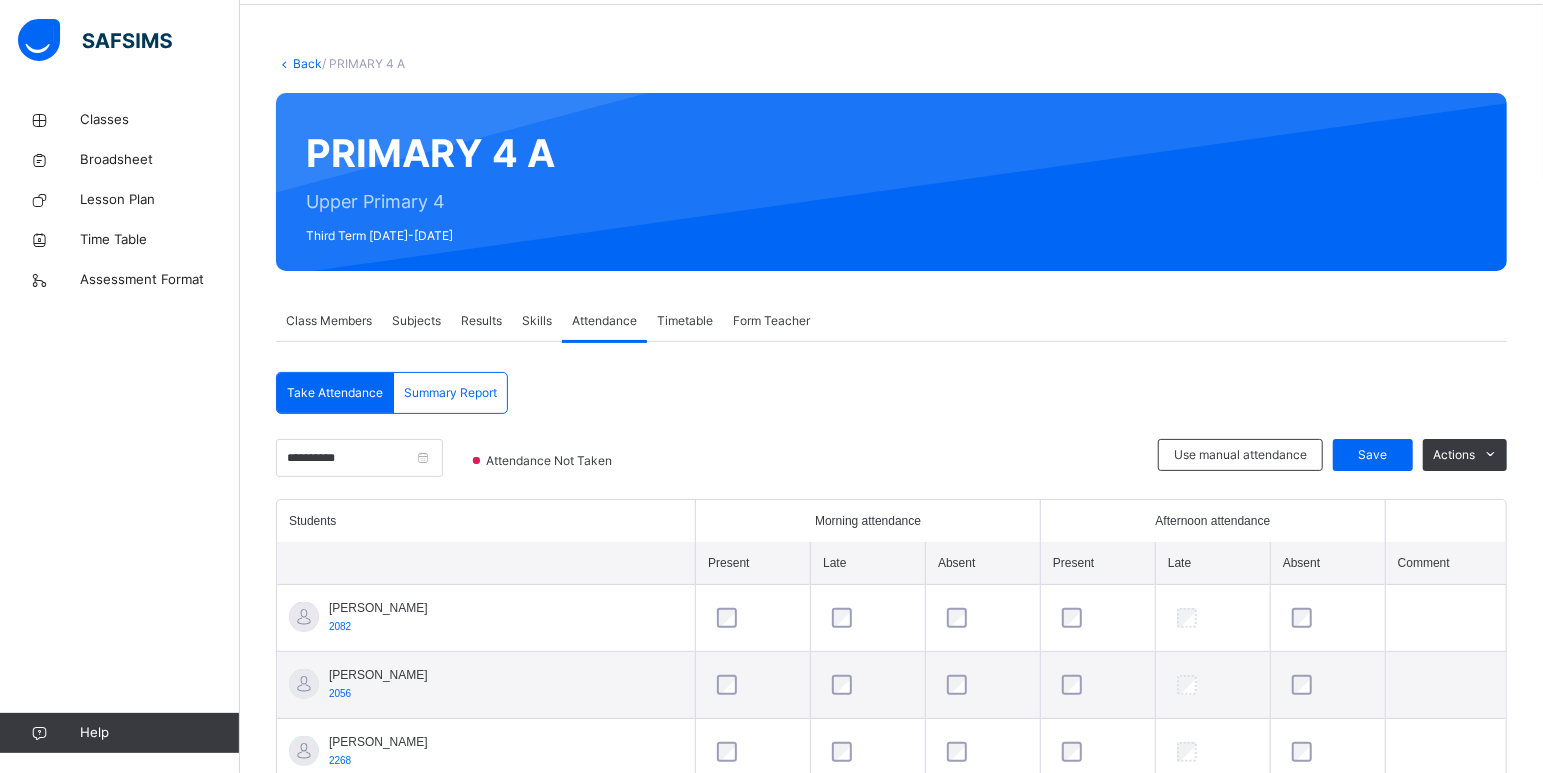 scroll, scrollTop: 1125, scrollLeft: 0, axis: vertical 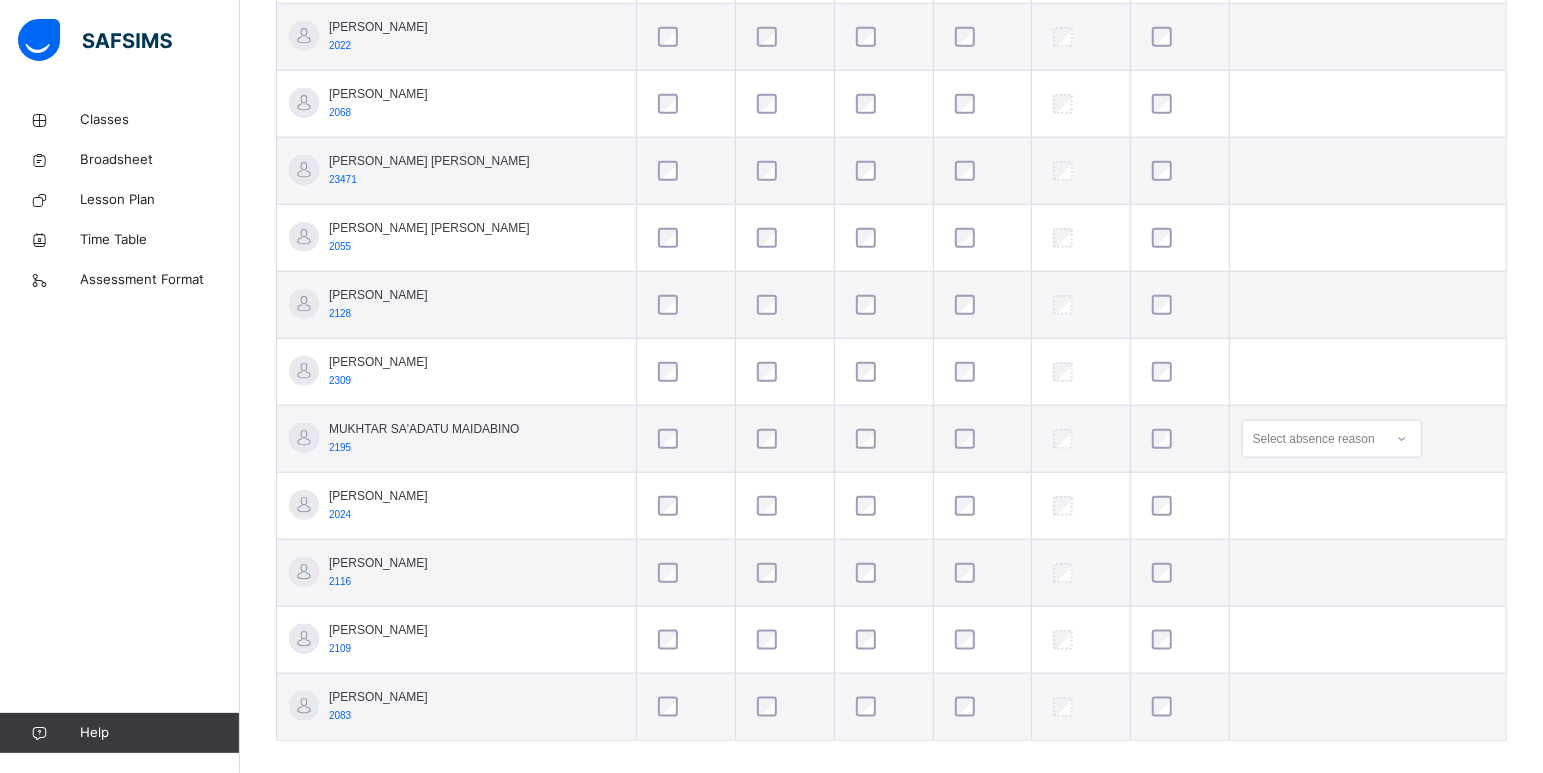 click on "Save" at bounding box center (1373, -595) 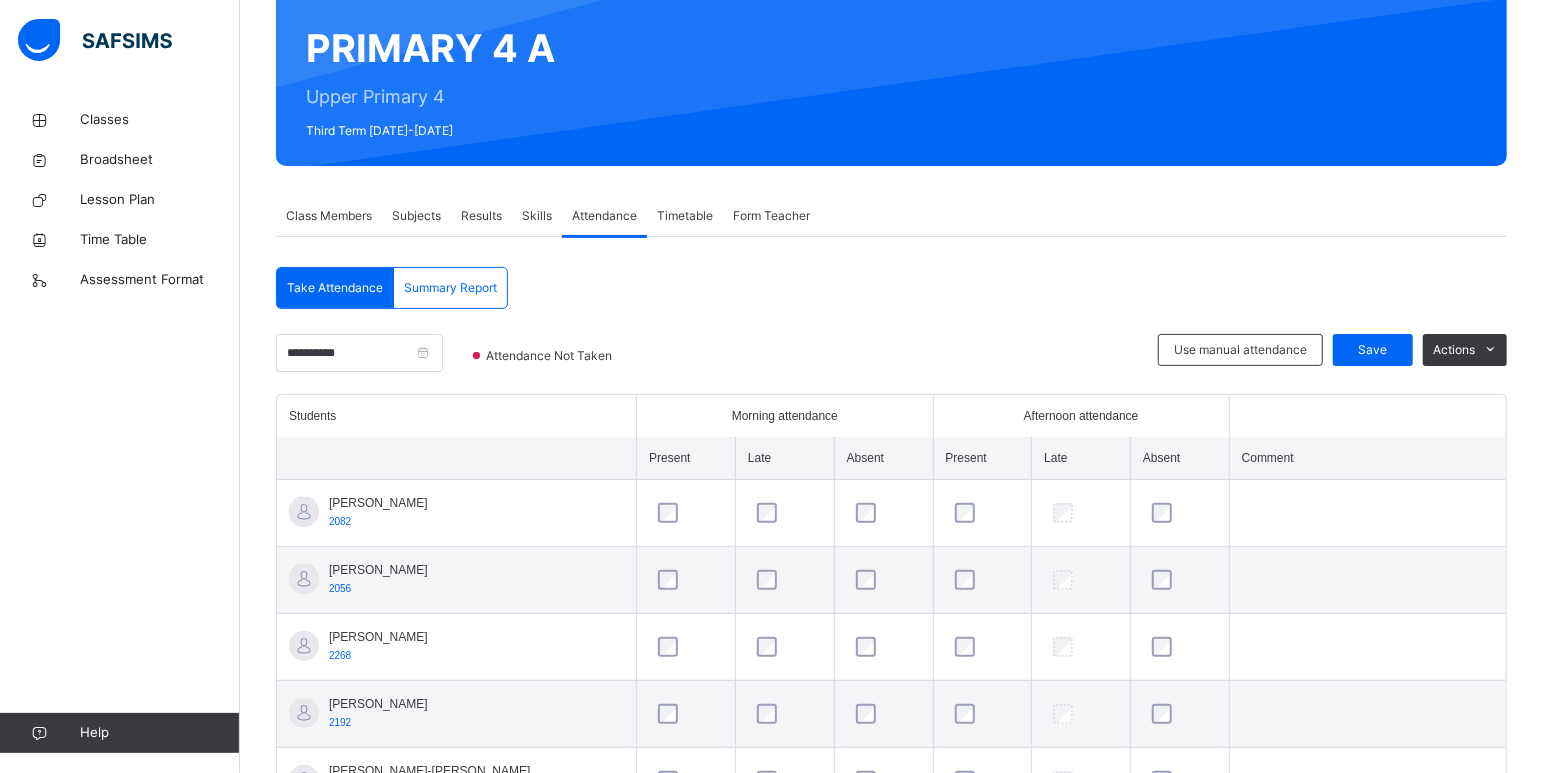 scroll, scrollTop: 75, scrollLeft: 0, axis: vertical 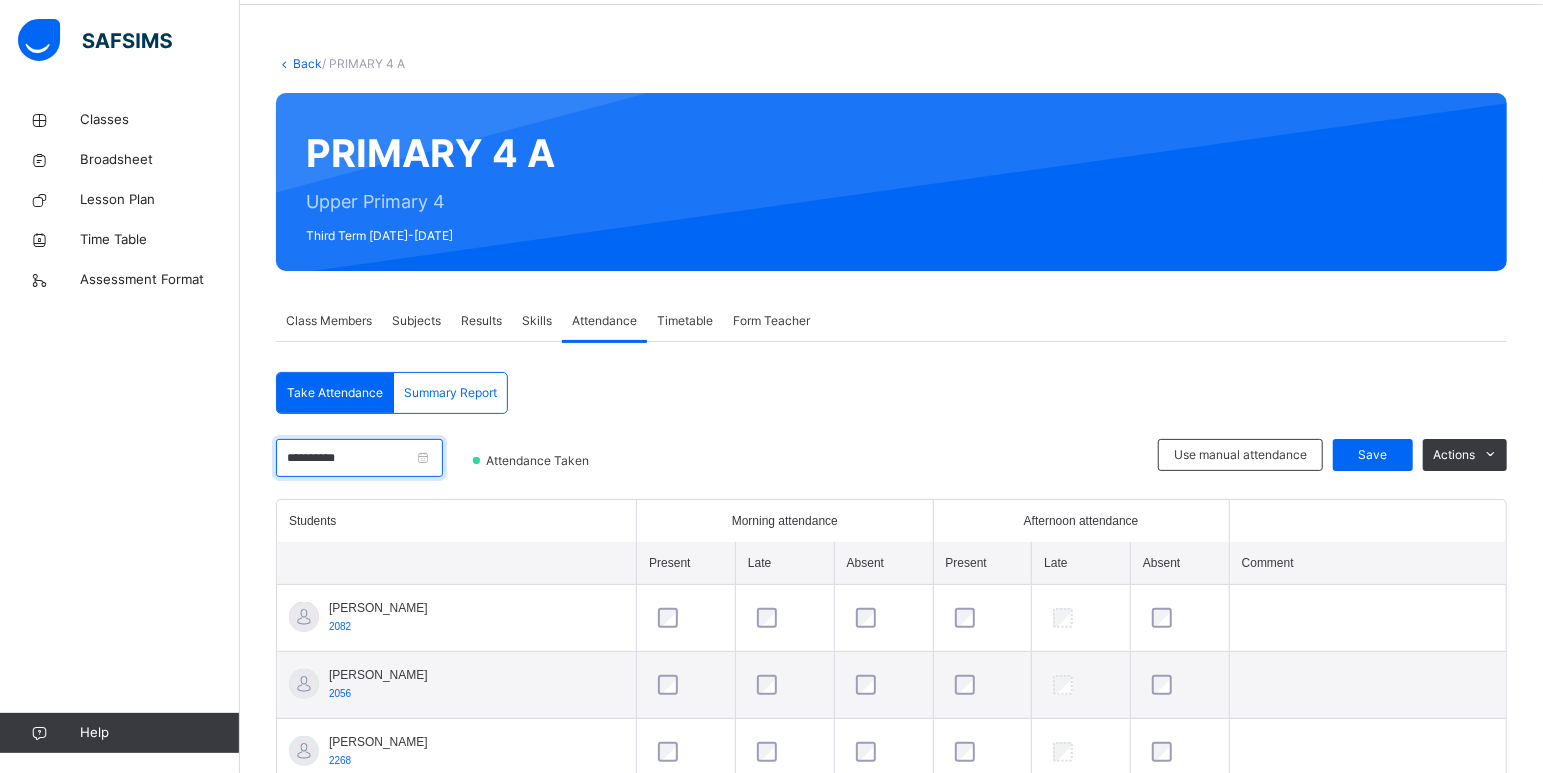 click on "**********" at bounding box center (359, 458) 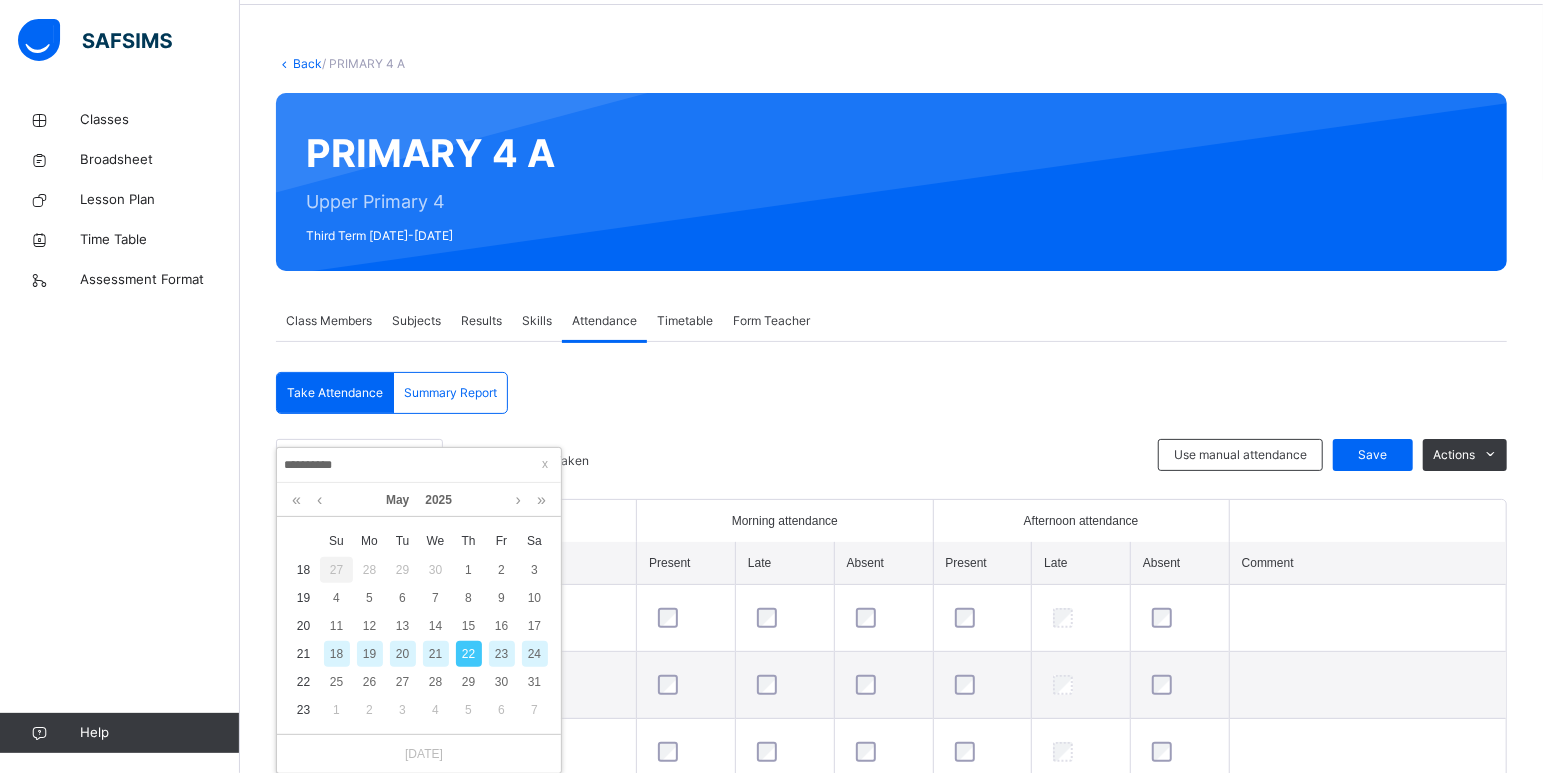 click on "21" at bounding box center (436, 654) 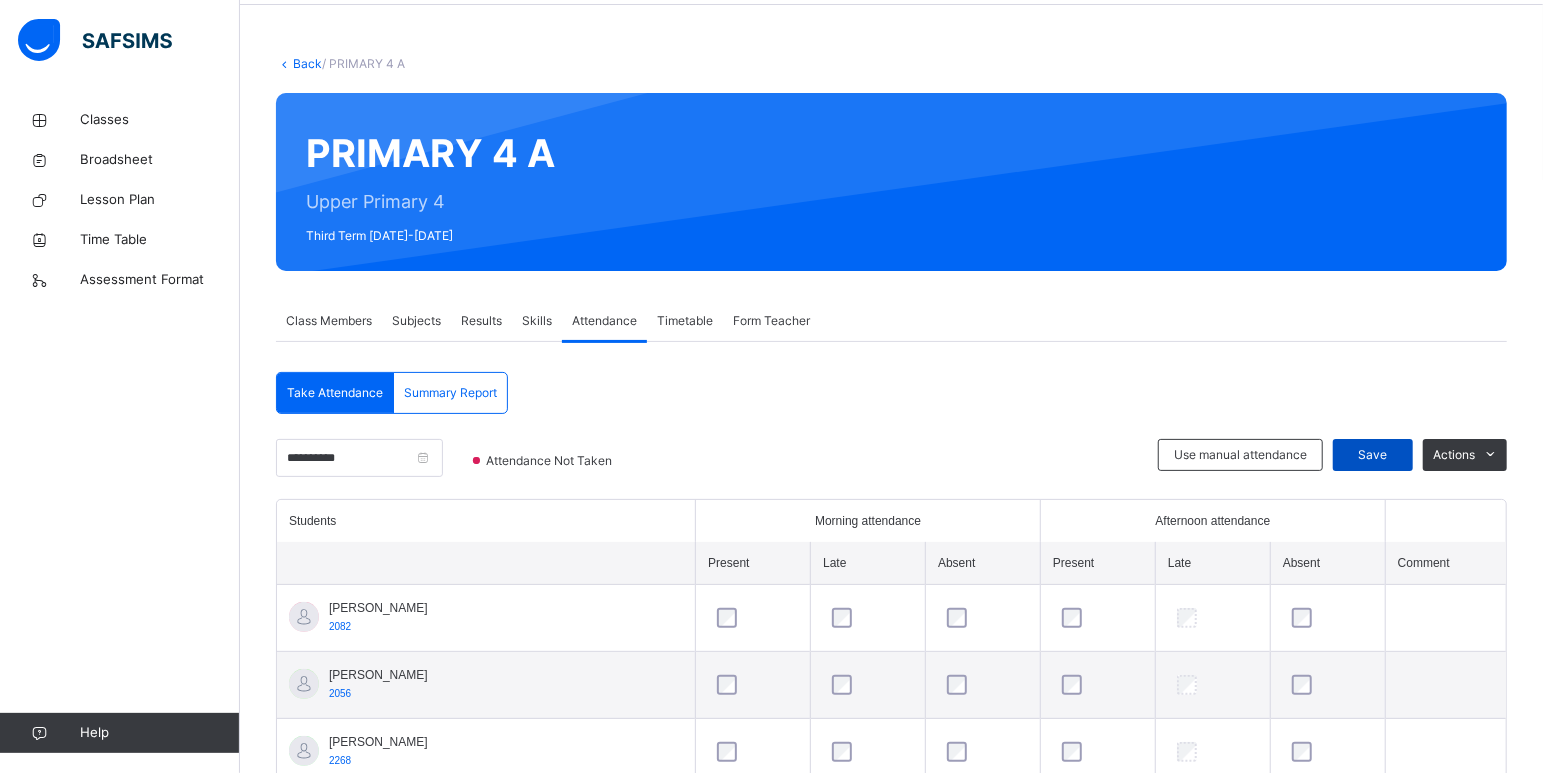 click on "Save" at bounding box center (1373, 455) 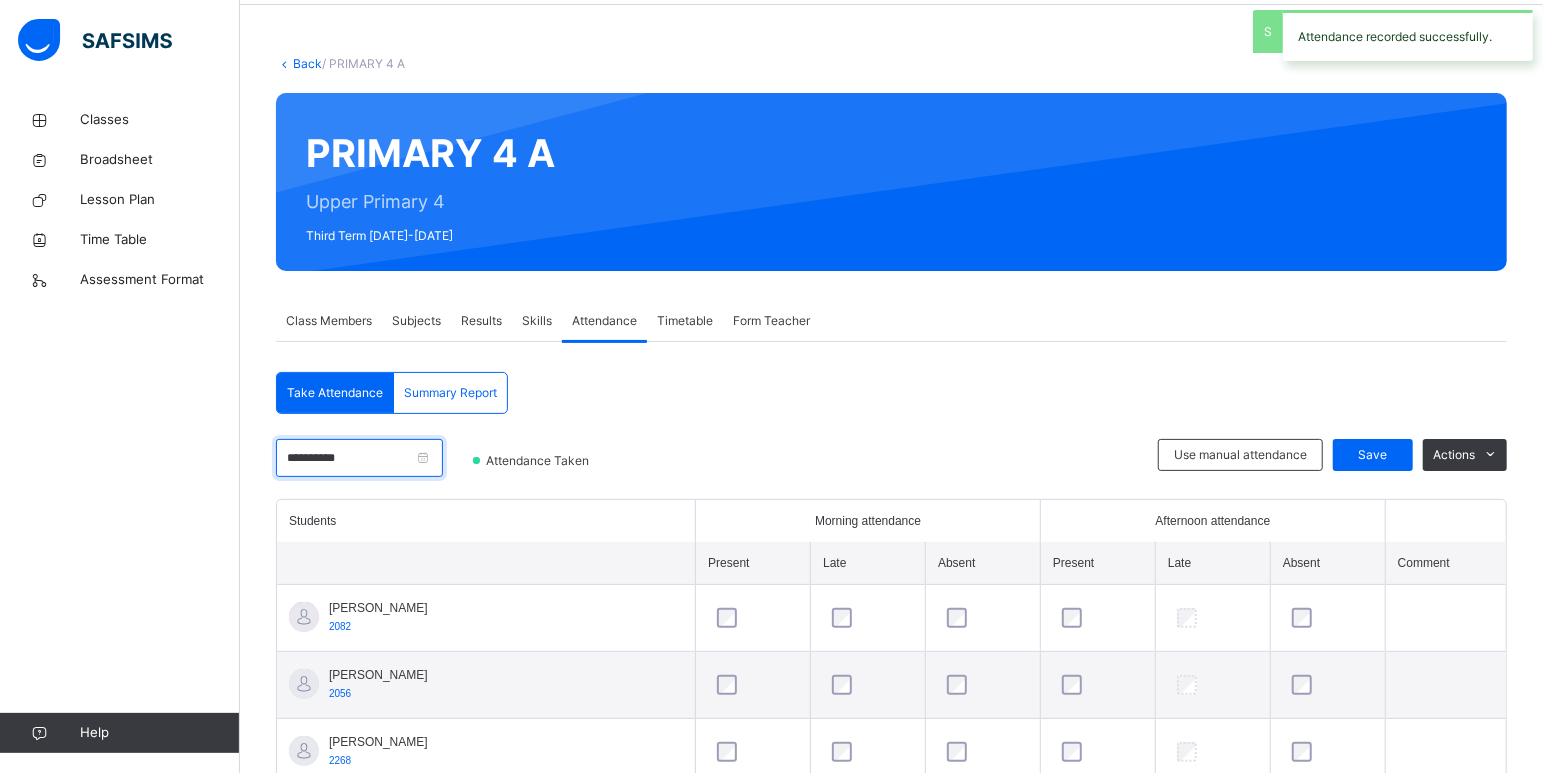 click on "**********" at bounding box center [359, 458] 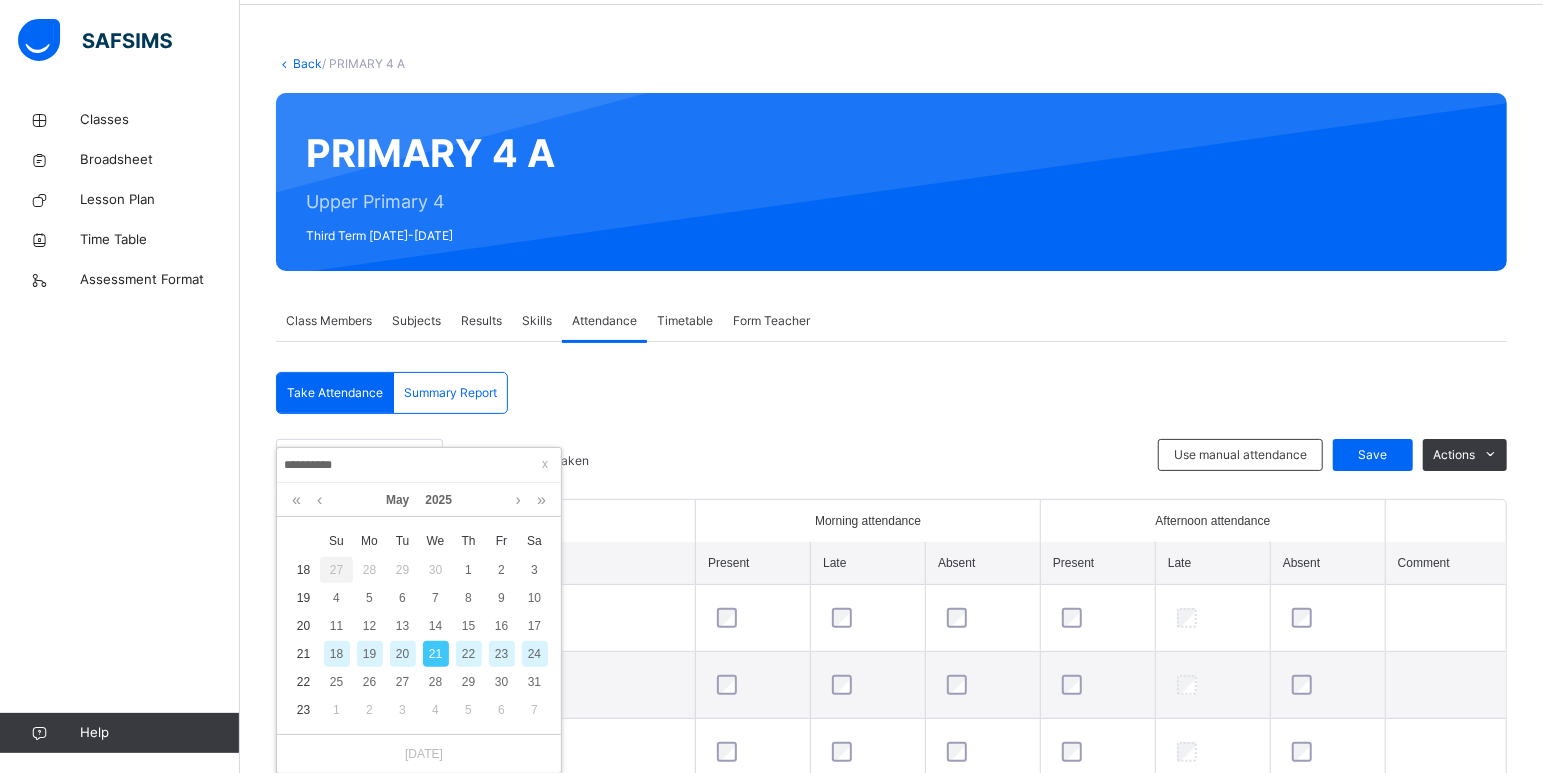click on "20" at bounding box center [403, 654] 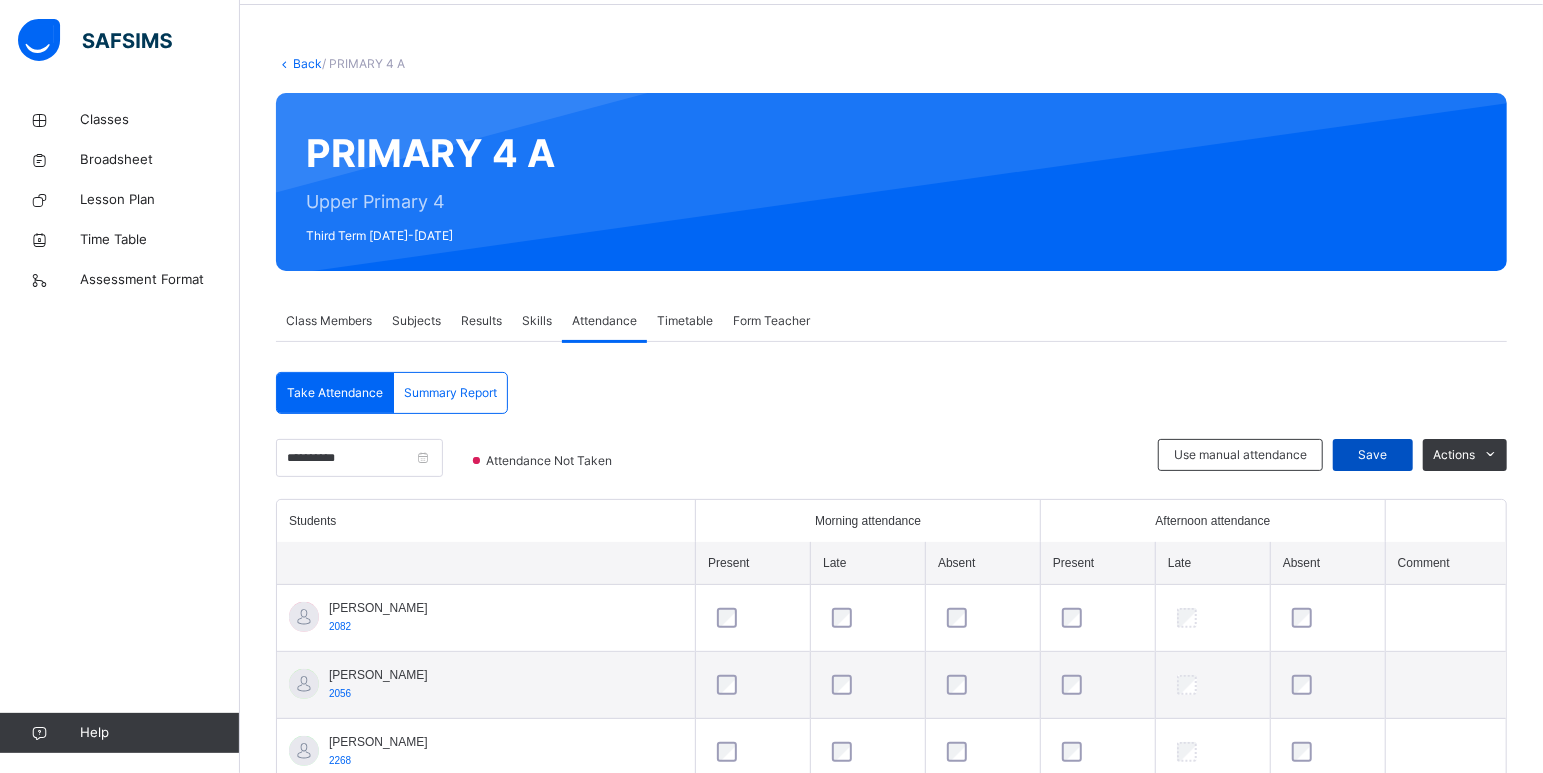 click on "Save" at bounding box center [1373, 455] 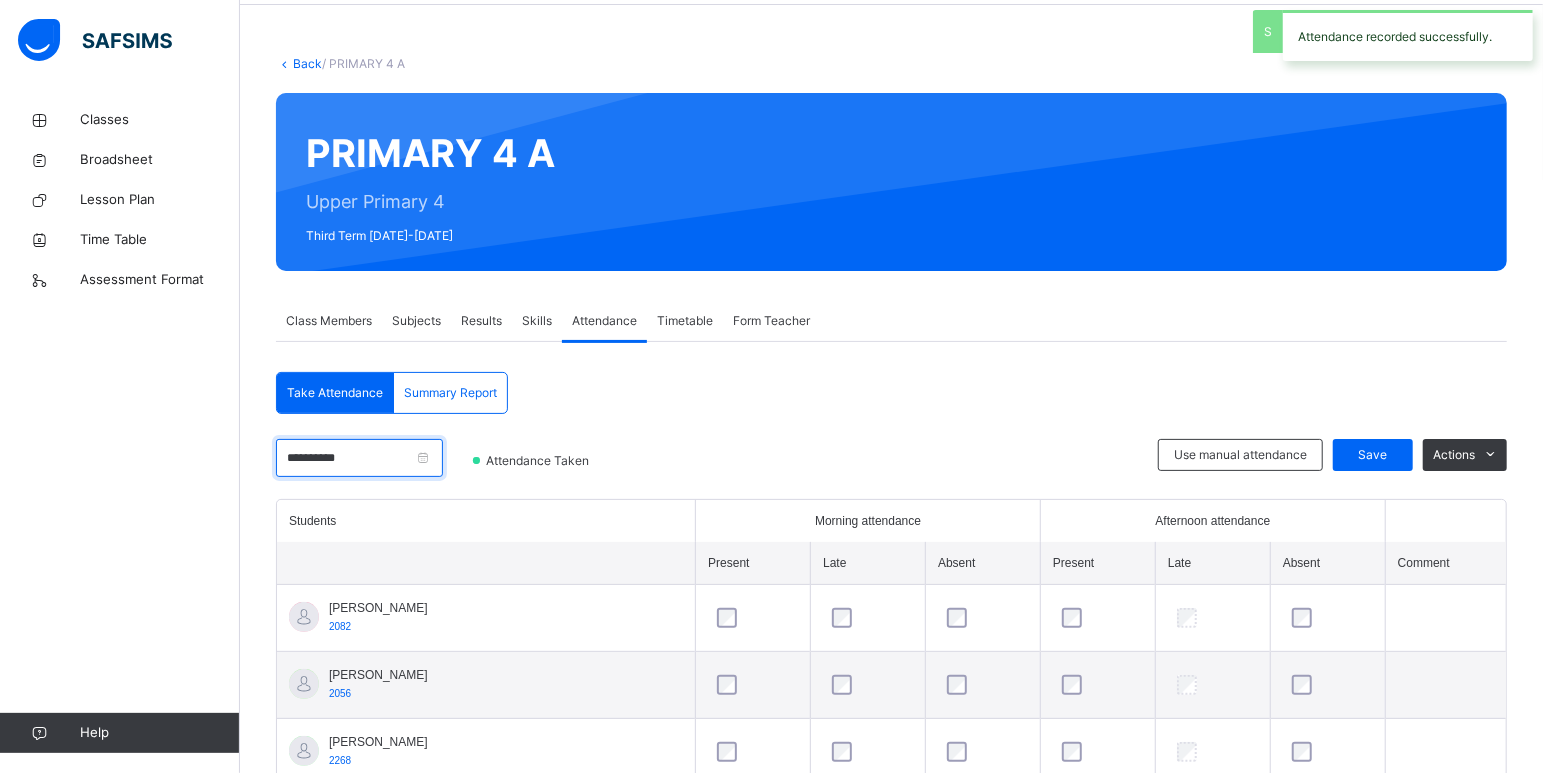 click on "**********" at bounding box center (359, 458) 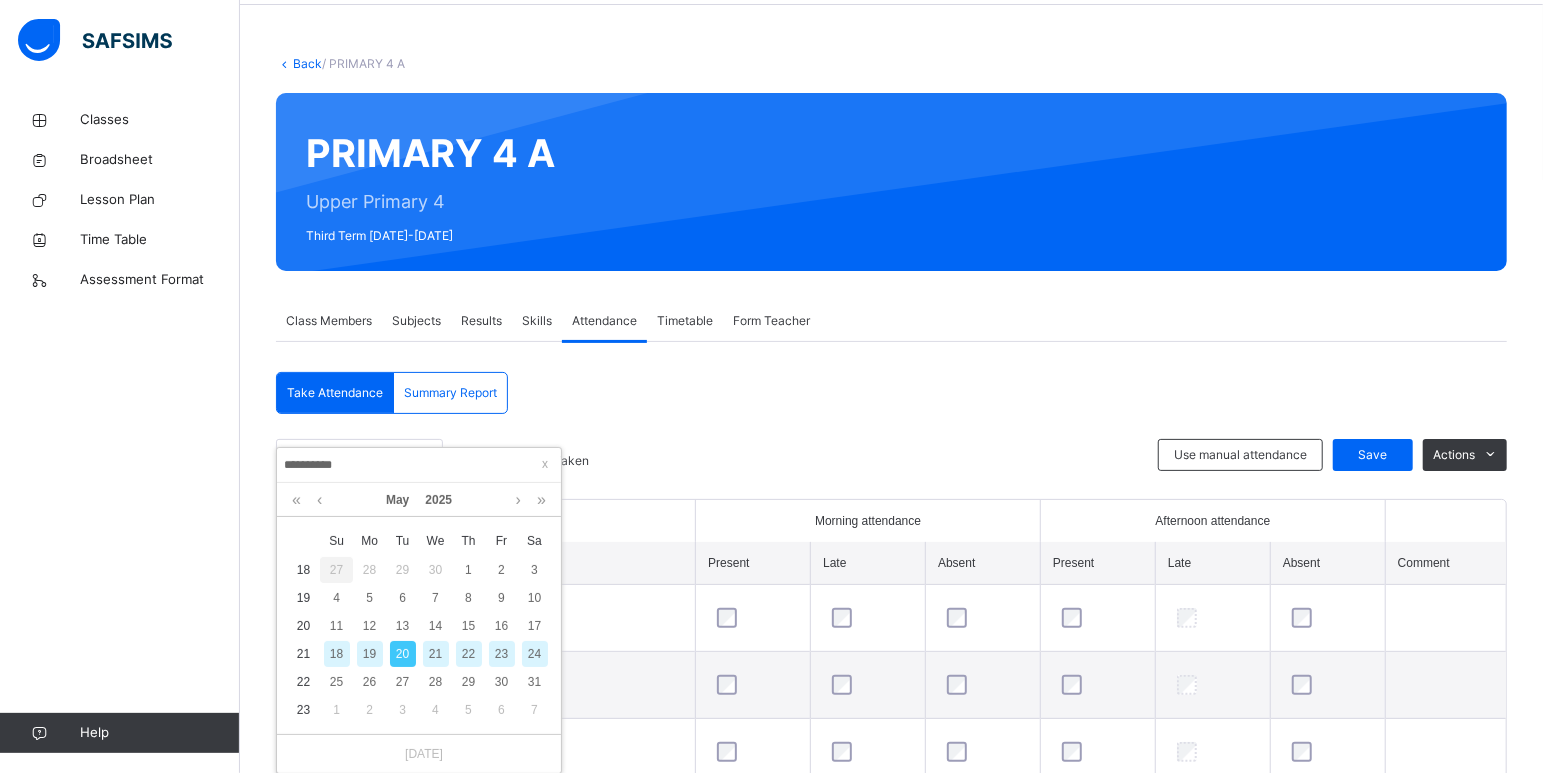 click on "19" at bounding box center [370, 654] 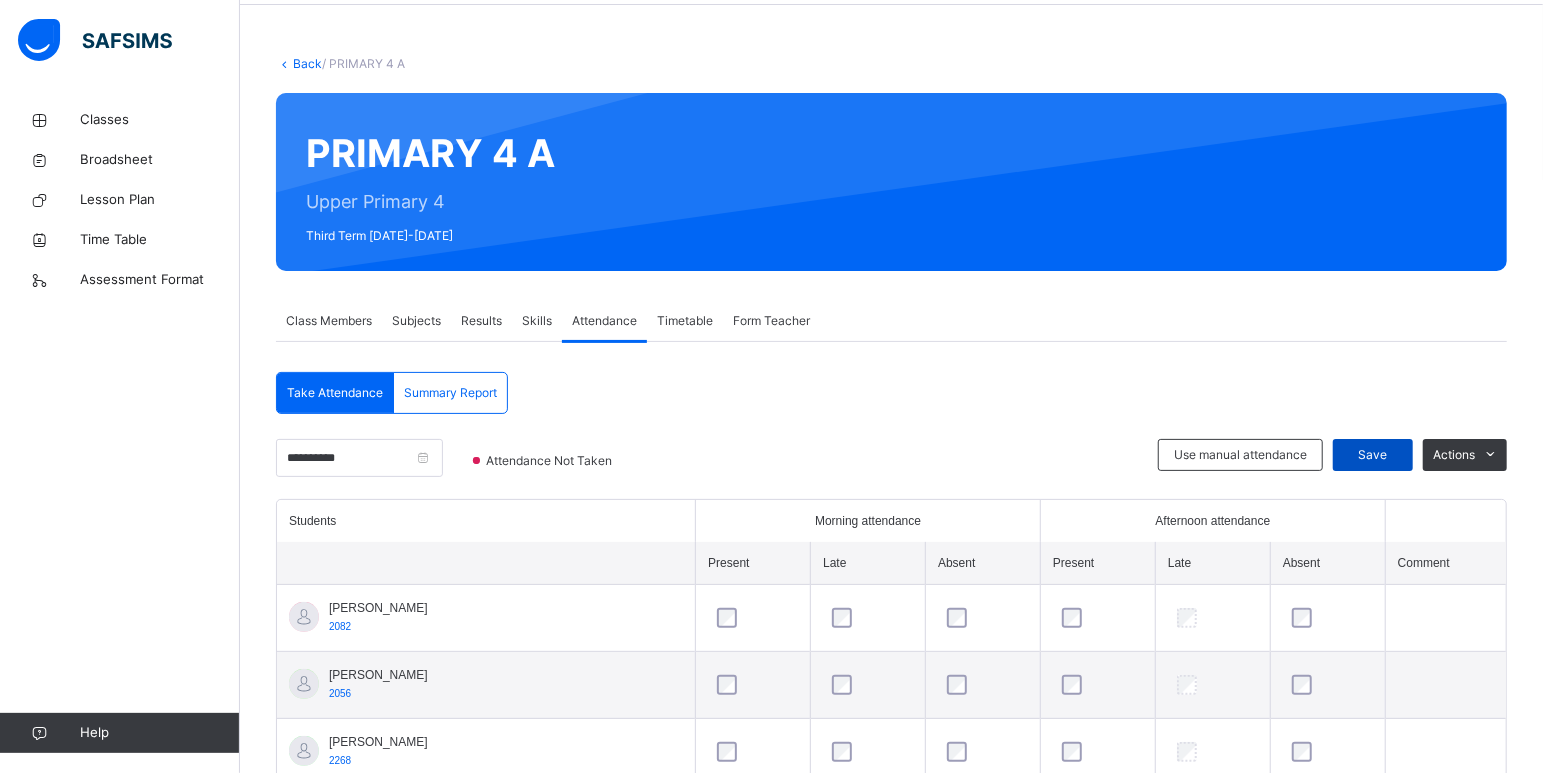 click on "Save" at bounding box center (1373, 455) 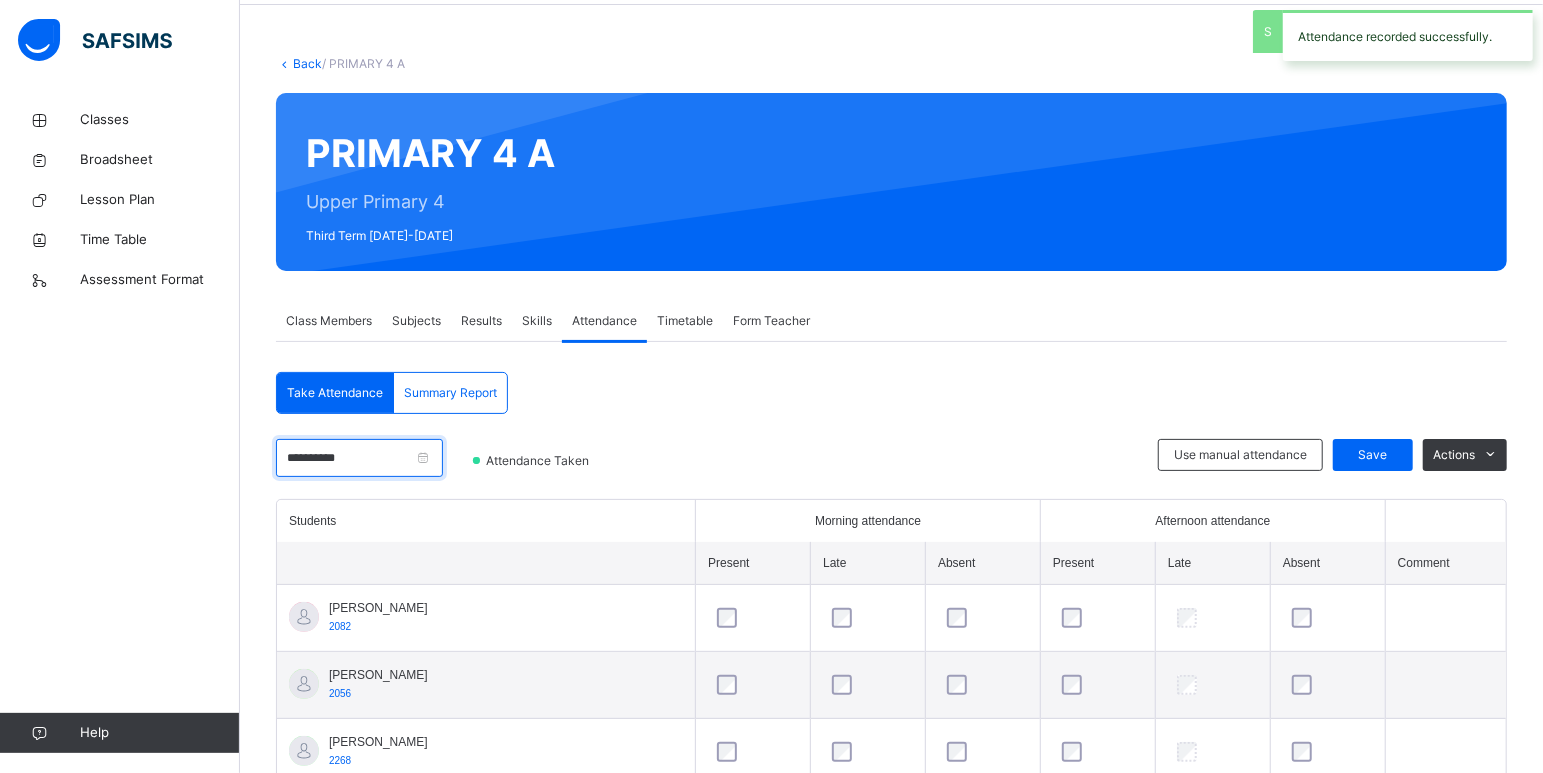 click on "**********" at bounding box center [359, 458] 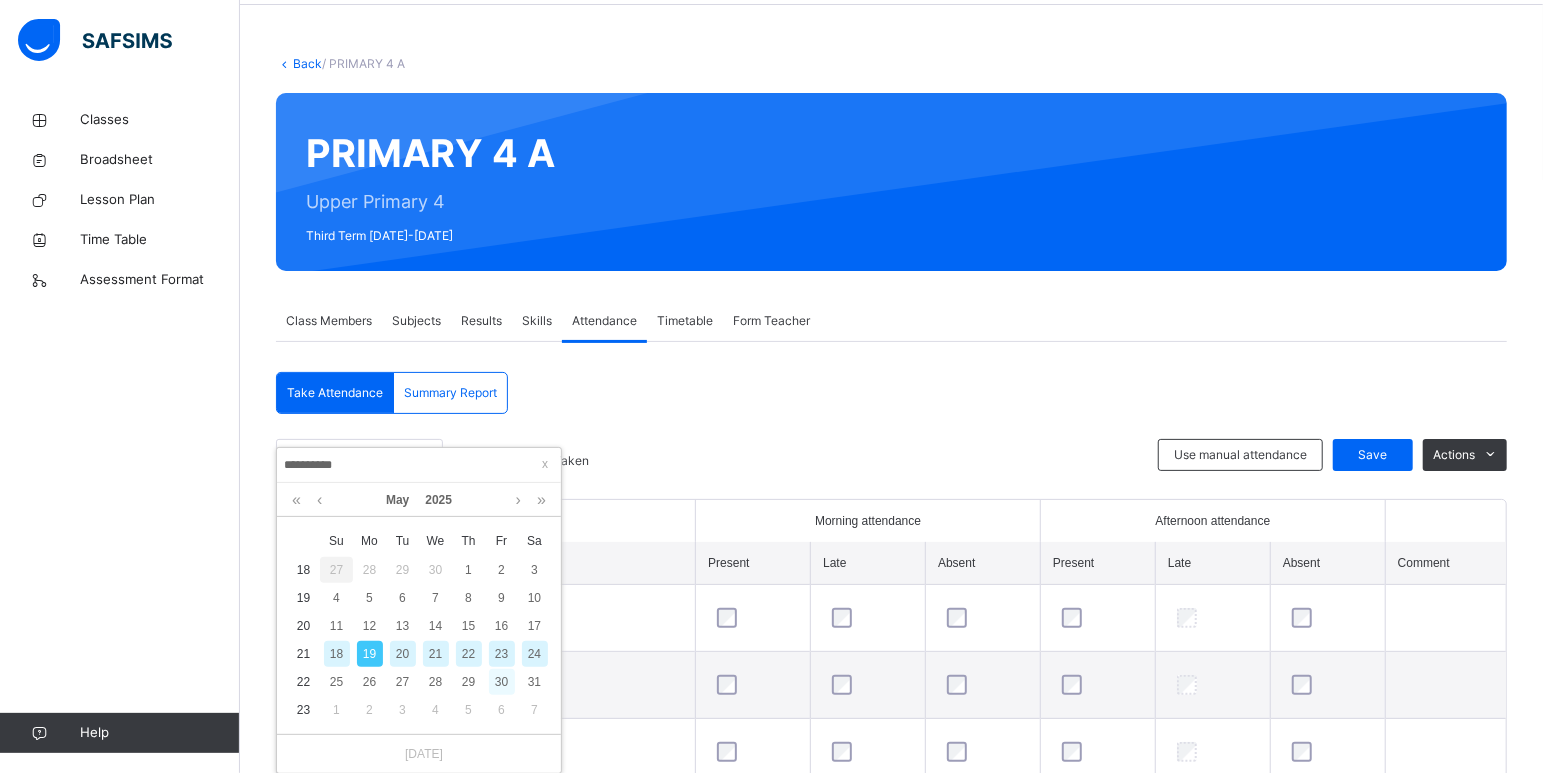 click on "30" at bounding box center (502, 682) 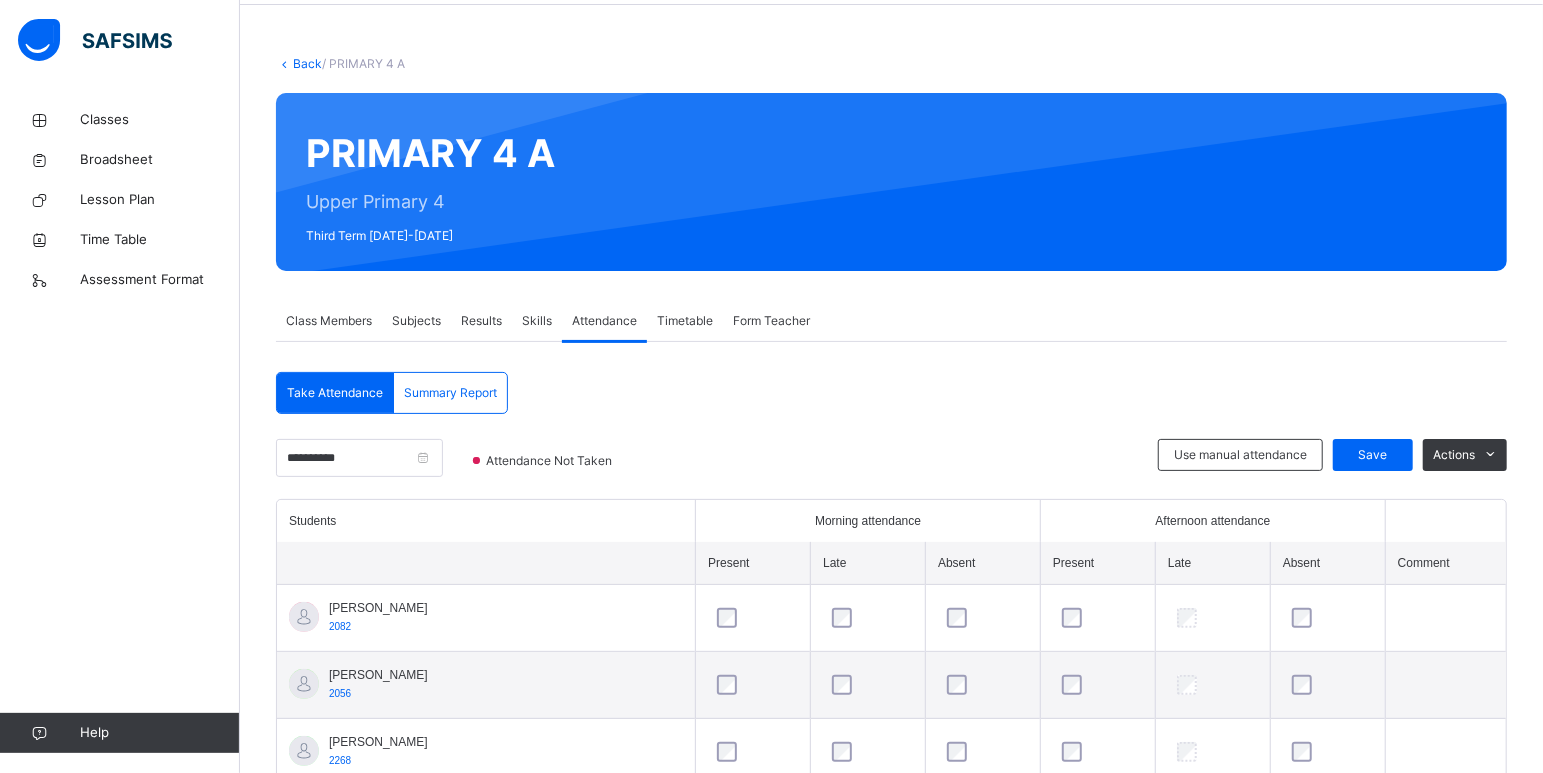 scroll, scrollTop: 915, scrollLeft: 0, axis: vertical 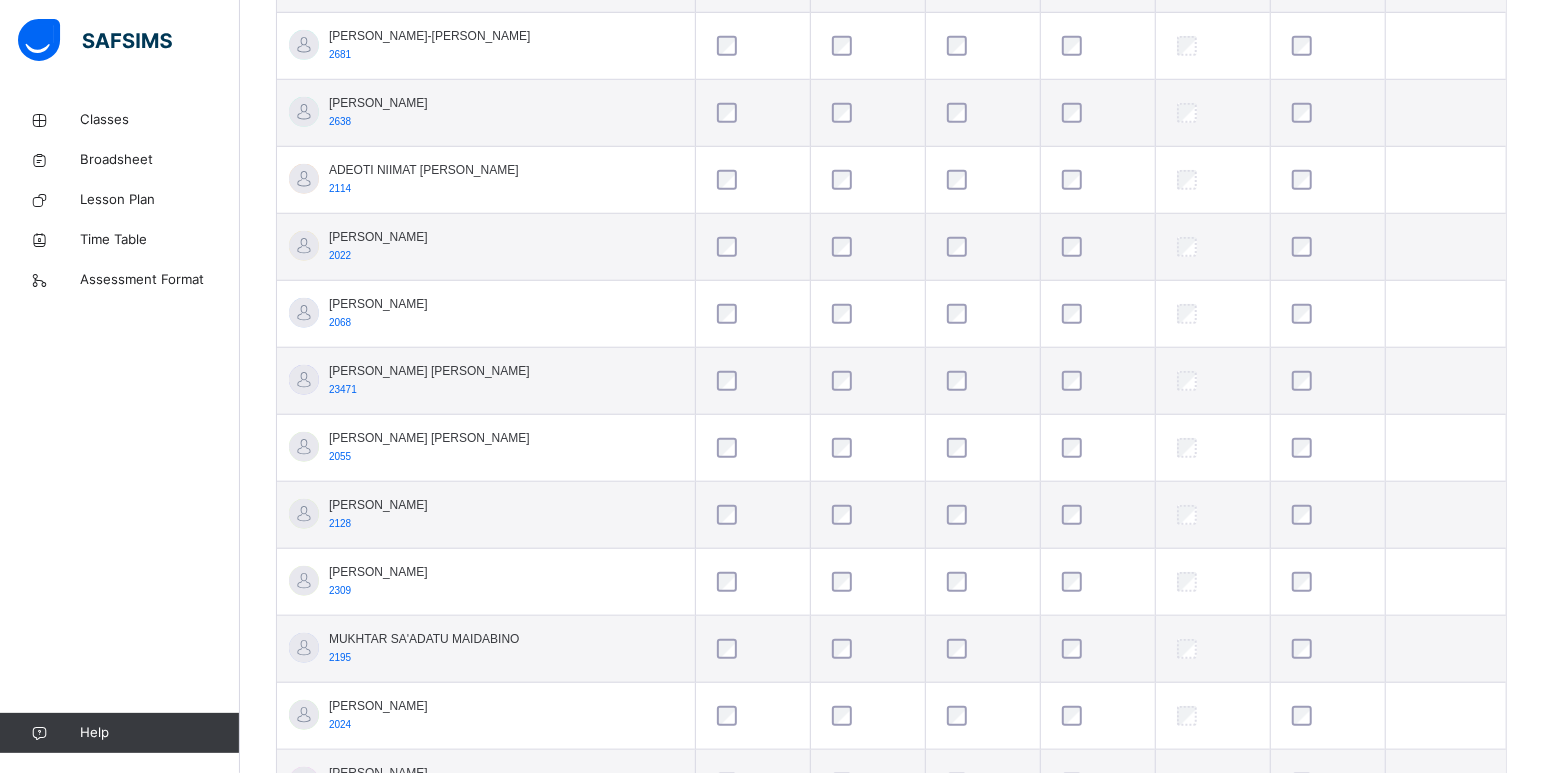 click at bounding box center [1098, 515] 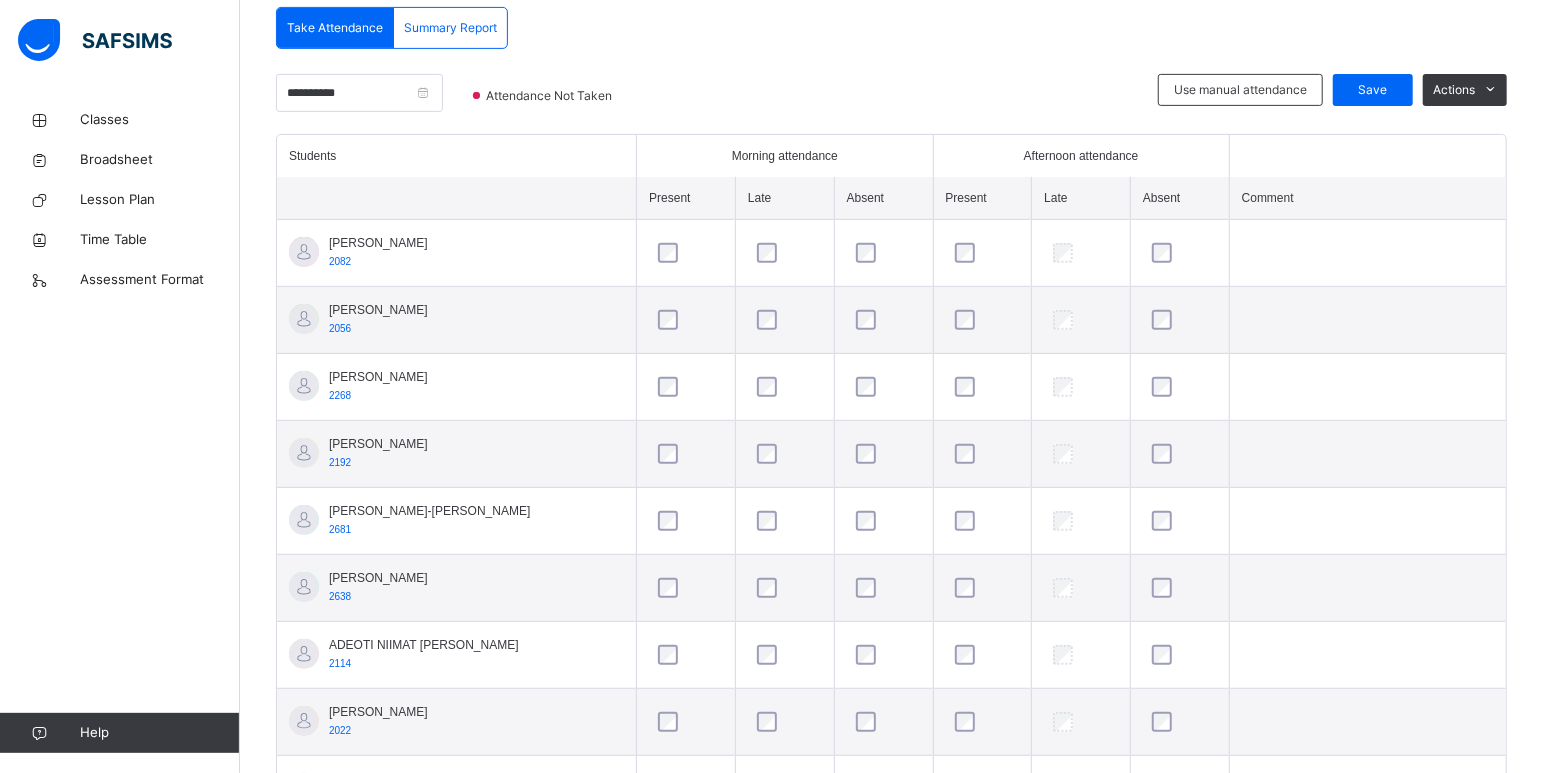 scroll, scrollTop: 390, scrollLeft: 0, axis: vertical 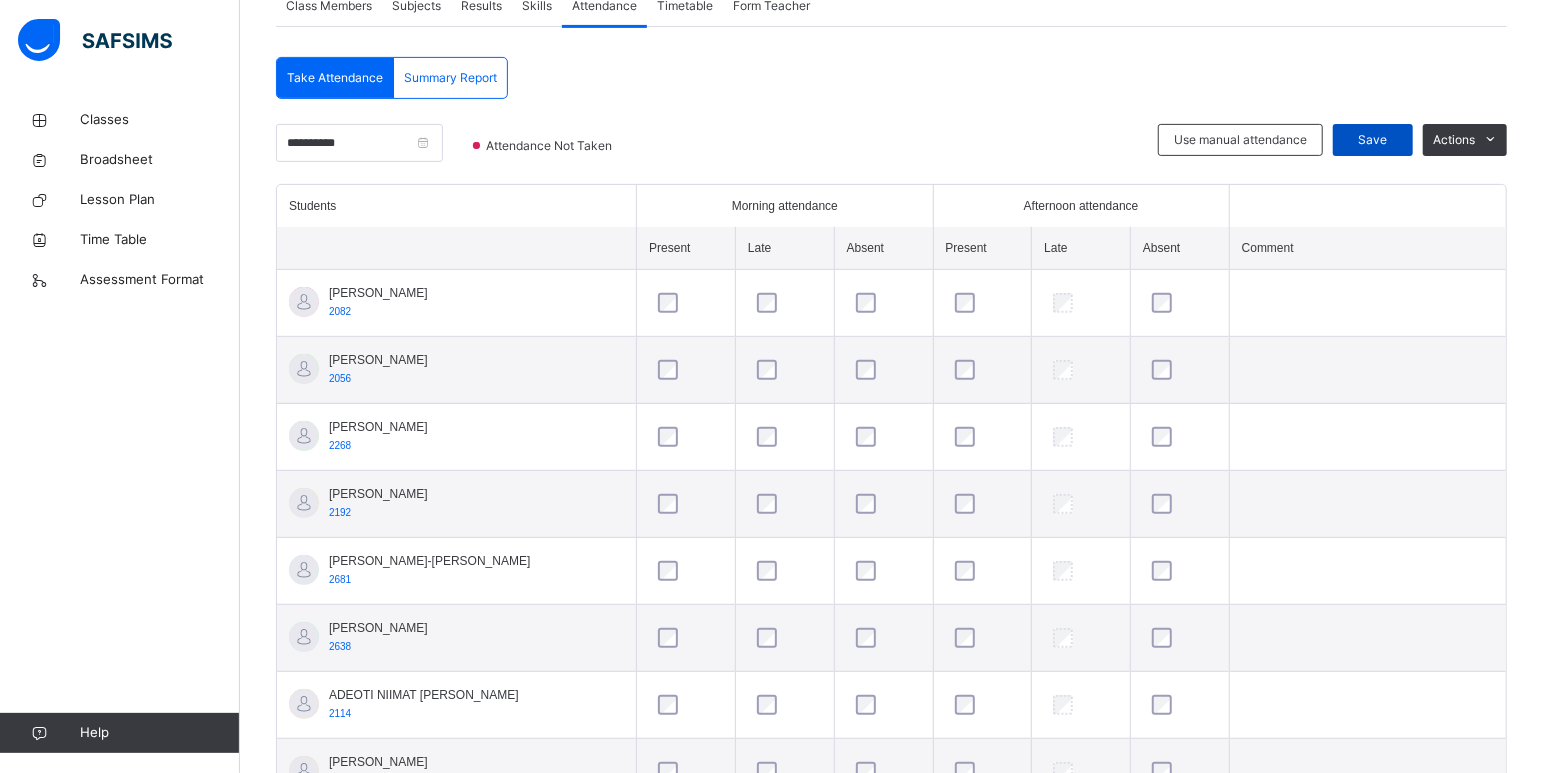click on "Save" at bounding box center (1373, 140) 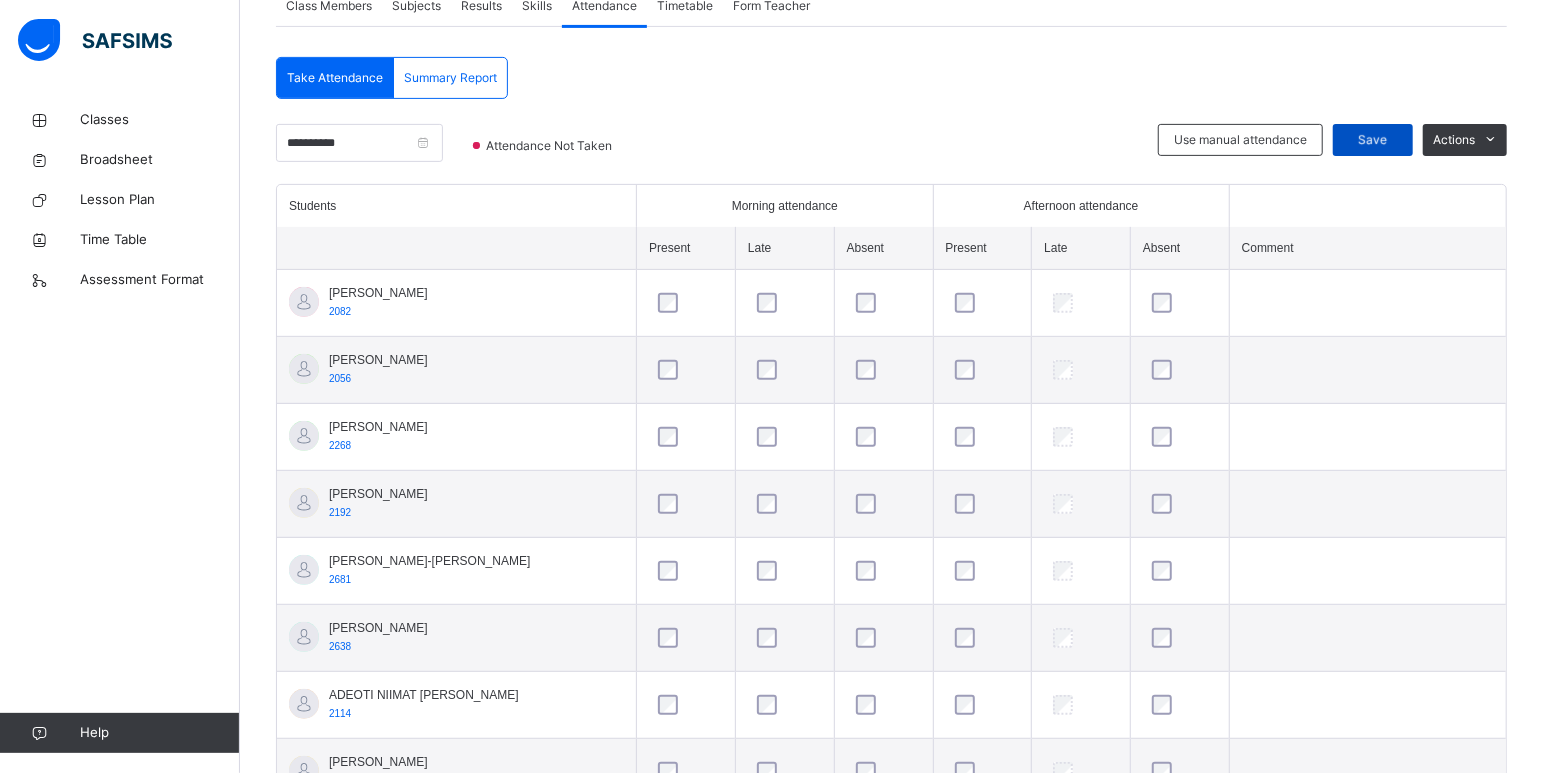 scroll, scrollTop: 75, scrollLeft: 0, axis: vertical 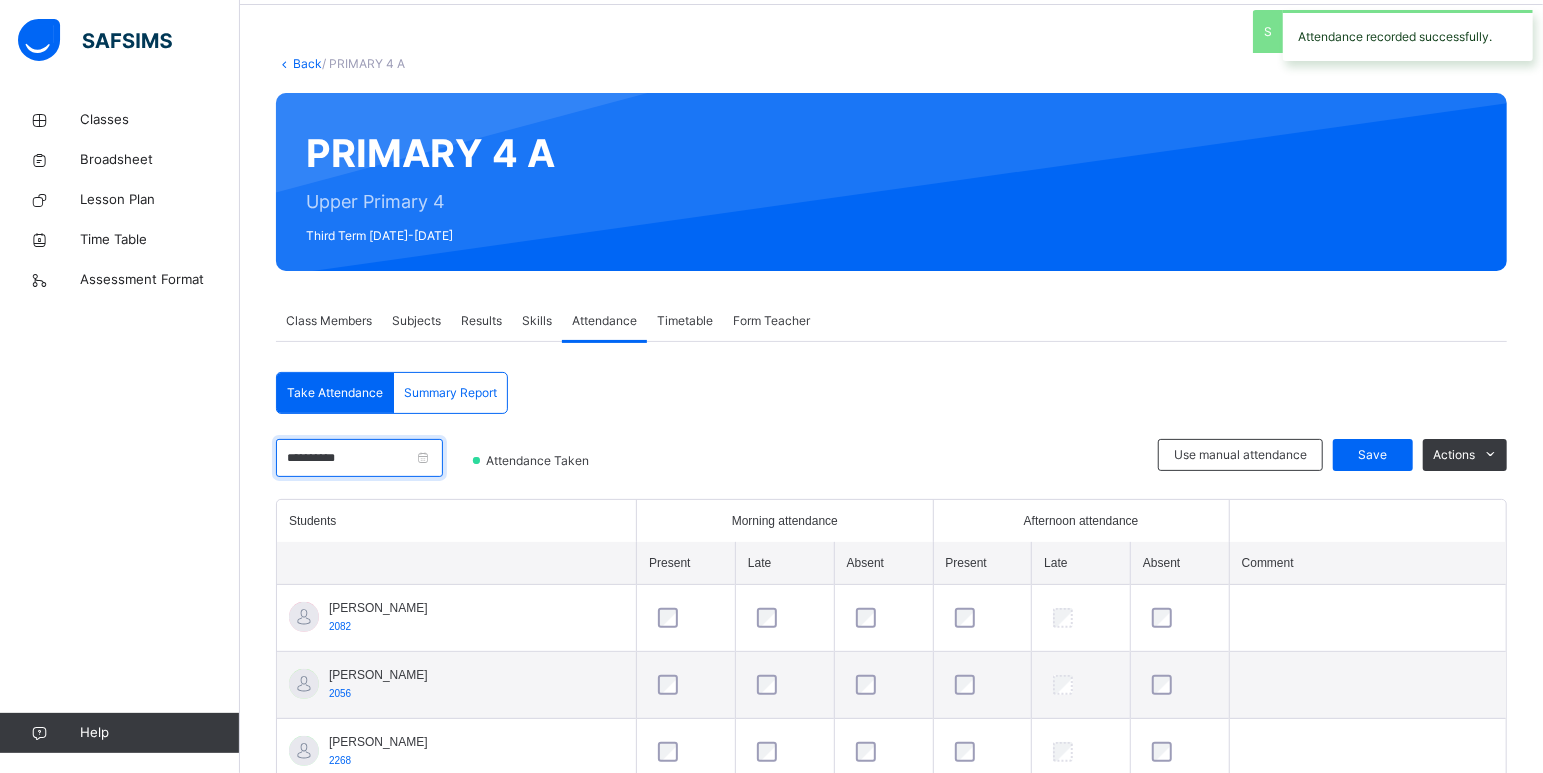 click on "**********" at bounding box center (359, 458) 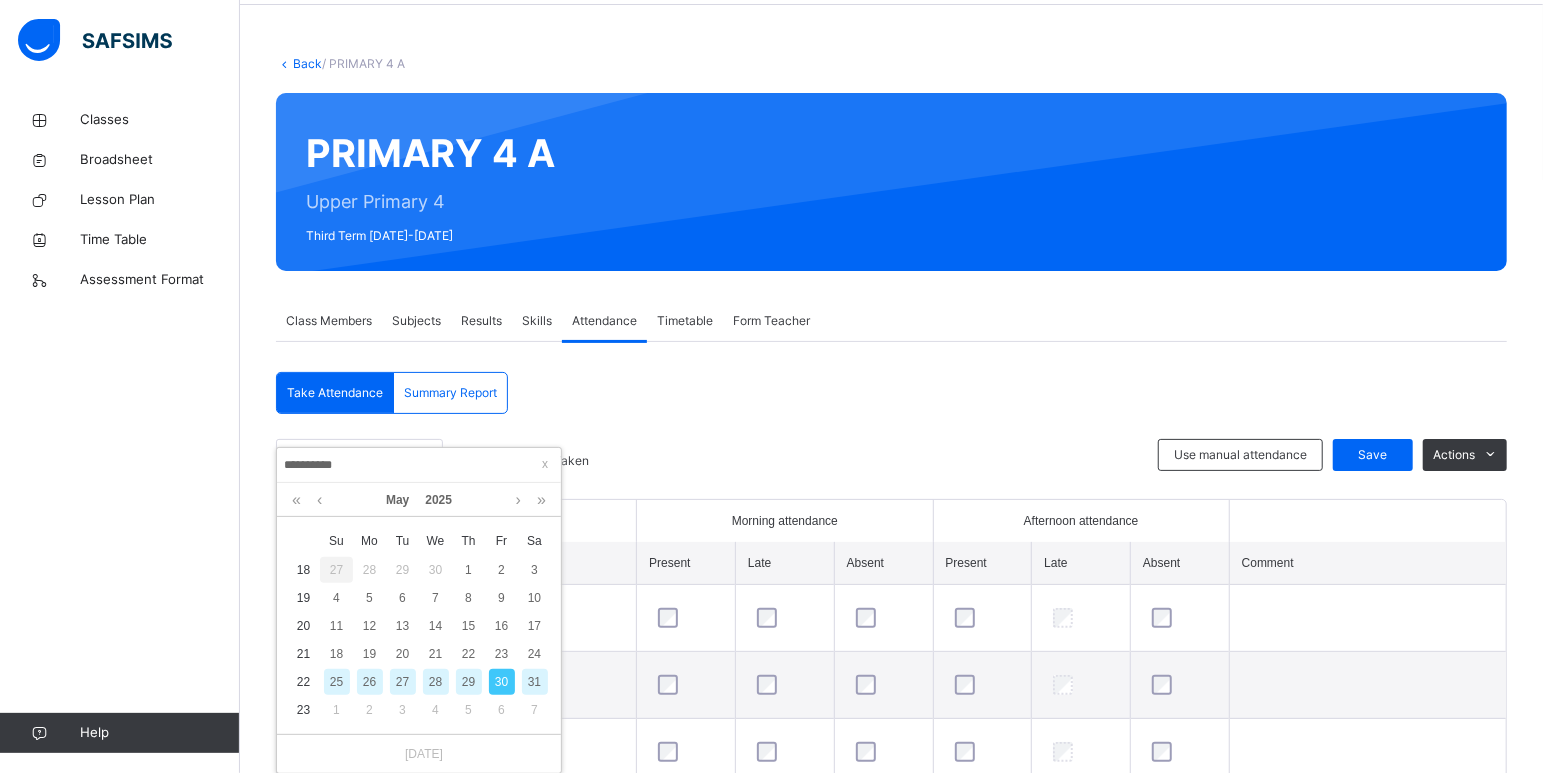 click on "29" at bounding box center (469, 682) 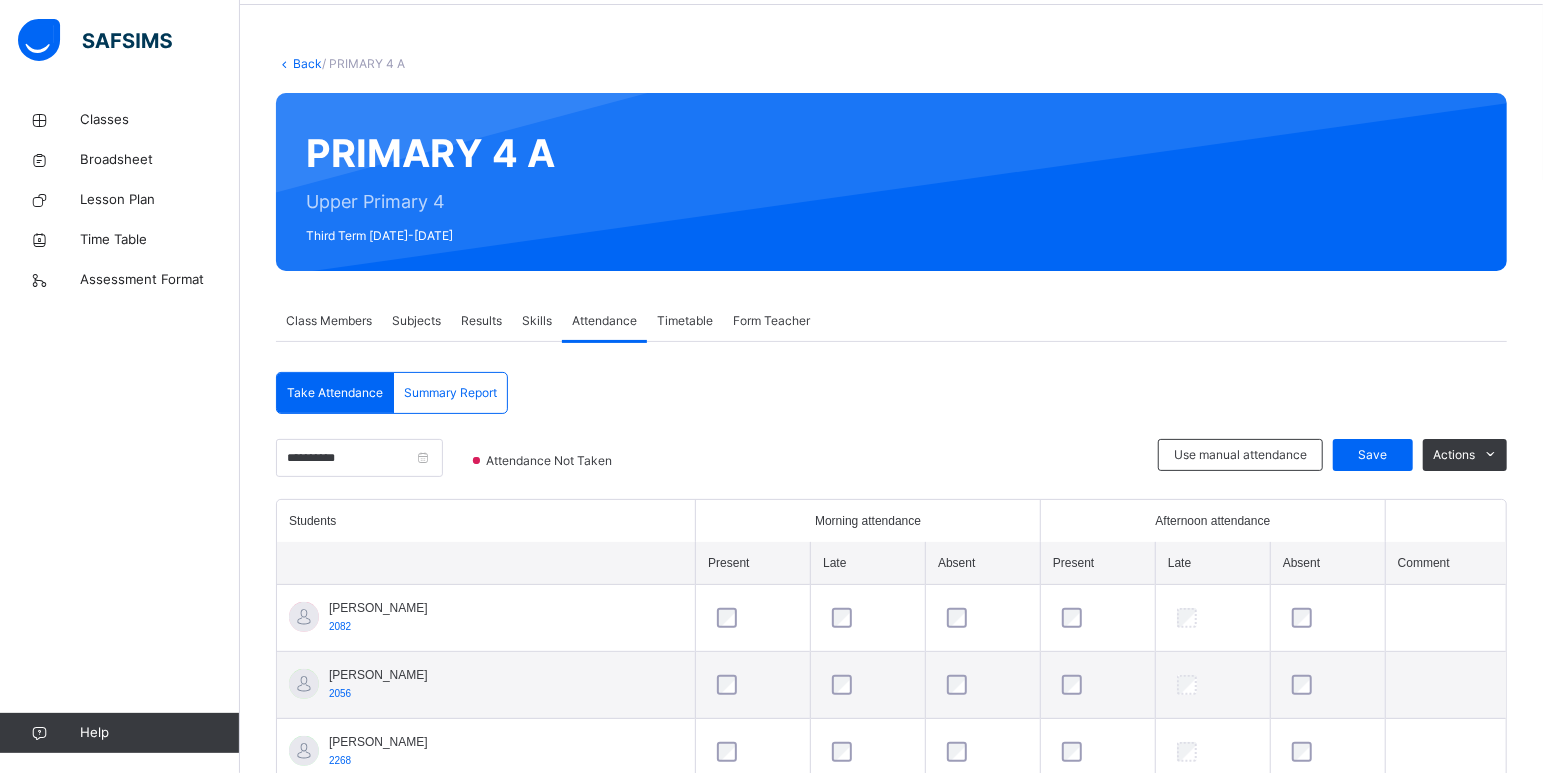 scroll, scrollTop: 915, scrollLeft: 0, axis: vertical 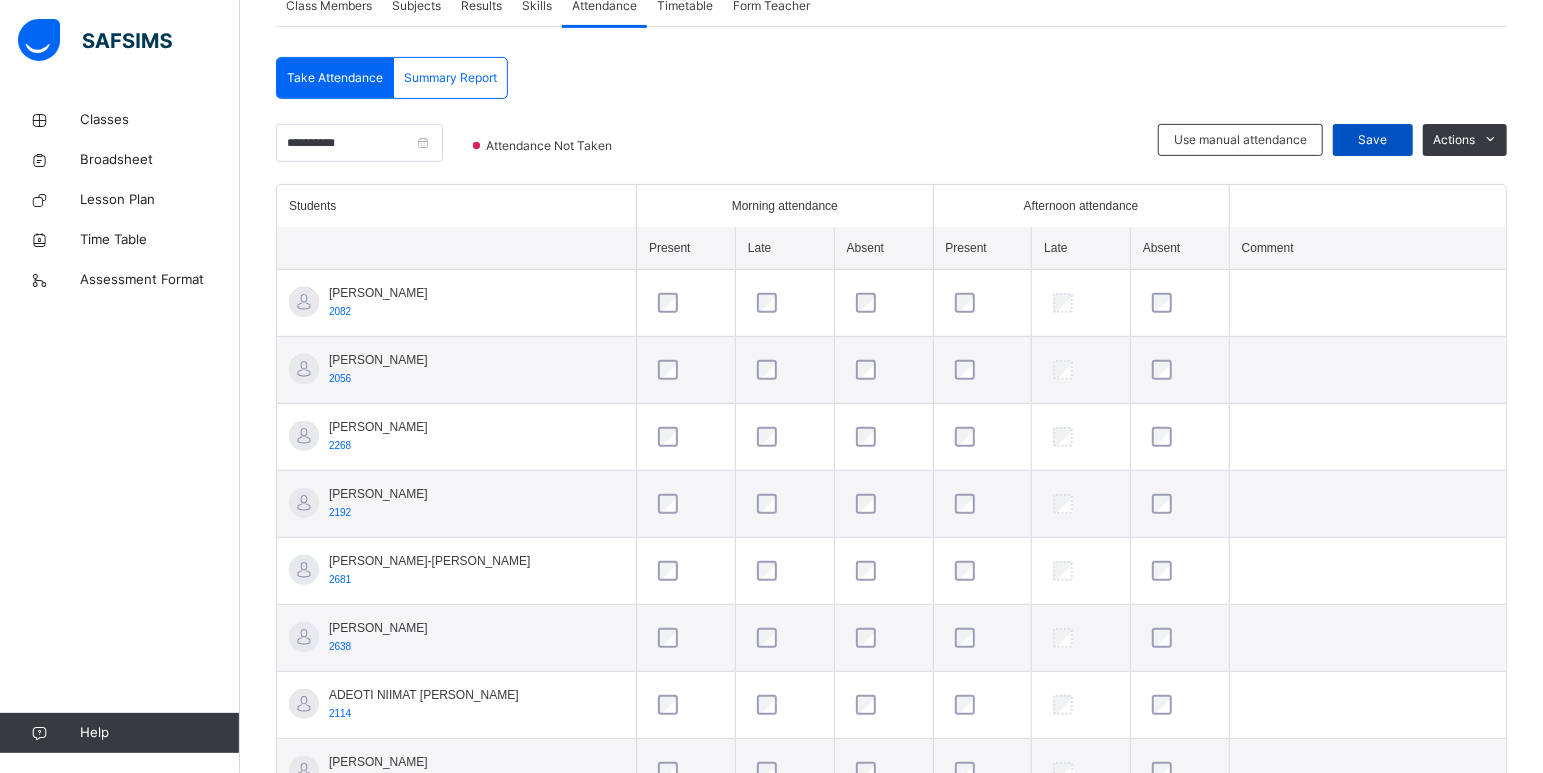 click on "Save" at bounding box center (1373, 140) 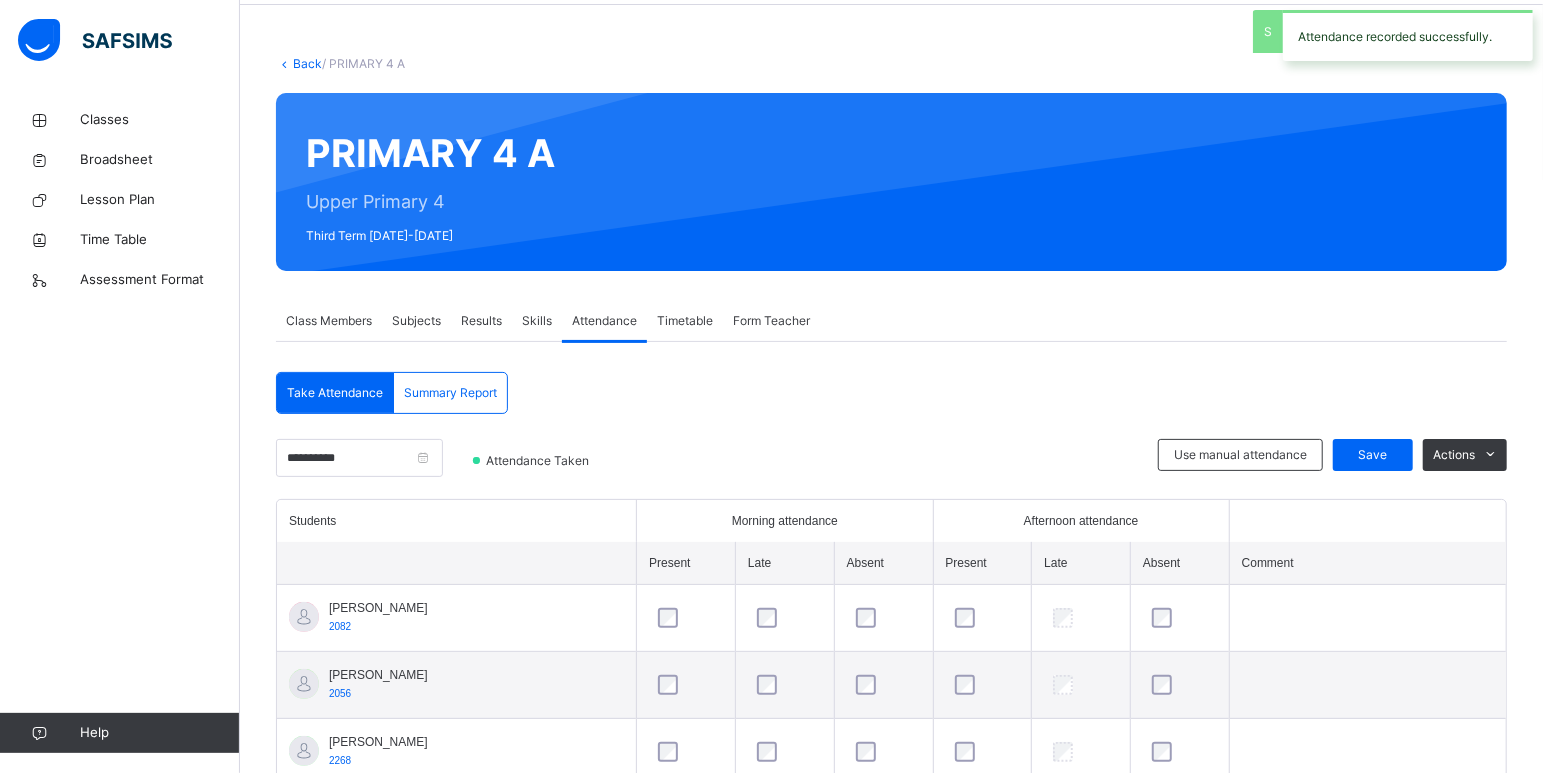 scroll, scrollTop: 390, scrollLeft: 0, axis: vertical 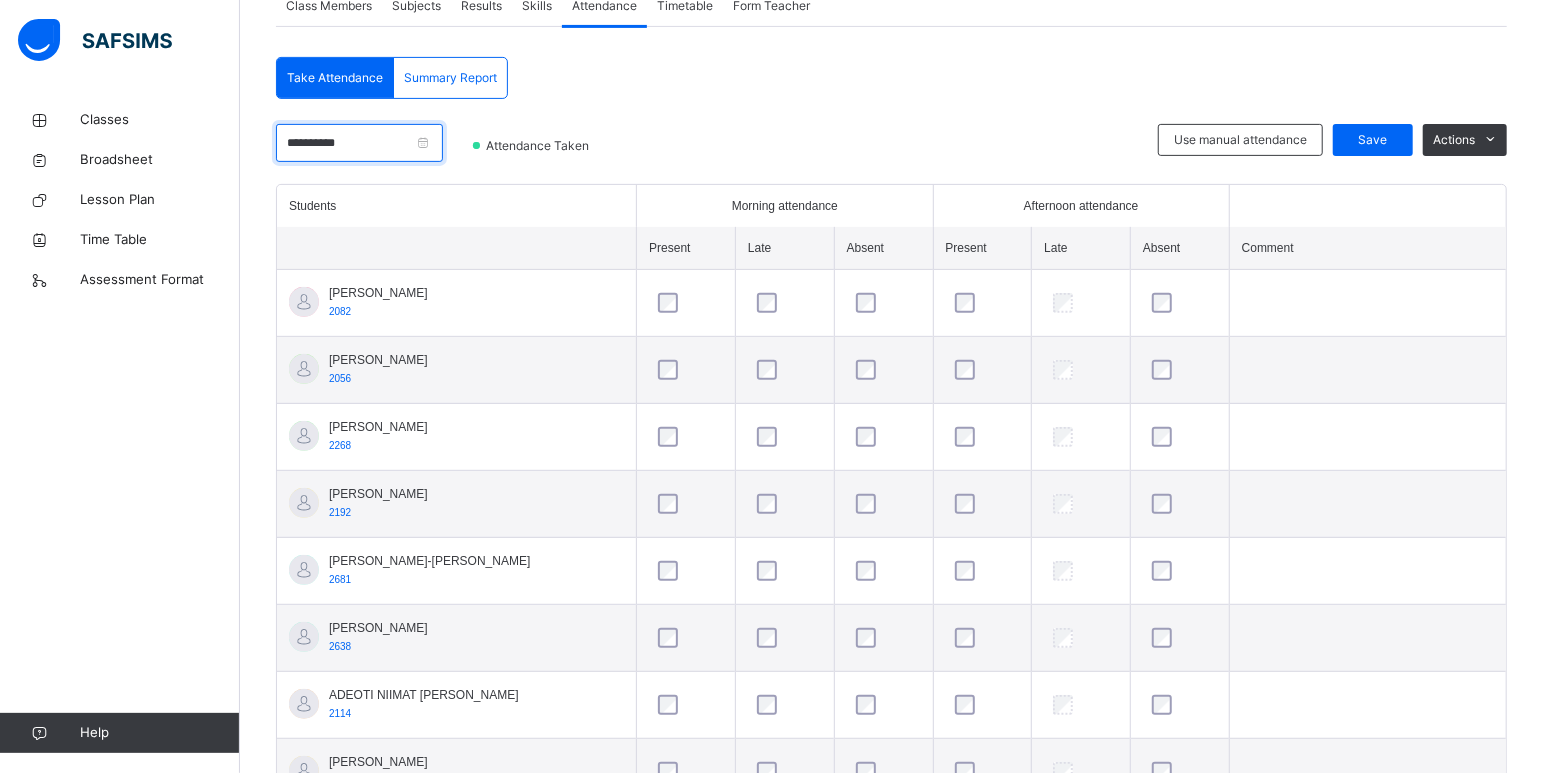 click on "**********" at bounding box center [359, 143] 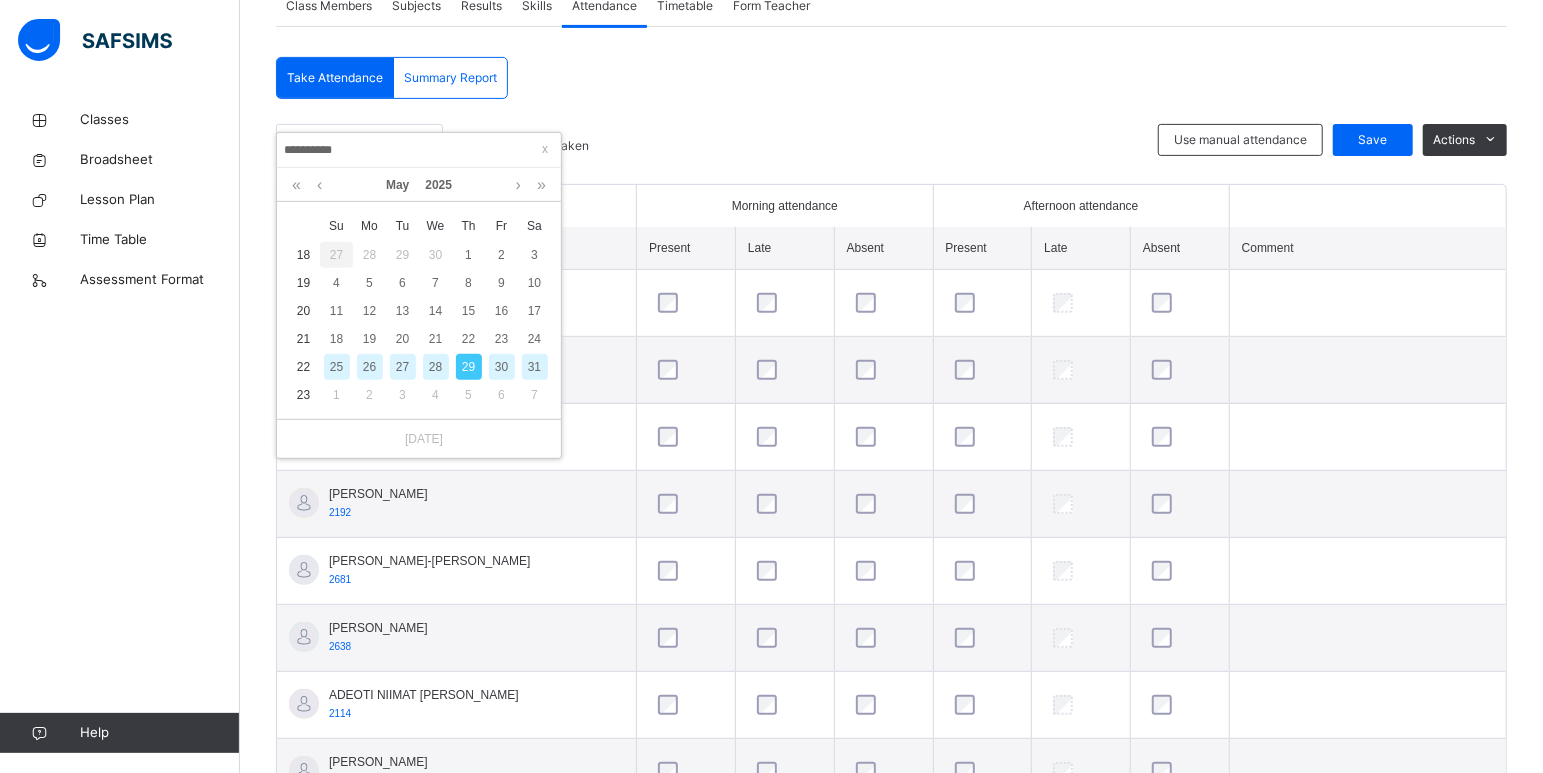 click on "28" at bounding box center [436, 367] 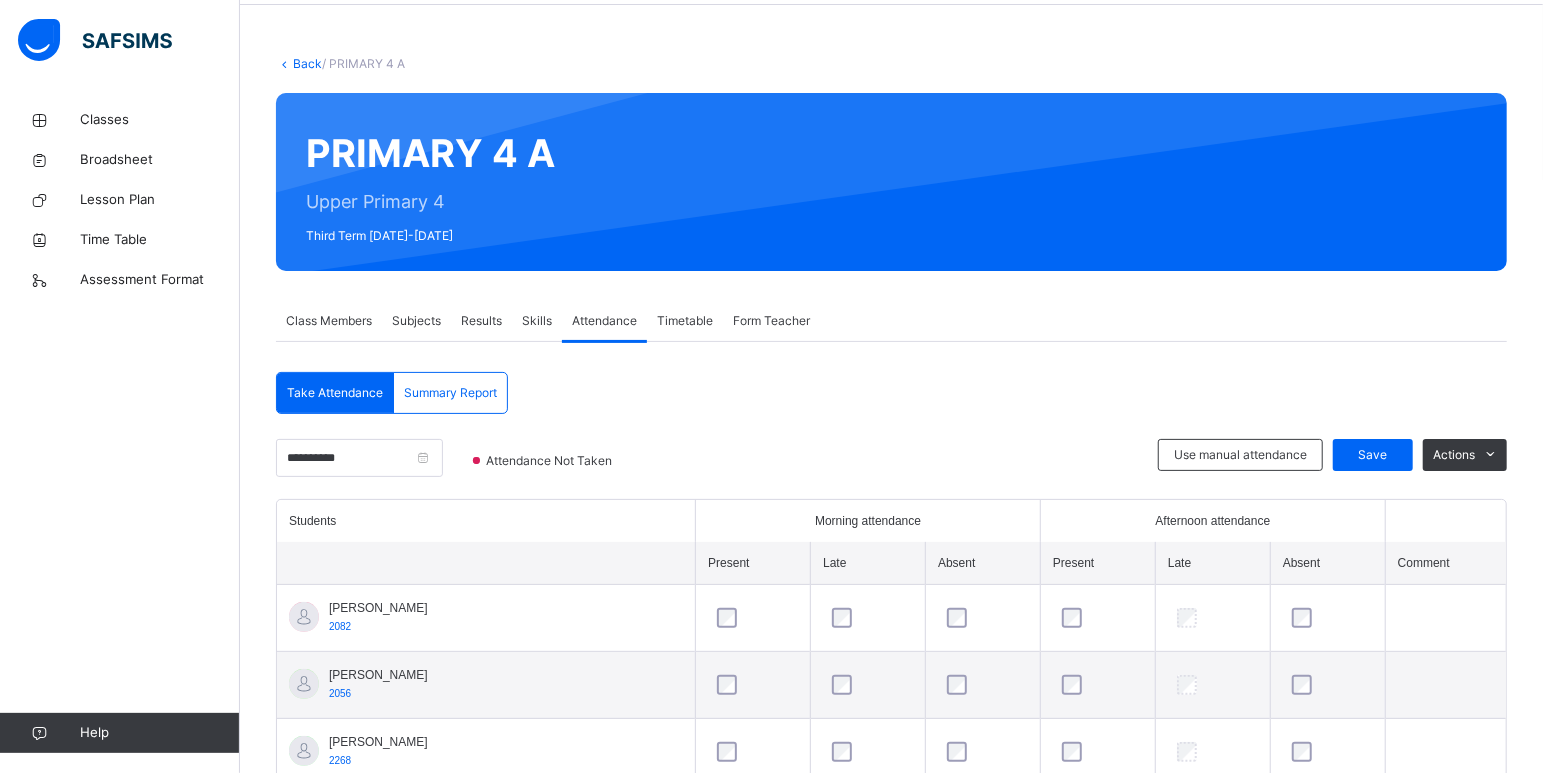 scroll, scrollTop: 1020, scrollLeft: 0, axis: vertical 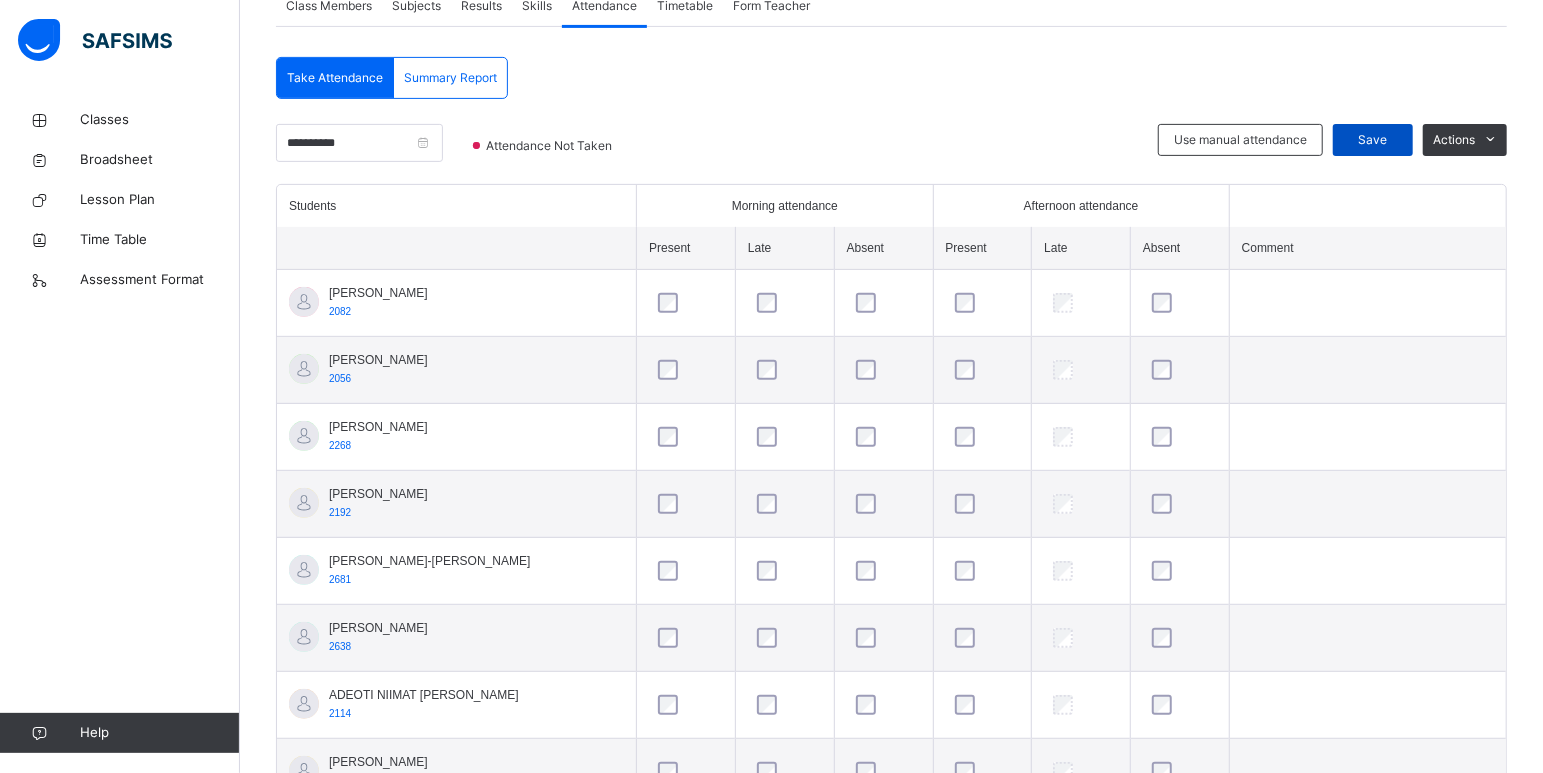 click on "Save" at bounding box center [1373, 140] 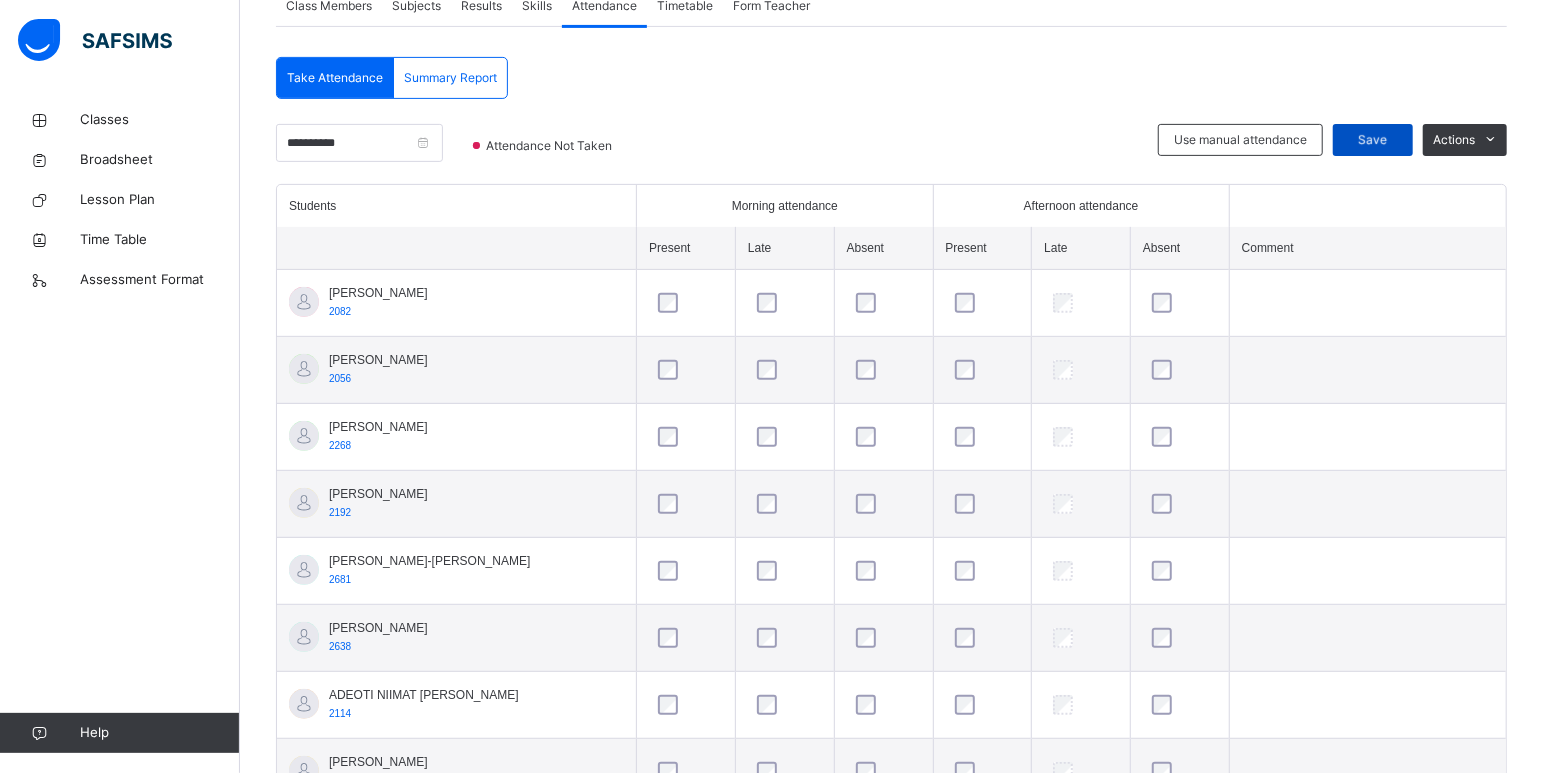 click on "Save" at bounding box center (1373, 140) 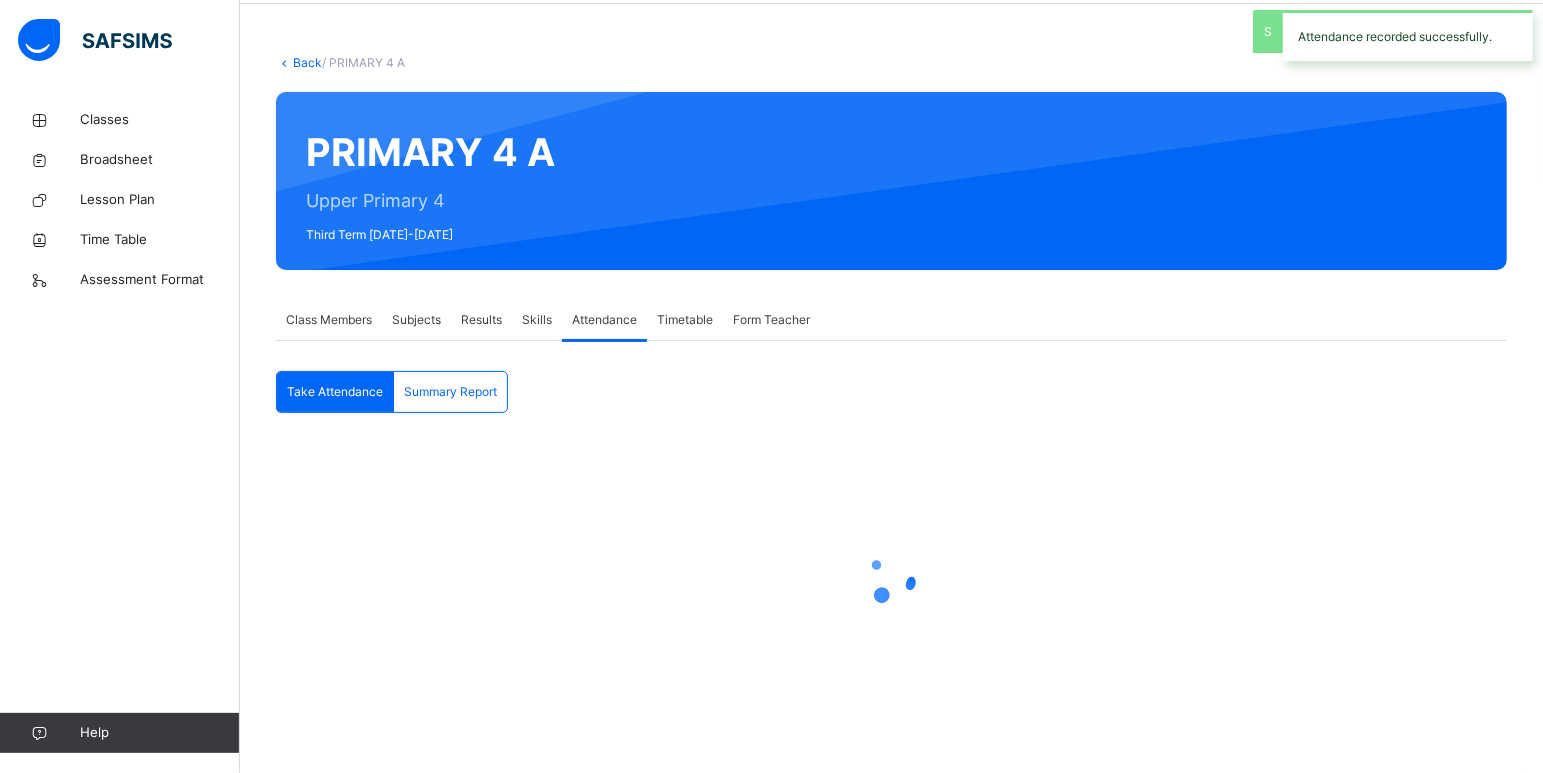 scroll, scrollTop: 75, scrollLeft: 0, axis: vertical 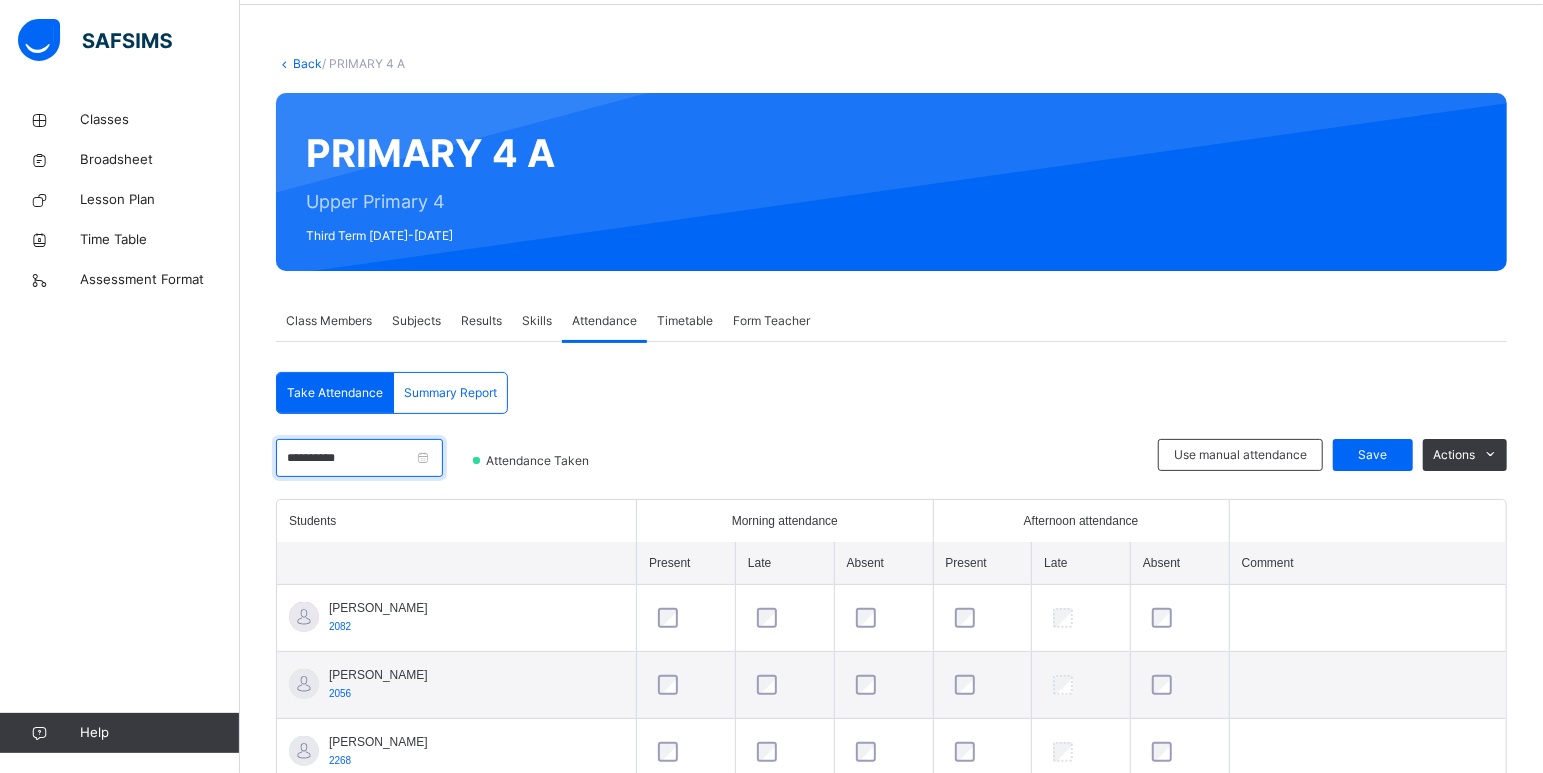 click on "**********" at bounding box center [359, 458] 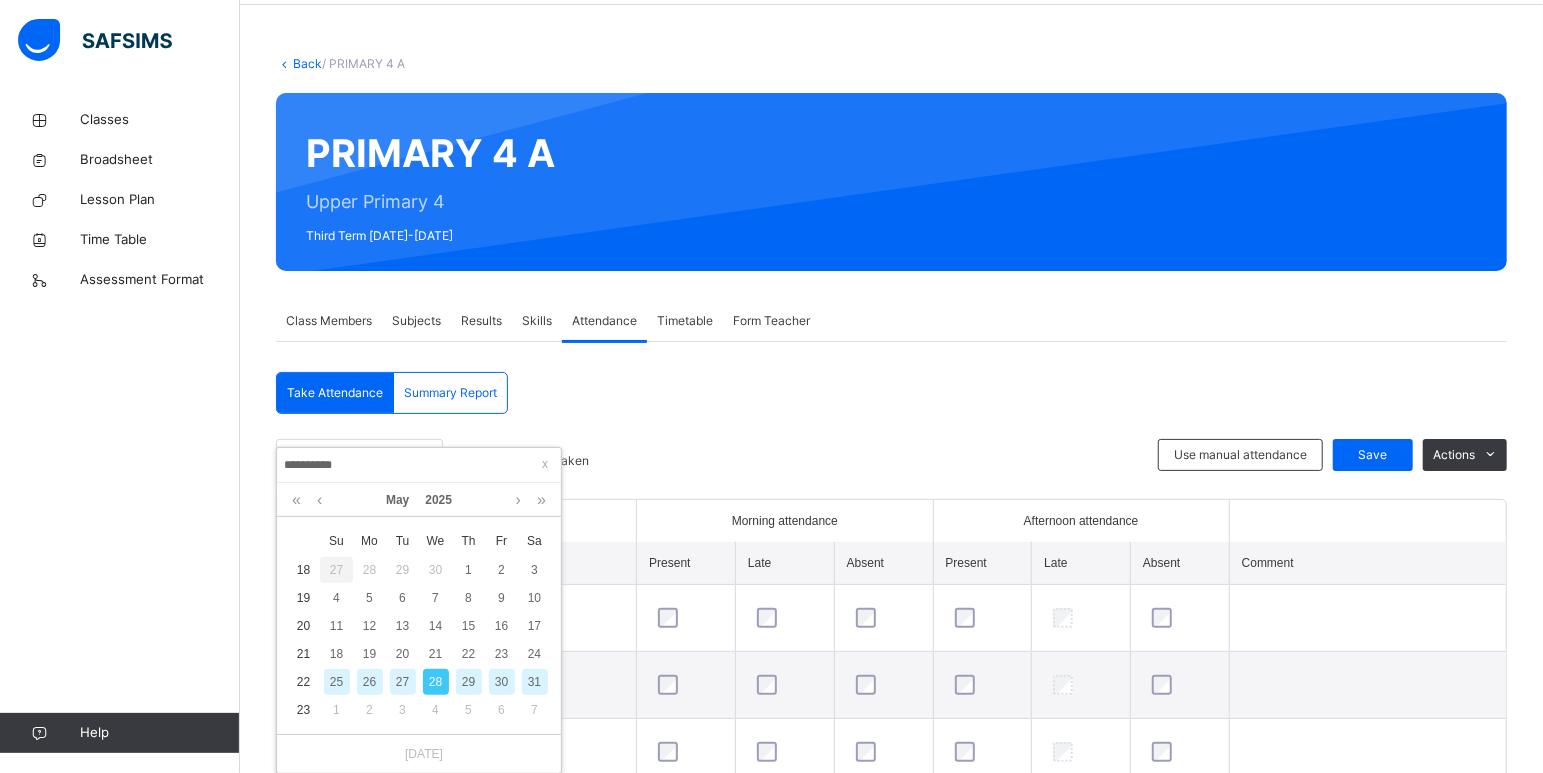 click on "26" at bounding box center [370, 682] 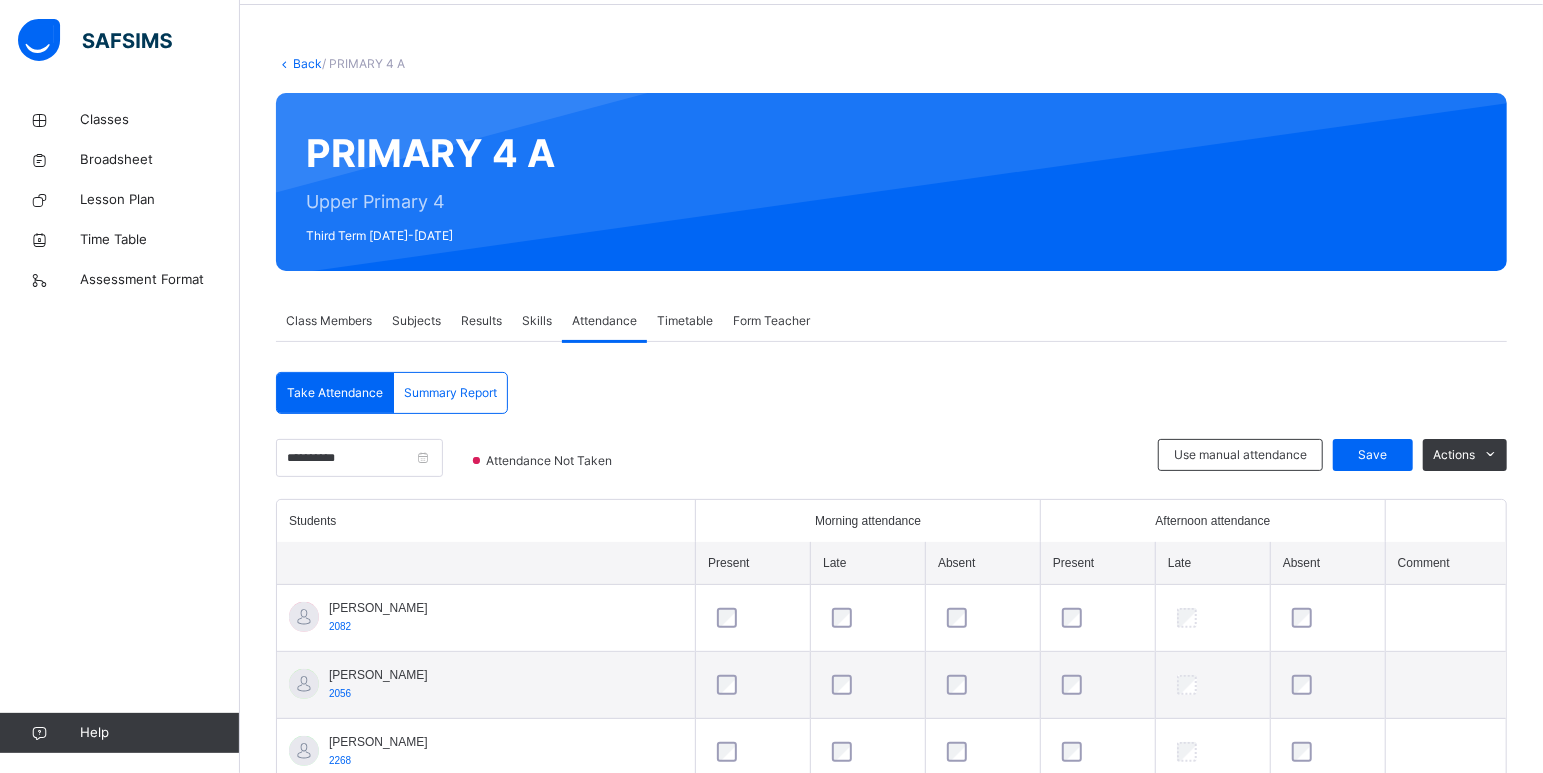 scroll, scrollTop: 735, scrollLeft: 0, axis: vertical 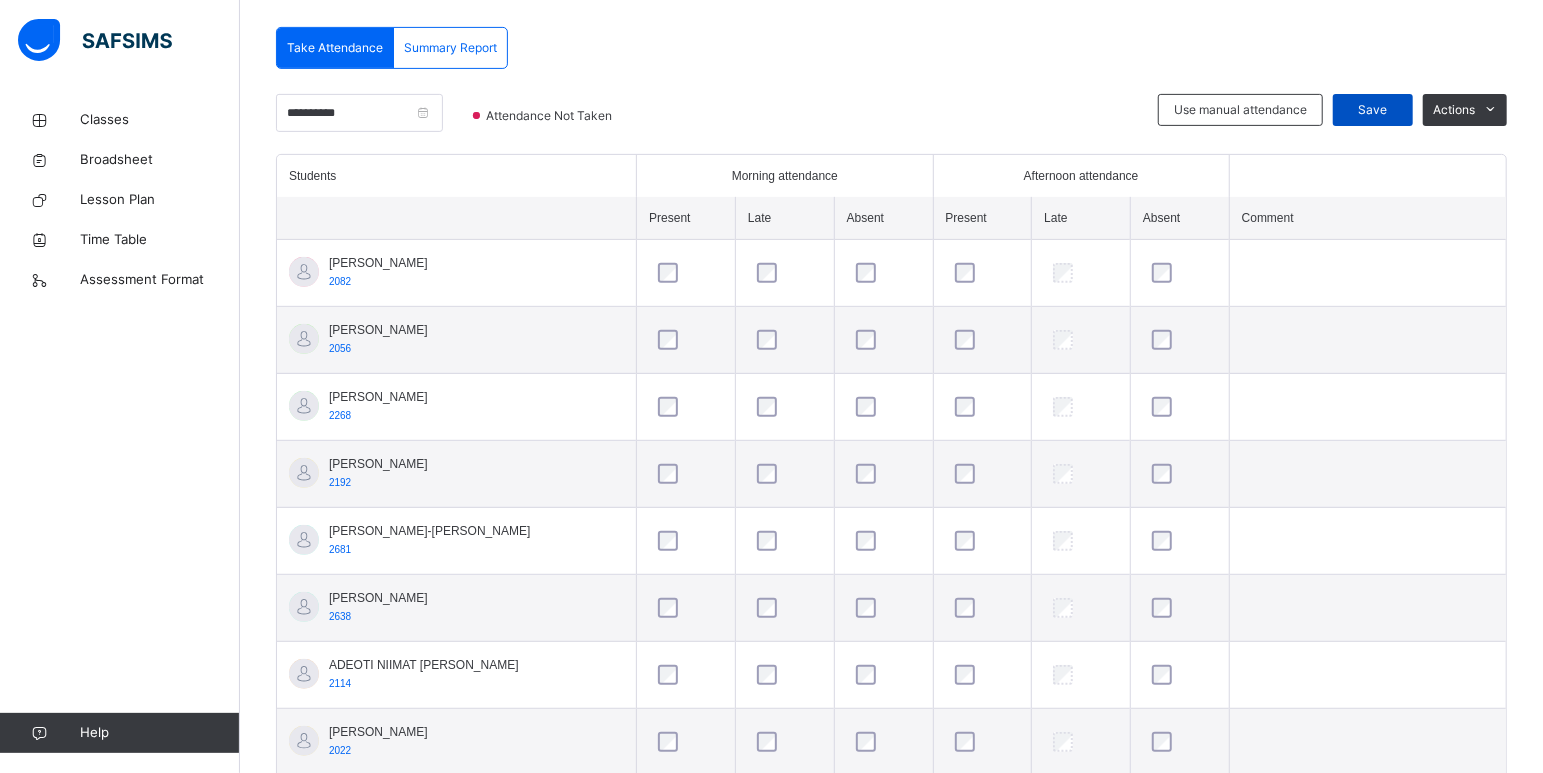 click on "Save" at bounding box center (1373, 110) 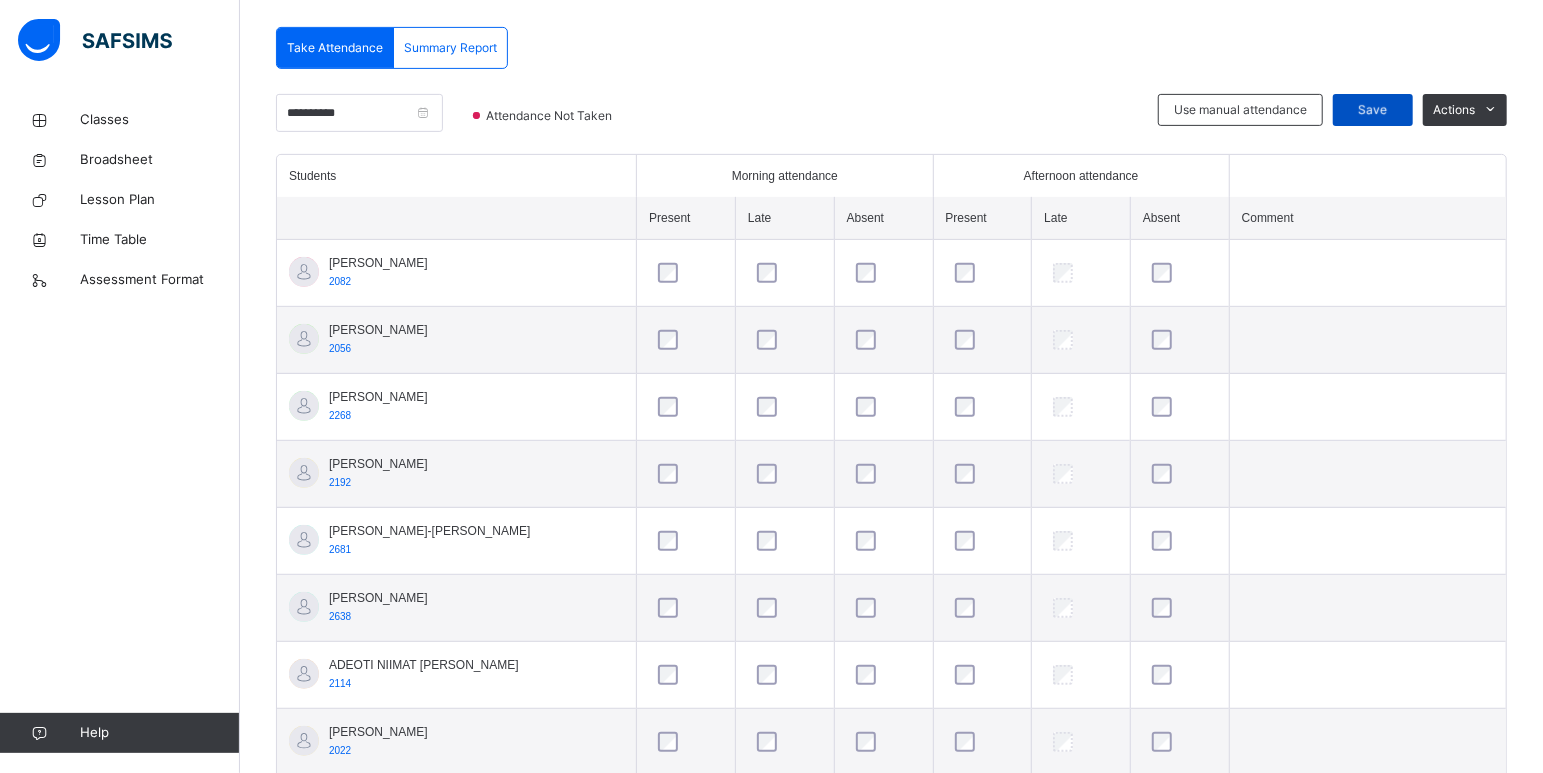 scroll, scrollTop: 75, scrollLeft: 0, axis: vertical 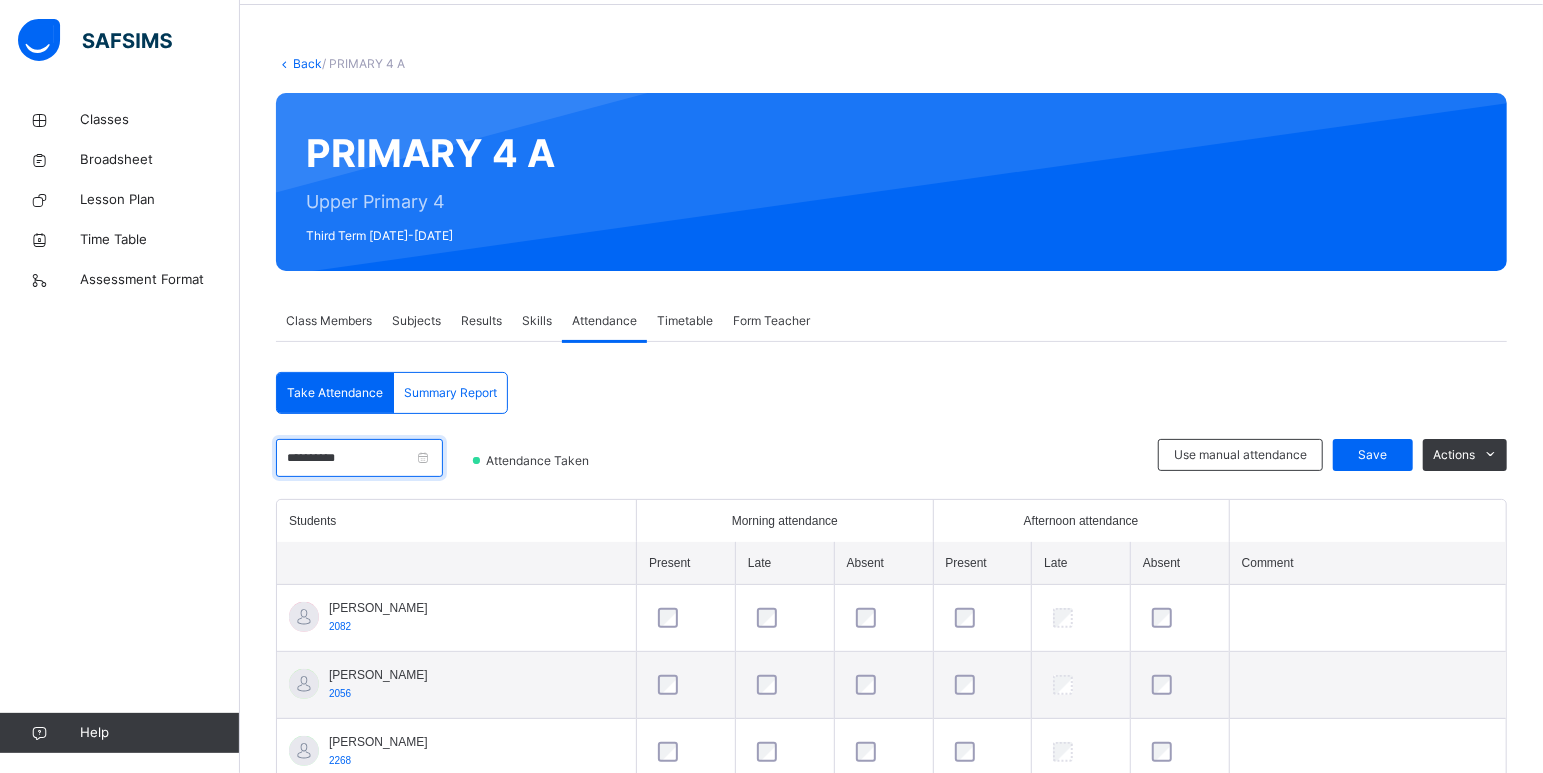 click on "**********" at bounding box center (359, 458) 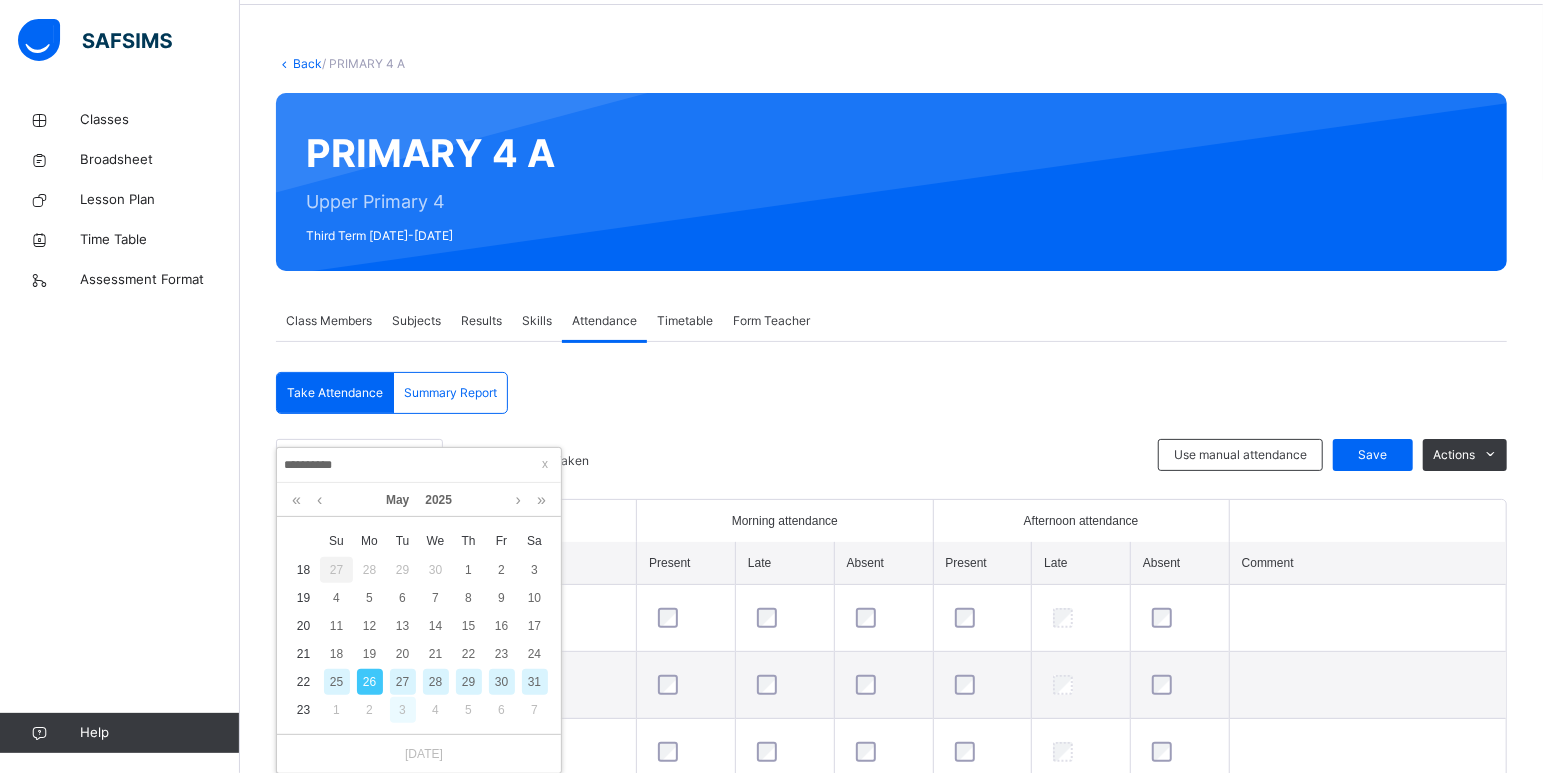scroll, scrollTop: 285, scrollLeft: 0, axis: vertical 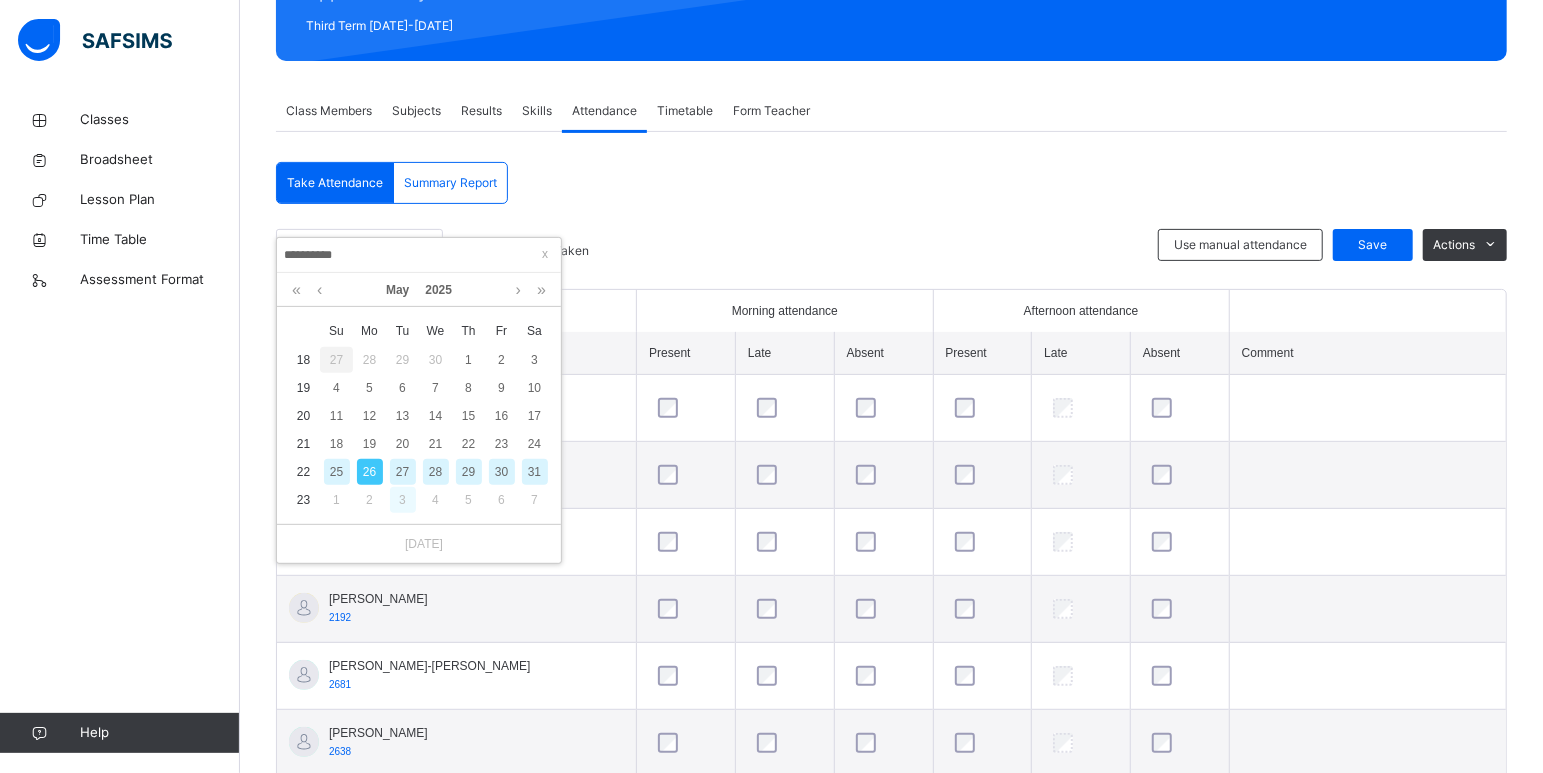 click on "3" at bounding box center [403, 500] 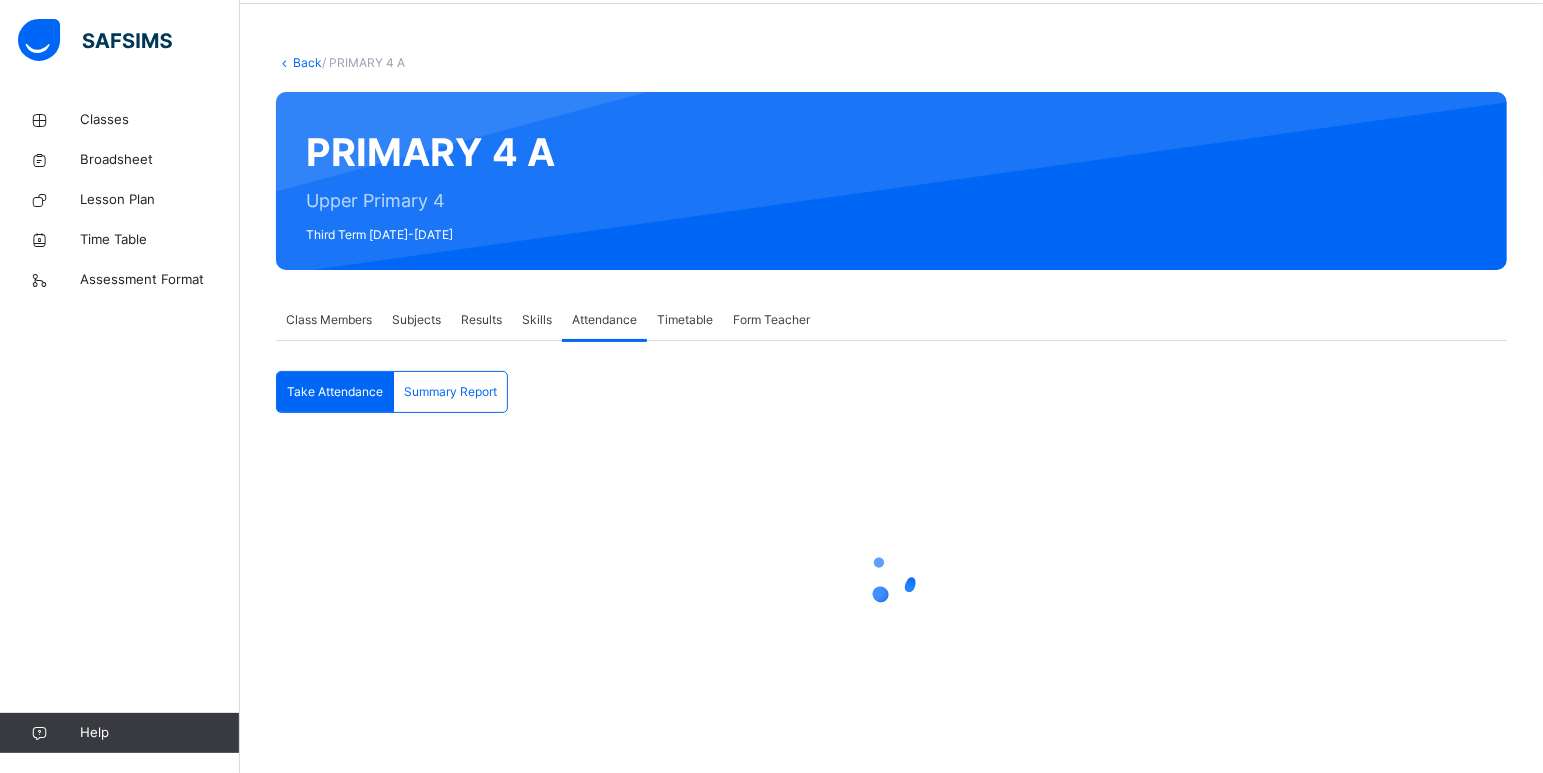 scroll, scrollTop: 75, scrollLeft: 0, axis: vertical 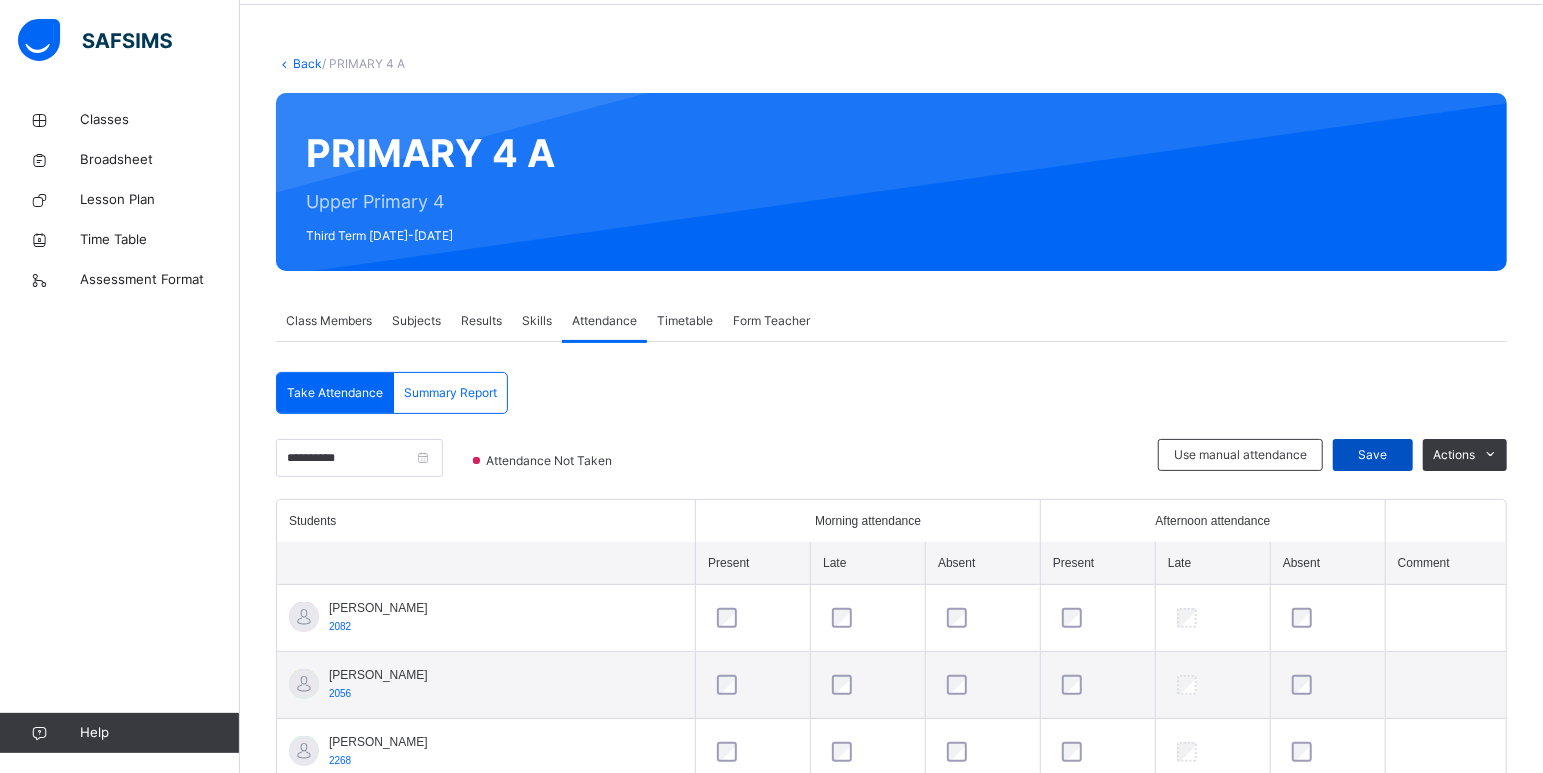 click on "Save" at bounding box center [1373, 455] 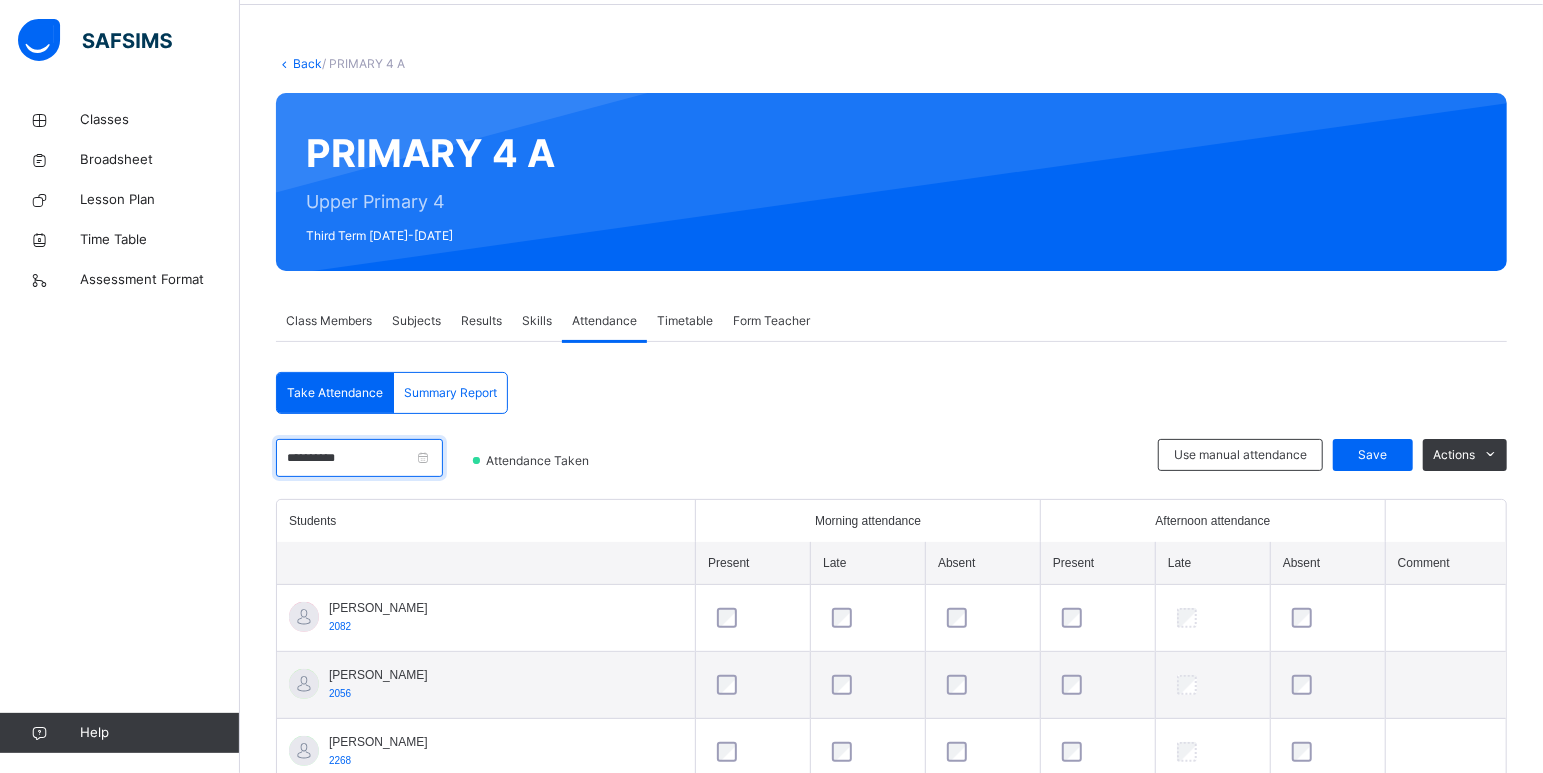 click on "**********" at bounding box center (359, 458) 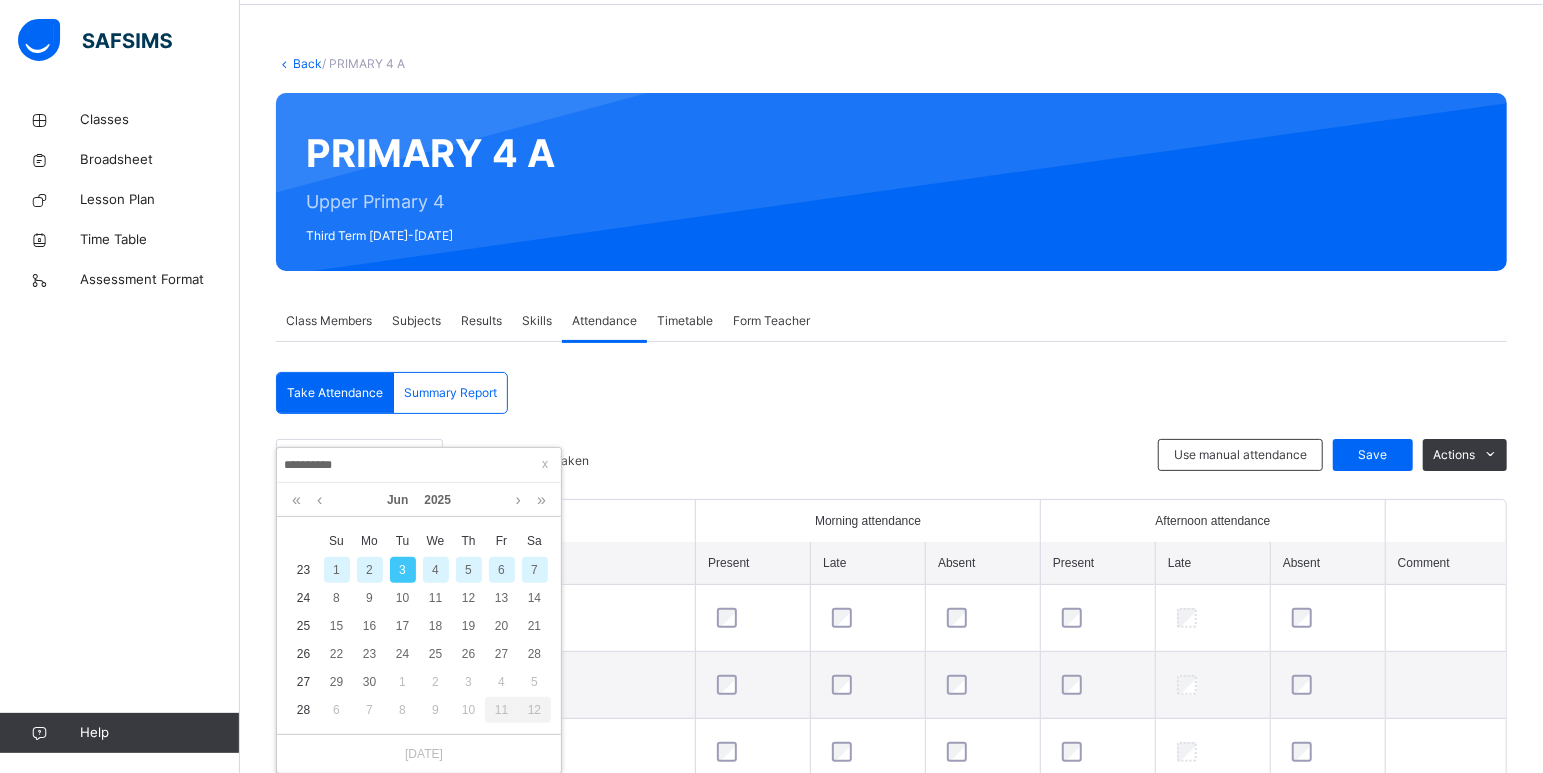 click on "2" at bounding box center [370, 570] 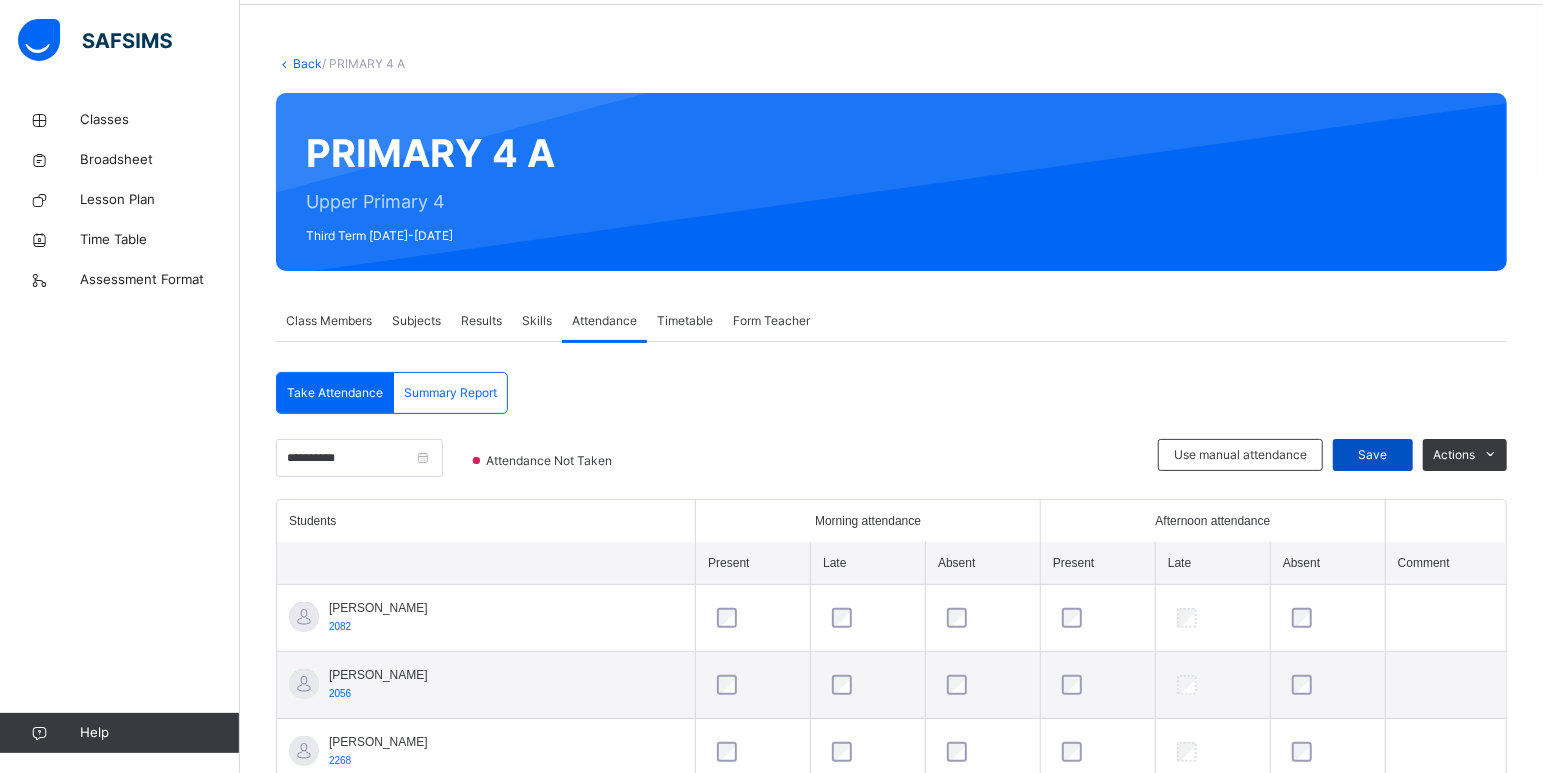 click on "Save" at bounding box center (1373, 455) 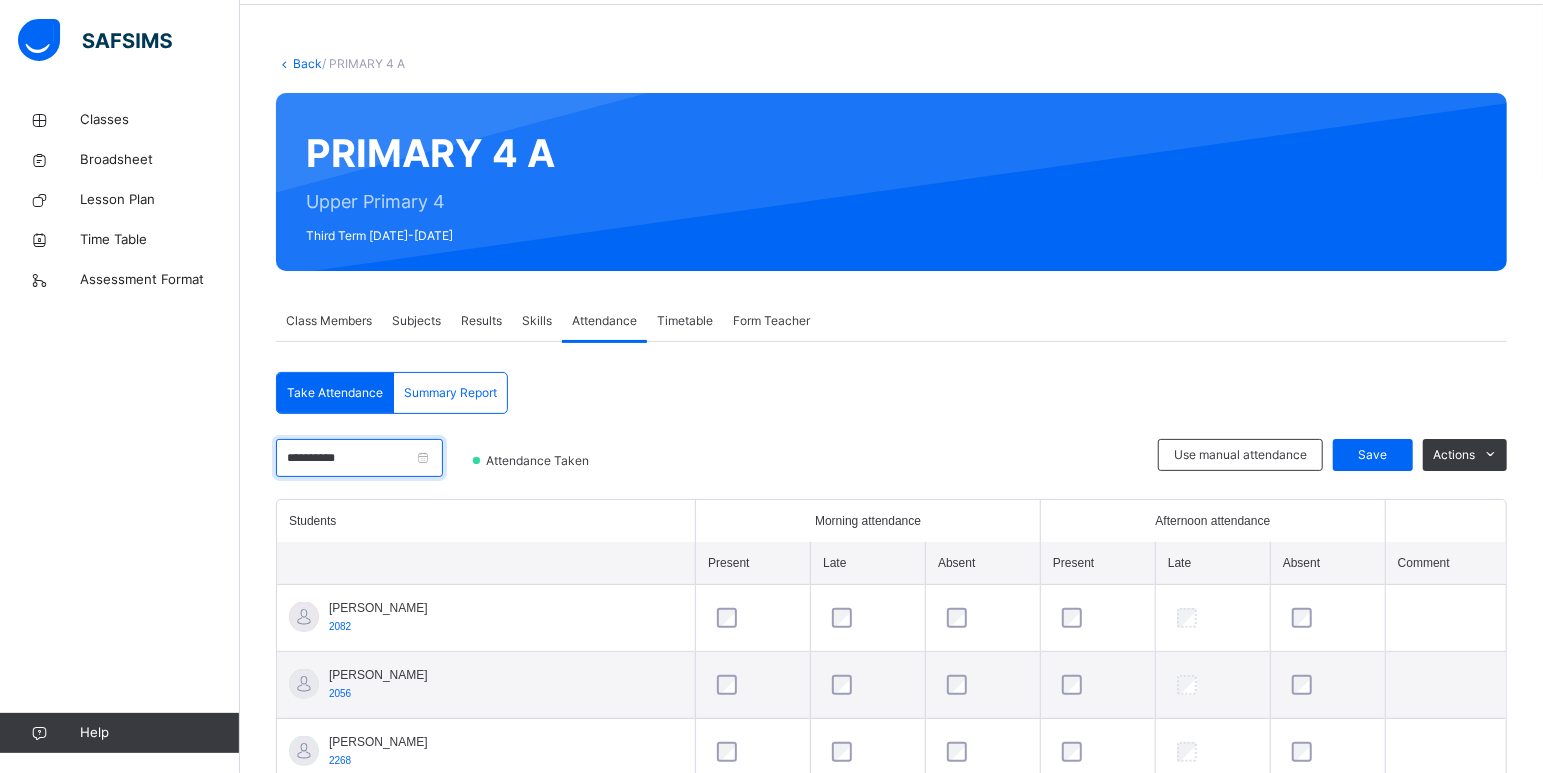 click on "**********" at bounding box center (359, 458) 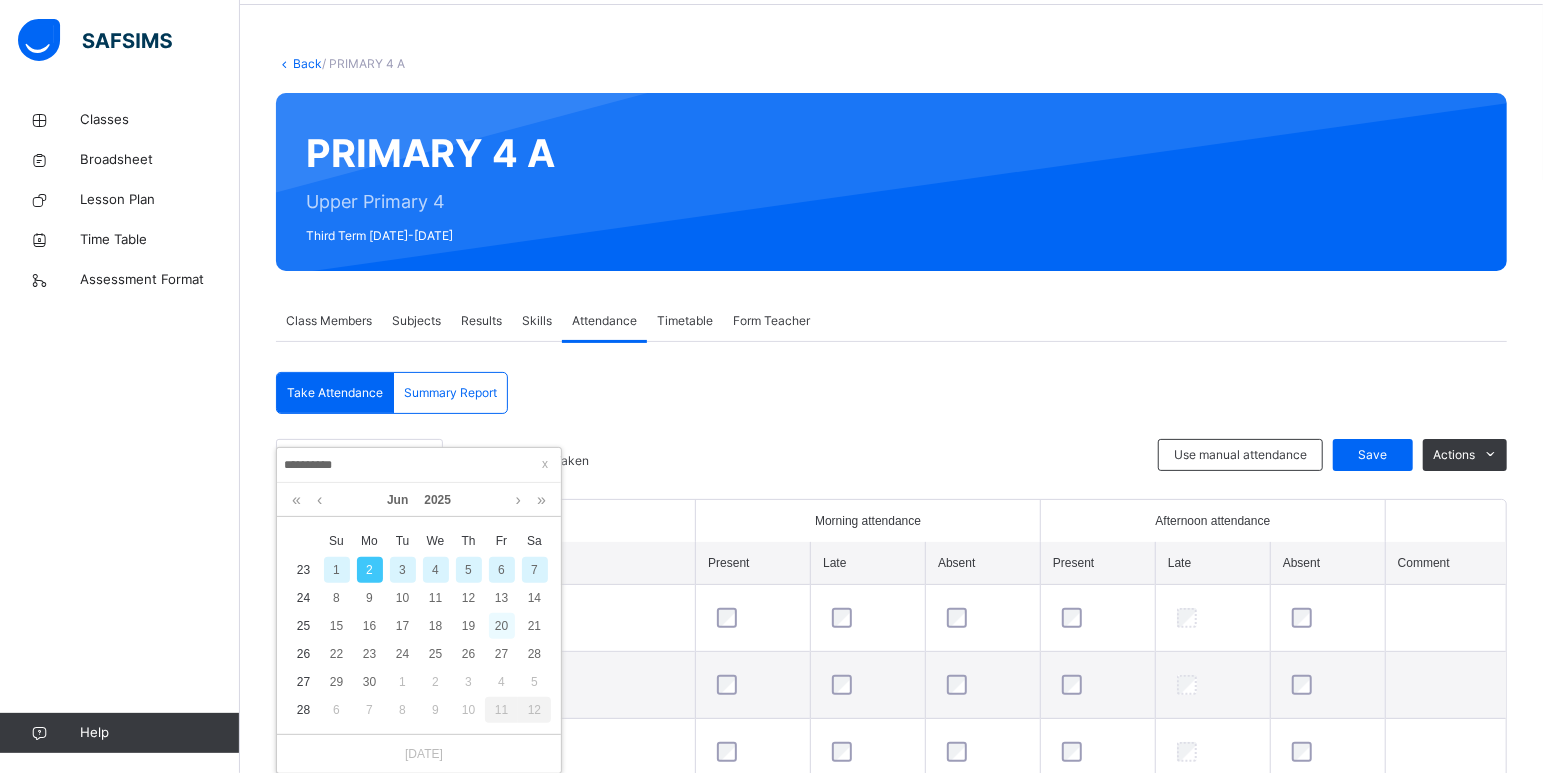 click on "20" at bounding box center [502, 626] 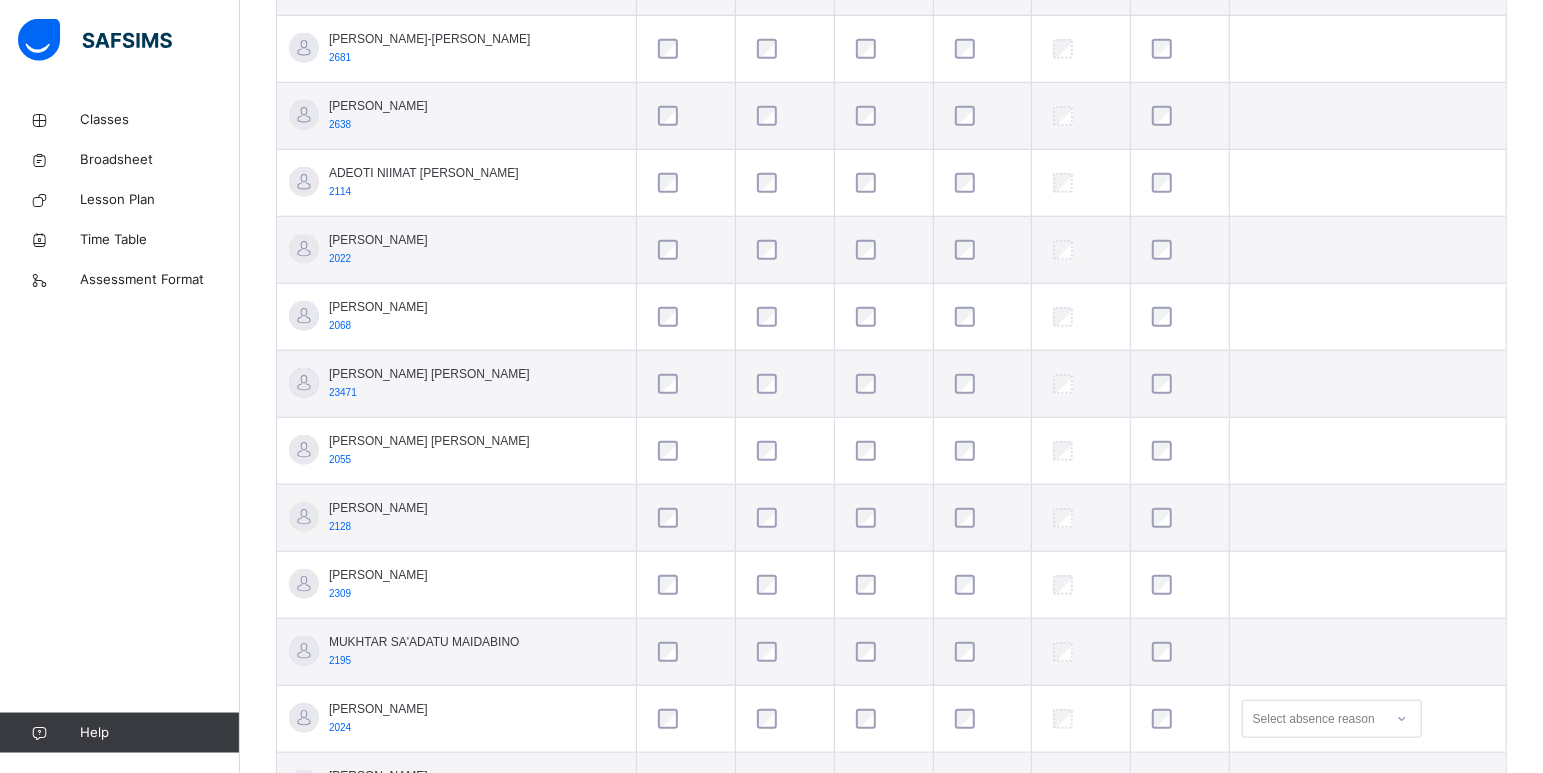 scroll, scrollTop: 915, scrollLeft: 0, axis: vertical 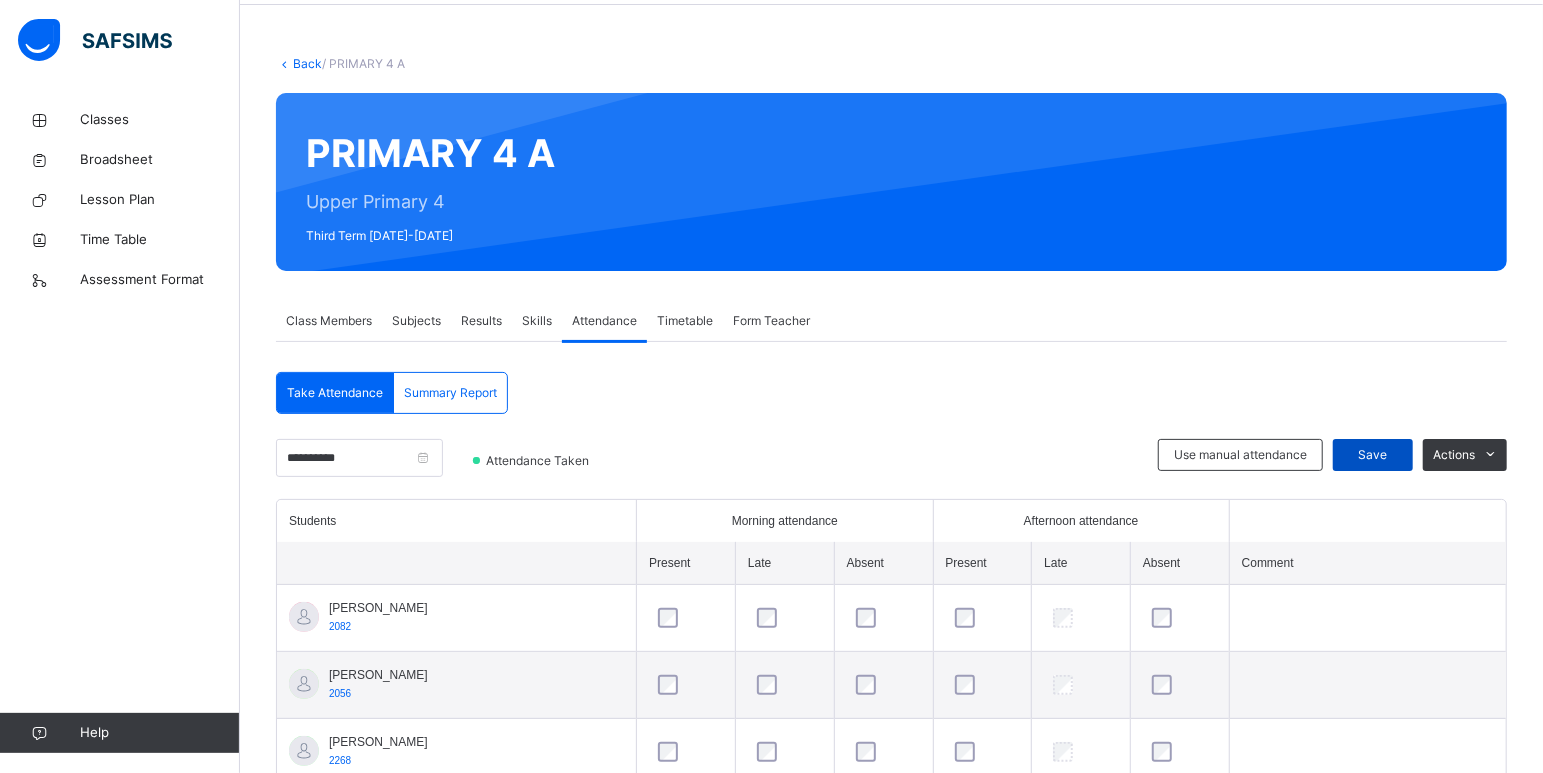 click on "Save" at bounding box center (1373, 455) 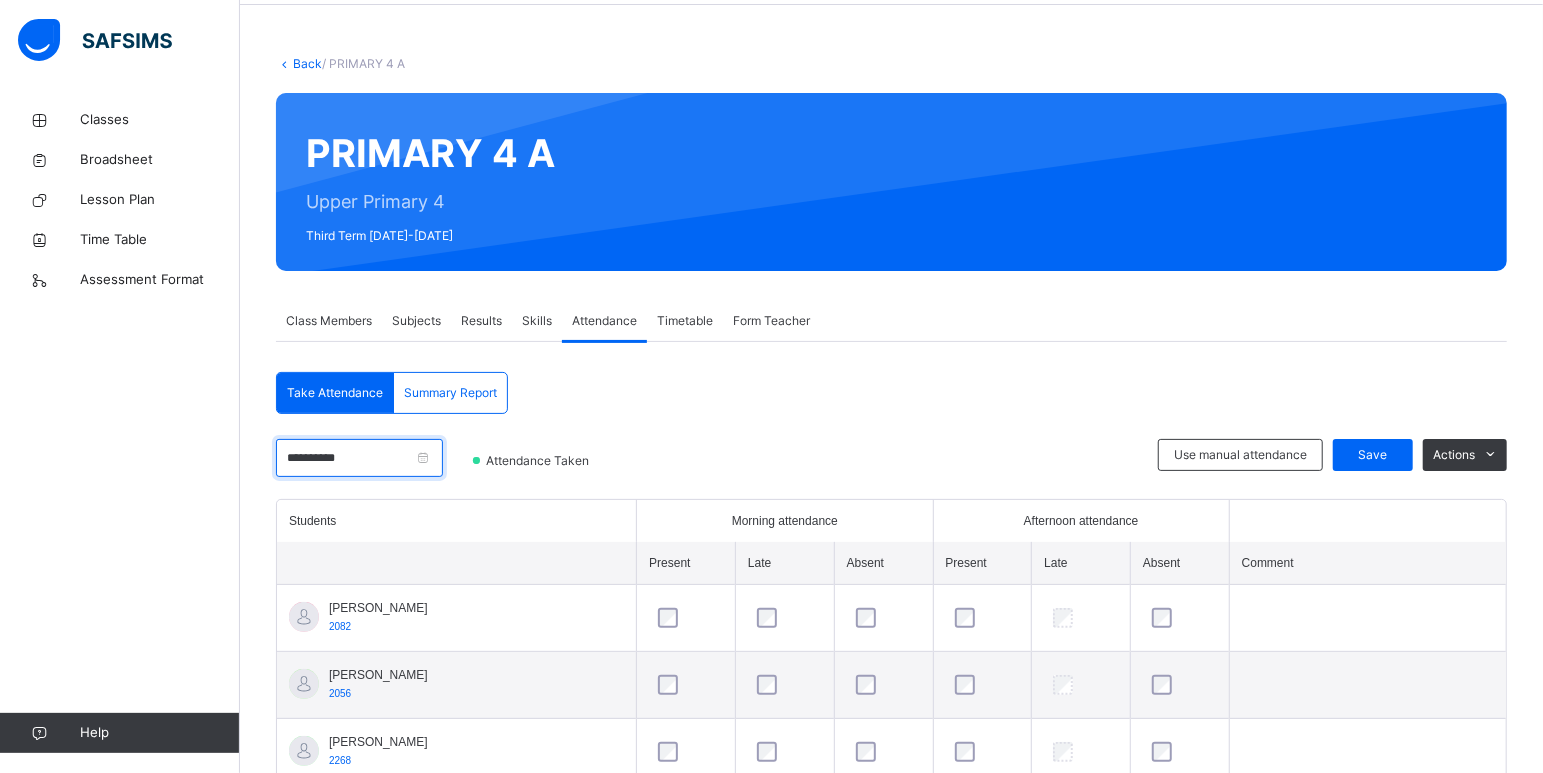 click on "**********" at bounding box center [359, 458] 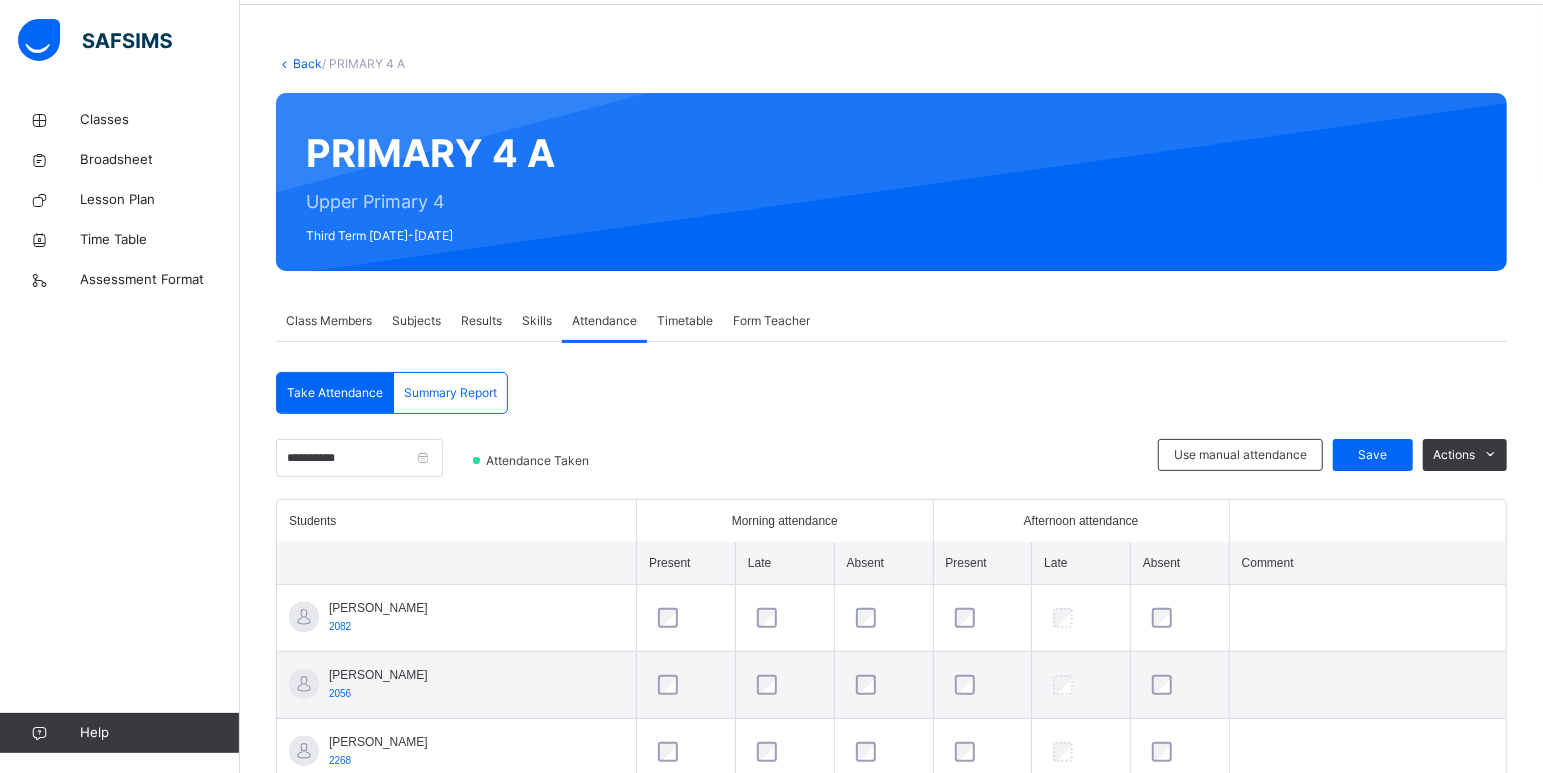 click on "**********" at bounding box center [419, 465] 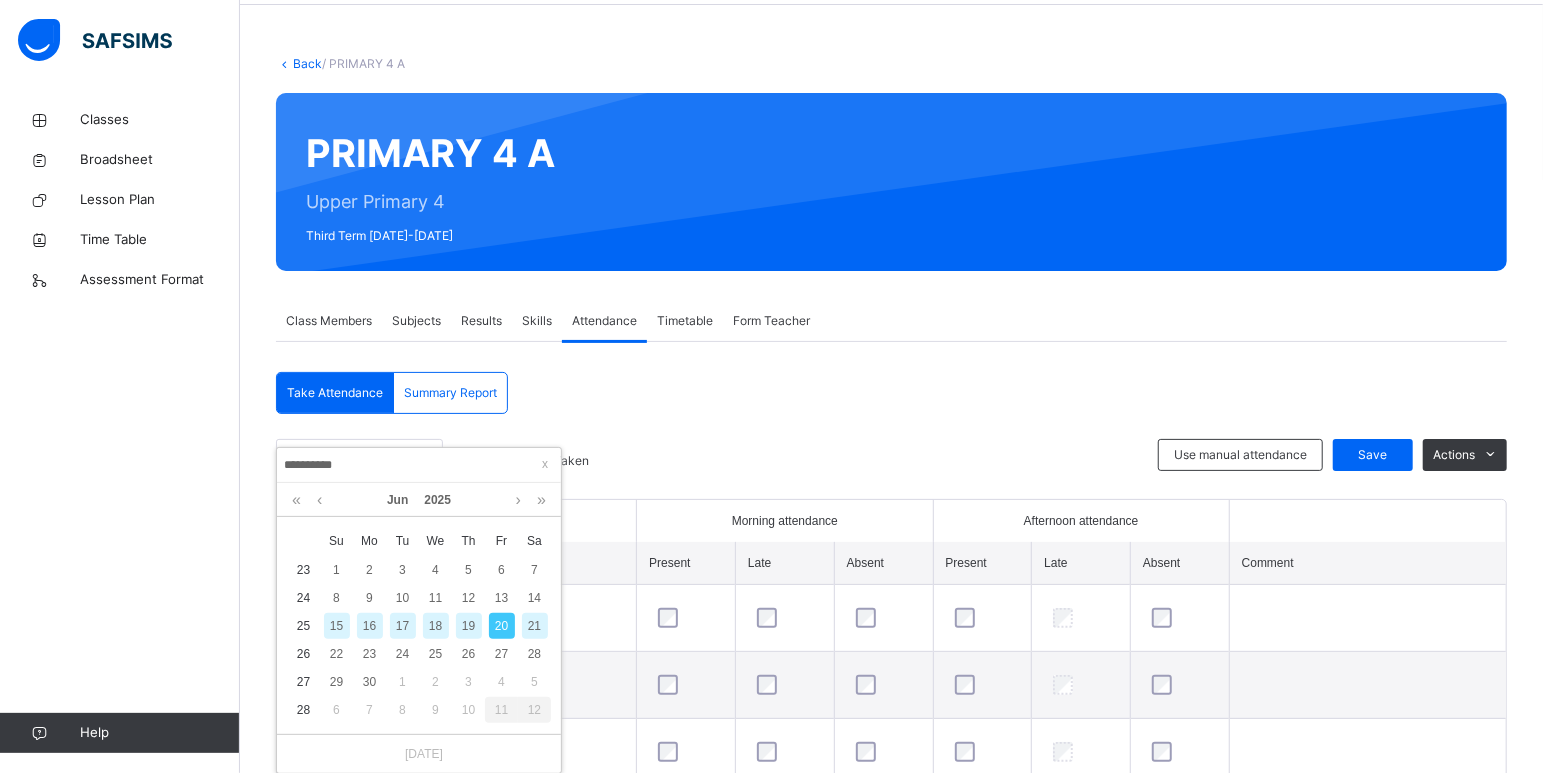 click on "19" at bounding box center (469, 626) 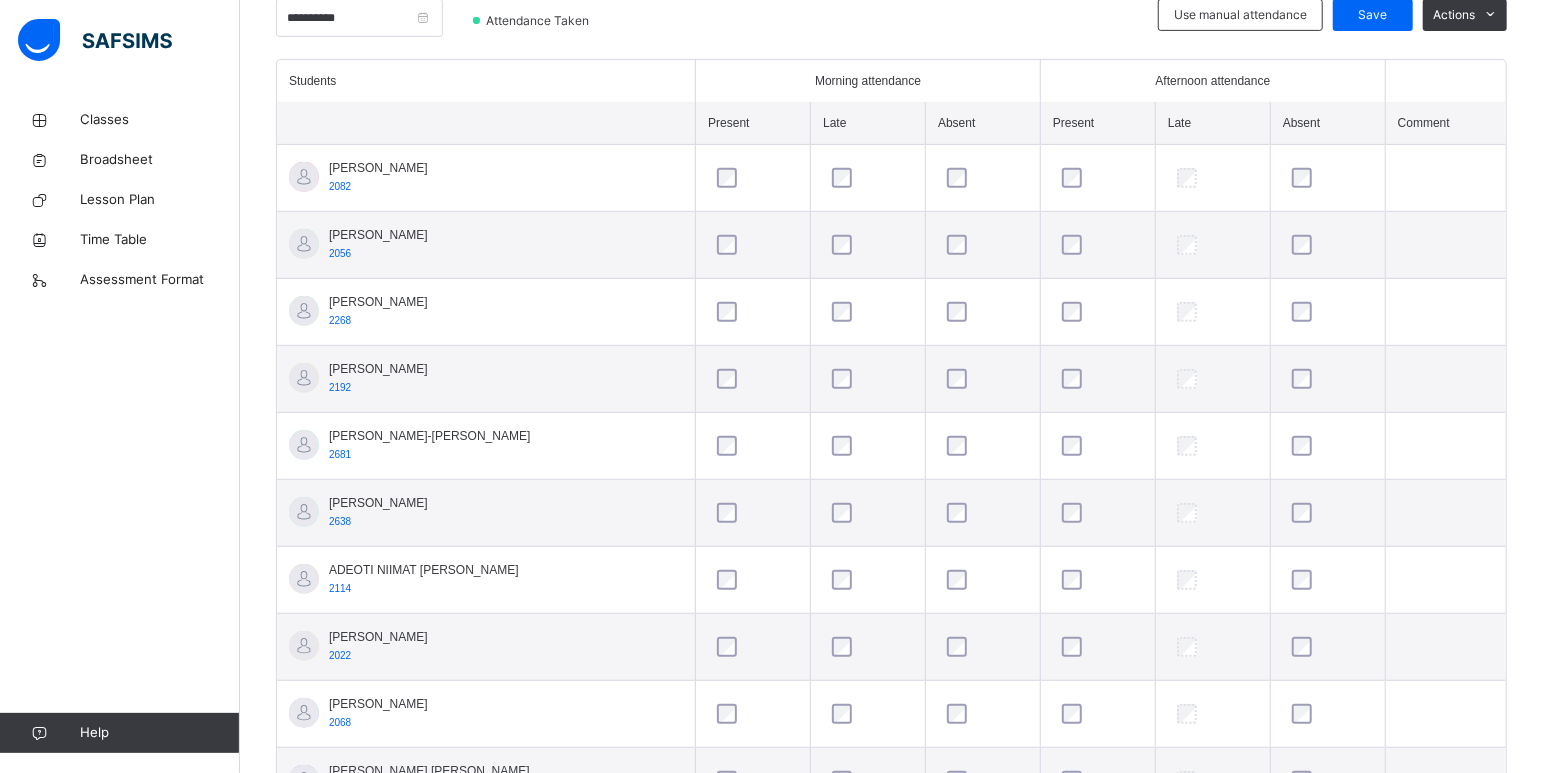scroll, scrollTop: 0, scrollLeft: 0, axis: both 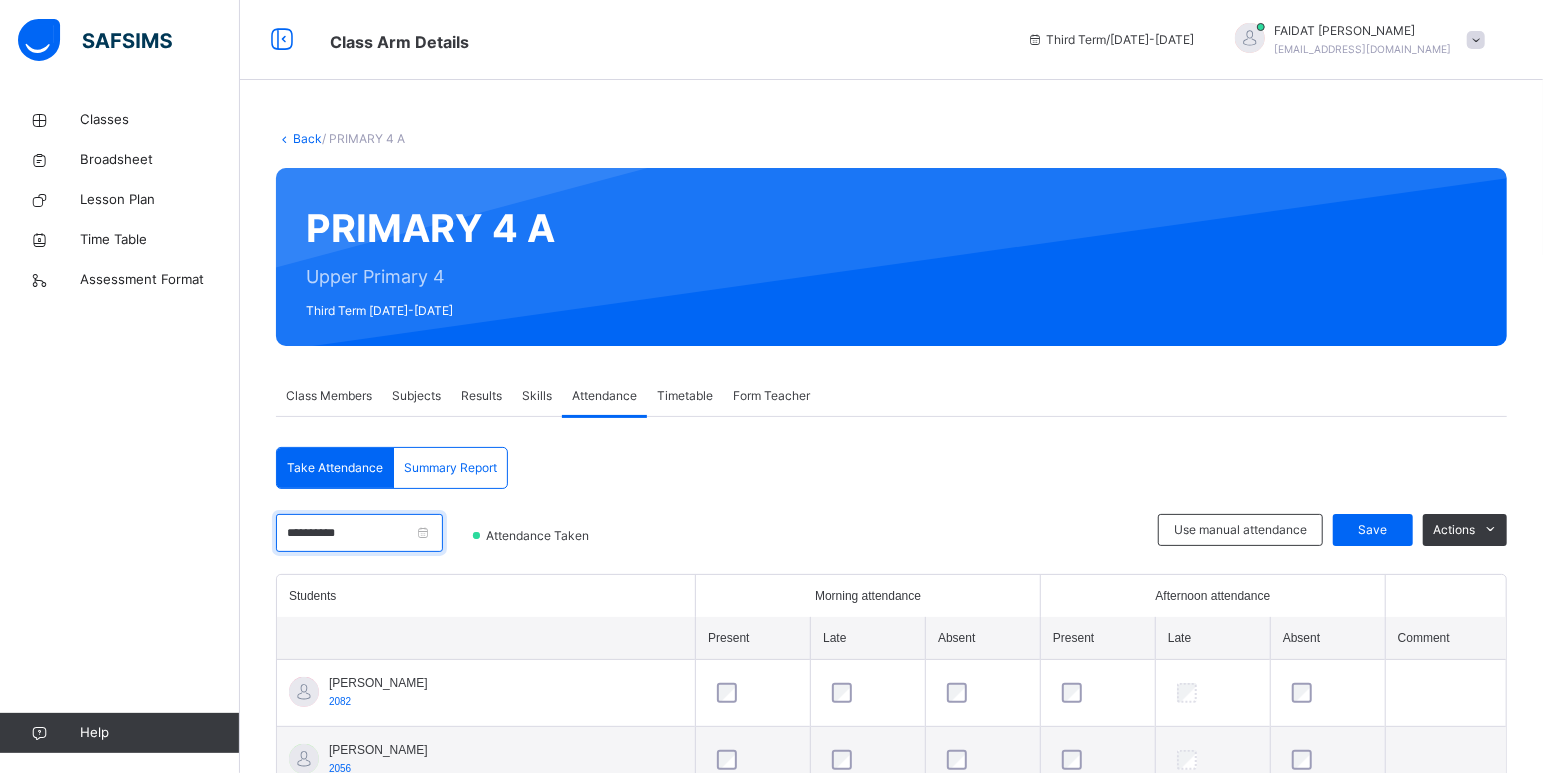 click on "**********" at bounding box center [359, 533] 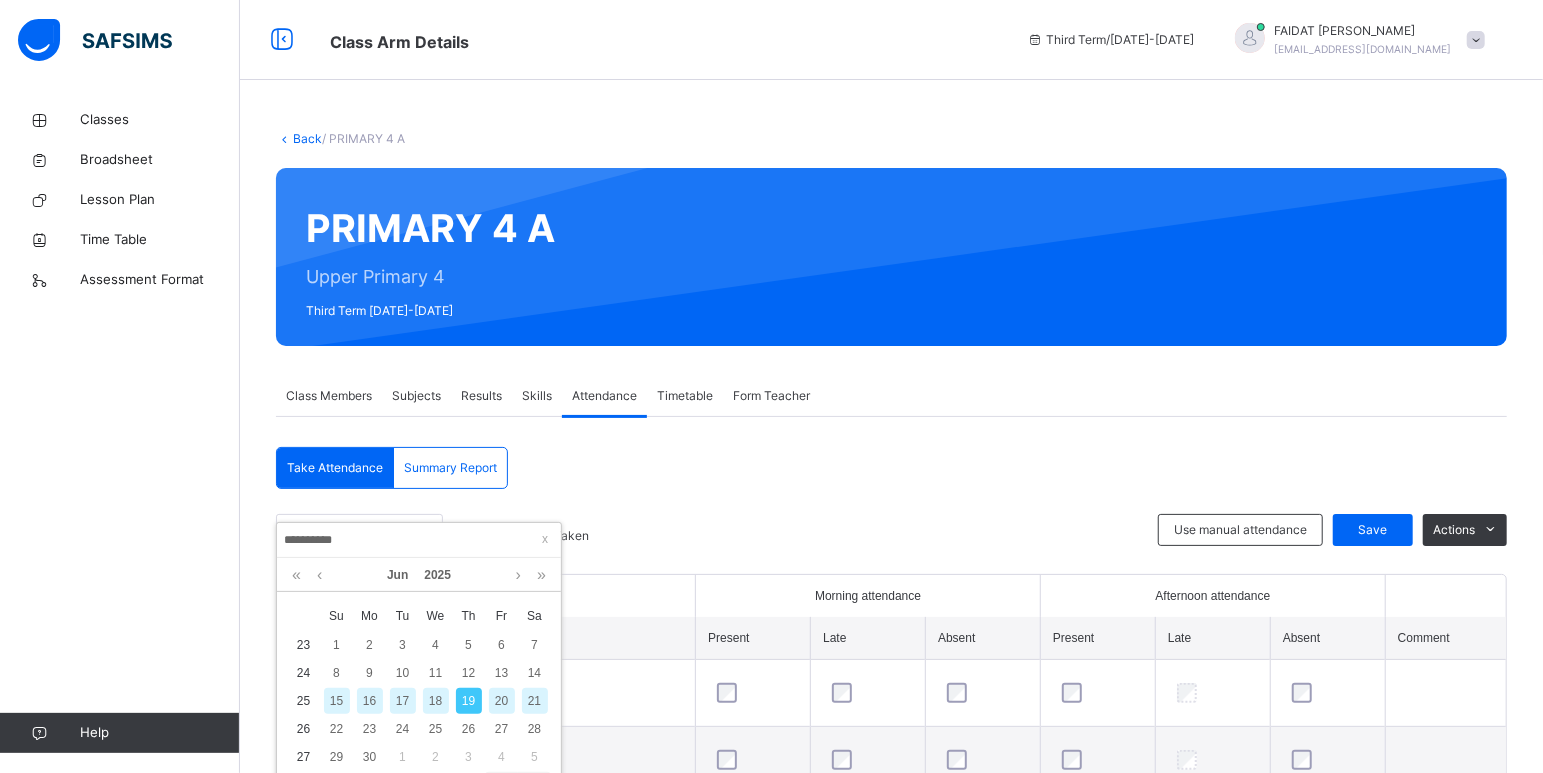 click on "16" at bounding box center (370, 701) 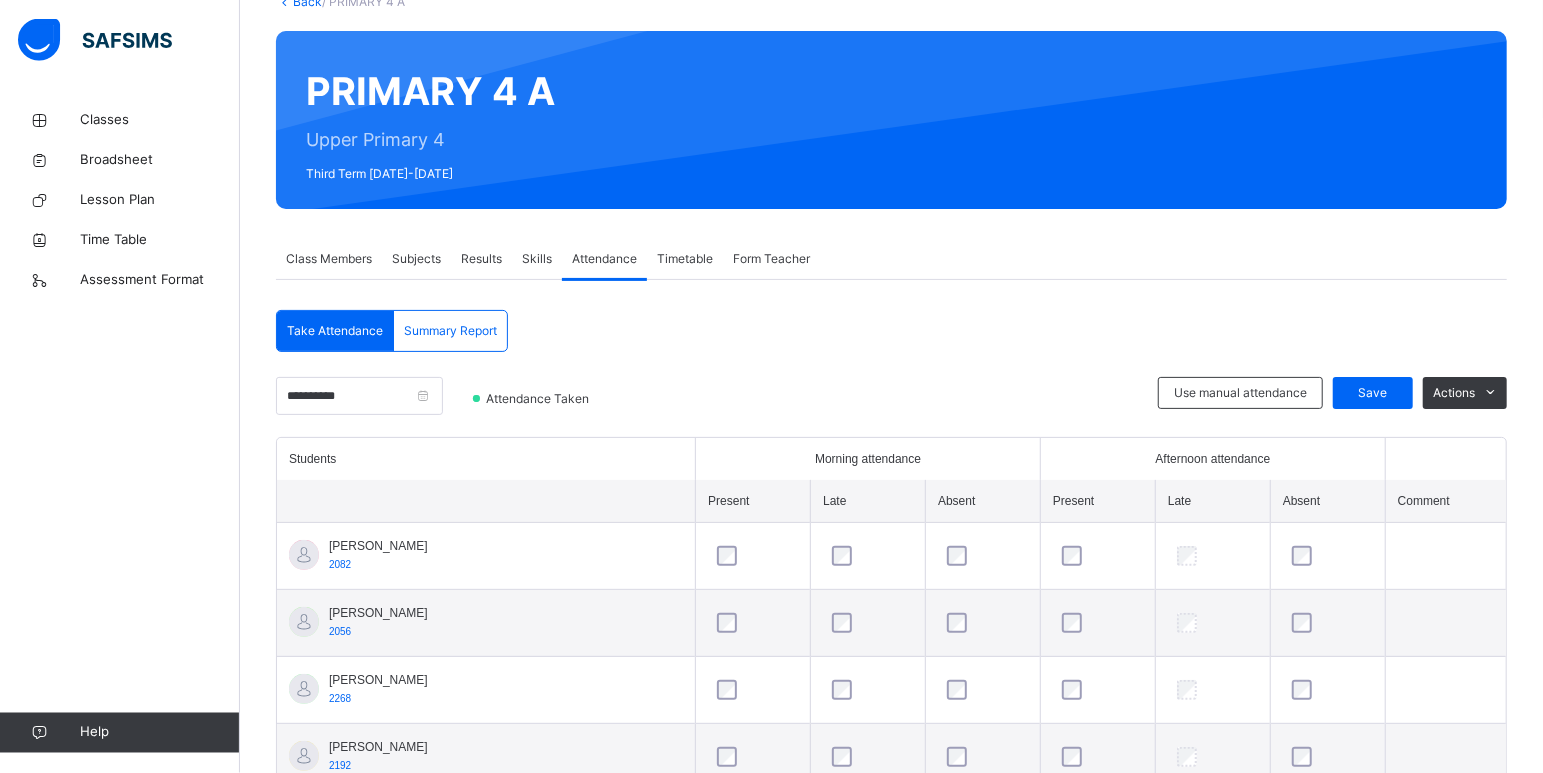 scroll, scrollTop: 210, scrollLeft: 0, axis: vertical 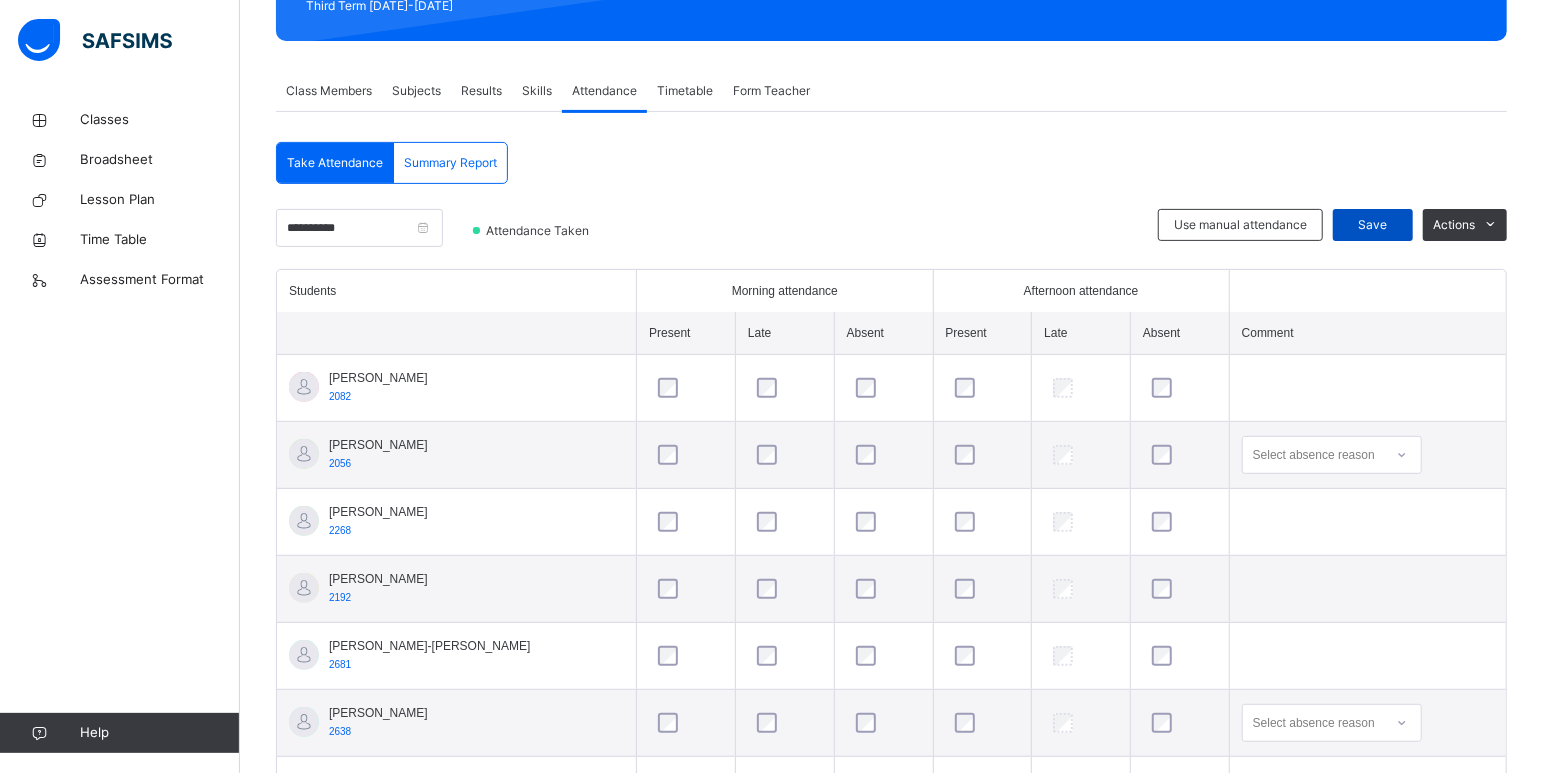click on "Save" at bounding box center (1373, 225) 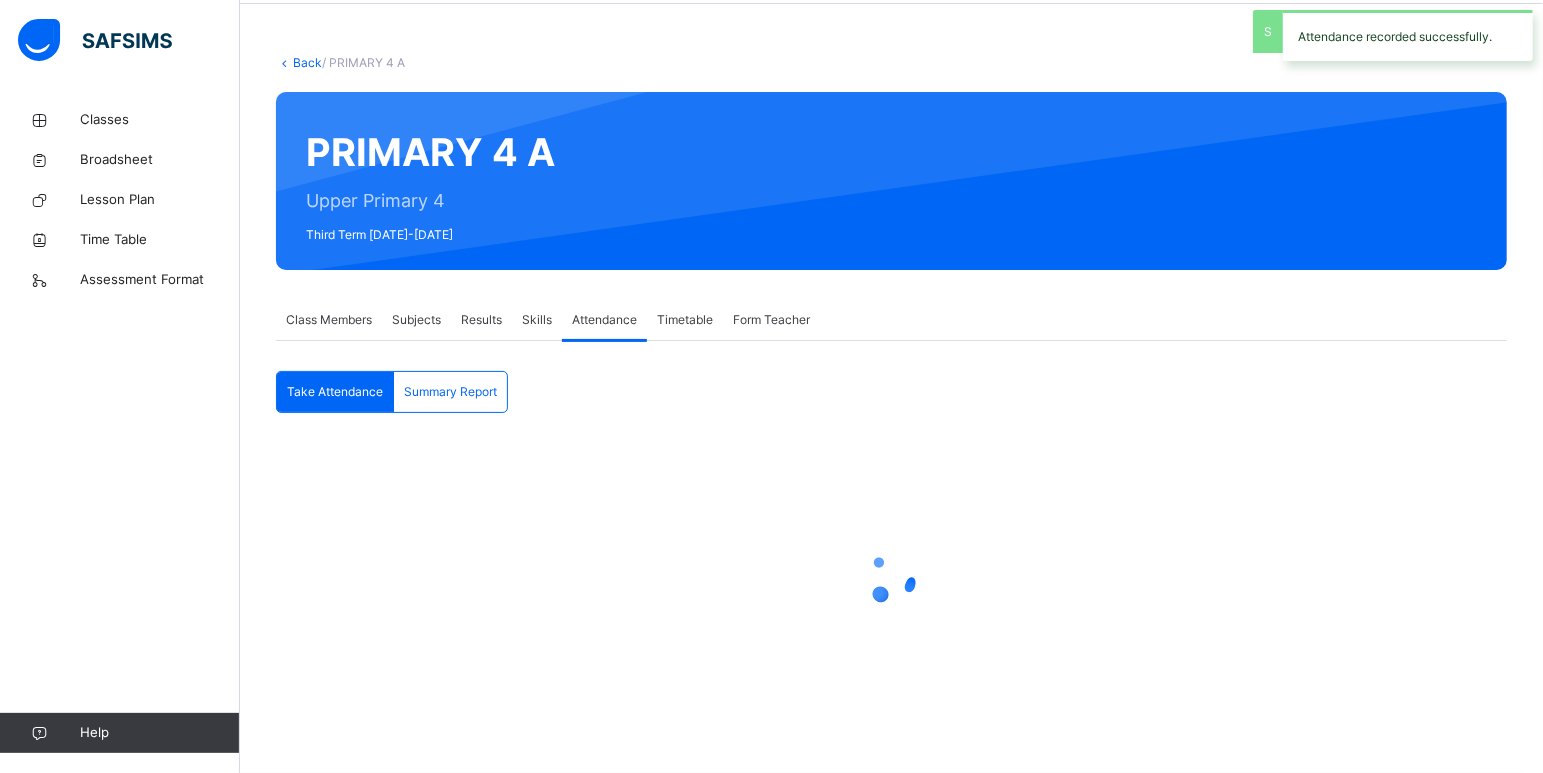 scroll, scrollTop: 75, scrollLeft: 0, axis: vertical 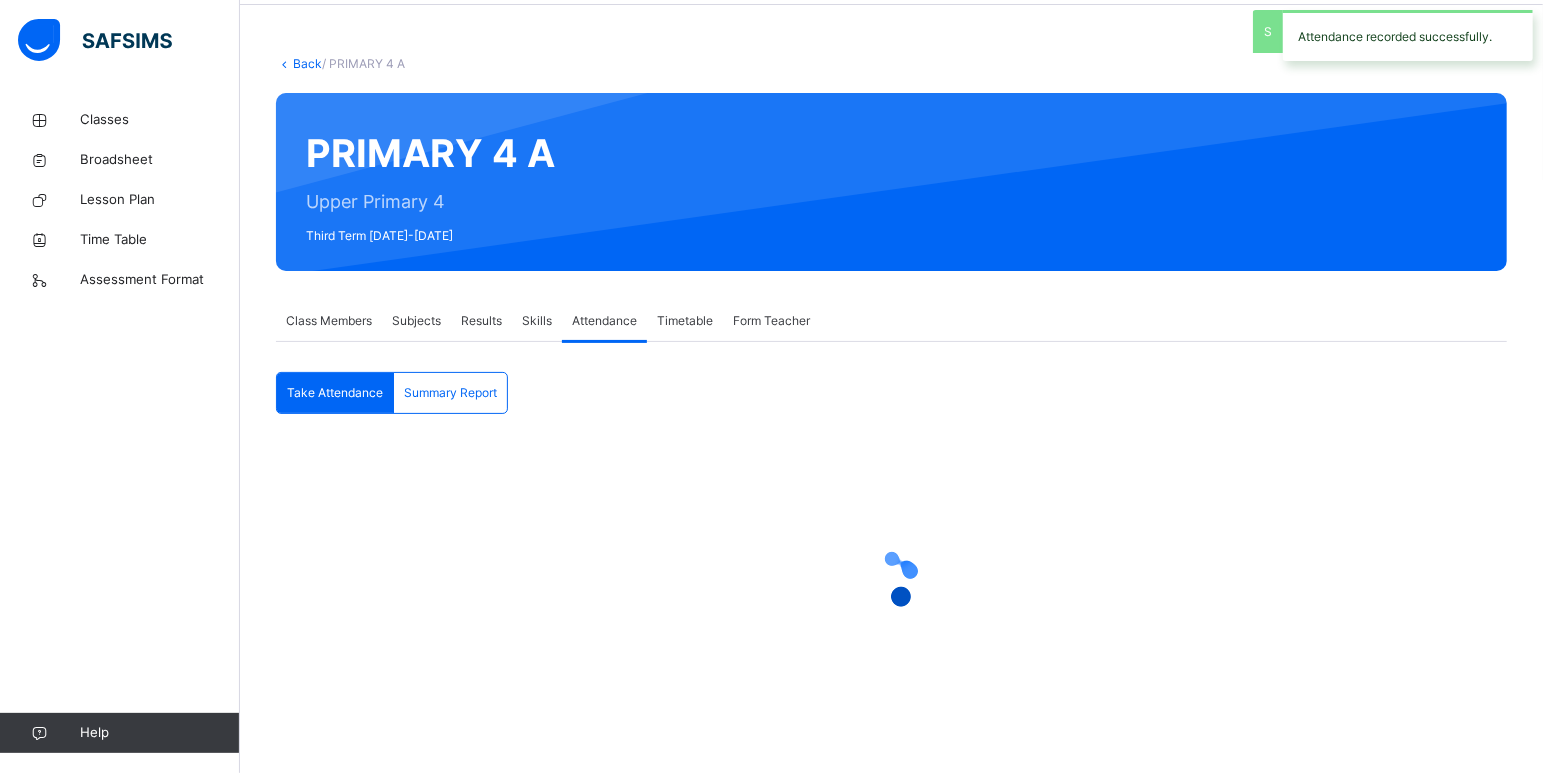 click at bounding box center [1031, 182] 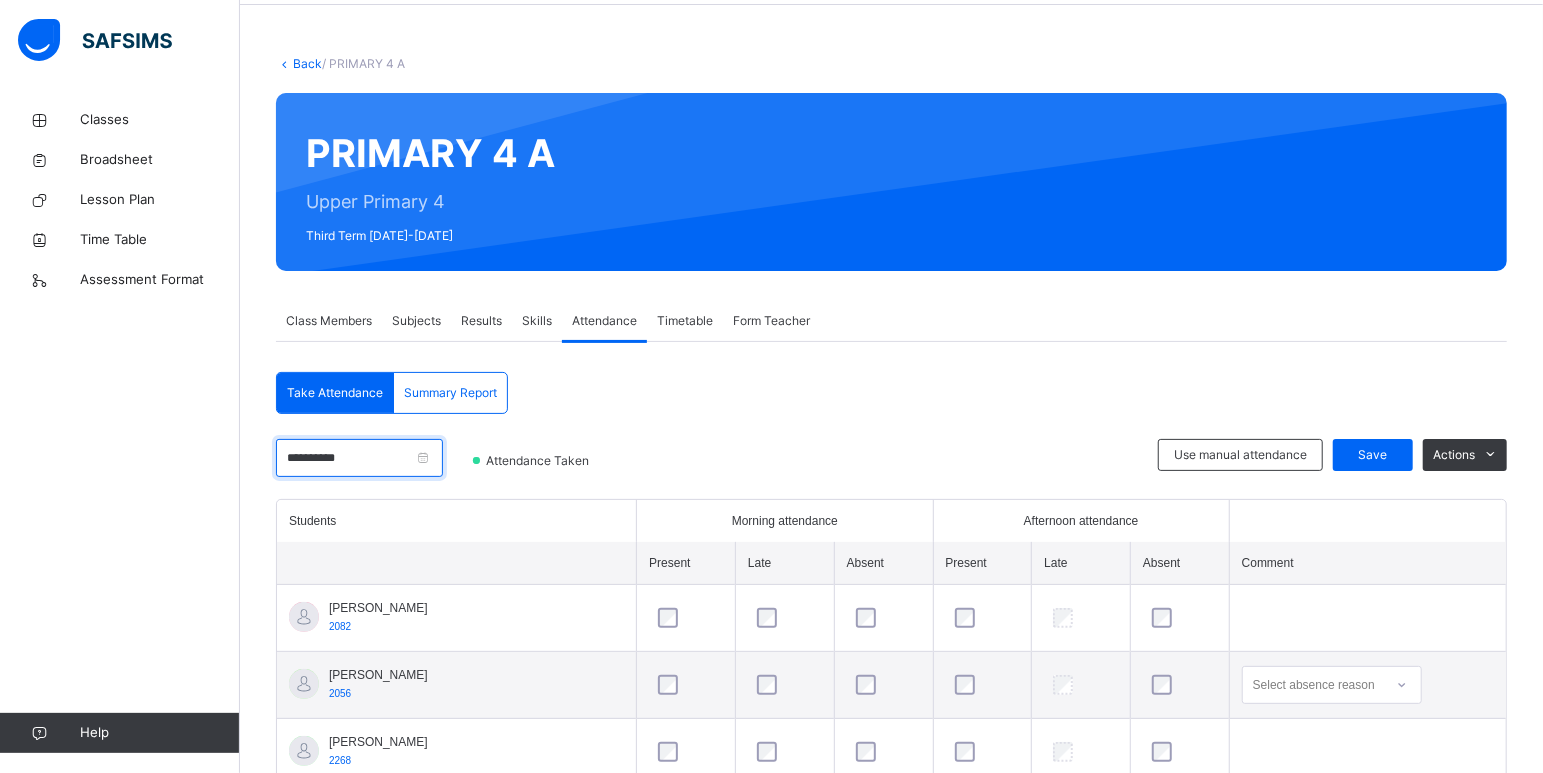 click on "**********" at bounding box center [359, 458] 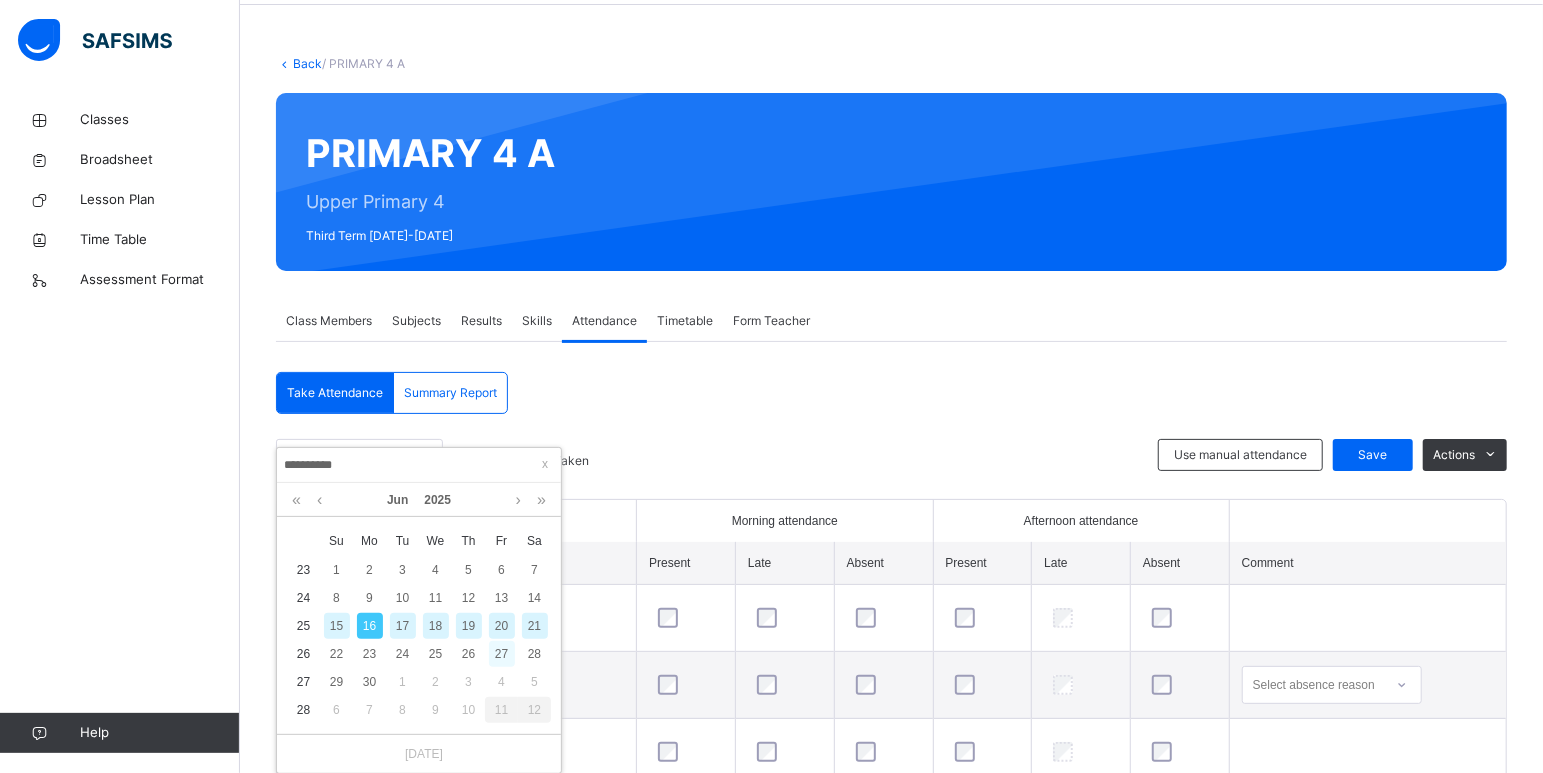 click on "27" at bounding box center (502, 654) 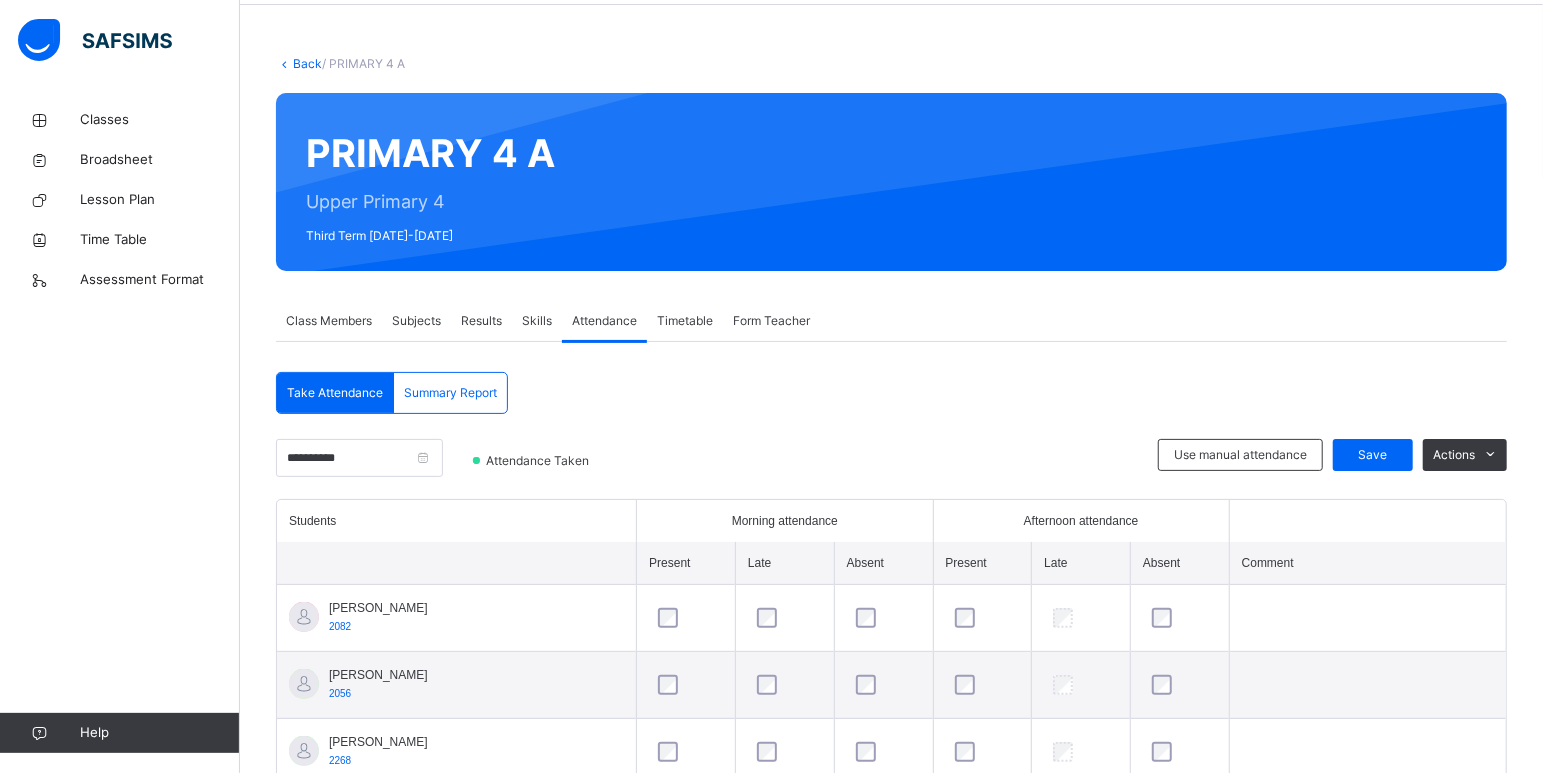 click on "ABDULLAHI ALIYU BIN ALIYU 2082 ABDULLAHI KHADIJA ABBA 2056 ABUBAKAR HAWWA HUDA 2268 ABUBAKAR MOHAMMED  2192 ABUBAKAR MUHAMMAD-HADI GAJO 2681 ADAMU ZARAH ABDULLAHI 2638 ADEOTI NIIMAT ADERONKE 2114 ALIYU NABEEL  2022 AMINU MUHAMMAD SANI 2068 BASHIR HALIMA KAMBA 23471 IBRAHIM AISHA BUGA 2055 IBRAHIM HASSAN GARACHI 2128 Select absence reason IDRIS HANIFA ABUBAKAR 2309 MUKHTAR SA'ADATU MAIDABINO 2195 NURA MAHMOUD GWADABE 2024 SULEIMAN HALIMA IBRAHIM 2116 SULEIMAN MARYAM DAMAGUM 2109 TAHIR AISHA  2083 Select absence reason" at bounding box center (891, 1188) 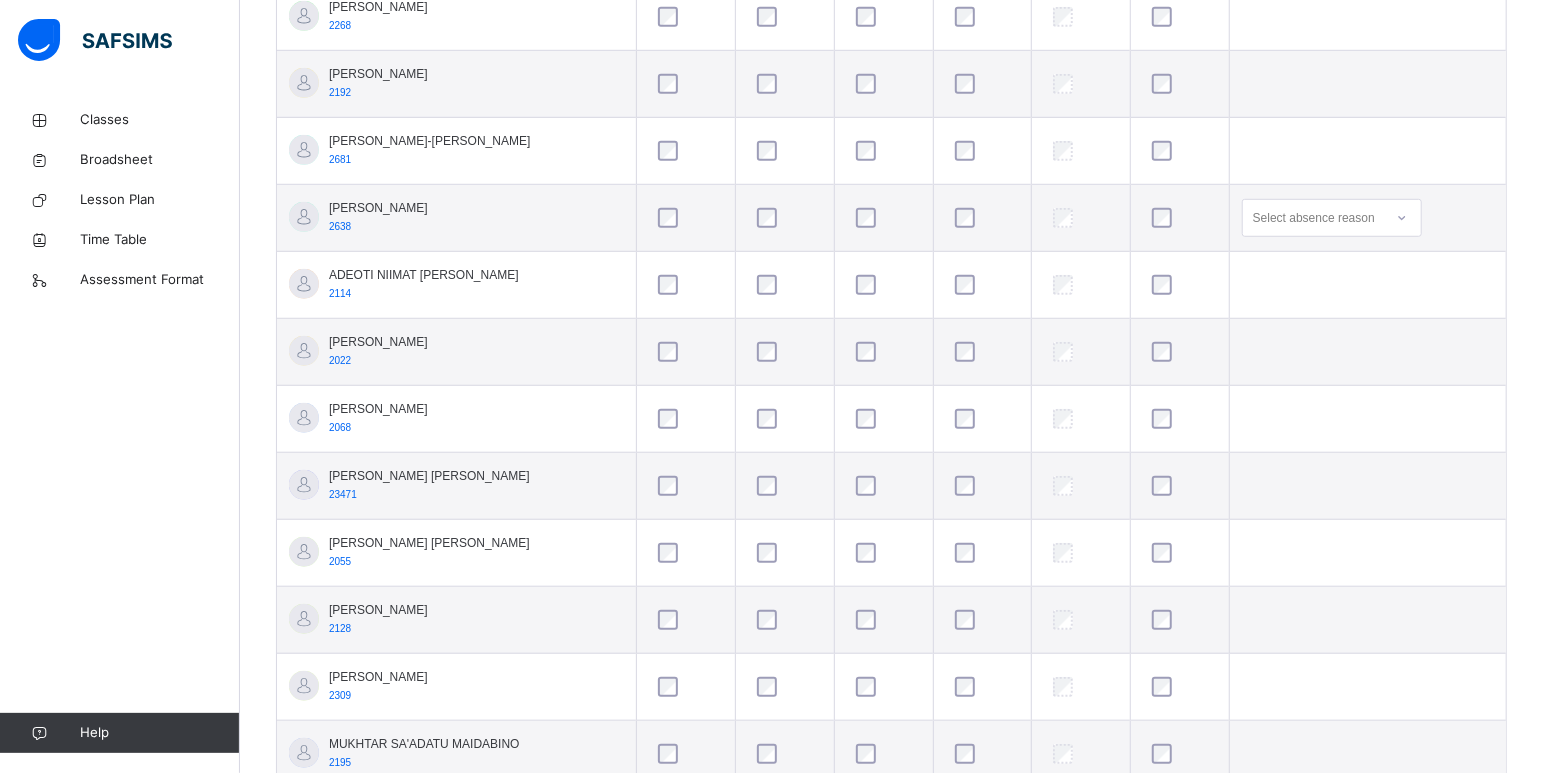 scroll, scrollTop: 495, scrollLeft: 0, axis: vertical 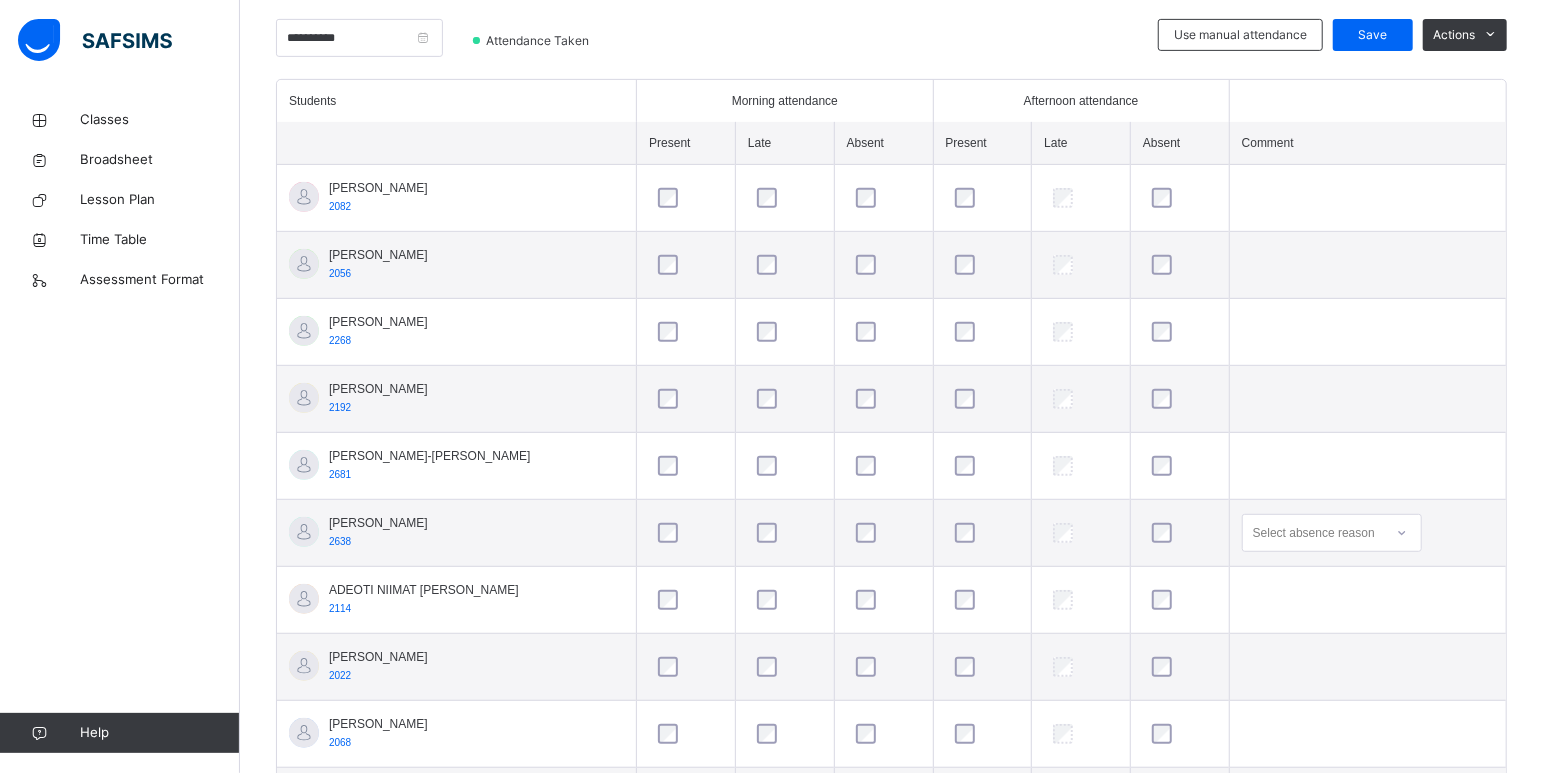 drag, startPoint x: 1375, startPoint y: 37, endPoint x: 1365, endPoint y: 68, distance: 32.572994 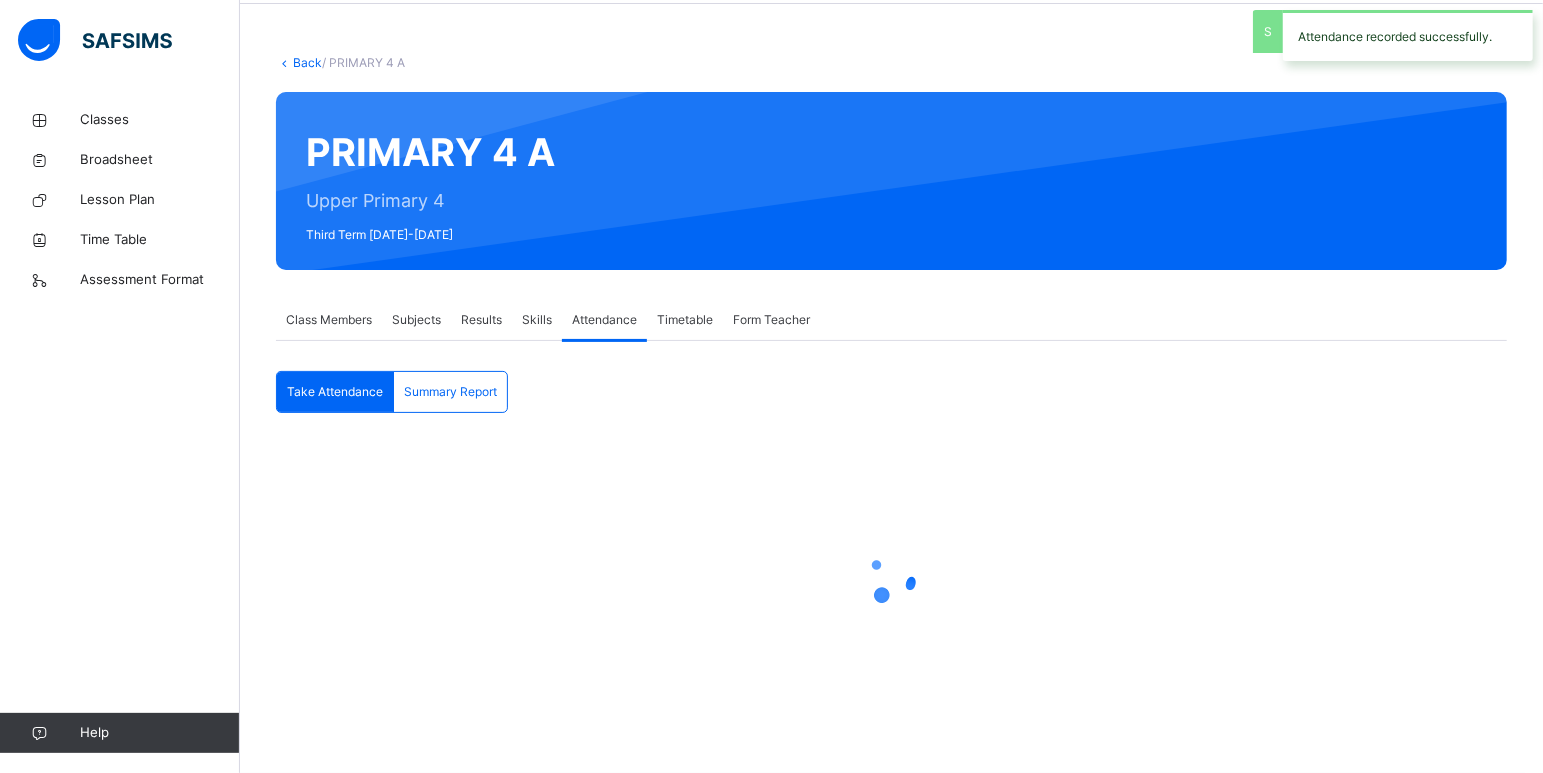 scroll, scrollTop: 75, scrollLeft: 0, axis: vertical 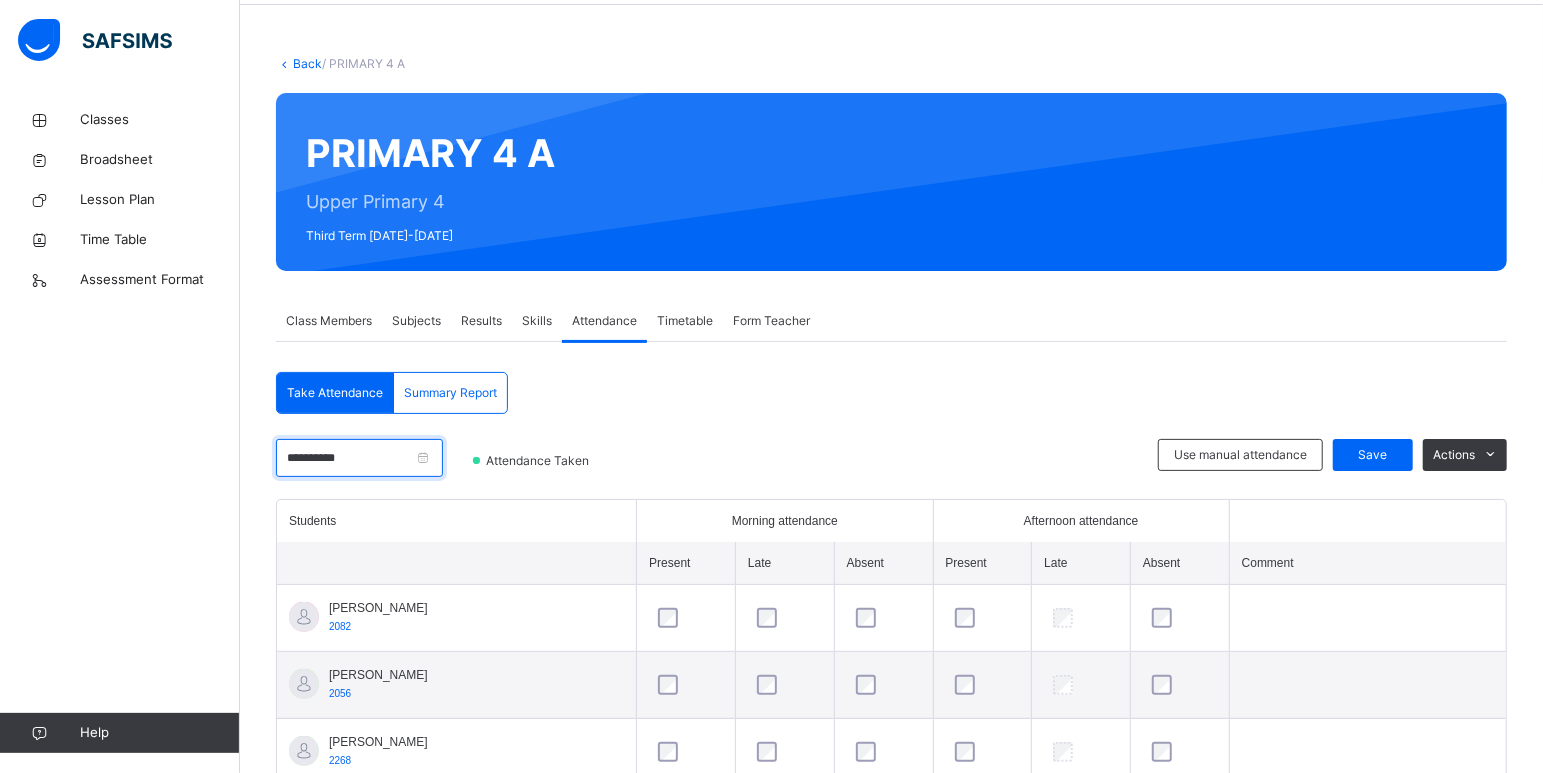 click on "**********" at bounding box center (359, 458) 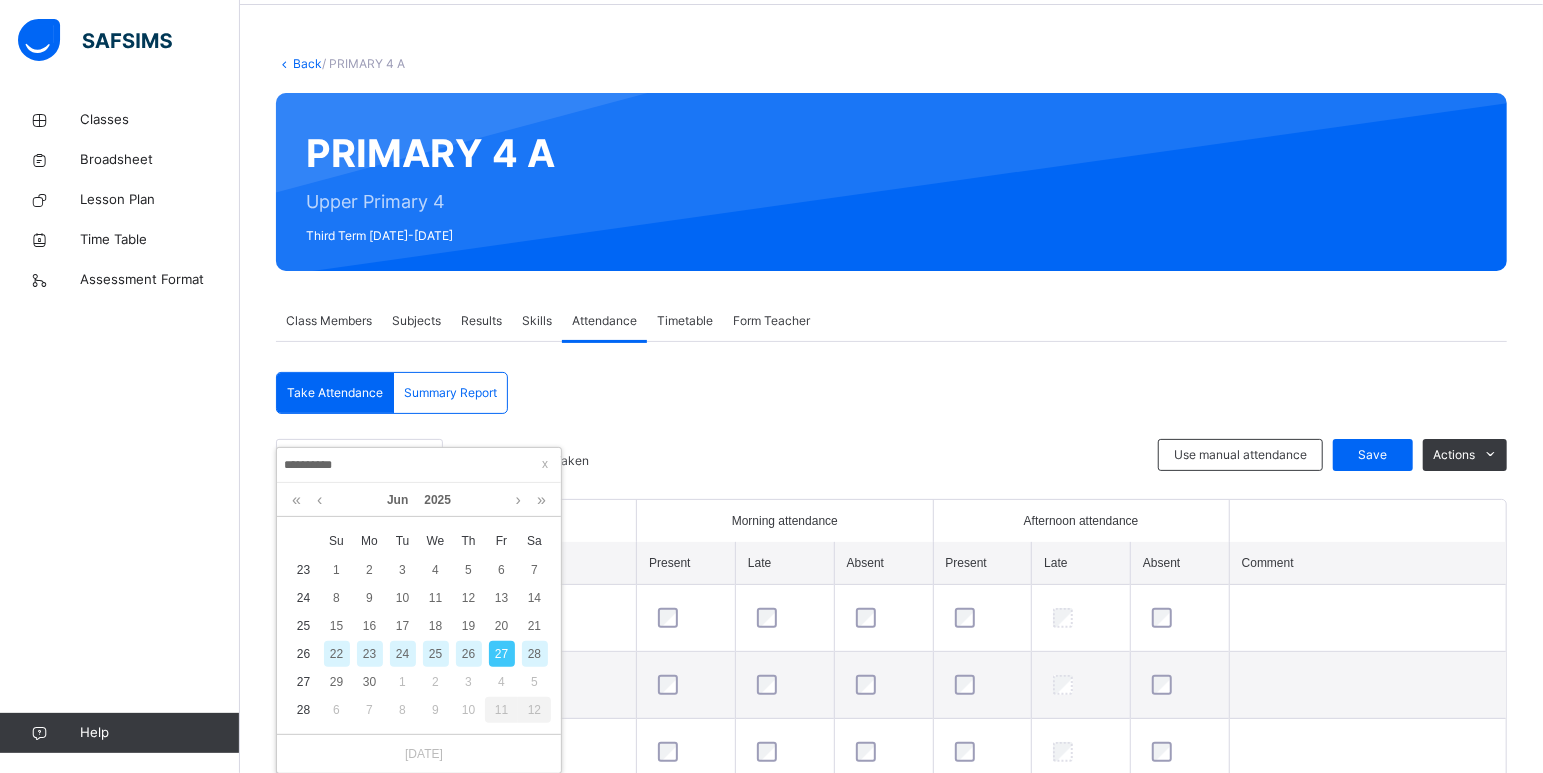 click on "23" at bounding box center [370, 654] 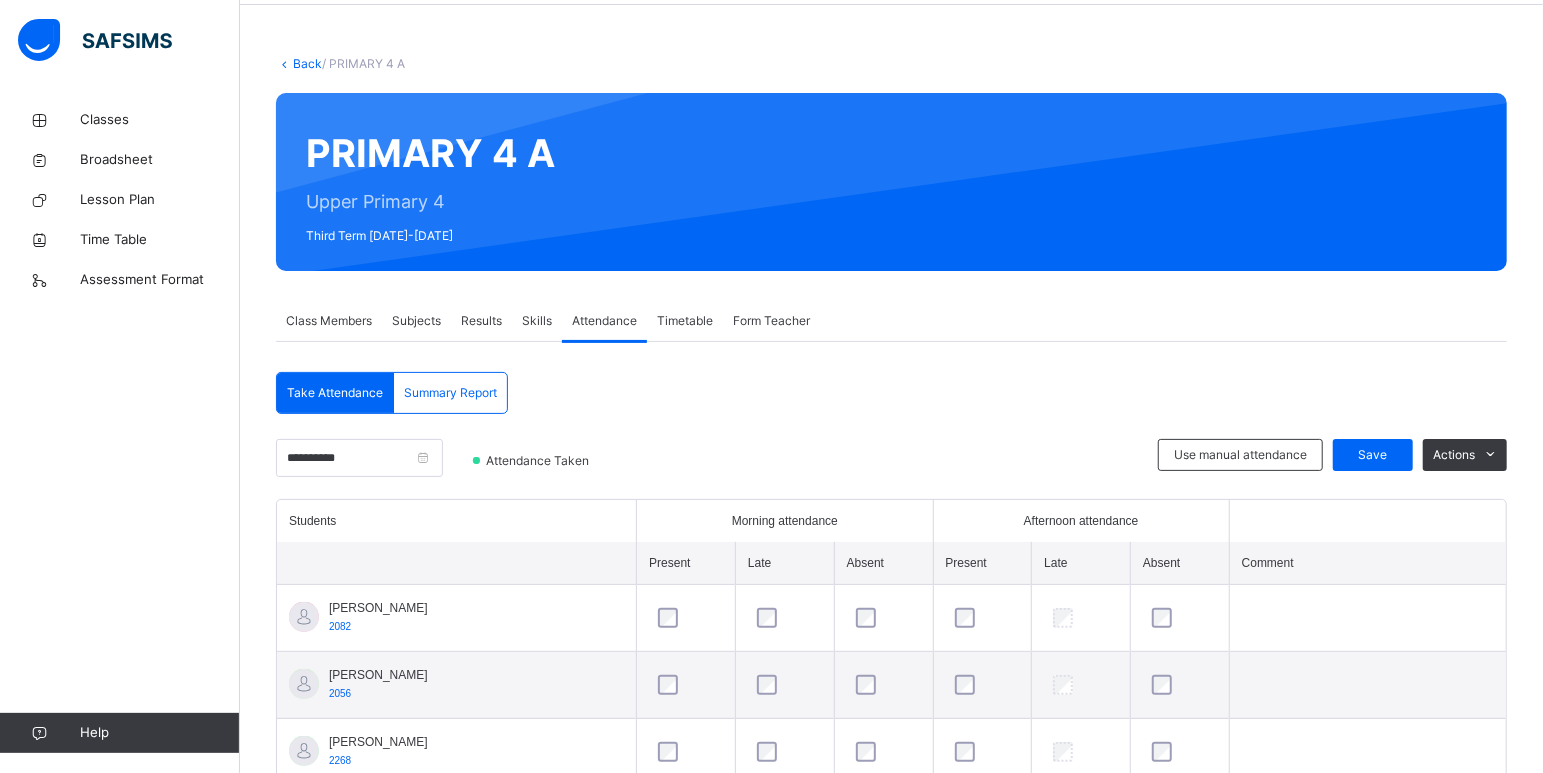 scroll, scrollTop: 1020, scrollLeft: 0, axis: vertical 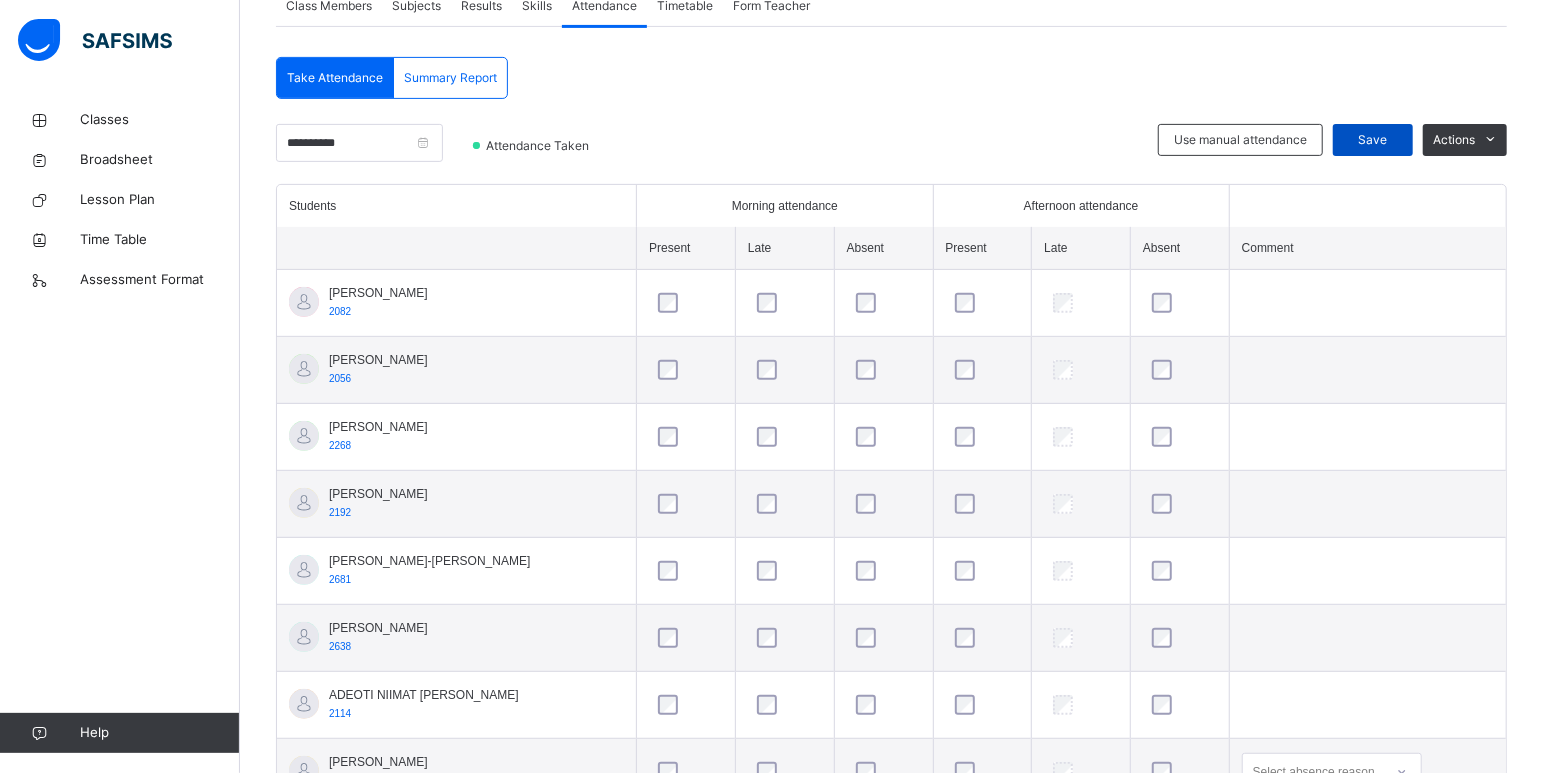 click on "Save" at bounding box center [1373, 140] 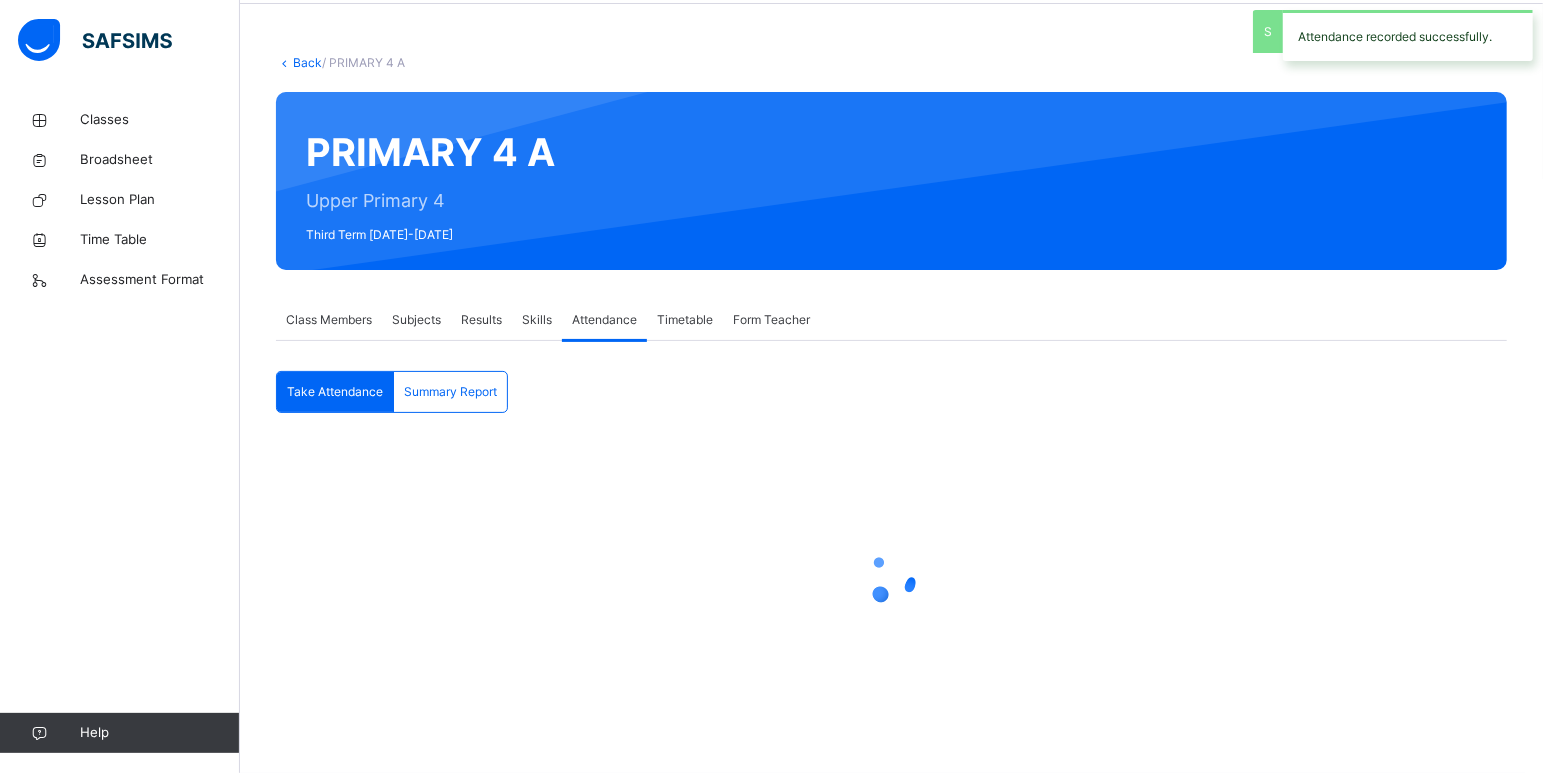 scroll, scrollTop: 75, scrollLeft: 0, axis: vertical 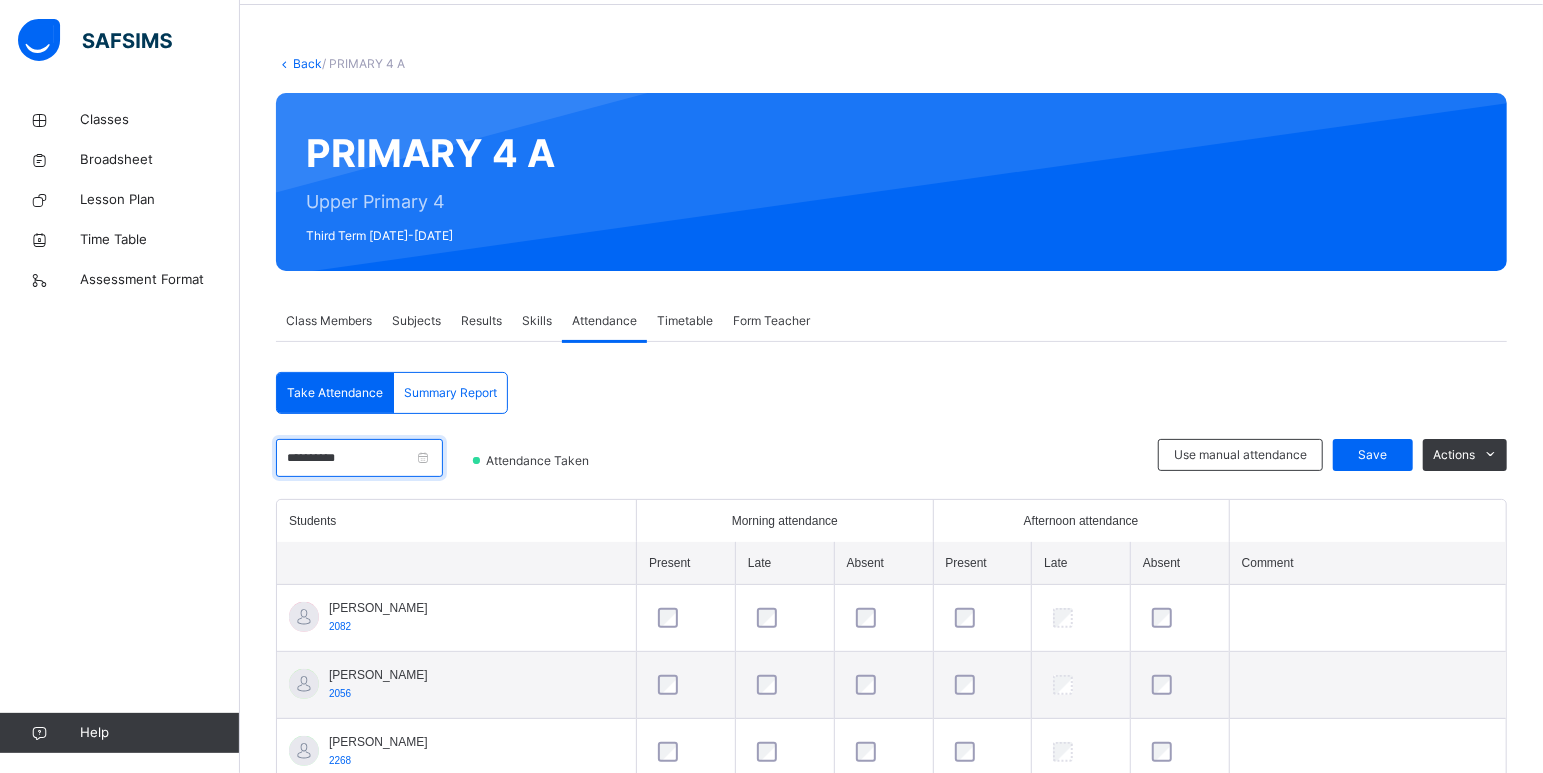 click on "**********" at bounding box center [359, 458] 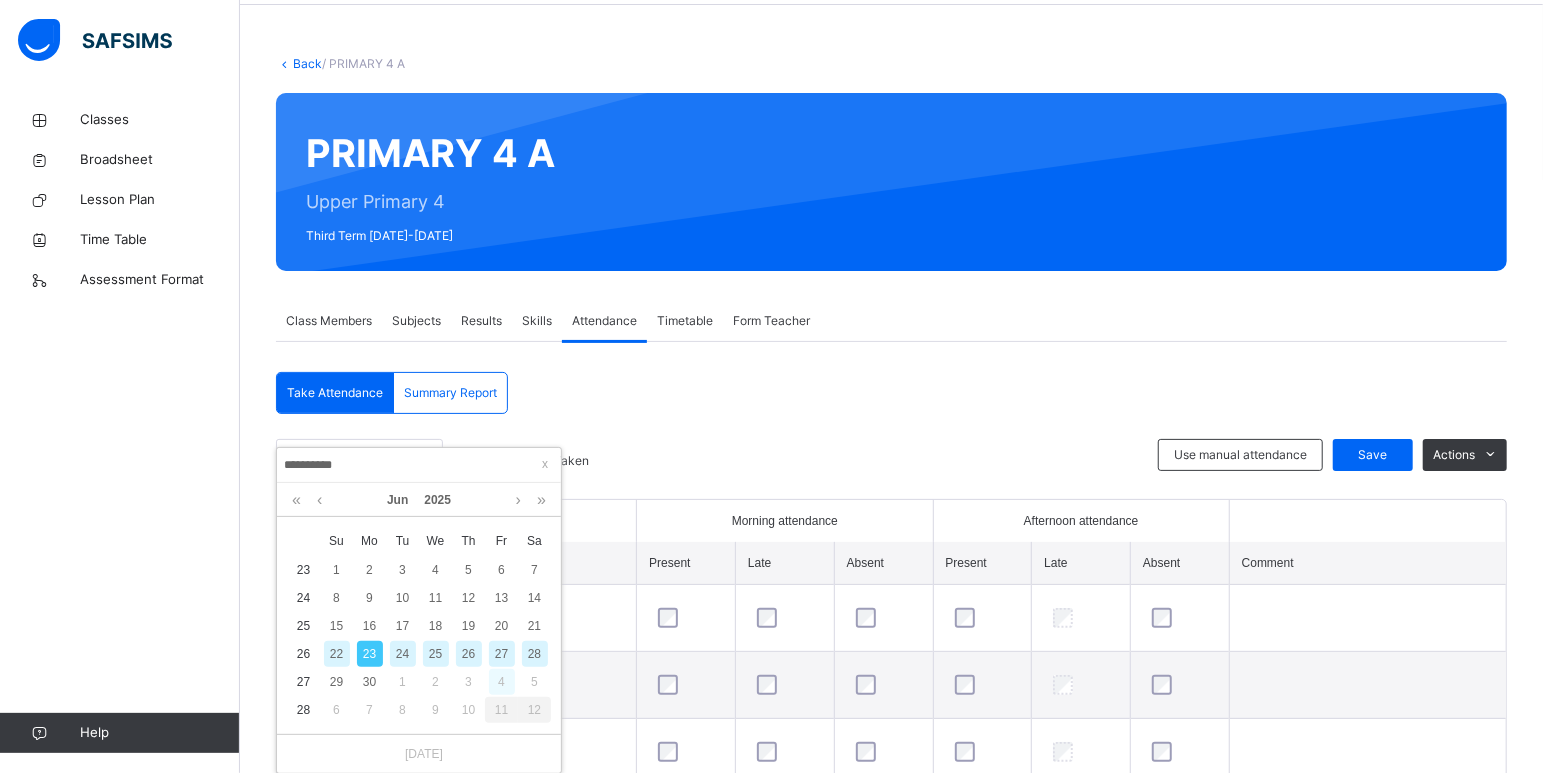 click on "4" at bounding box center (502, 682) 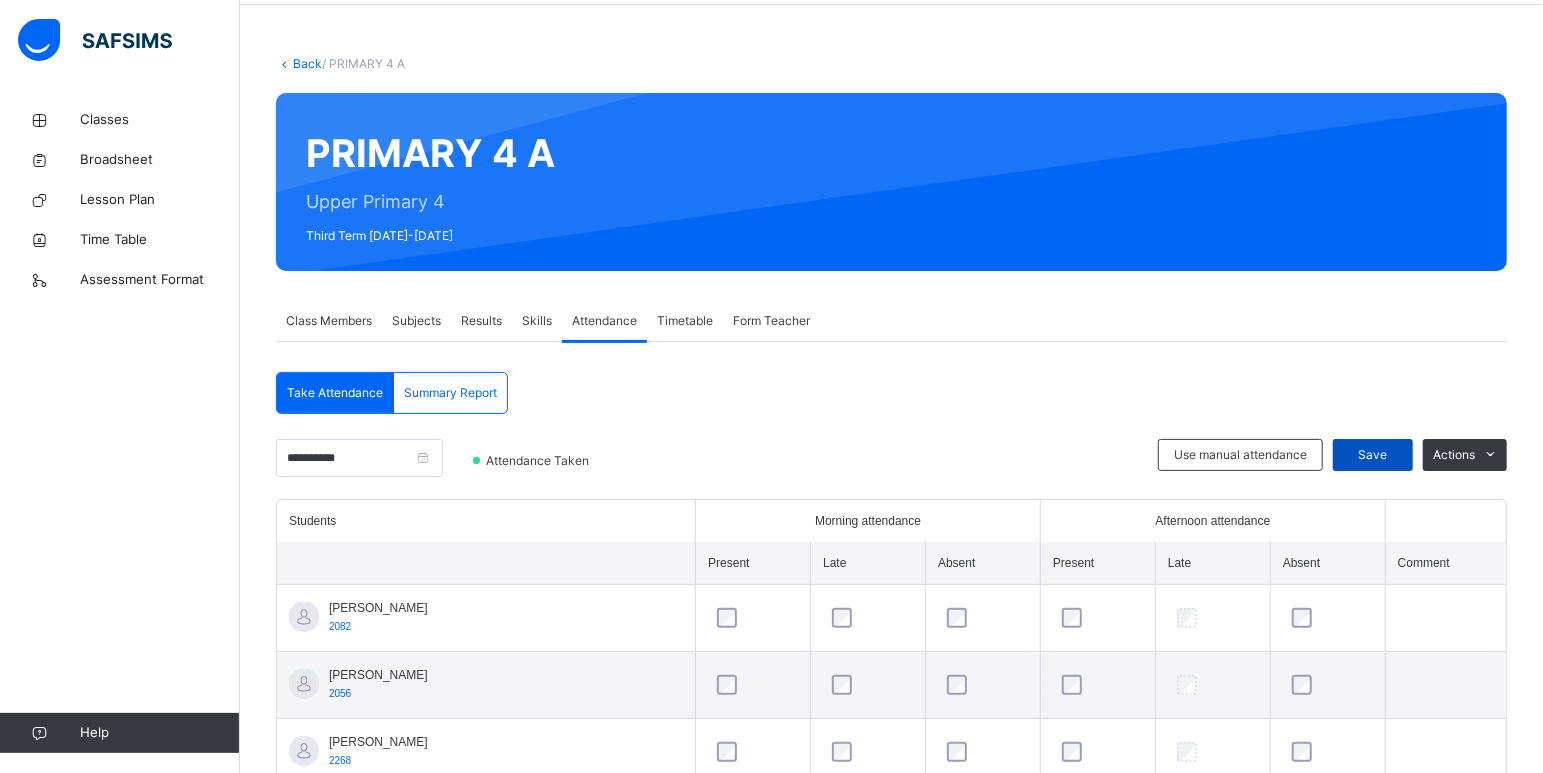 click on "Save" at bounding box center [1373, 455] 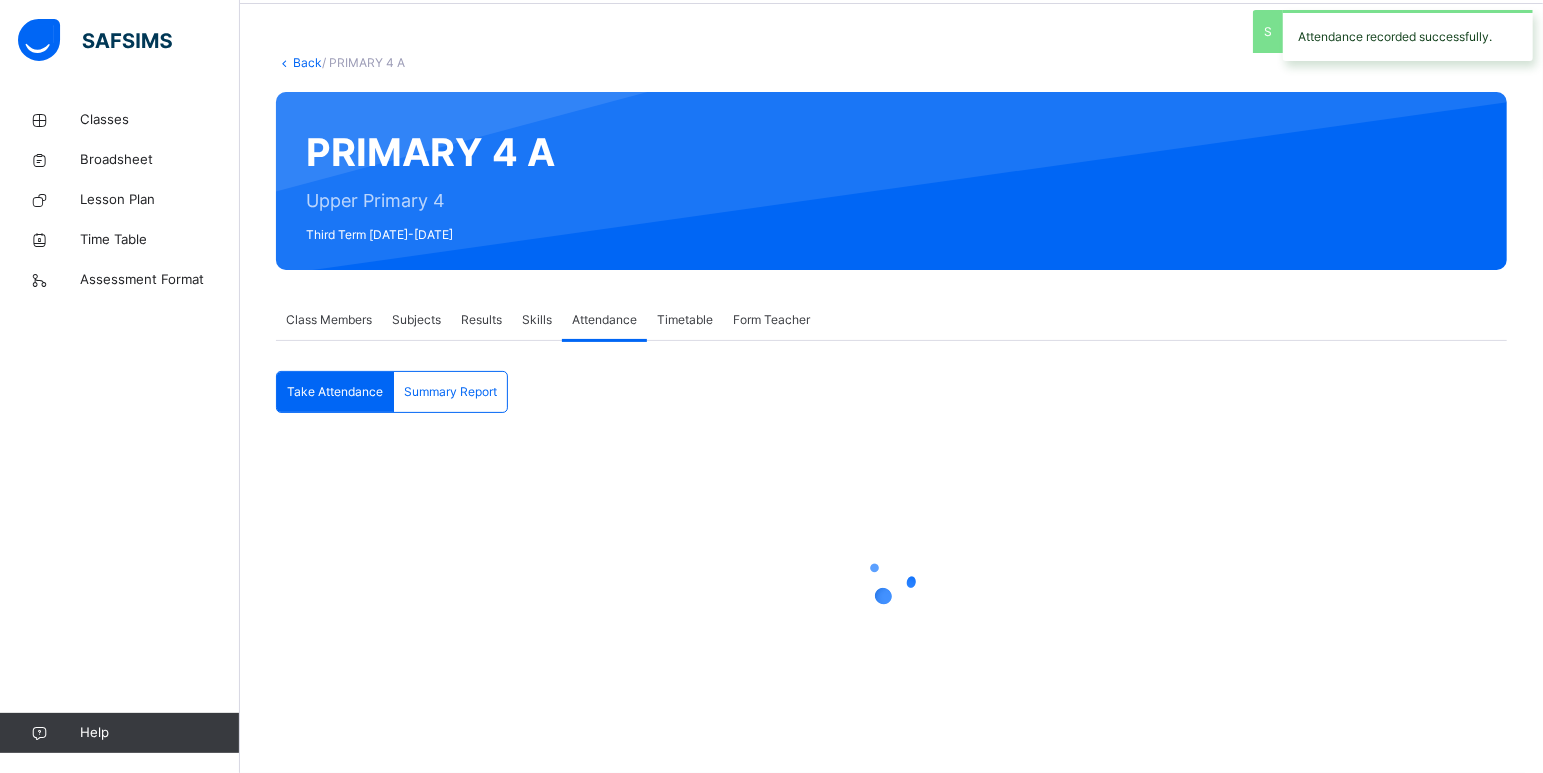 scroll, scrollTop: 75, scrollLeft: 0, axis: vertical 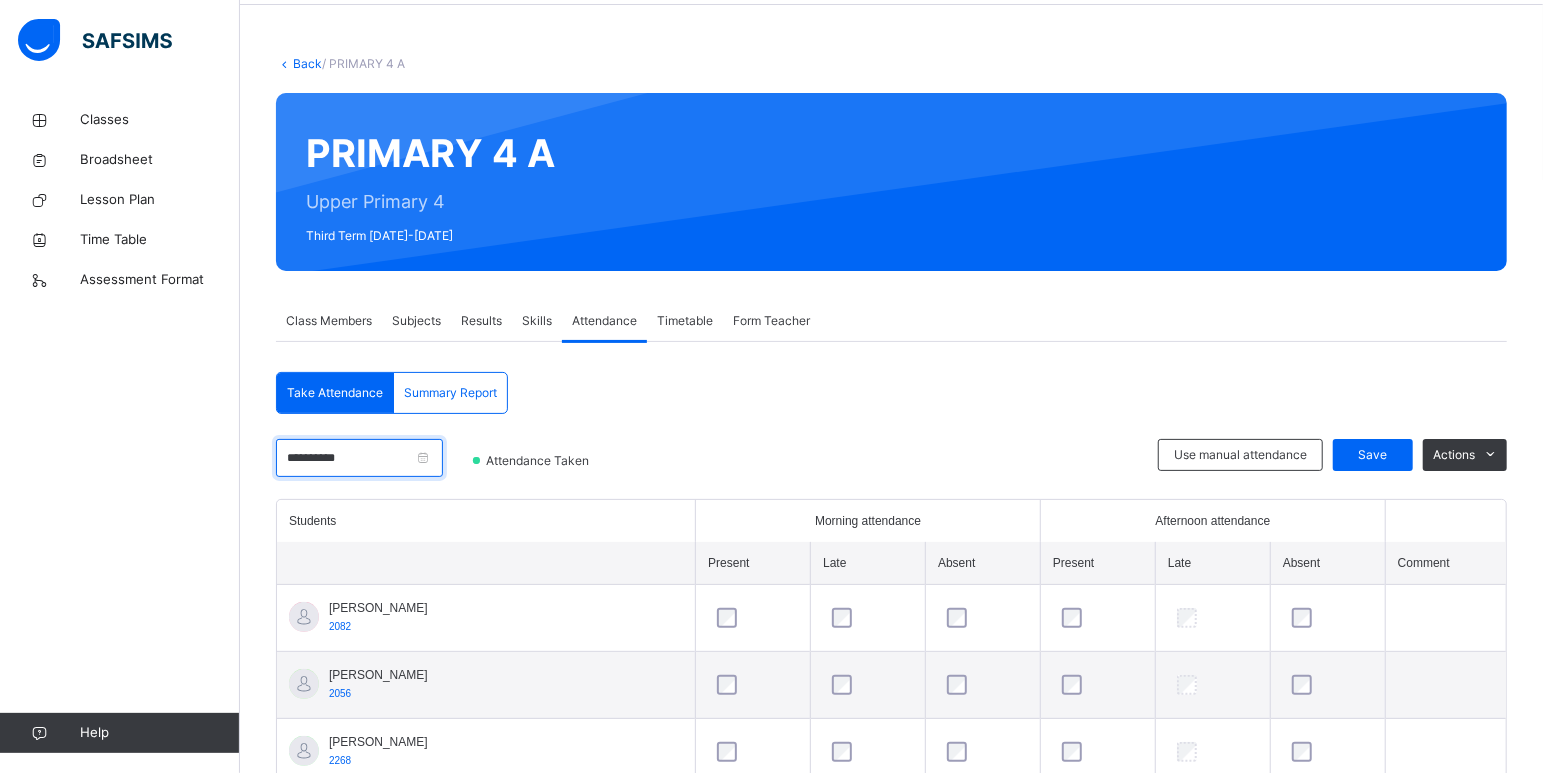 click on "**********" at bounding box center (359, 458) 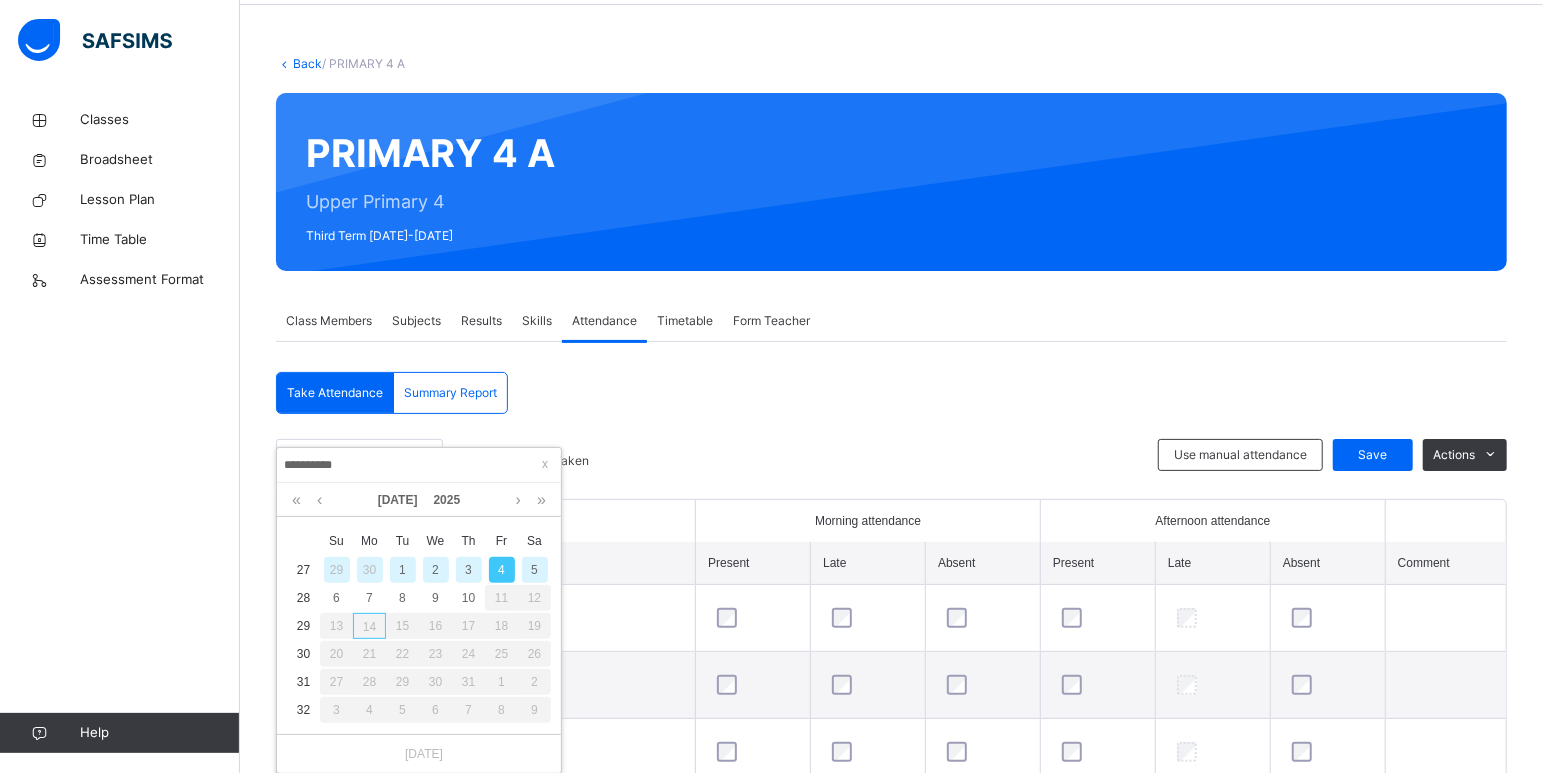 click on "3" at bounding box center [469, 570] 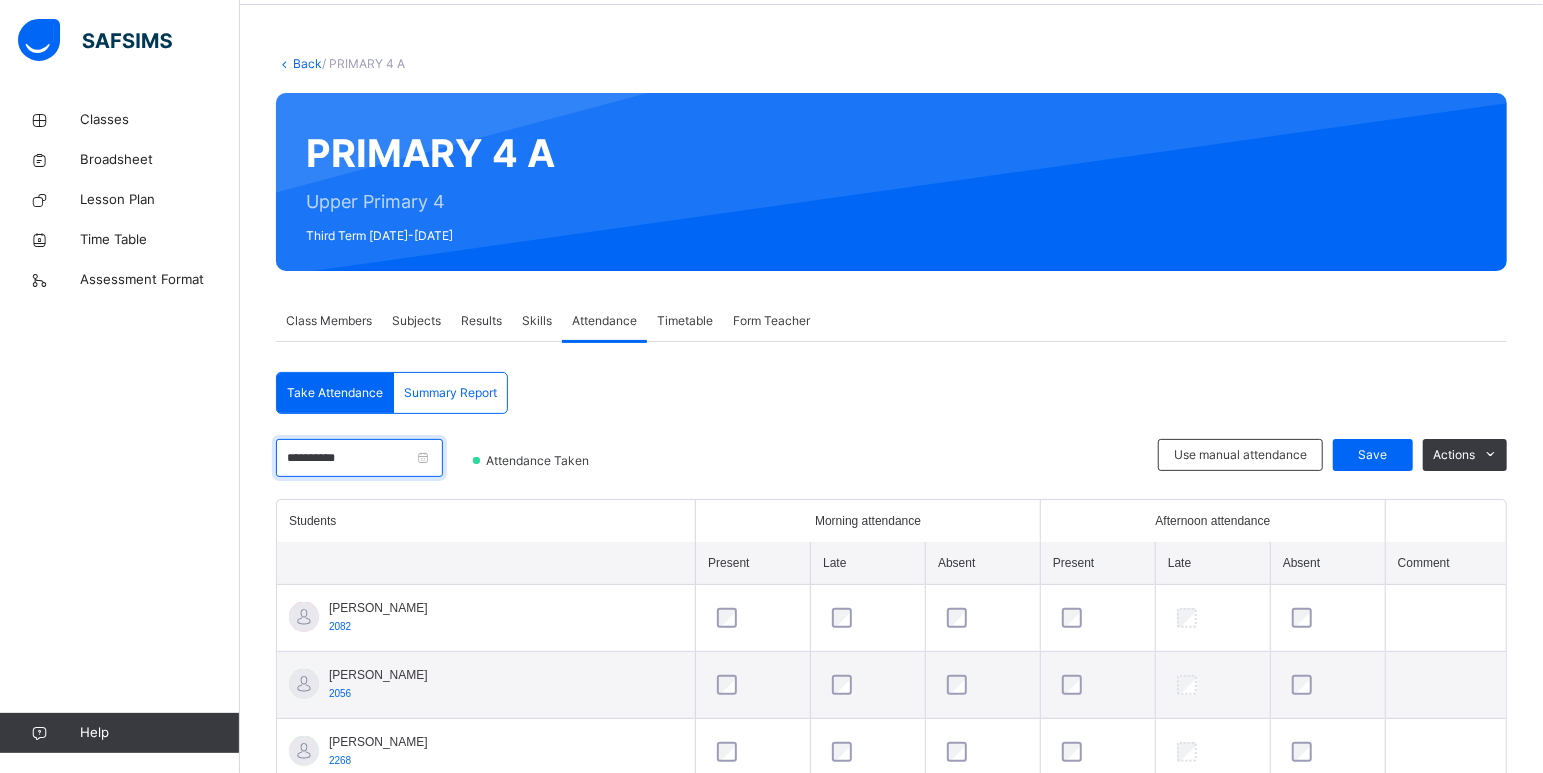 click on "**********" at bounding box center (359, 458) 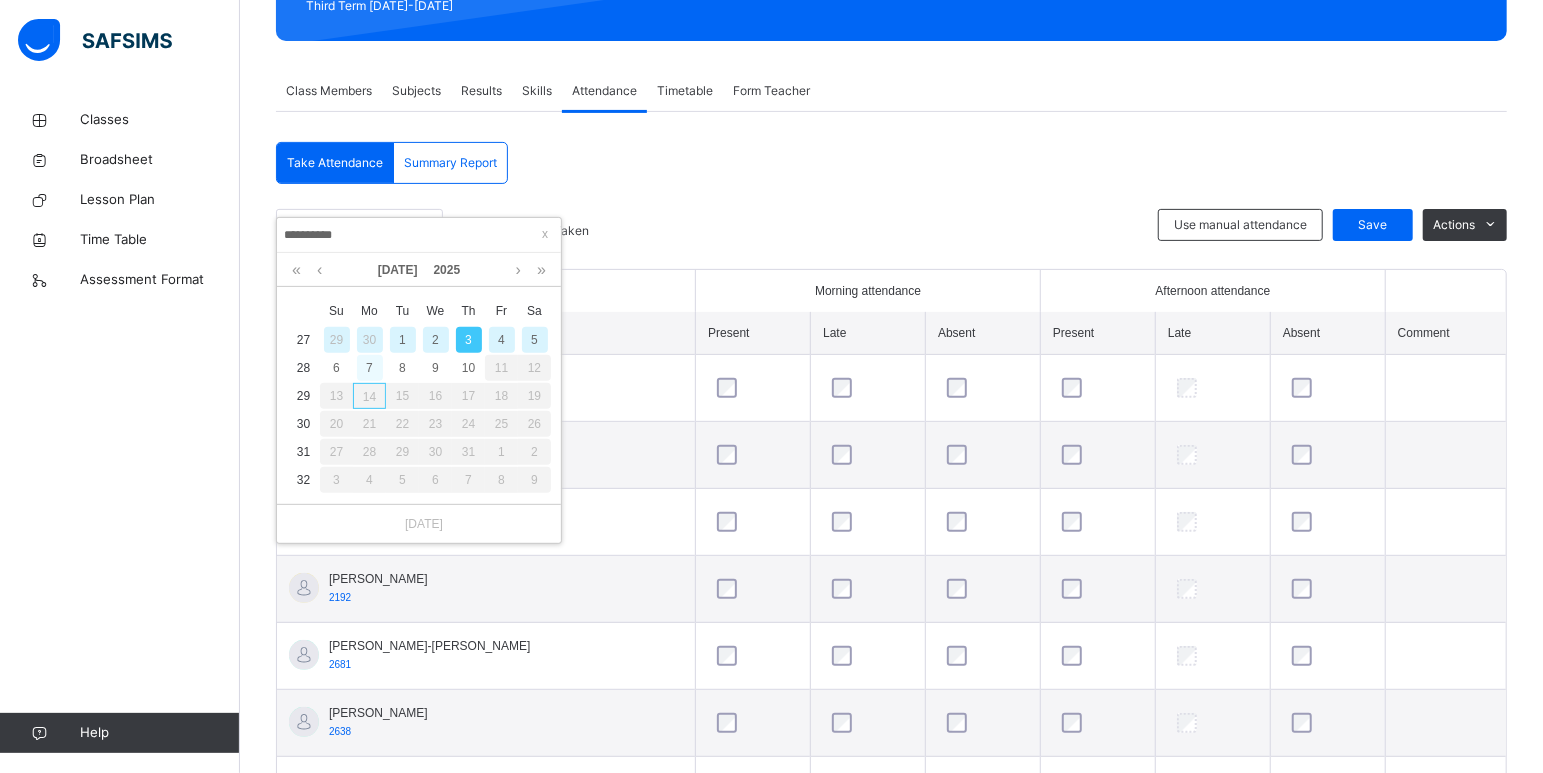 click on "7" at bounding box center [370, 368] 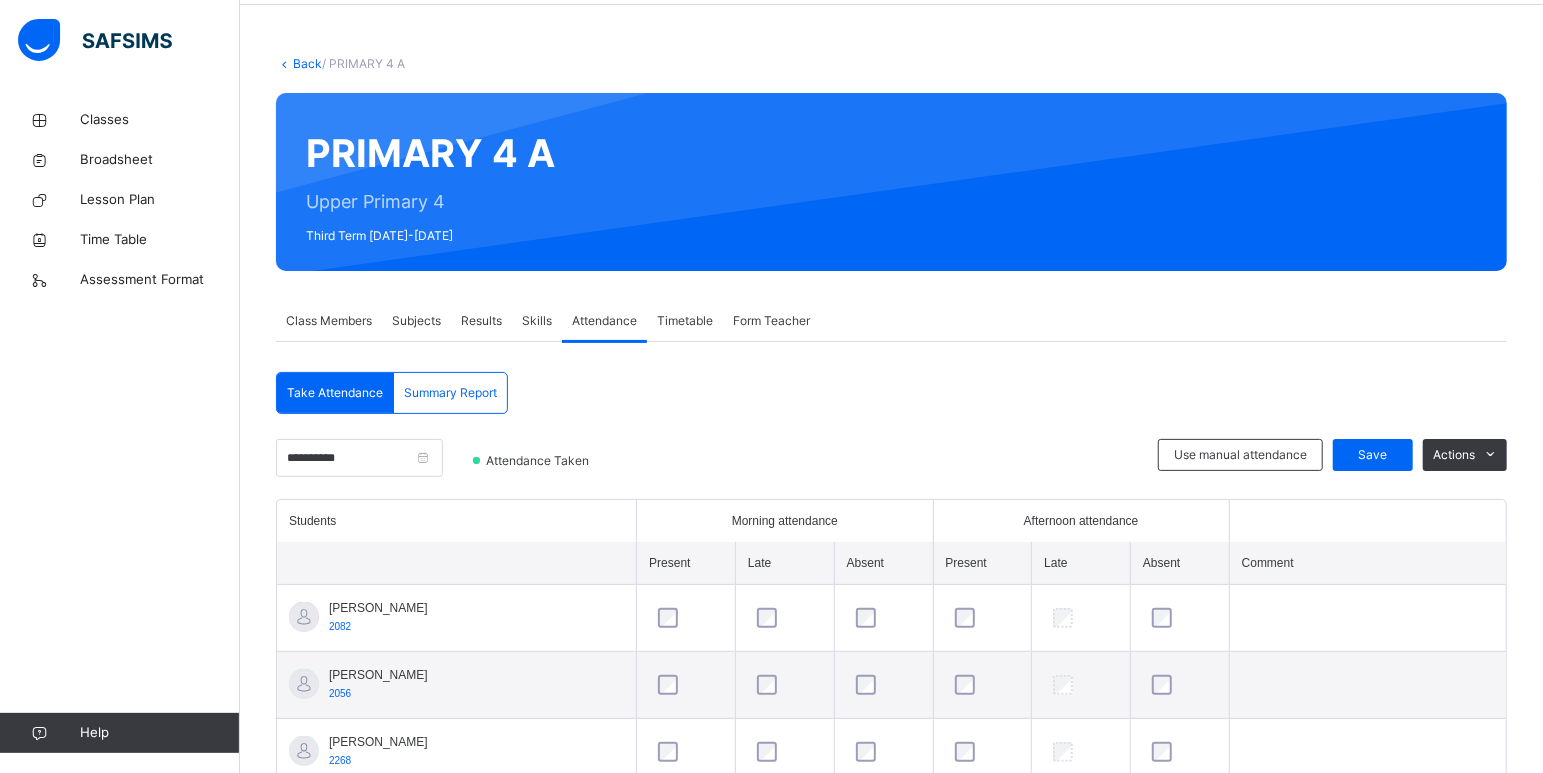 scroll, scrollTop: 705, scrollLeft: 0, axis: vertical 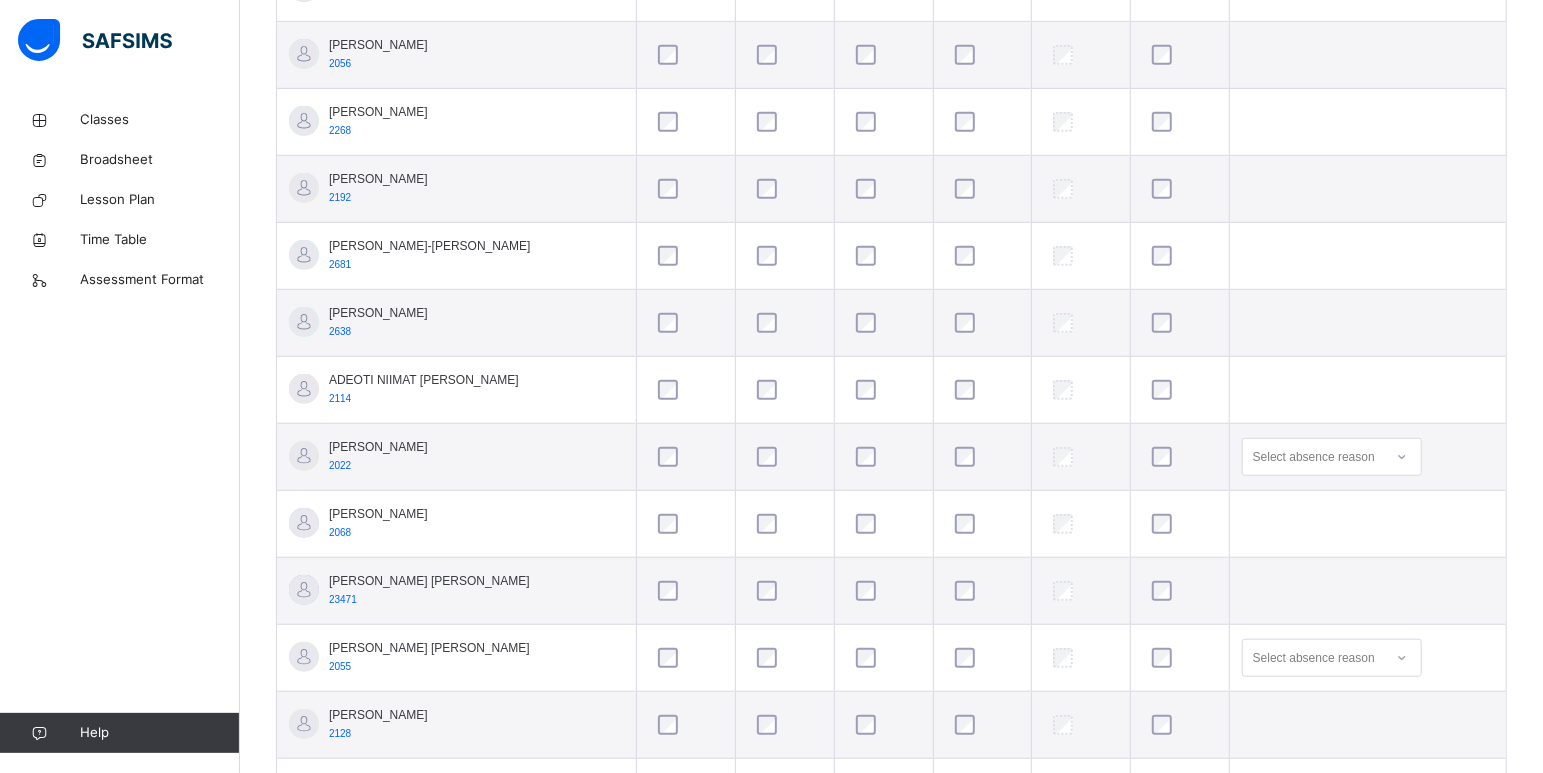 click at bounding box center (1180, 457) 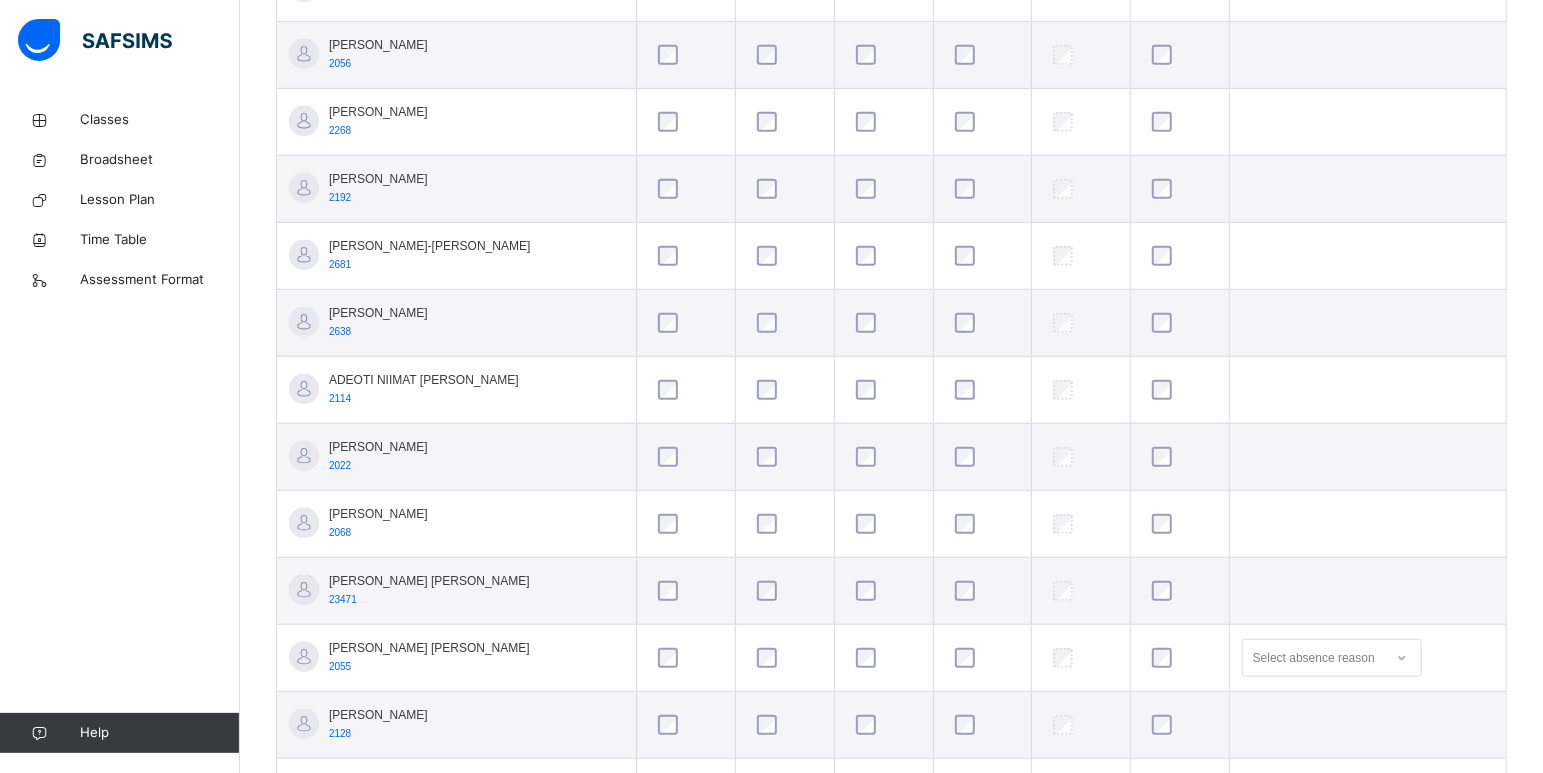 click at bounding box center [785, 658] 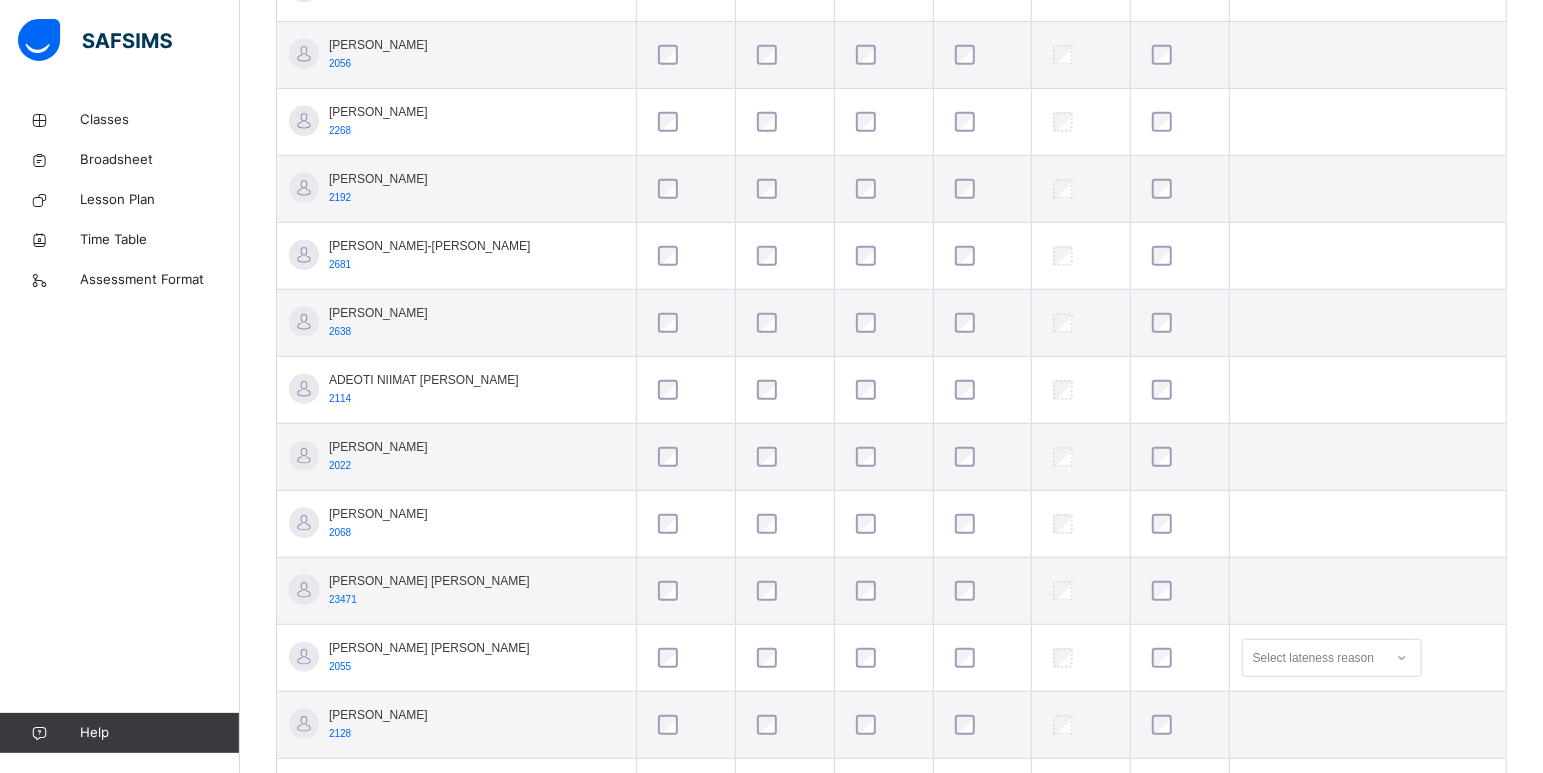 scroll, scrollTop: 180, scrollLeft: 0, axis: vertical 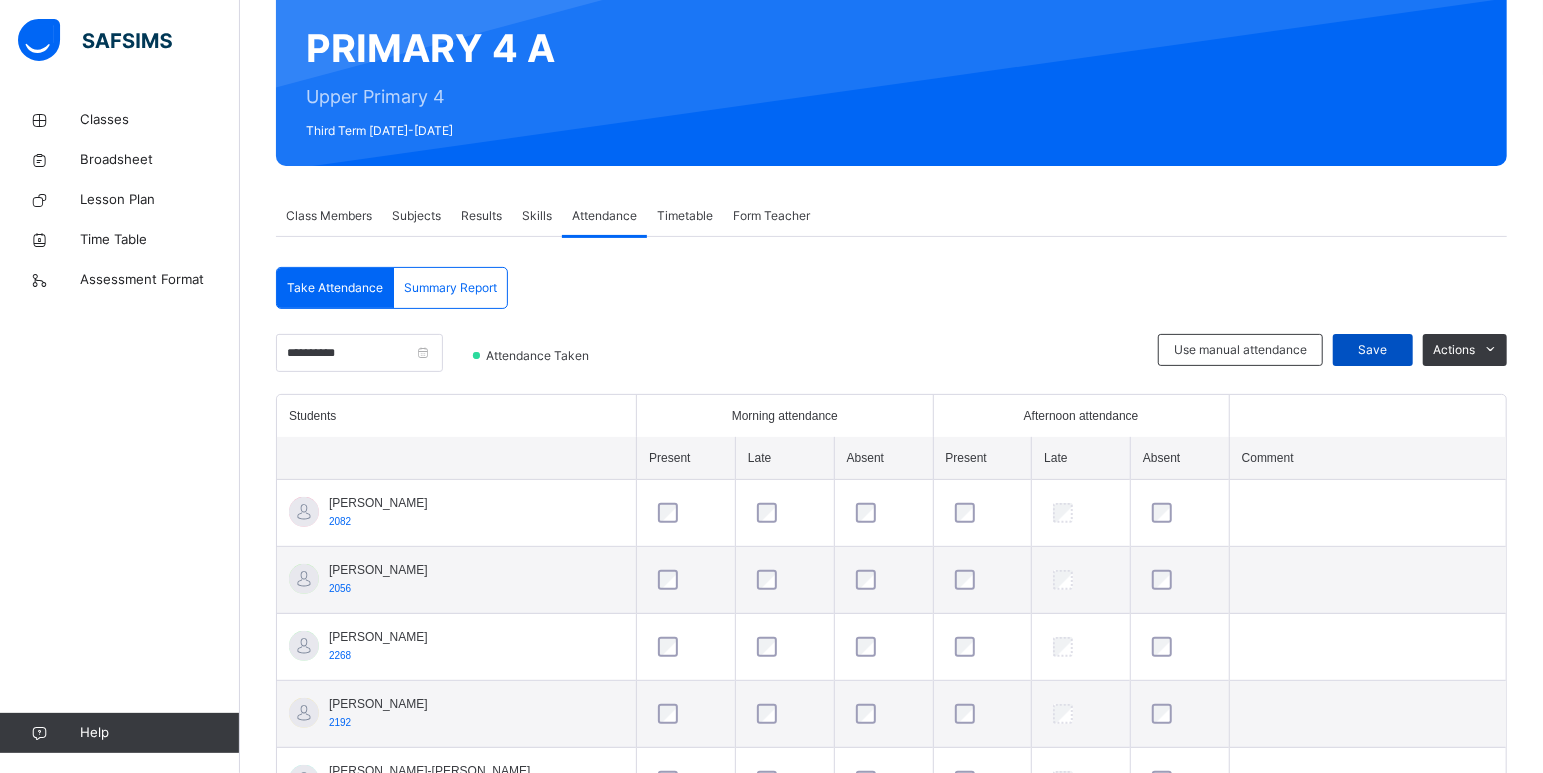 click on "Save" at bounding box center (1373, 350) 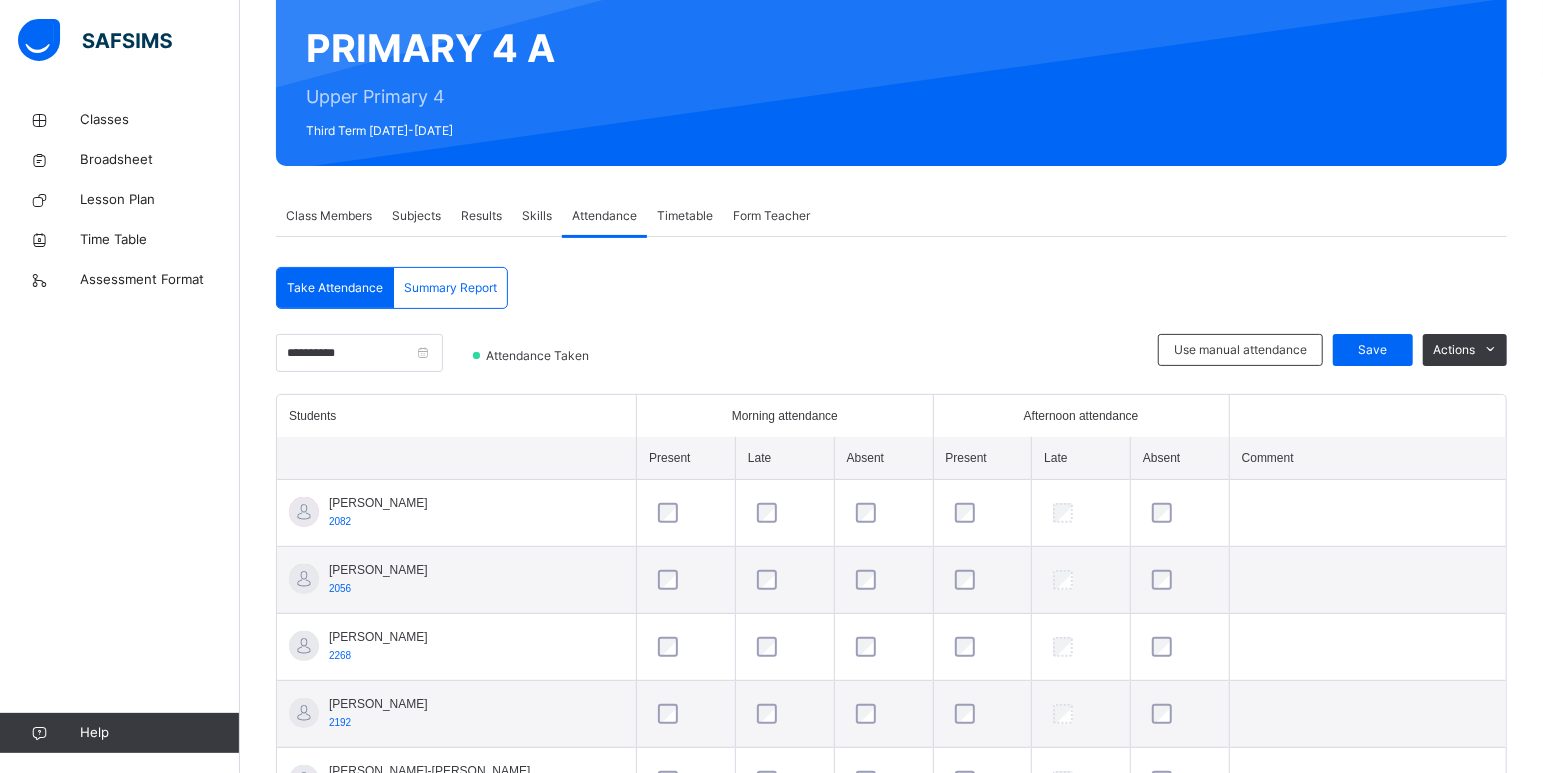 click on "IBRAHIM AISHA BUGA 2055" at bounding box center (457, 1183) 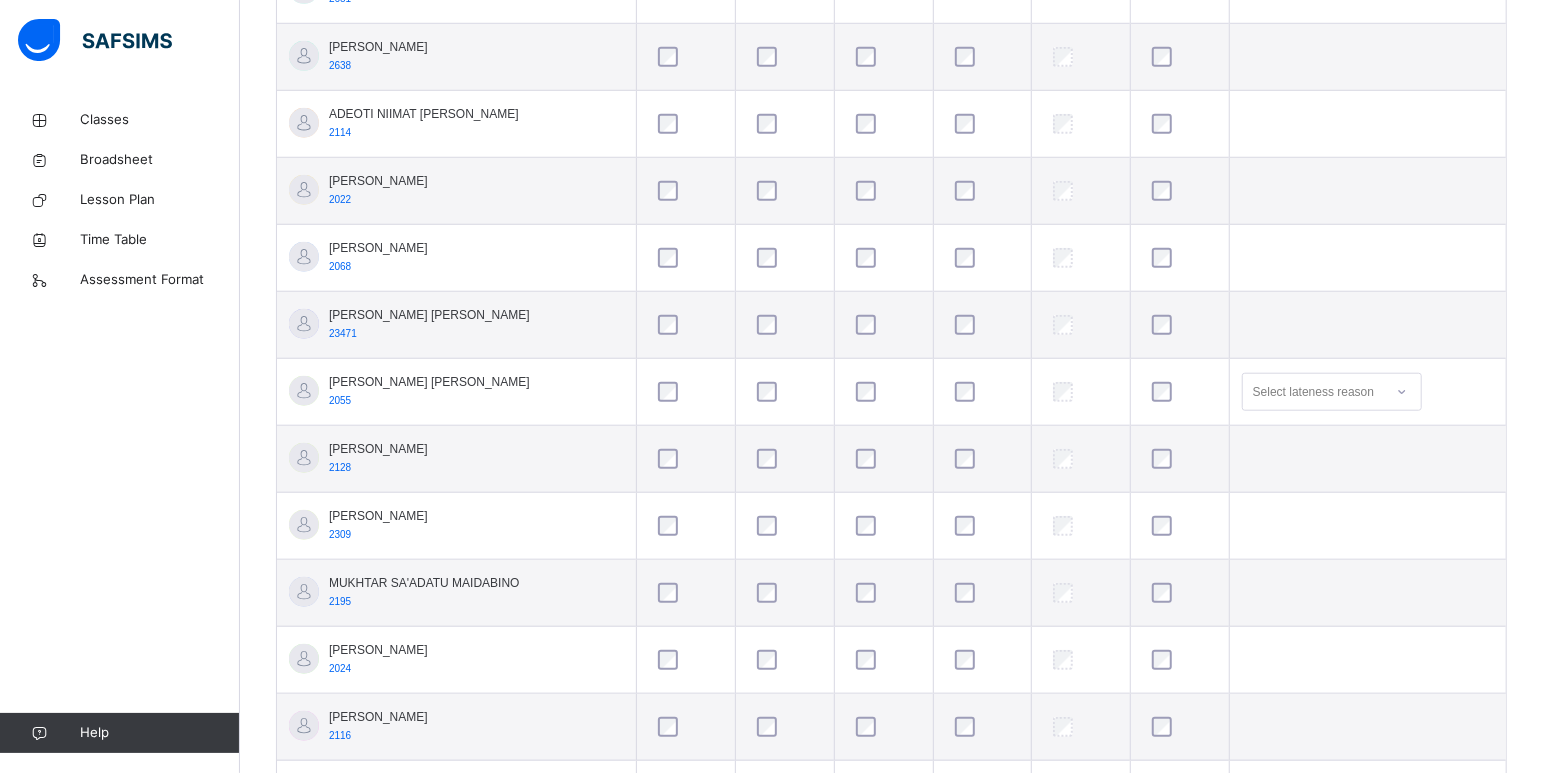 scroll, scrollTop: 1040, scrollLeft: 0, axis: vertical 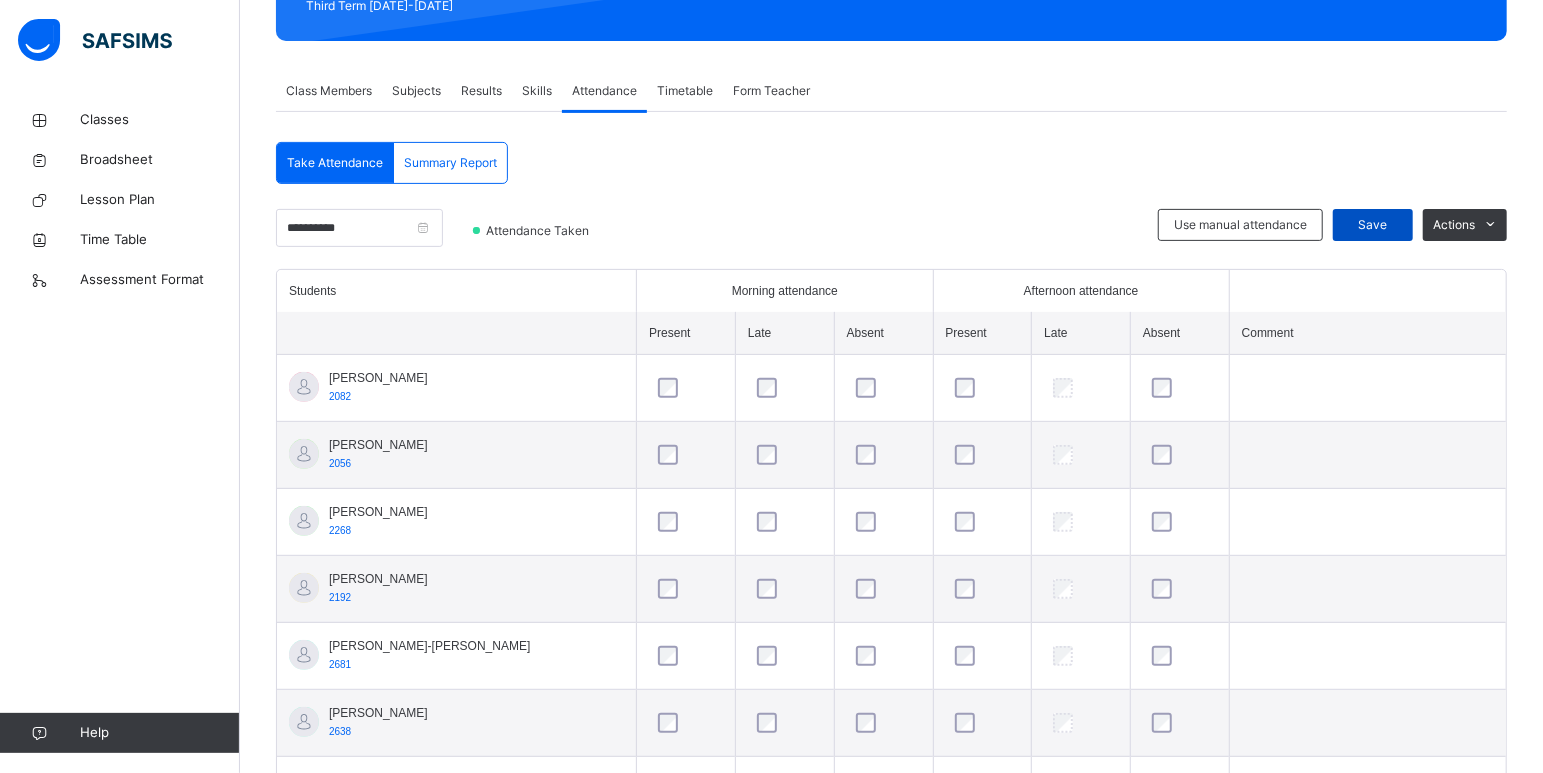 click on "Save" at bounding box center [1373, 225] 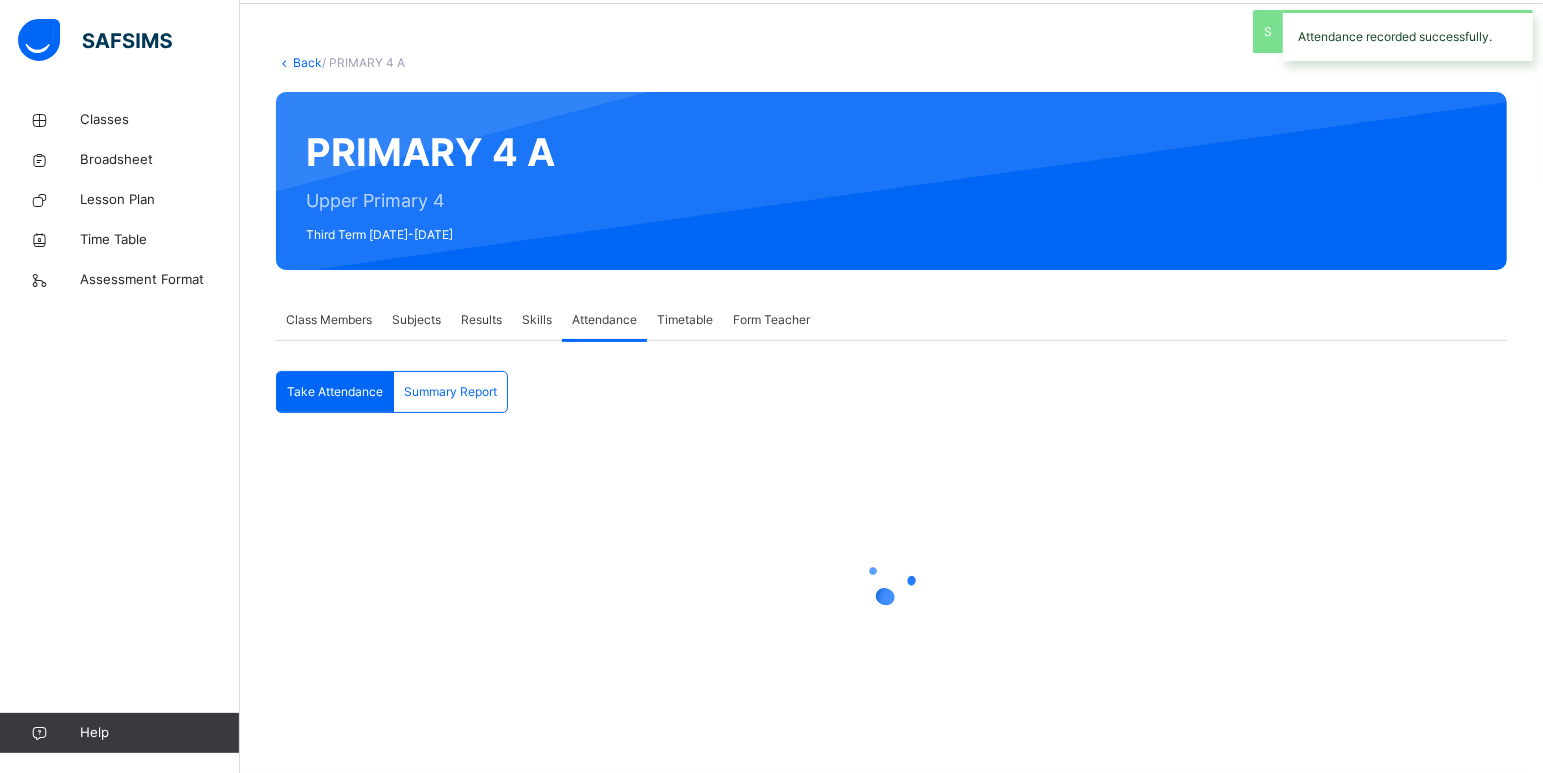 scroll, scrollTop: 75, scrollLeft: 0, axis: vertical 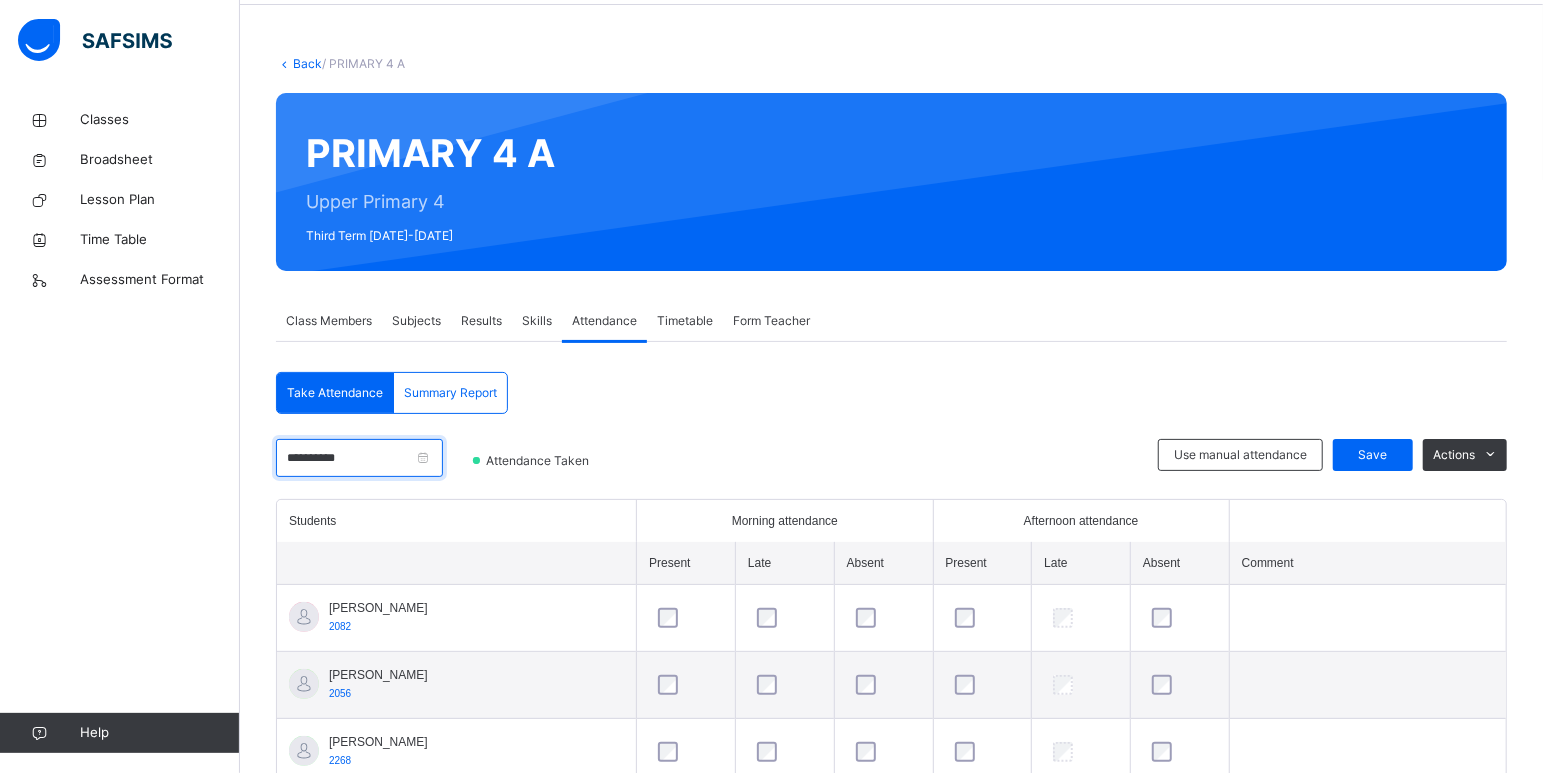 click on "**********" at bounding box center [359, 458] 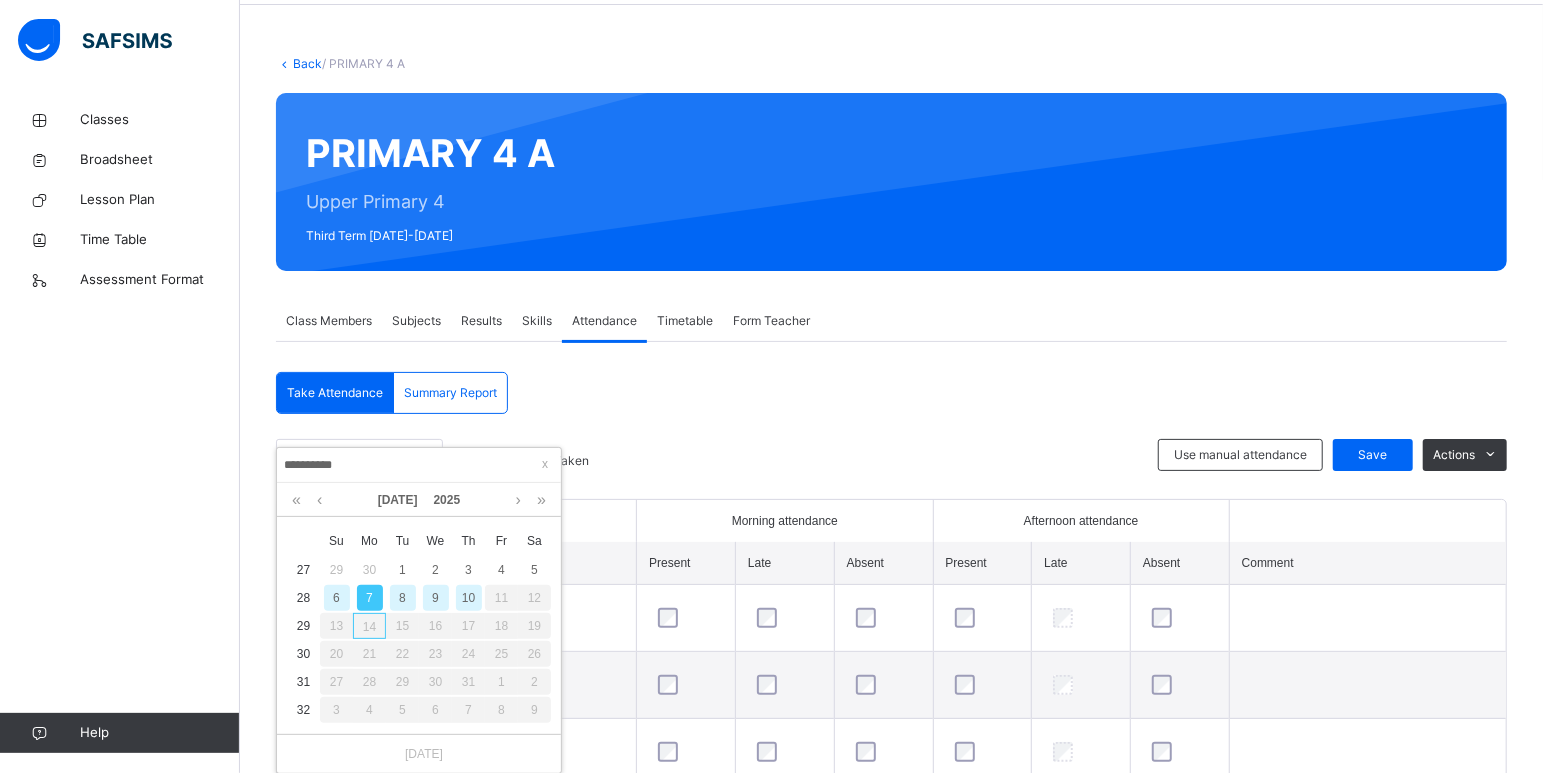 click on "10" at bounding box center (469, 598) 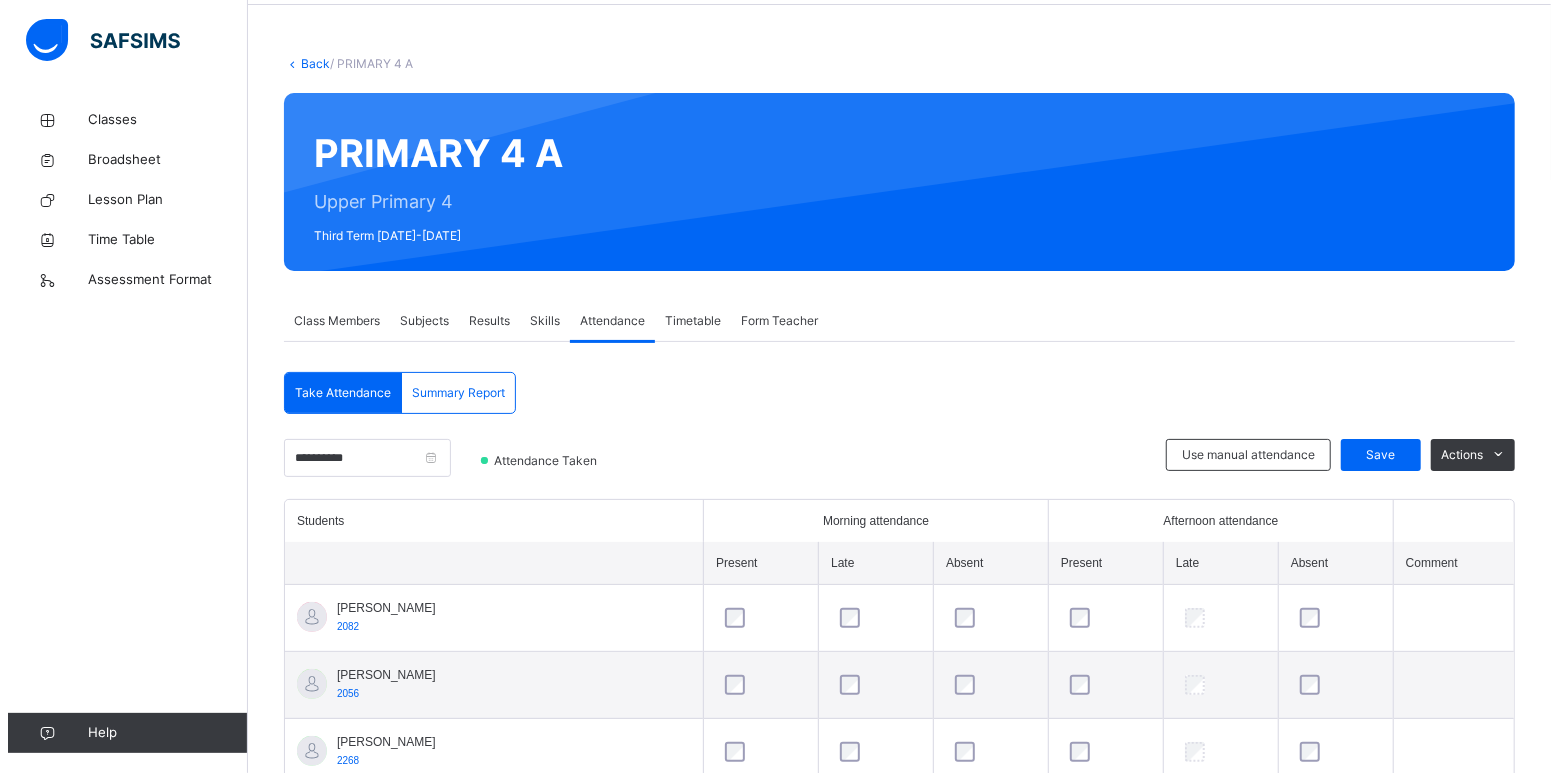 scroll, scrollTop: 0, scrollLeft: 0, axis: both 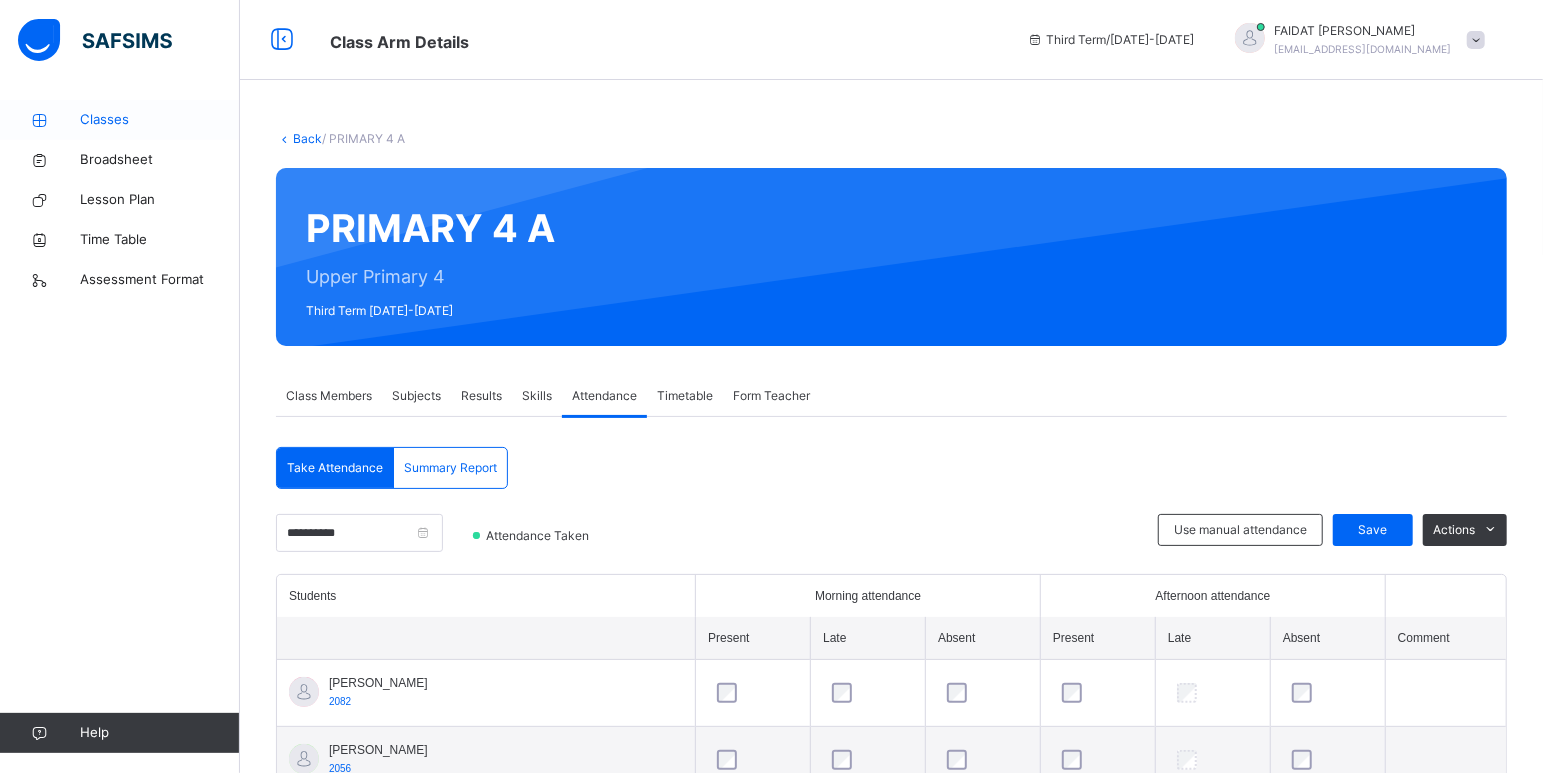 click on "Classes" at bounding box center [160, 120] 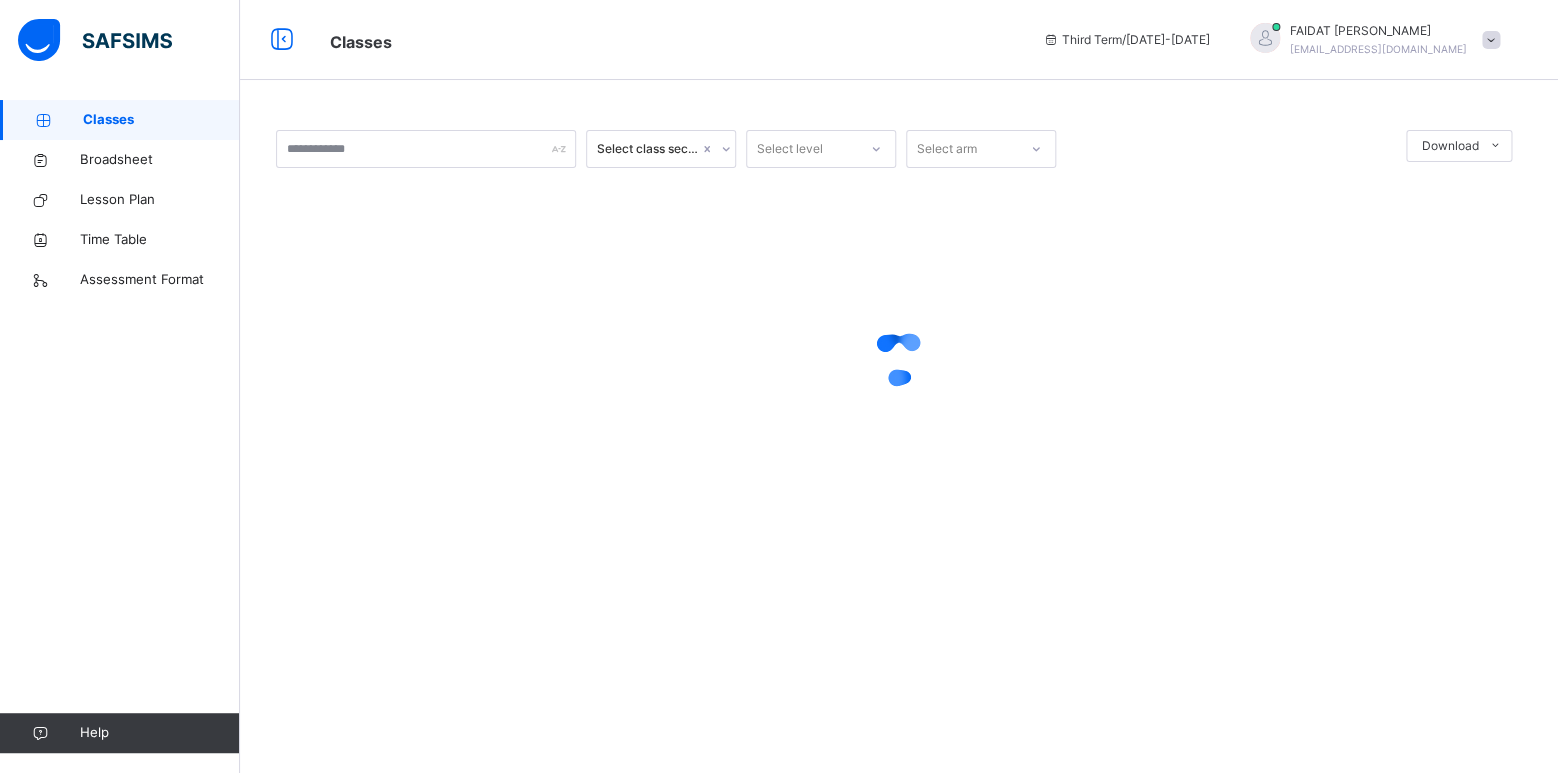 click at bounding box center (899, 358) 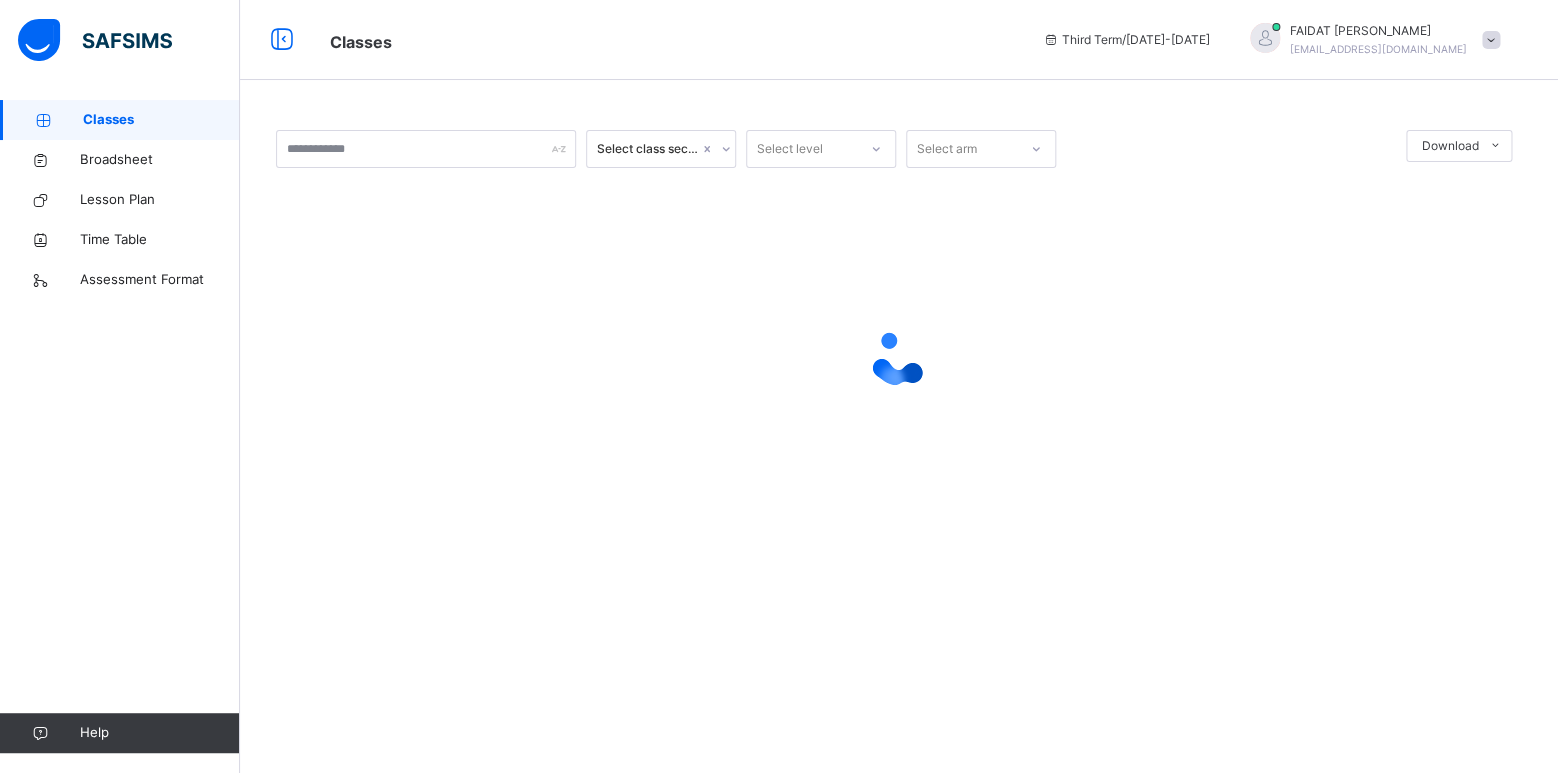 drag, startPoint x: 403, startPoint y: 430, endPoint x: 430, endPoint y: 398, distance: 41.868843 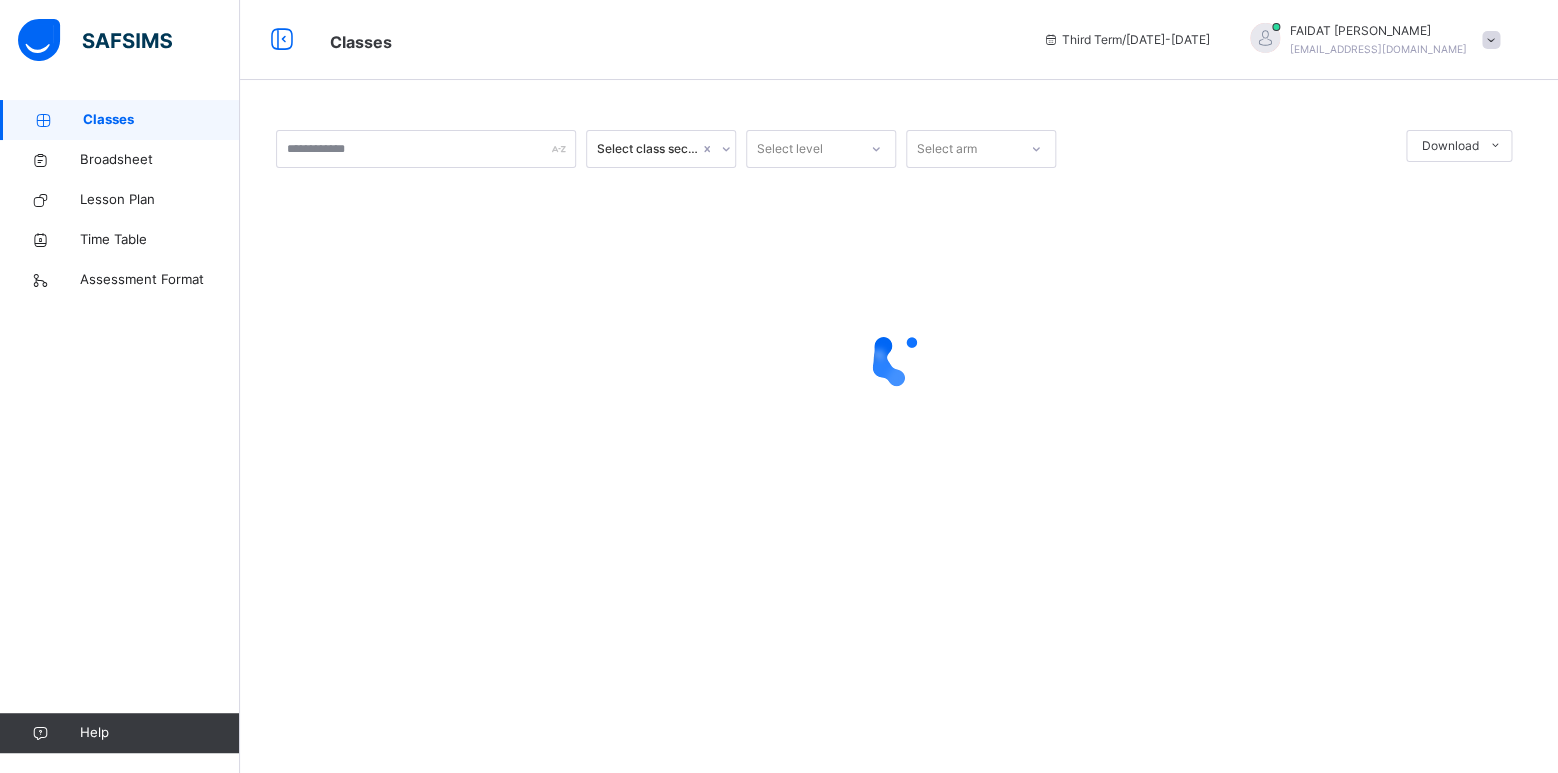 click at bounding box center (899, 358) 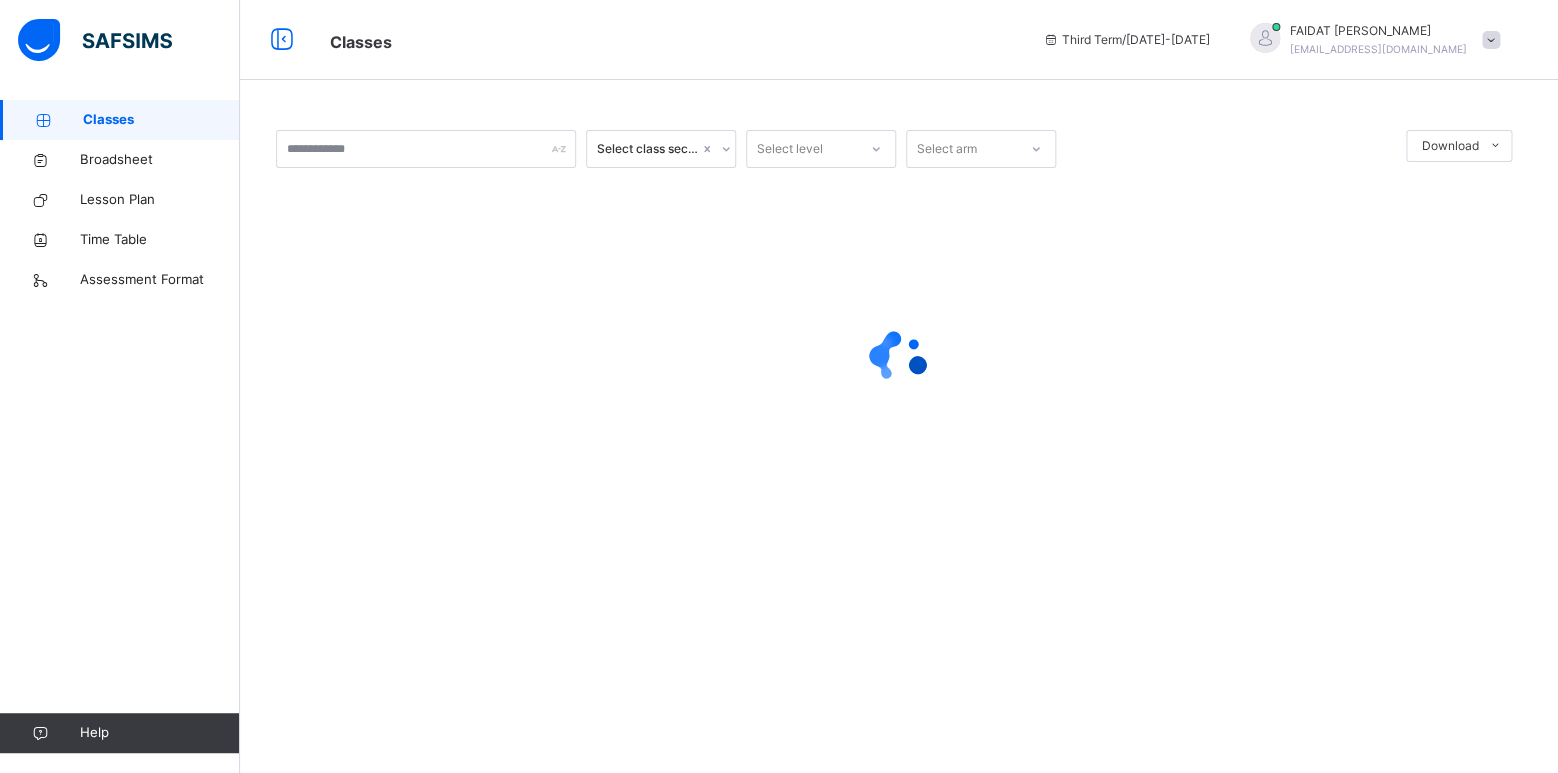 click at bounding box center (899, 358) 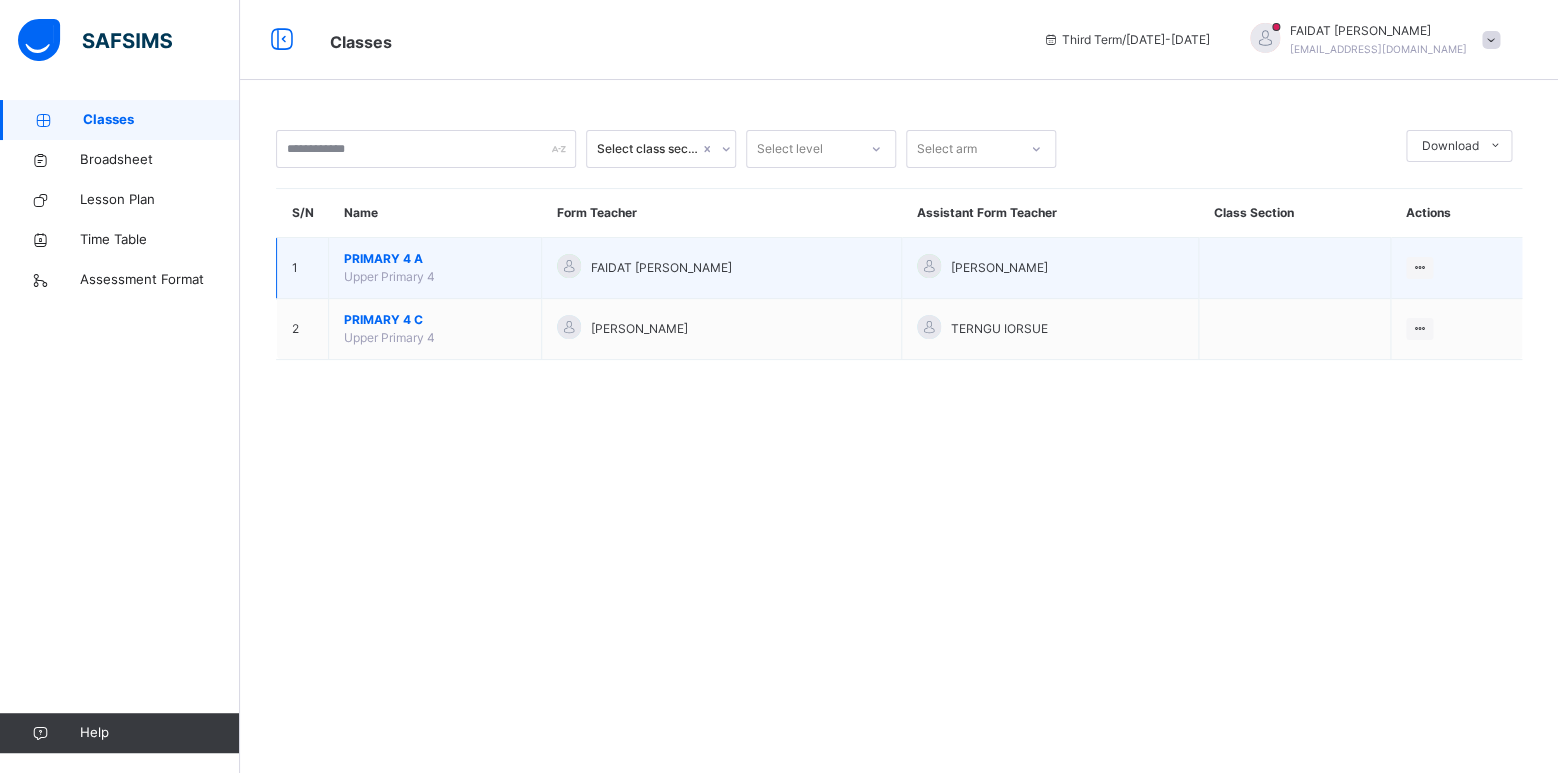 click on "PRIMARY 4   A   Upper Primary 4" at bounding box center [435, 268] 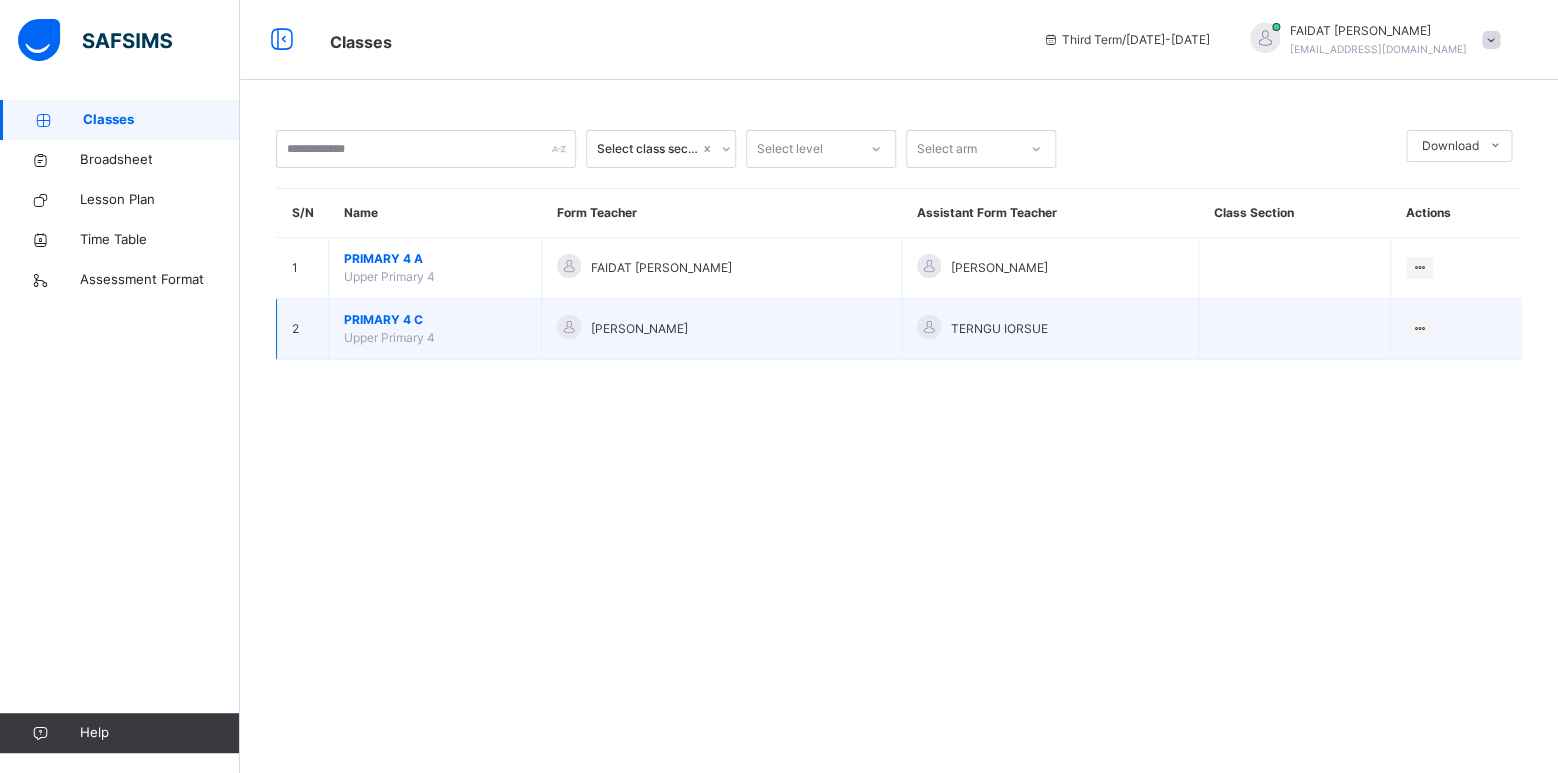 click on "PRIMARY 4   C   Upper Primary 4" at bounding box center [435, 329] 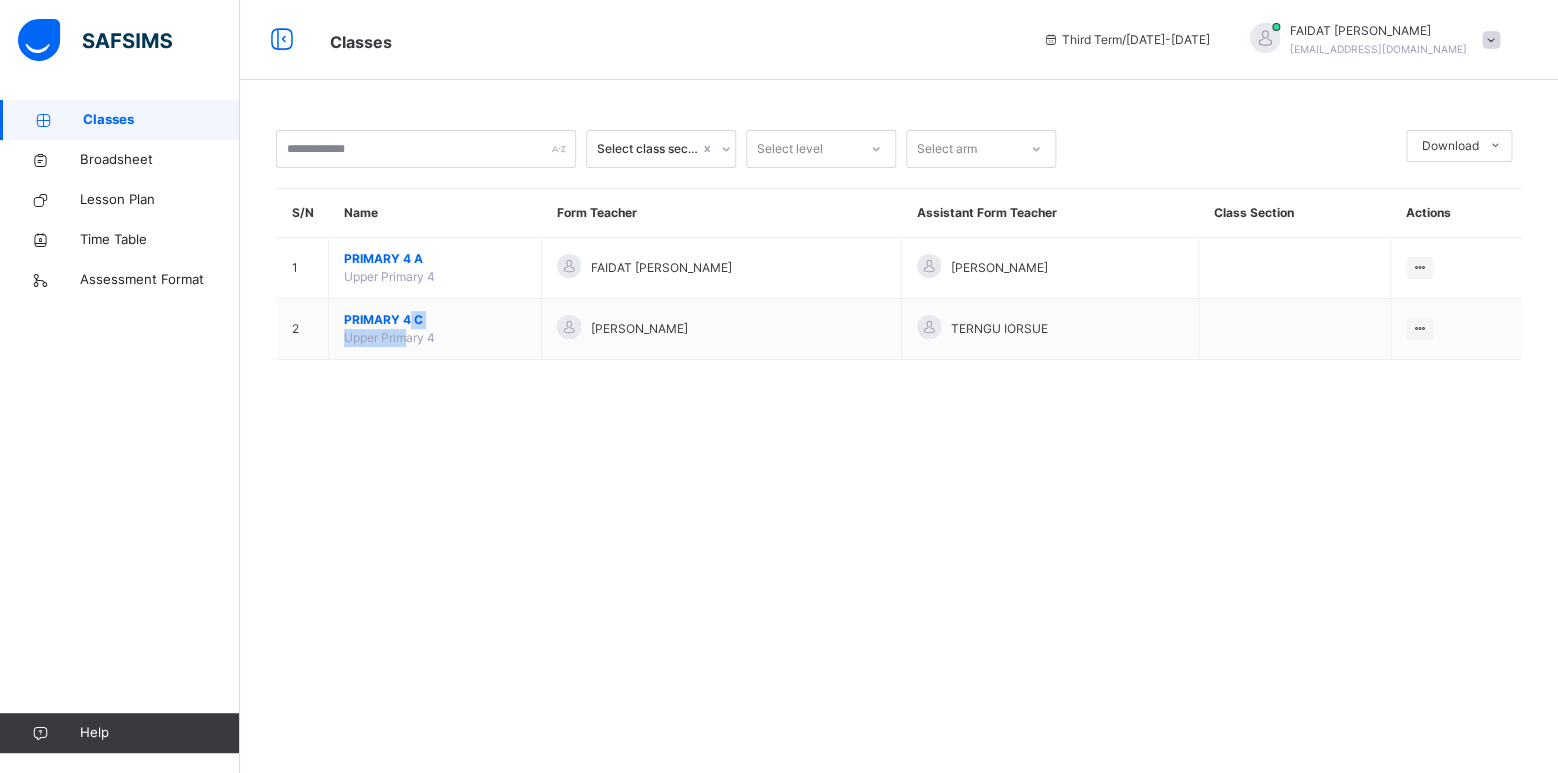 click on "Select class section Select level Select arm Download Pdf Report Excel Report S/N Name Form Teacher Assistant Form Teacher Class Section Actions 1 PRIMARY 4   A   Upper Primary 4 FAIDAT IDRIS FUNKE UMAR FARUQ IBRAHIM  View Class 2 PRIMARY 4   C   Upper Primary 4 FATIMA IDRIS YAHAYA TERNGU IORSUE  View Class × Form Teacher Select Form Teacher FAIDAT IDRIS FUNKE Select Assistant Form Teacher UMAR FARUQ IBRAHIM  Cancel Save ESTEEM LEARNING CENTRE NURUL-ISLAM (IBRAHIM MEMORIAL) Plot 7, Safi Str., Zone 4, Wuse, Abuja,  , Phone:   +2348055418626 List of Classes 14th Jul 2025, 11:29:54 am Total no. of classes:  22 Term:  Third Term Session:  2024-2025 S/N Class name Class Arms Form Teacher Supervisor Subject Teachers 1 PLAY CLASS (BM) PLAY CLASS BAYTUL MARIFAH A AISHAT IBRAHIM  No supervisor No class teachers 2 RECEPTION RECEPTION A SUKURAT ALAMU OMOLOLA No supervisor No class teachers 3 RECEPTION RECEPTION B MARIAM IBRAHIM MAIRO No supervisor No class teachers 4 Reception (BM) Reception Baytul Marifah A 5 NURSERY1" at bounding box center [899, 386] 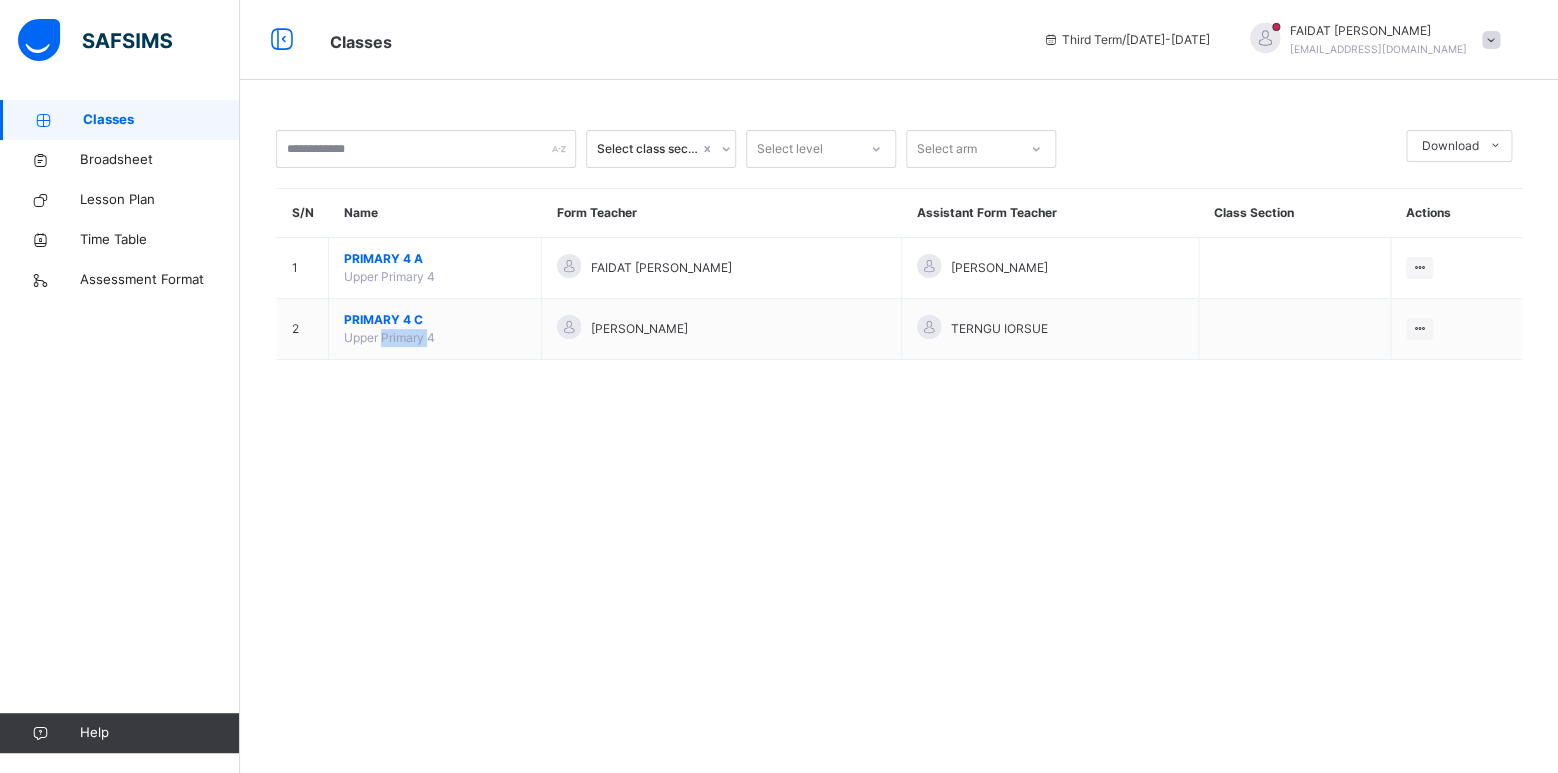 click on "Select class section Select level Select arm Download Pdf Report Excel Report S/N Name Form Teacher Assistant Form Teacher Class Section Actions 1 PRIMARY 4   A   Upper Primary 4 FAIDAT IDRIS FUNKE UMAR FARUQ IBRAHIM  View Class 2 PRIMARY 4   C   Upper Primary 4 FATIMA IDRIS YAHAYA TERNGU IORSUE  View Class × Form Teacher Select Form Teacher FAIDAT IDRIS FUNKE Select Assistant Form Teacher UMAR FARUQ IBRAHIM  Cancel Save ESTEEM LEARNING CENTRE NURUL-ISLAM (IBRAHIM MEMORIAL) Plot 7, Safi Str., Zone 4, Wuse, Abuja,  , Phone:   +2348055418626 List of Classes 14th Jul 2025, 11:29:54 am Total no. of classes:  22 Term:  Third Term Session:  2024-2025 S/N Class name Class Arms Form Teacher Supervisor Subject Teachers 1 PLAY CLASS (BM) PLAY CLASS BAYTUL MARIFAH A AISHAT IBRAHIM  No supervisor No class teachers 2 RECEPTION RECEPTION A SUKURAT ALAMU OMOLOLA No supervisor No class teachers 3 RECEPTION RECEPTION B MARIAM IBRAHIM MAIRO No supervisor No class teachers 4 Reception (BM) Reception Baytul Marifah A 5 NURSERY1" at bounding box center (899, 386) 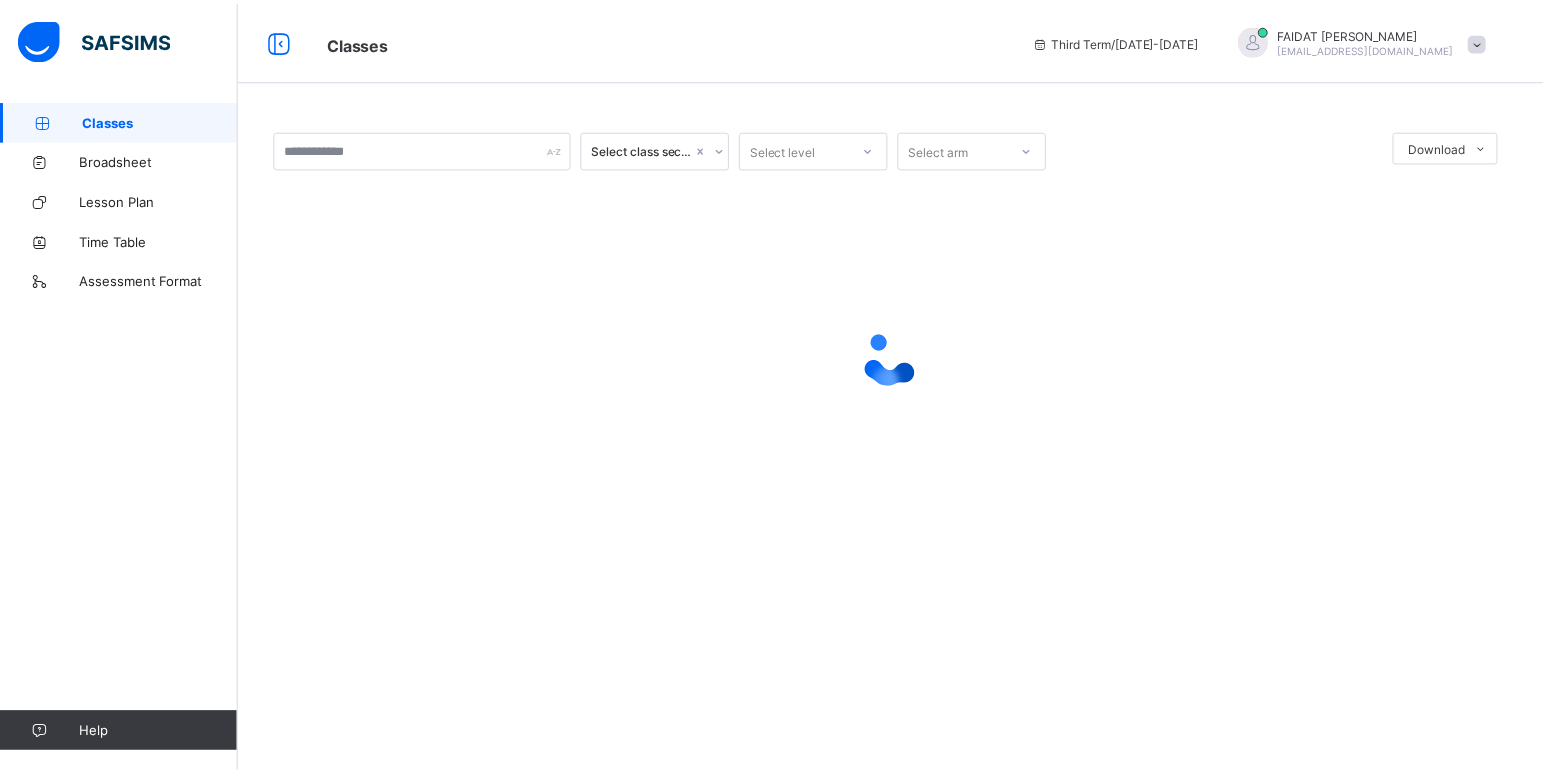 scroll, scrollTop: 0, scrollLeft: 0, axis: both 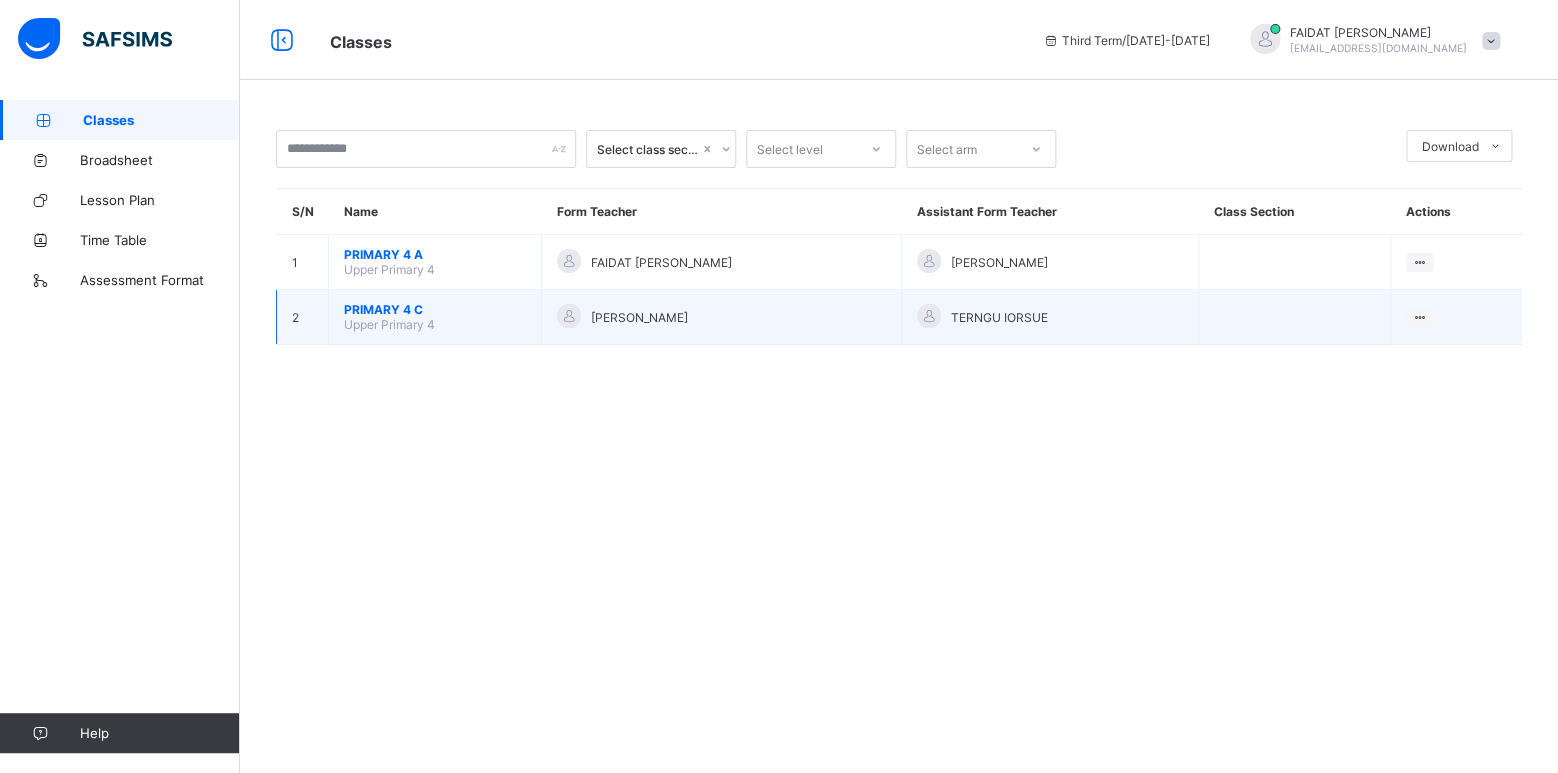 click on "PRIMARY 4   C" at bounding box center [435, 309] 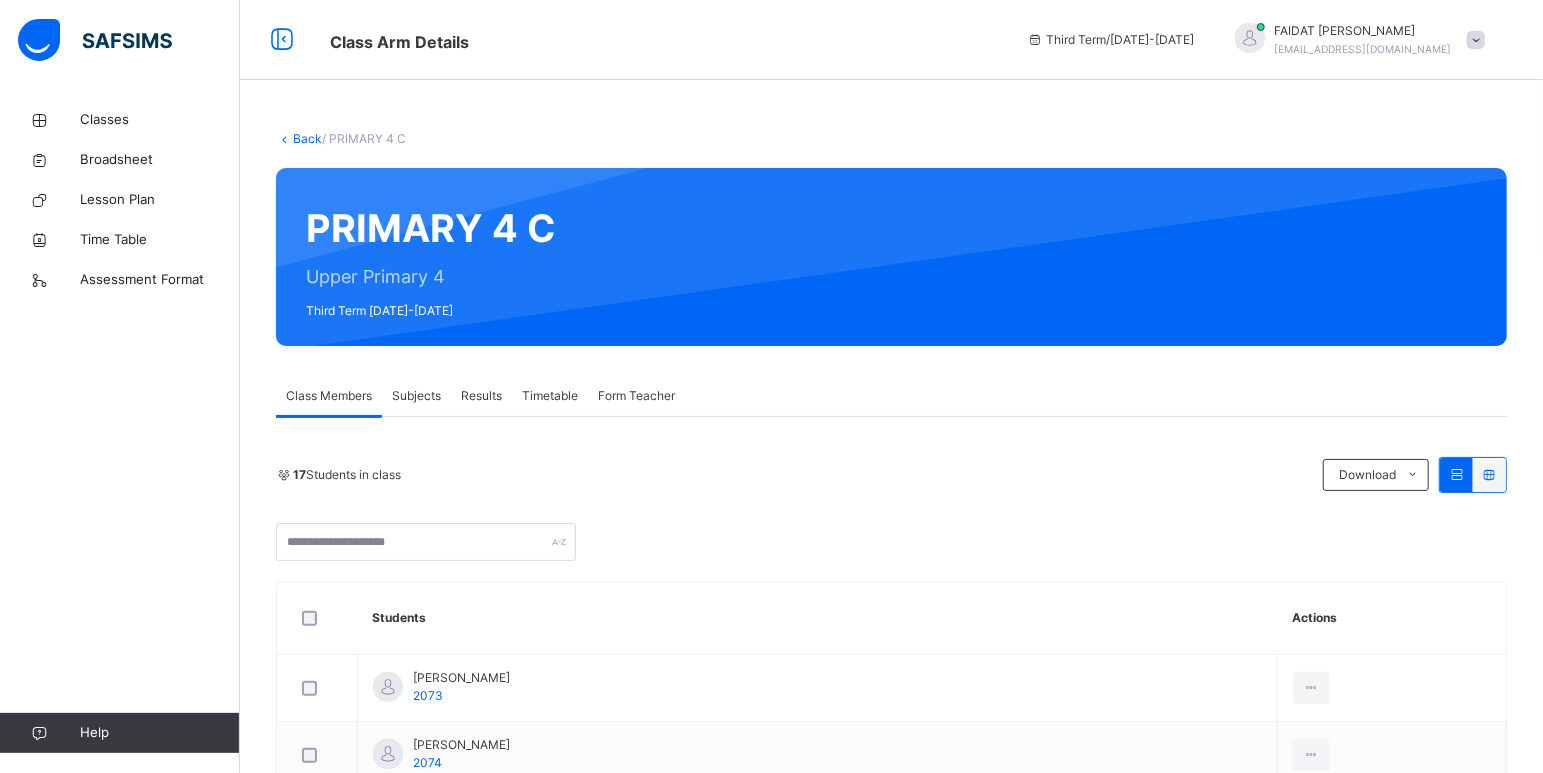 click on "Subjects" at bounding box center [416, 396] 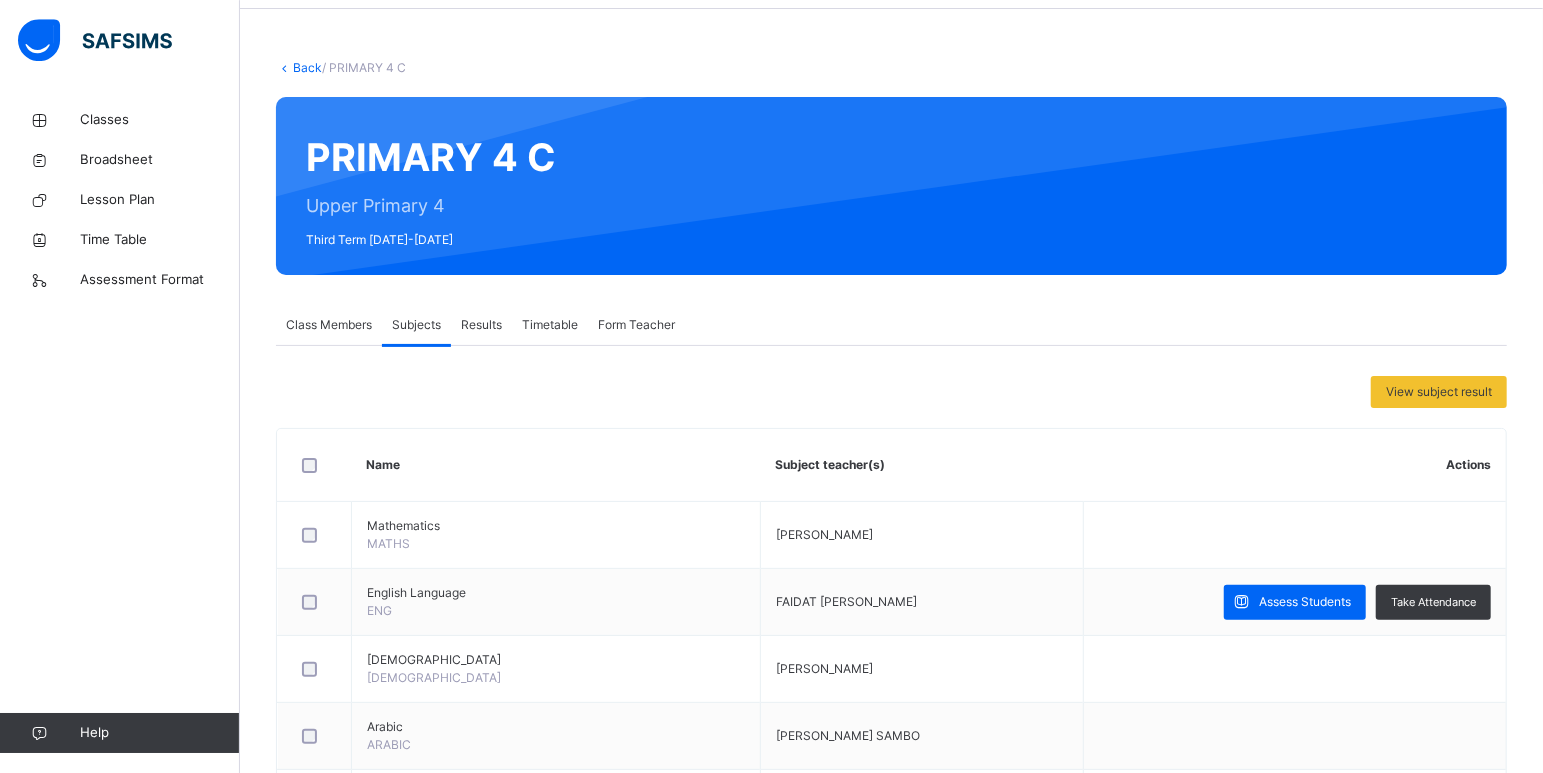 scroll, scrollTop: 210, scrollLeft: 0, axis: vertical 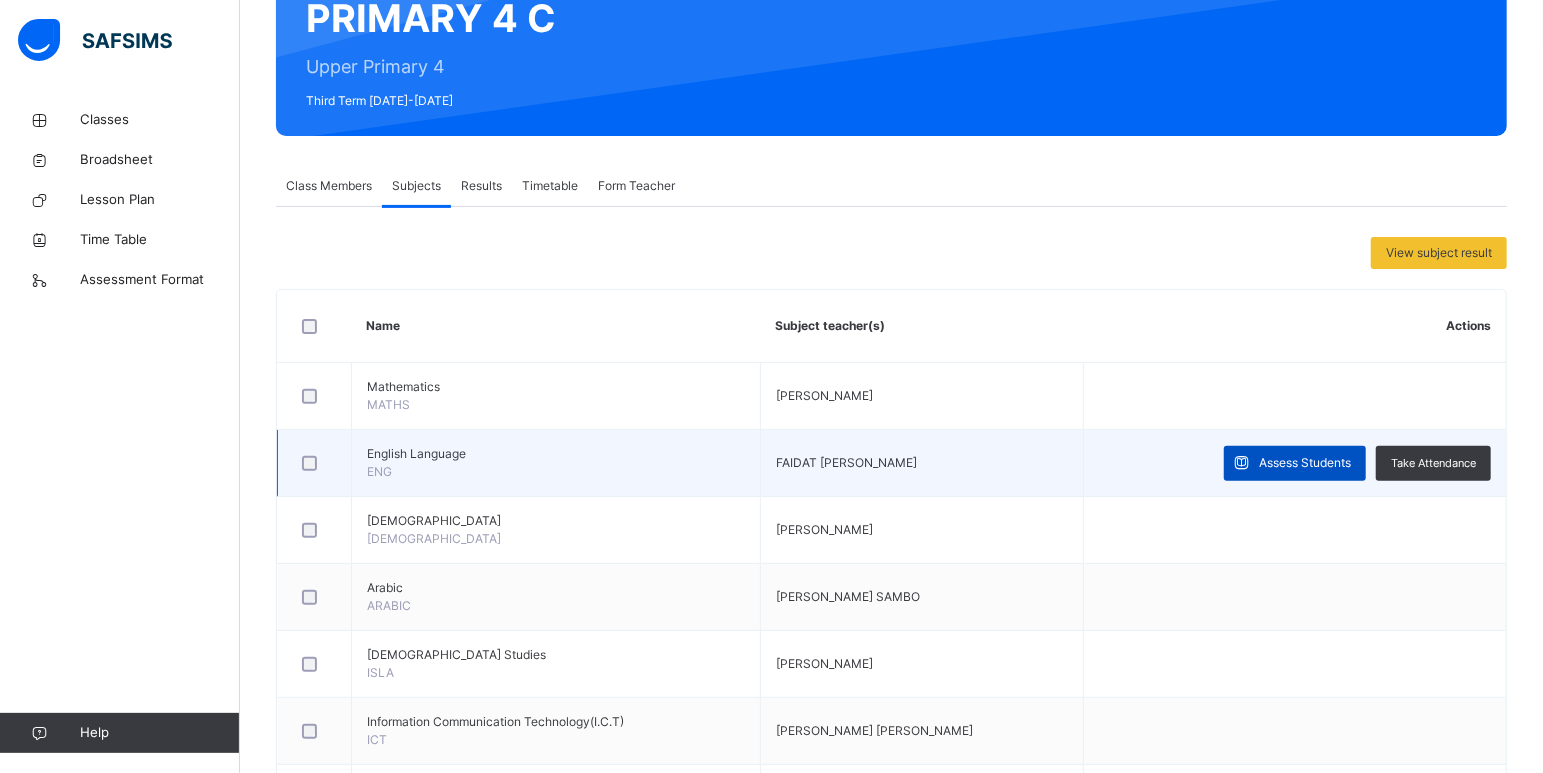 click on "Assess Students" at bounding box center [1305, 463] 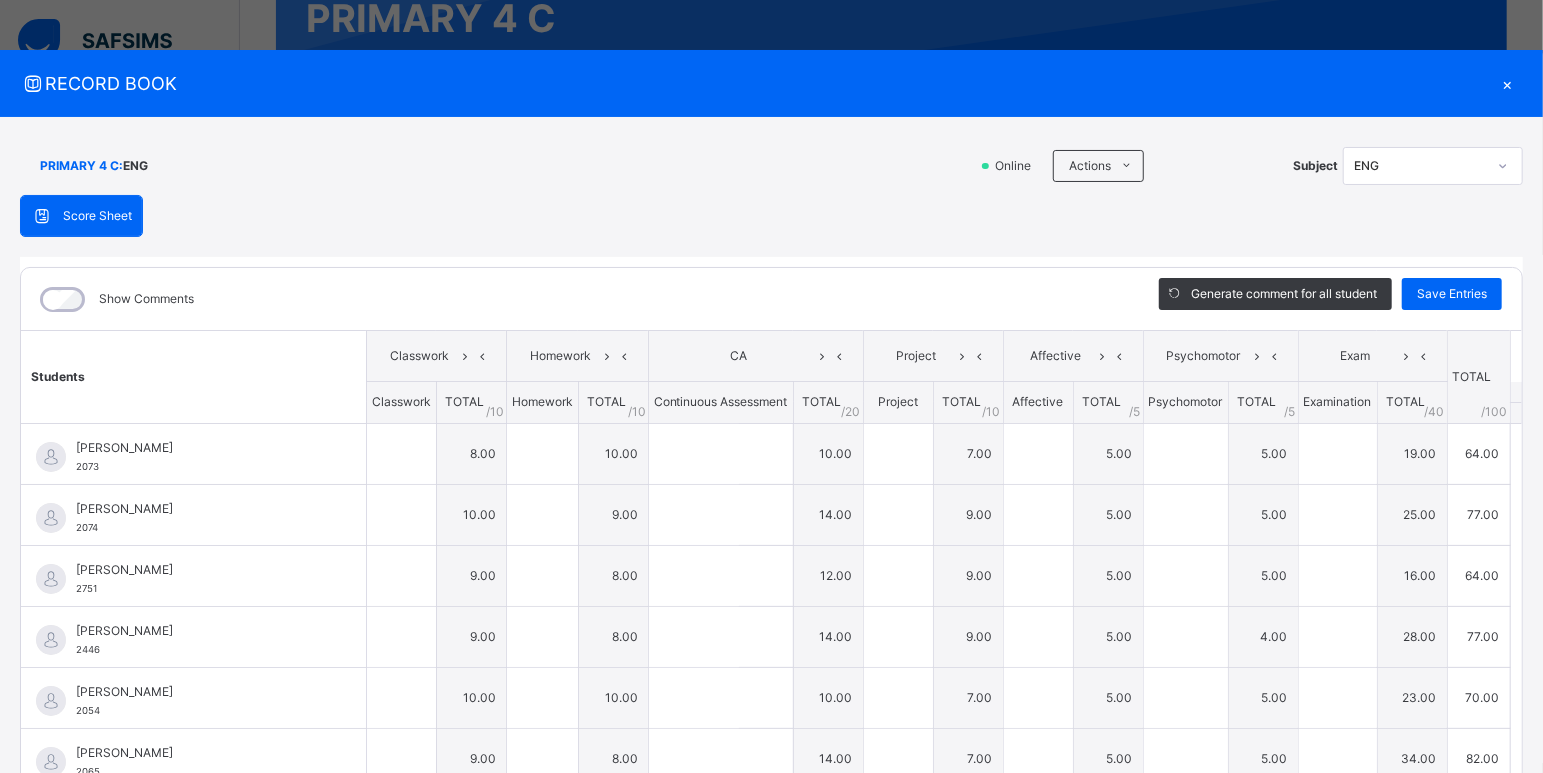 type on "*" 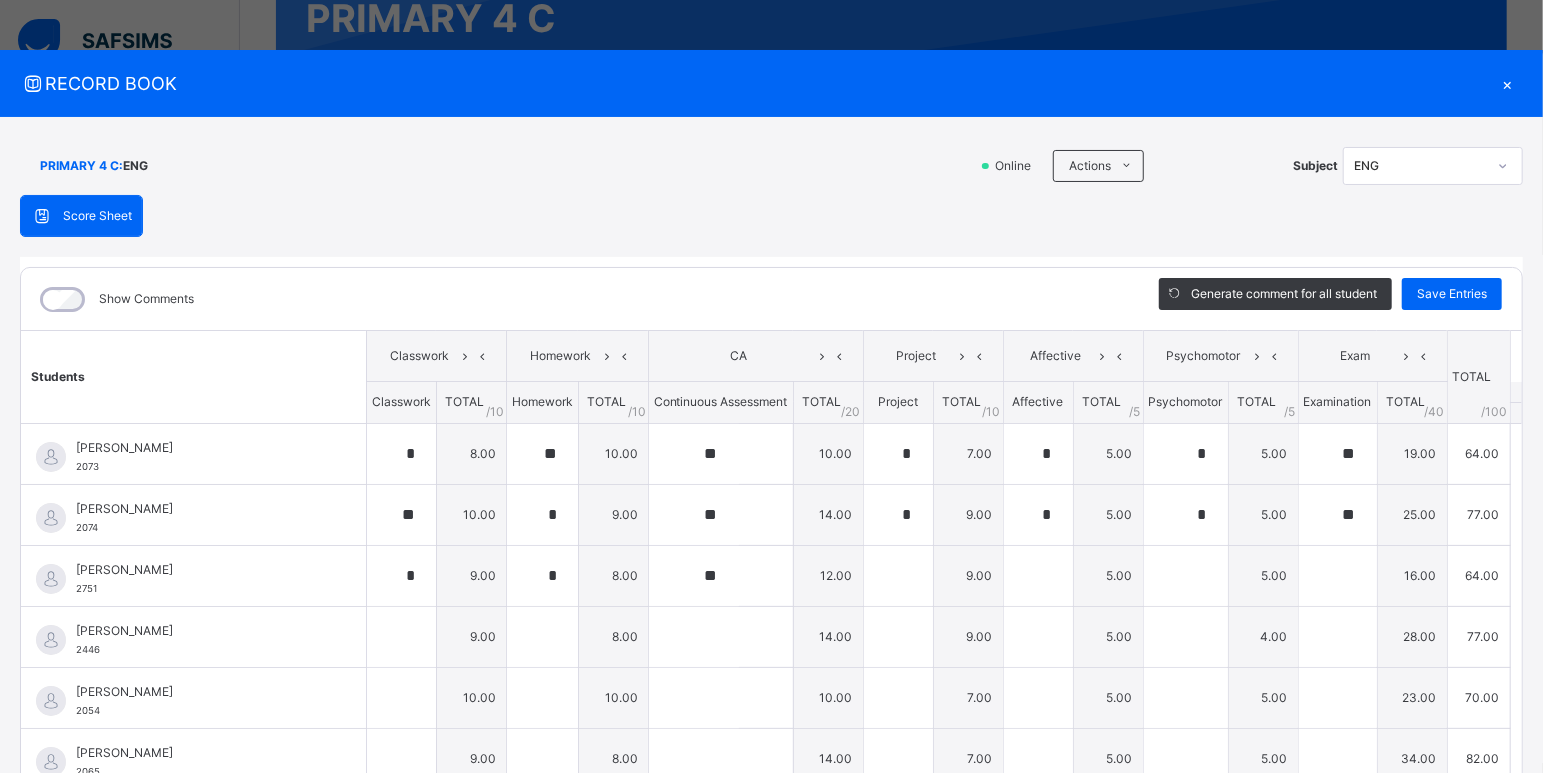 type on "*" 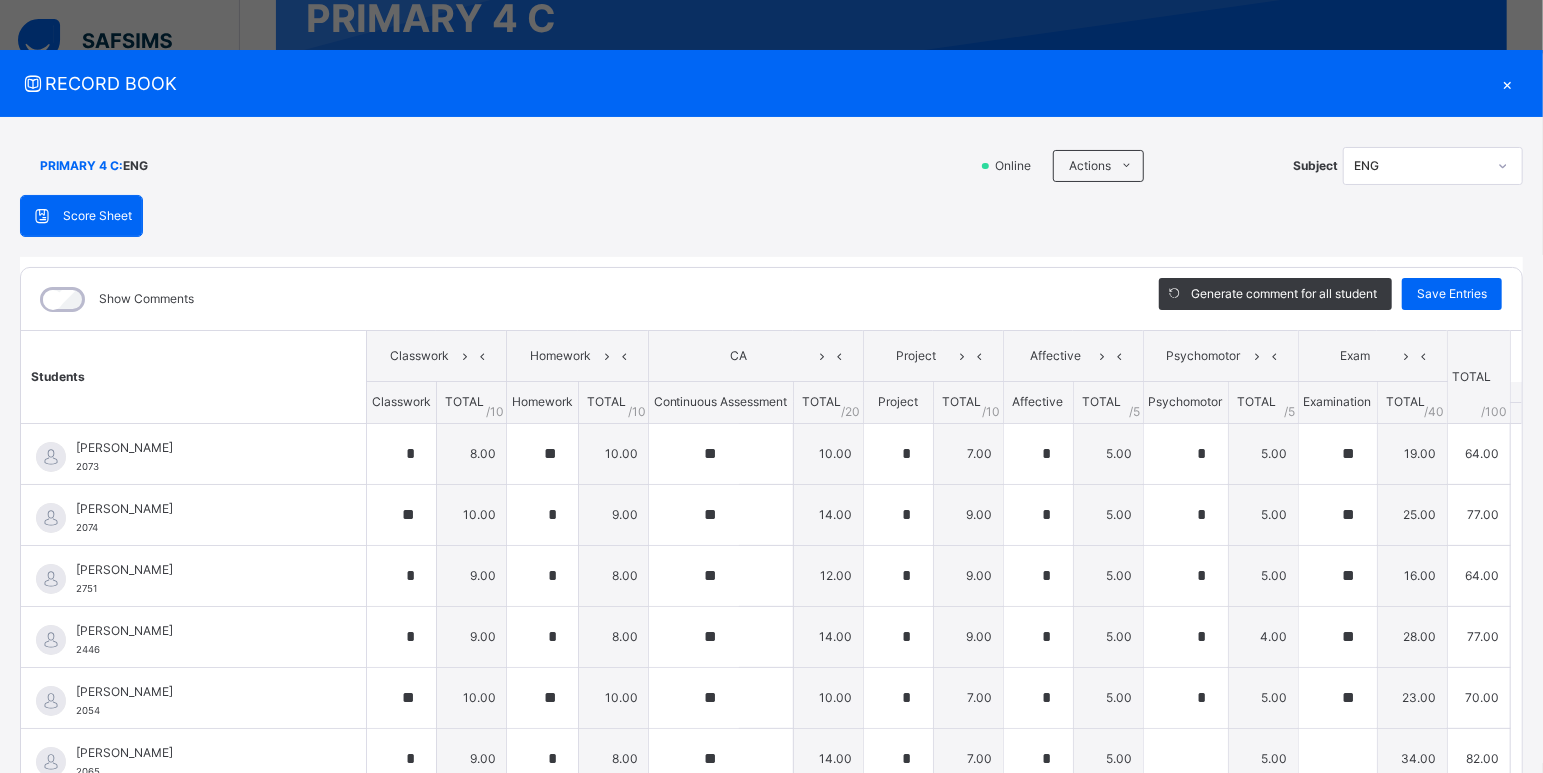 type on "*" 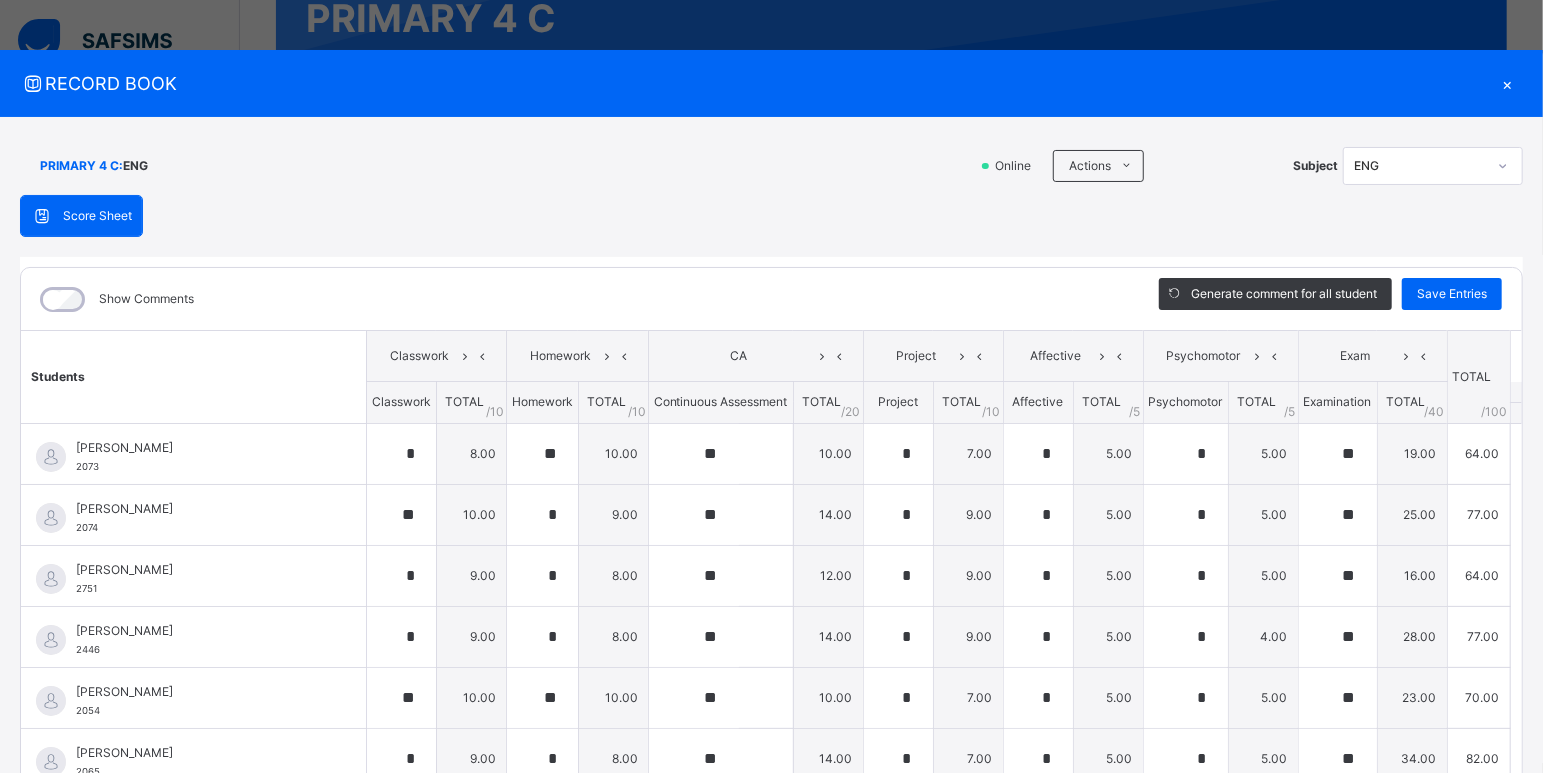 type on "**" 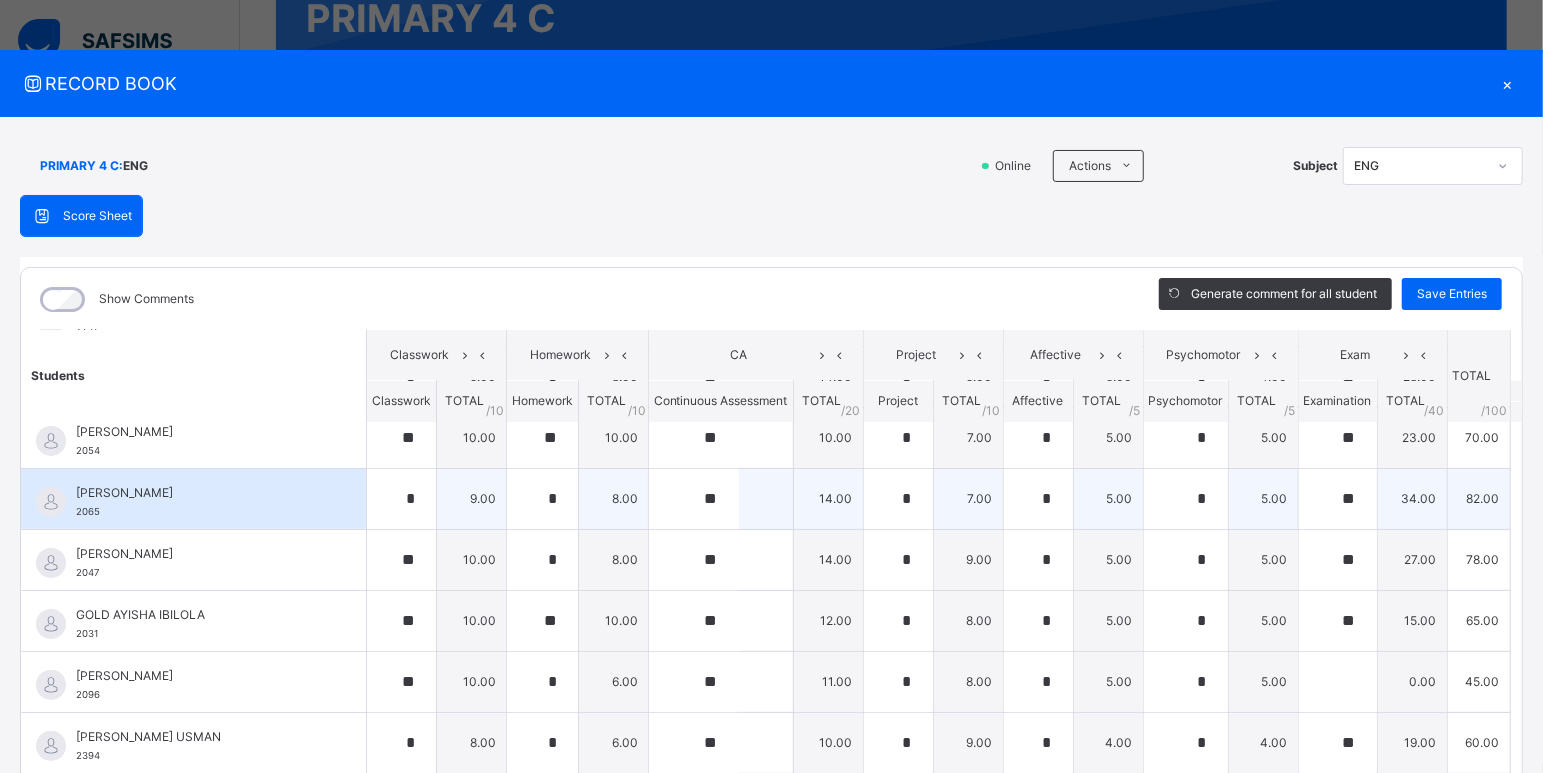 scroll, scrollTop: 340, scrollLeft: 0, axis: vertical 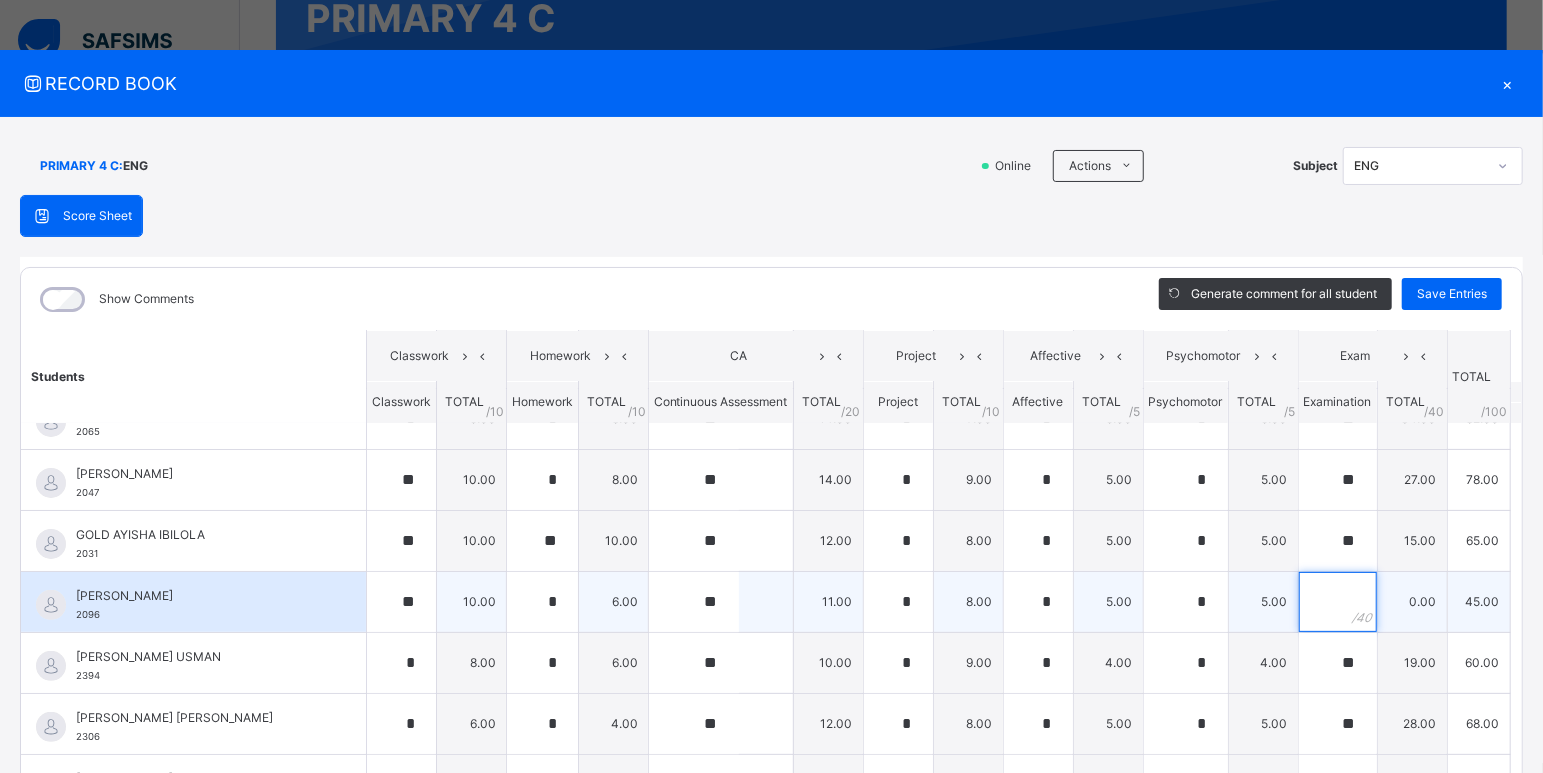 click at bounding box center (1338, 602) 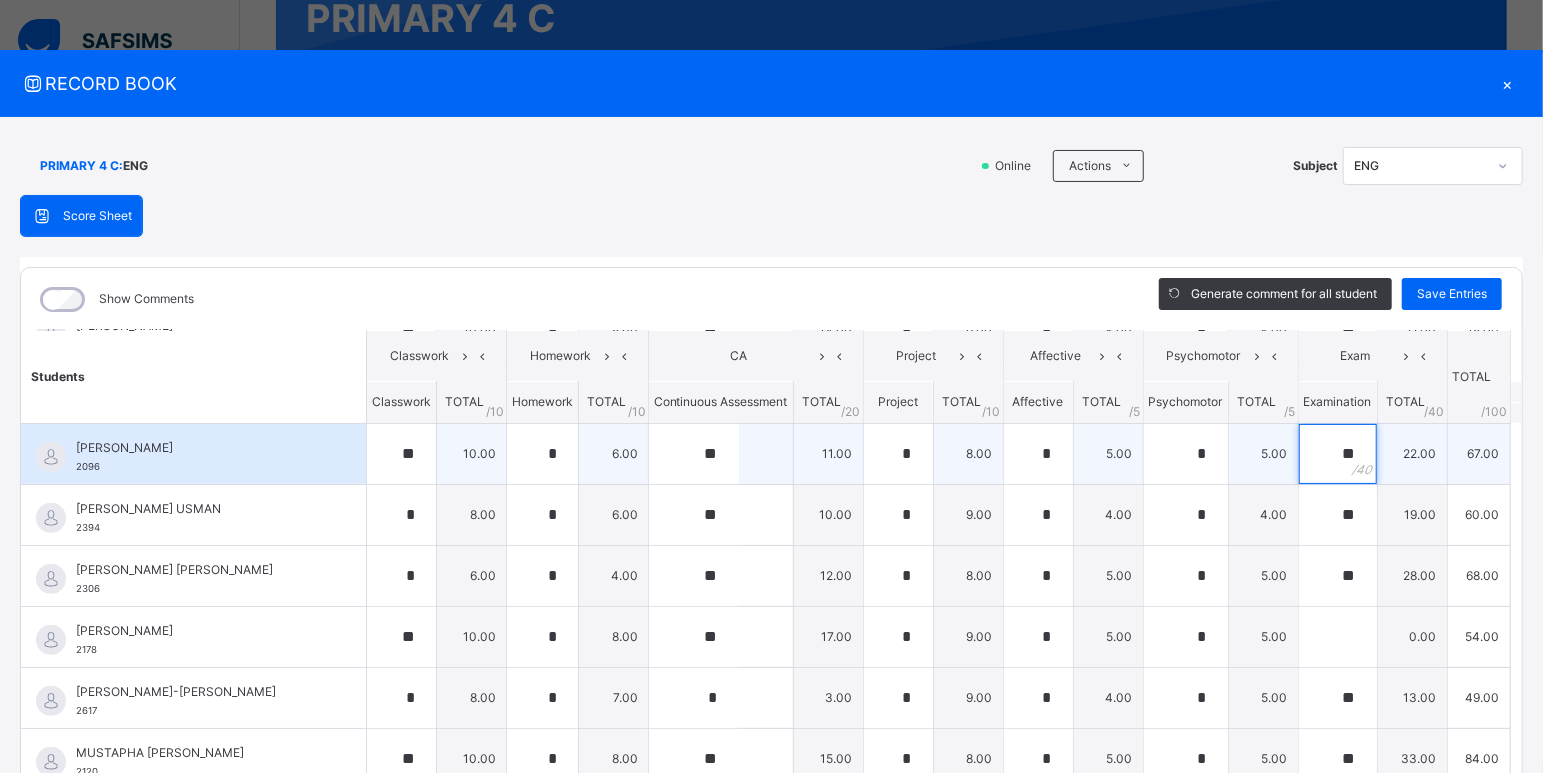 scroll, scrollTop: 510, scrollLeft: 0, axis: vertical 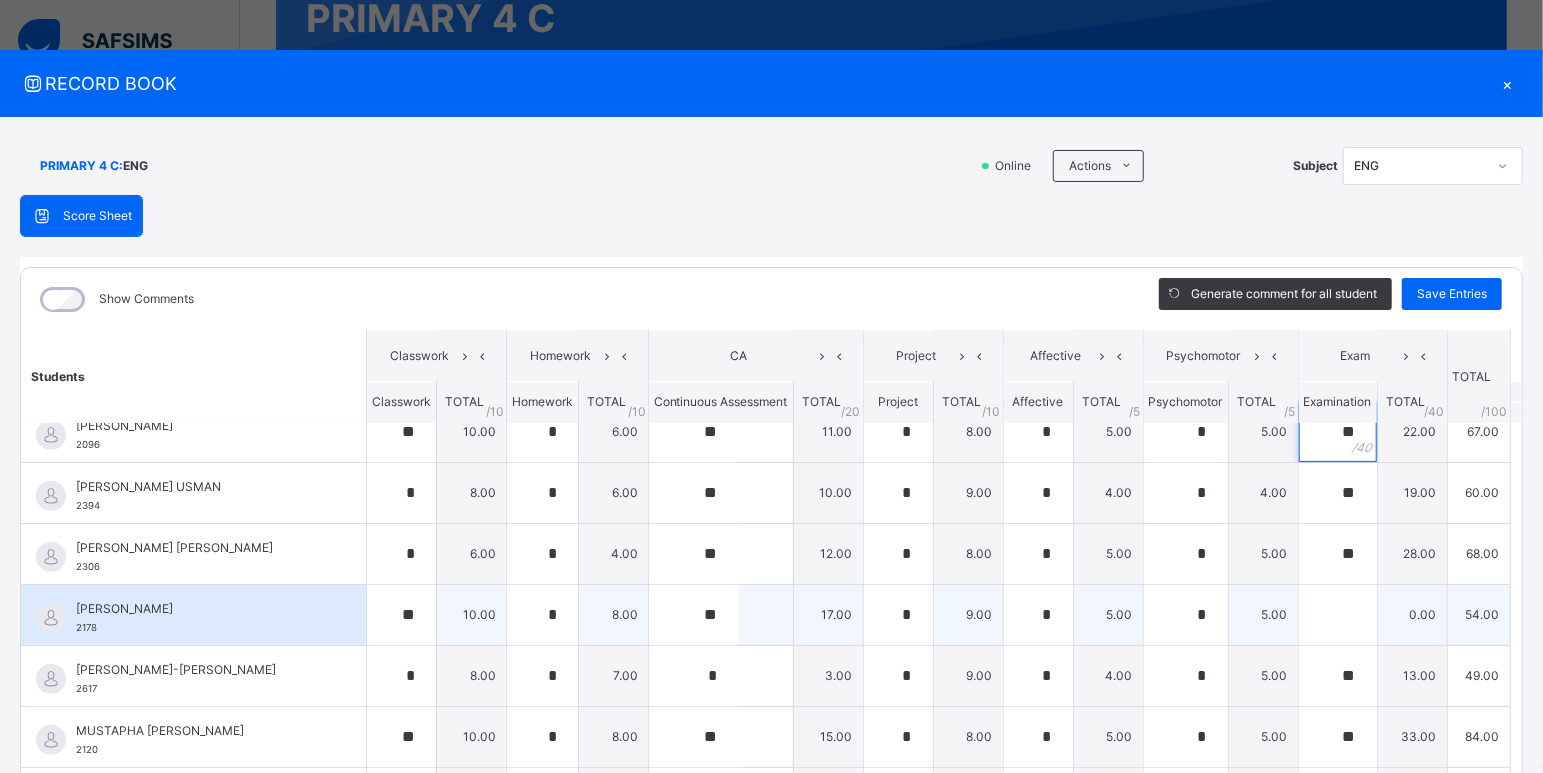 type on "**" 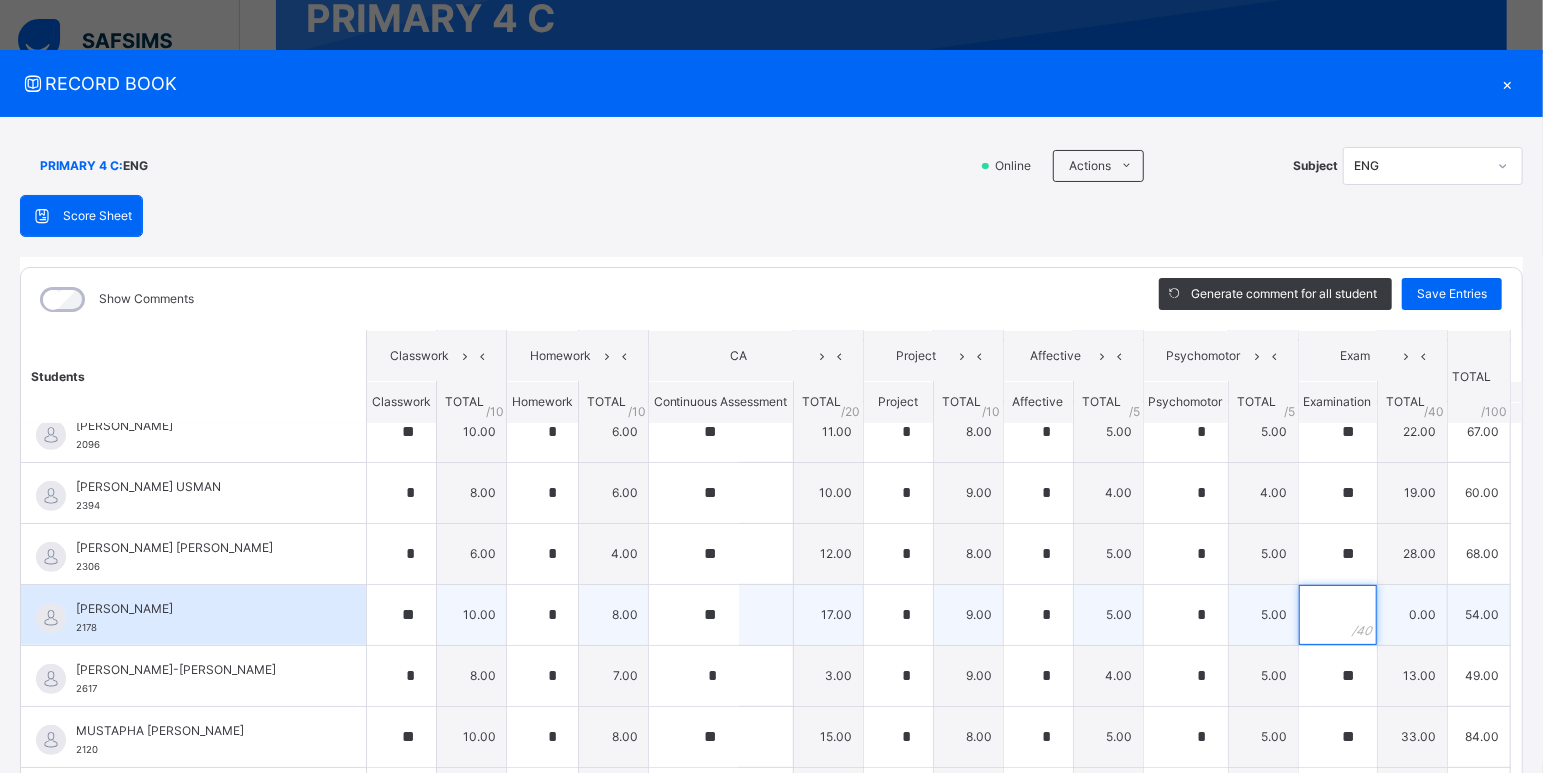 click at bounding box center (1338, 615) 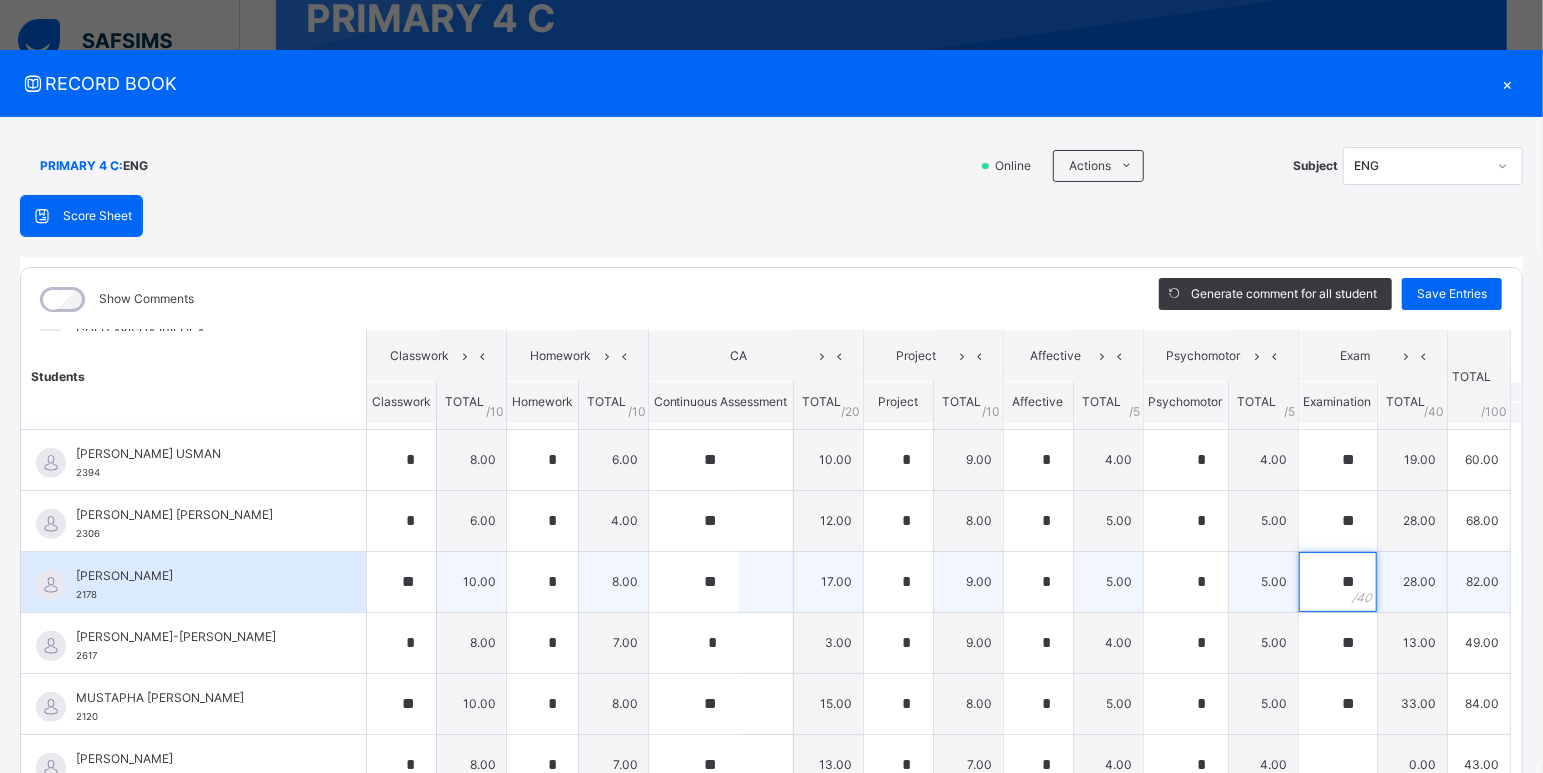 scroll, scrollTop: 628, scrollLeft: 0, axis: vertical 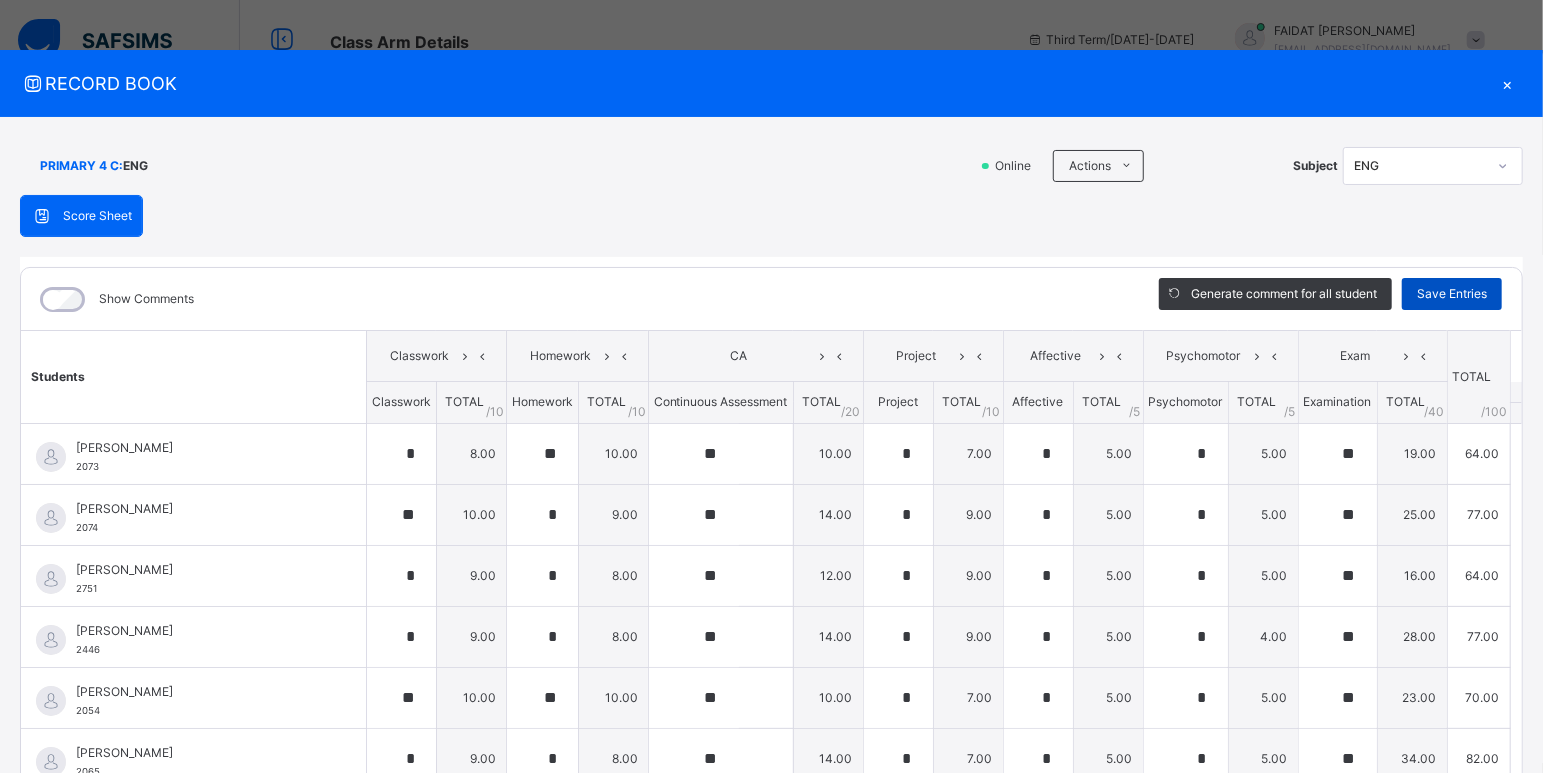 type on "**" 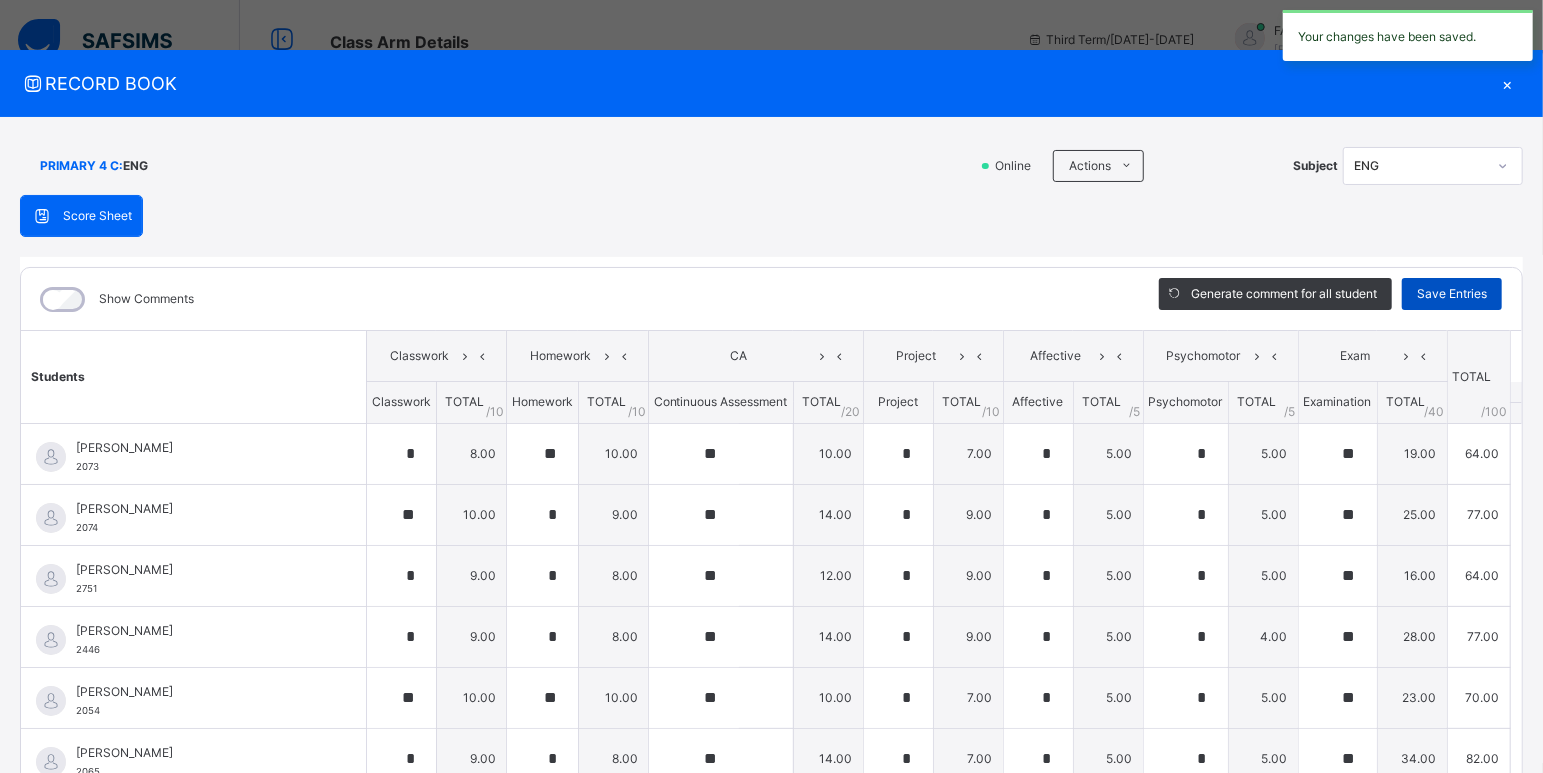type on "*" 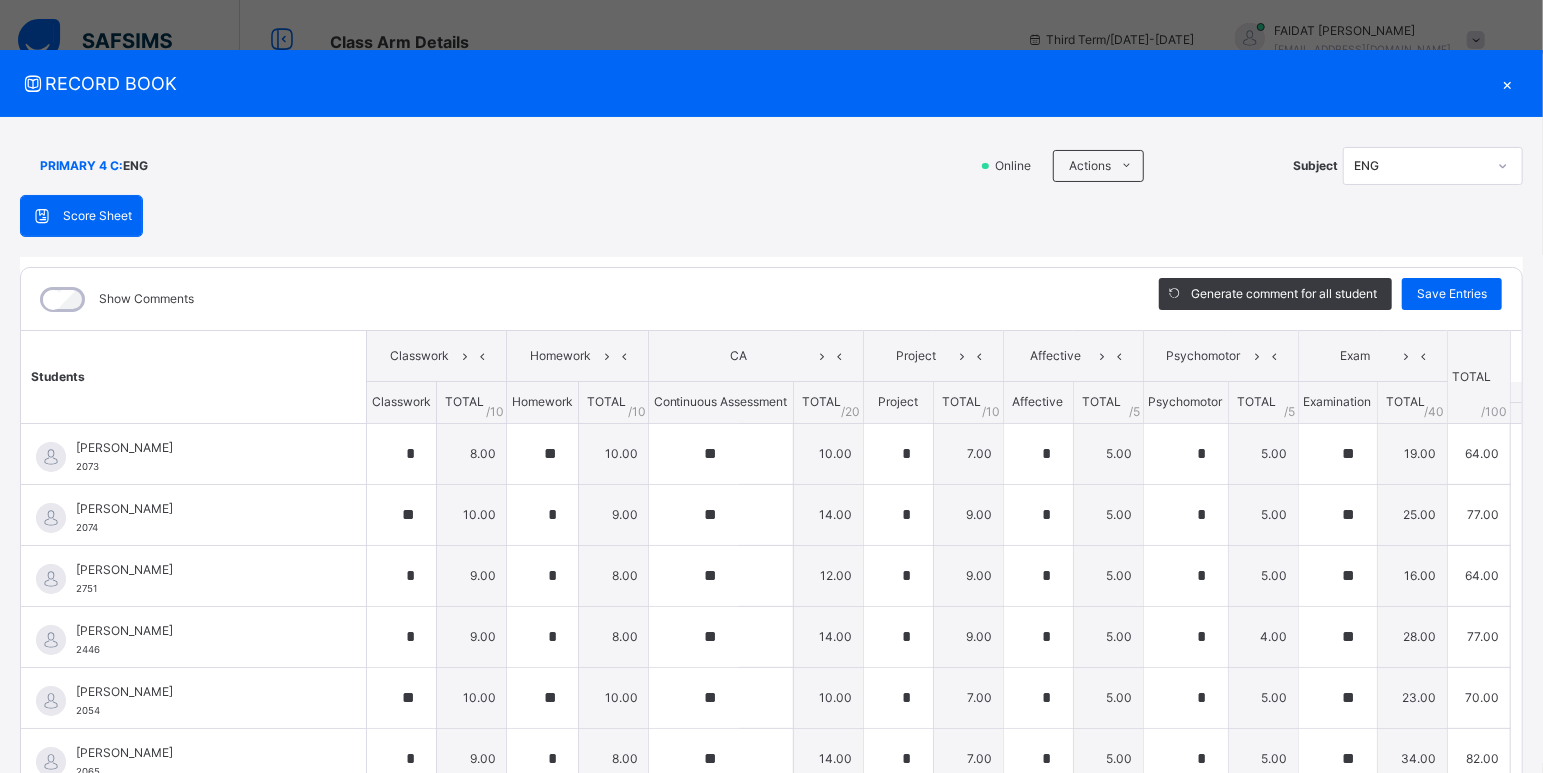 click on "×" at bounding box center (1508, 83) 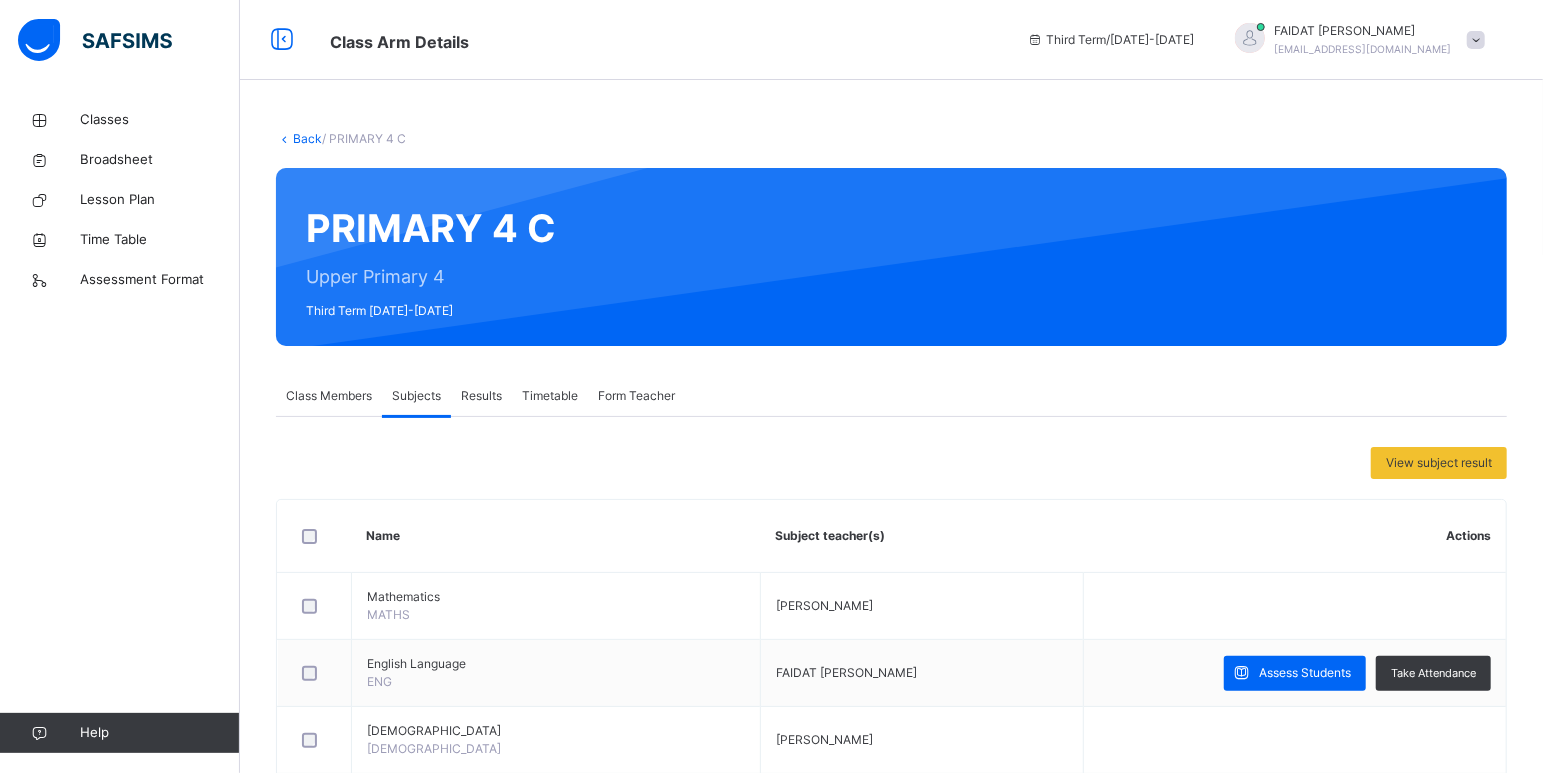 click at bounding box center (284, 138) 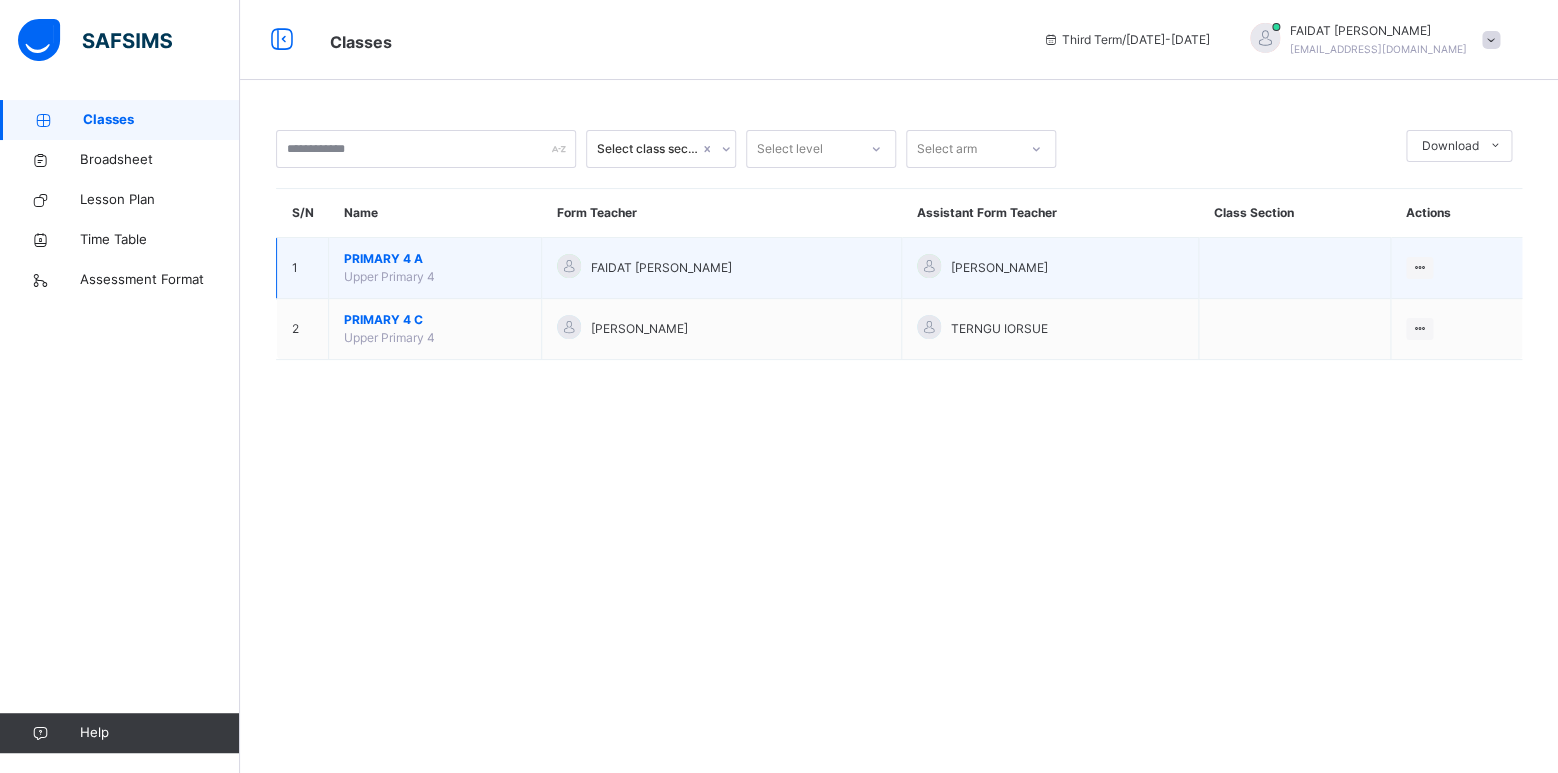 click on "PRIMARY 4   A" at bounding box center [435, 259] 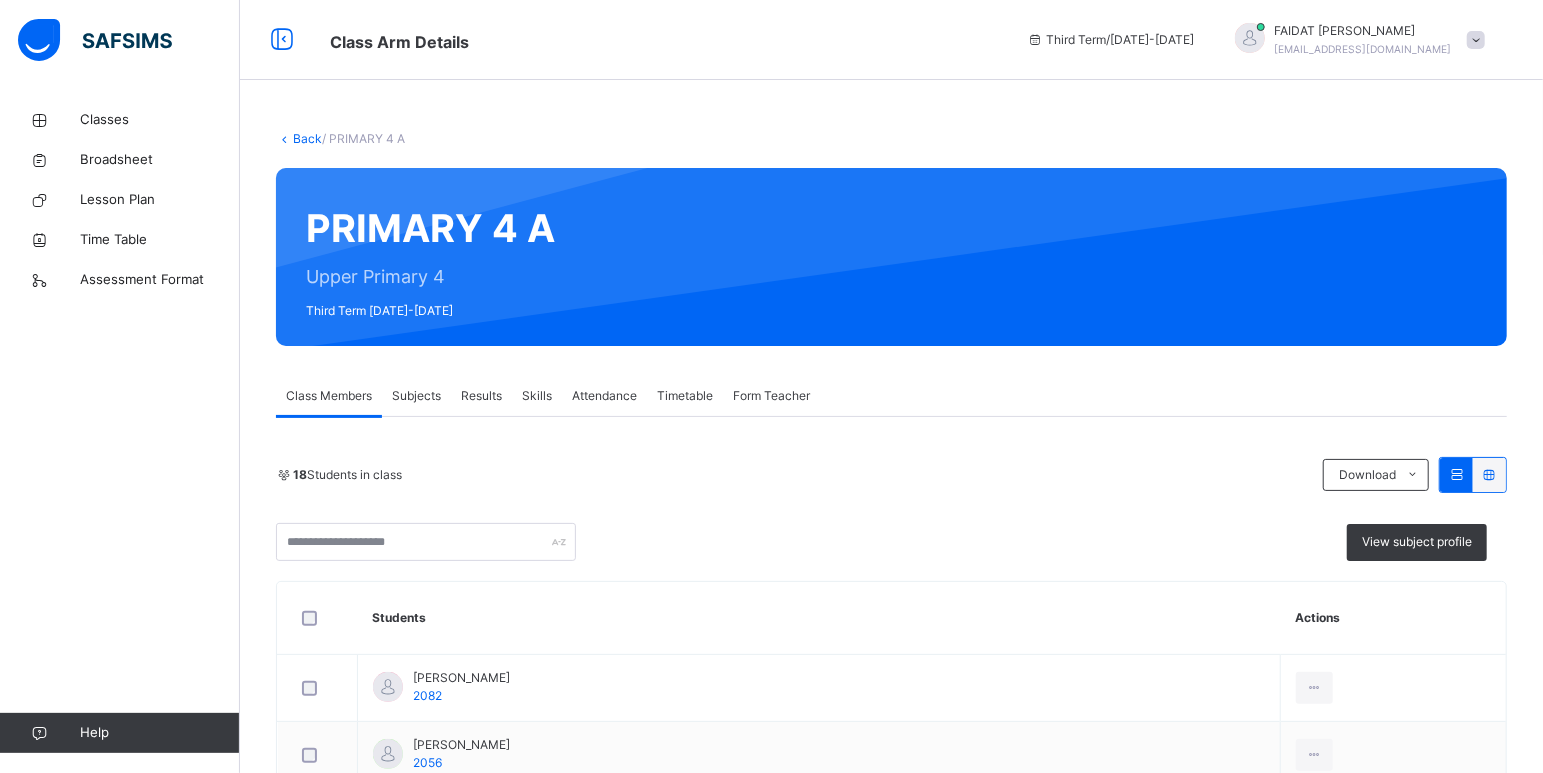 click on "Form Teacher" at bounding box center (771, 396) 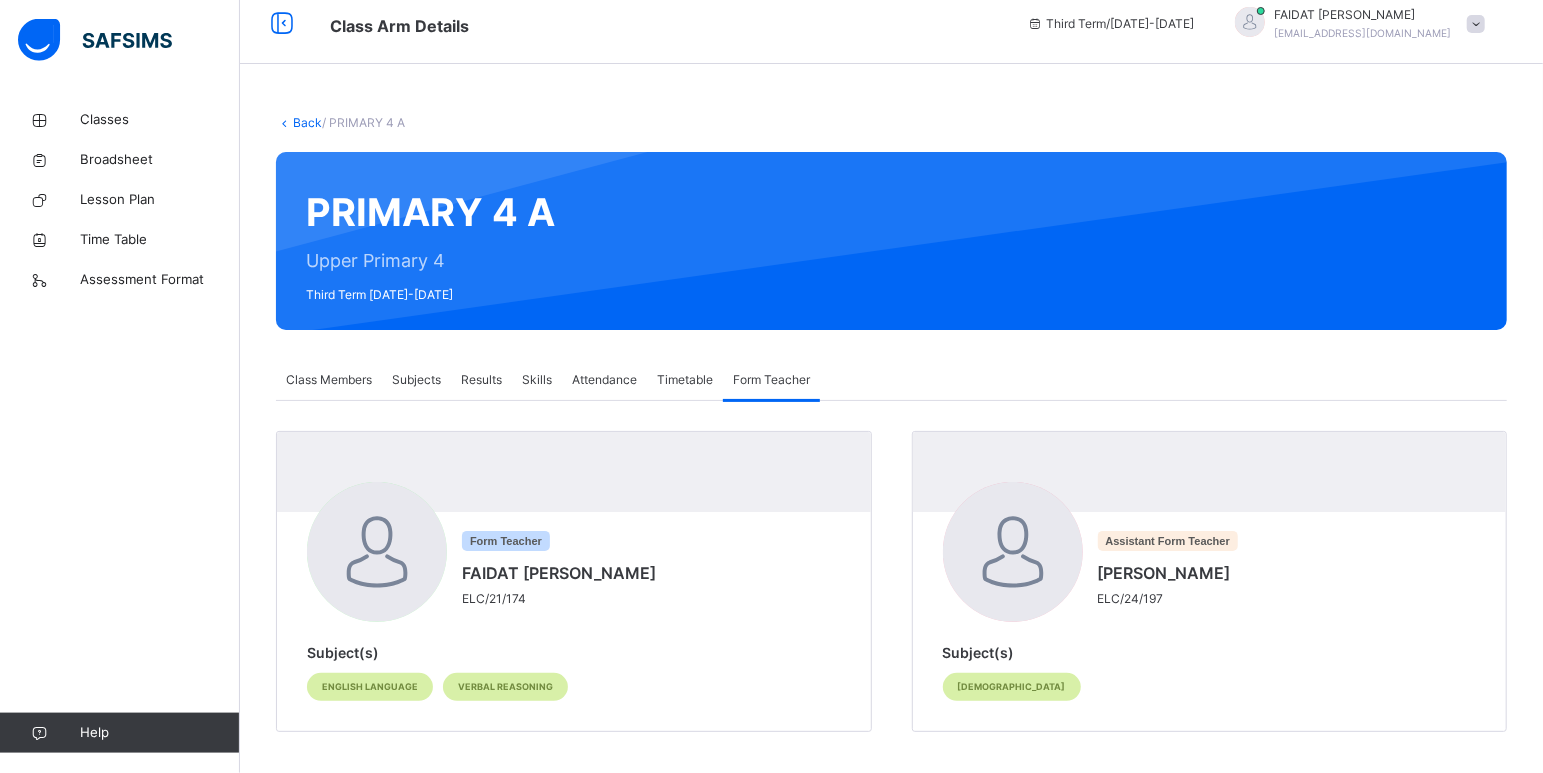 scroll, scrollTop: 24, scrollLeft: 0, axis: vertical 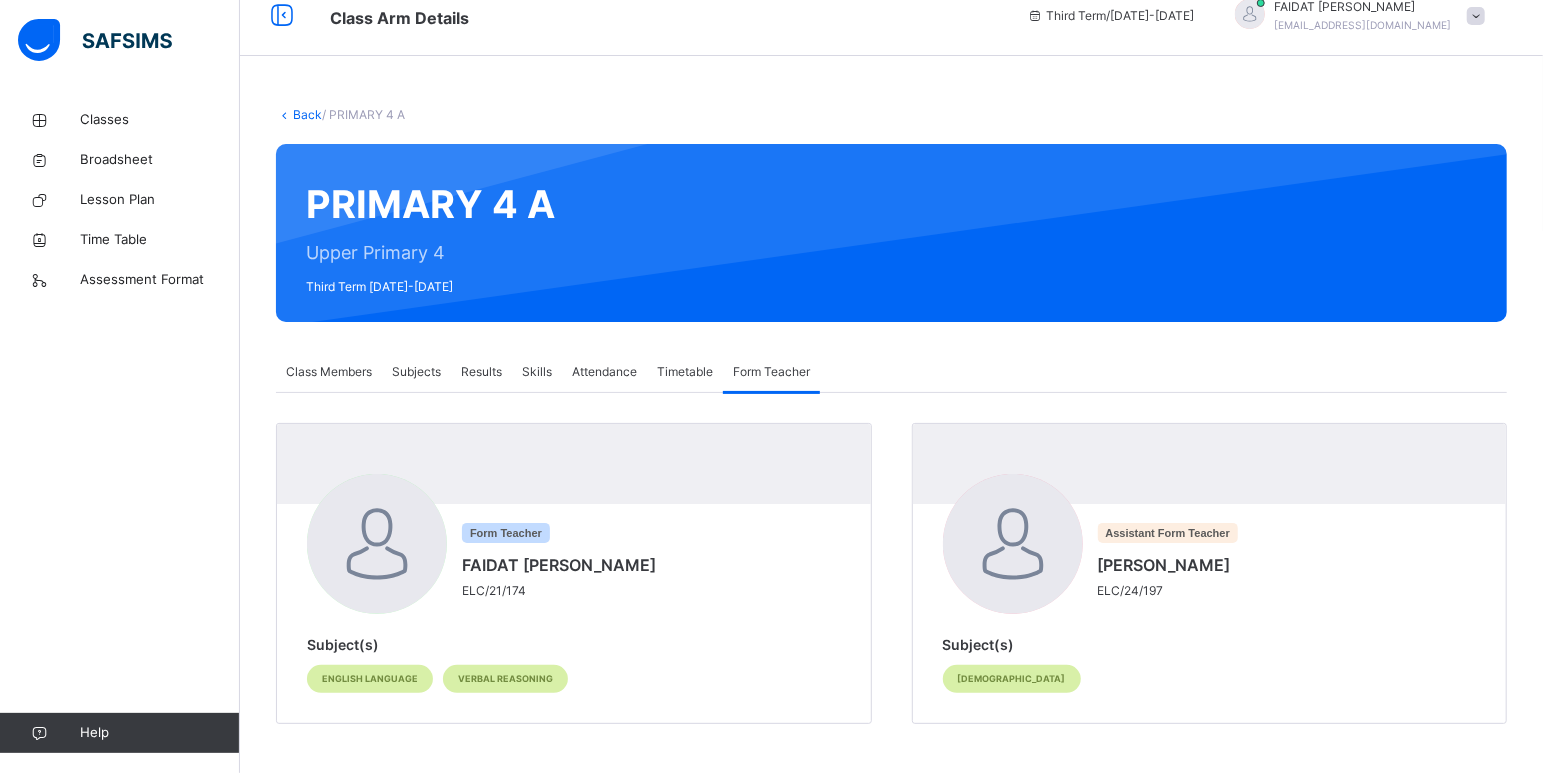 click on "Results" at bounding box center (481, 372) 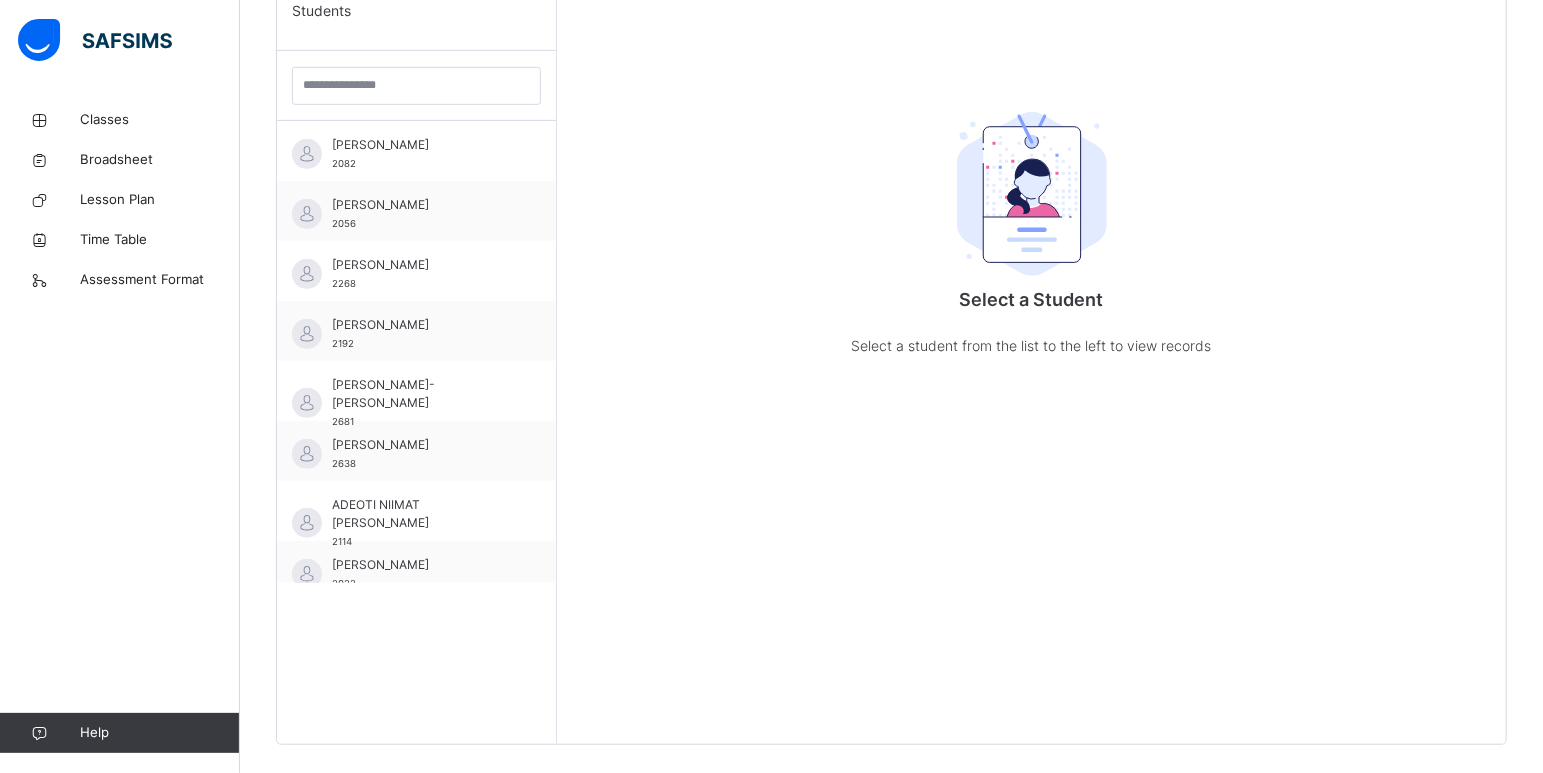 scroll, scrollTop: 129, scrollLeft: 0, axis: vertical 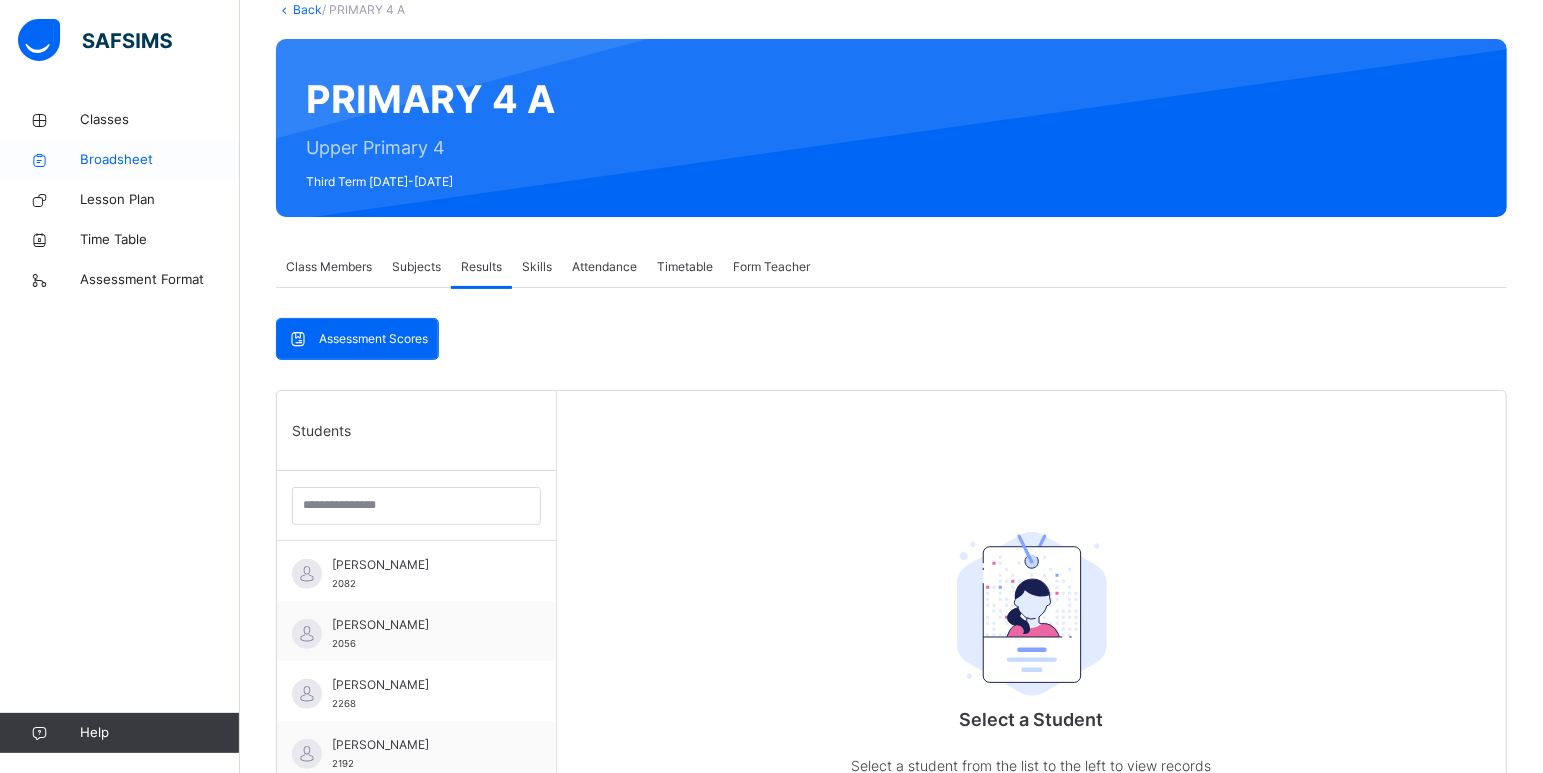 click on "Broadsheet" at bounding box center (160, 160) 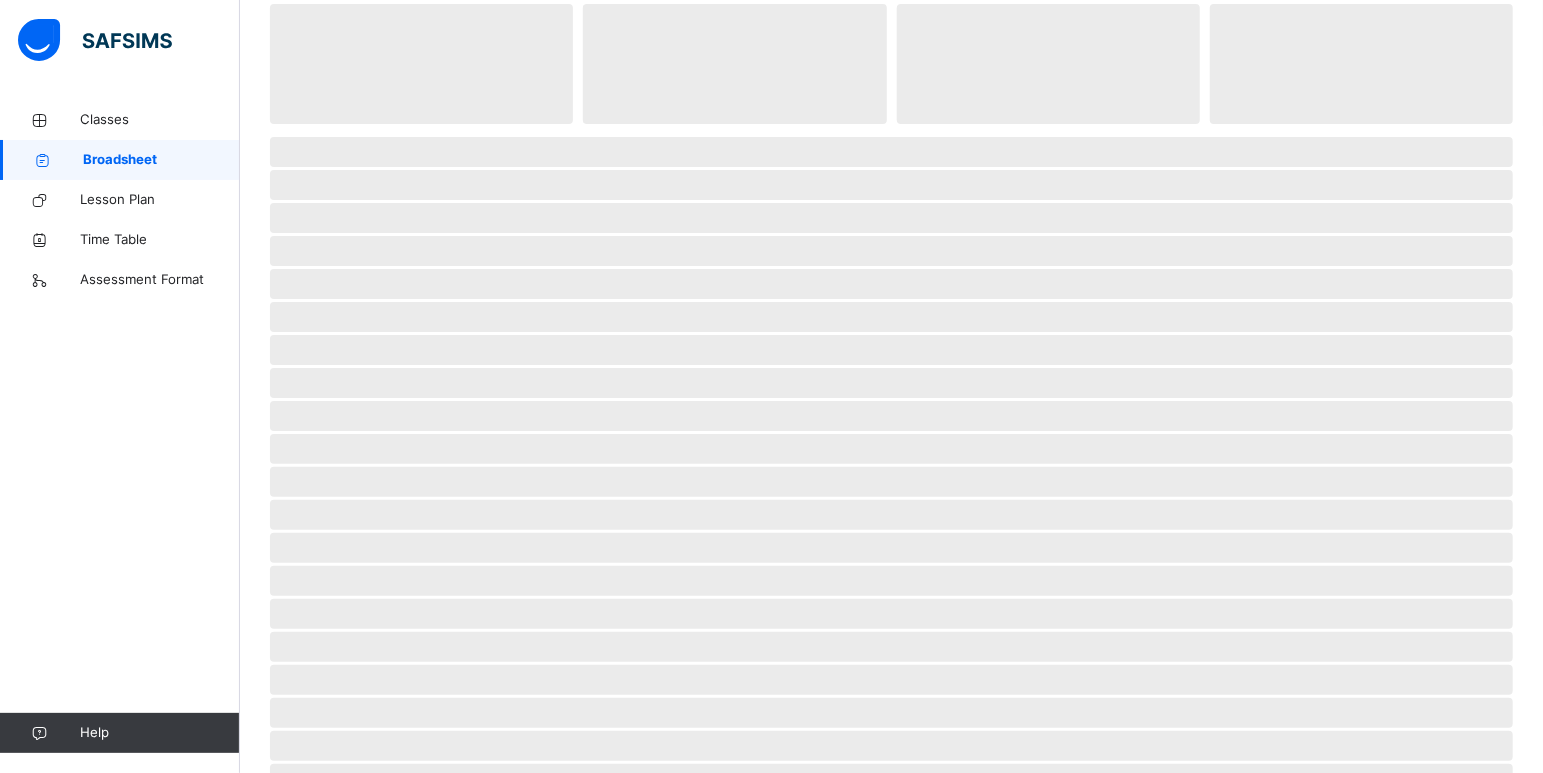 scroll, scrollTop: 0, scrollLeft: 0, axis: both 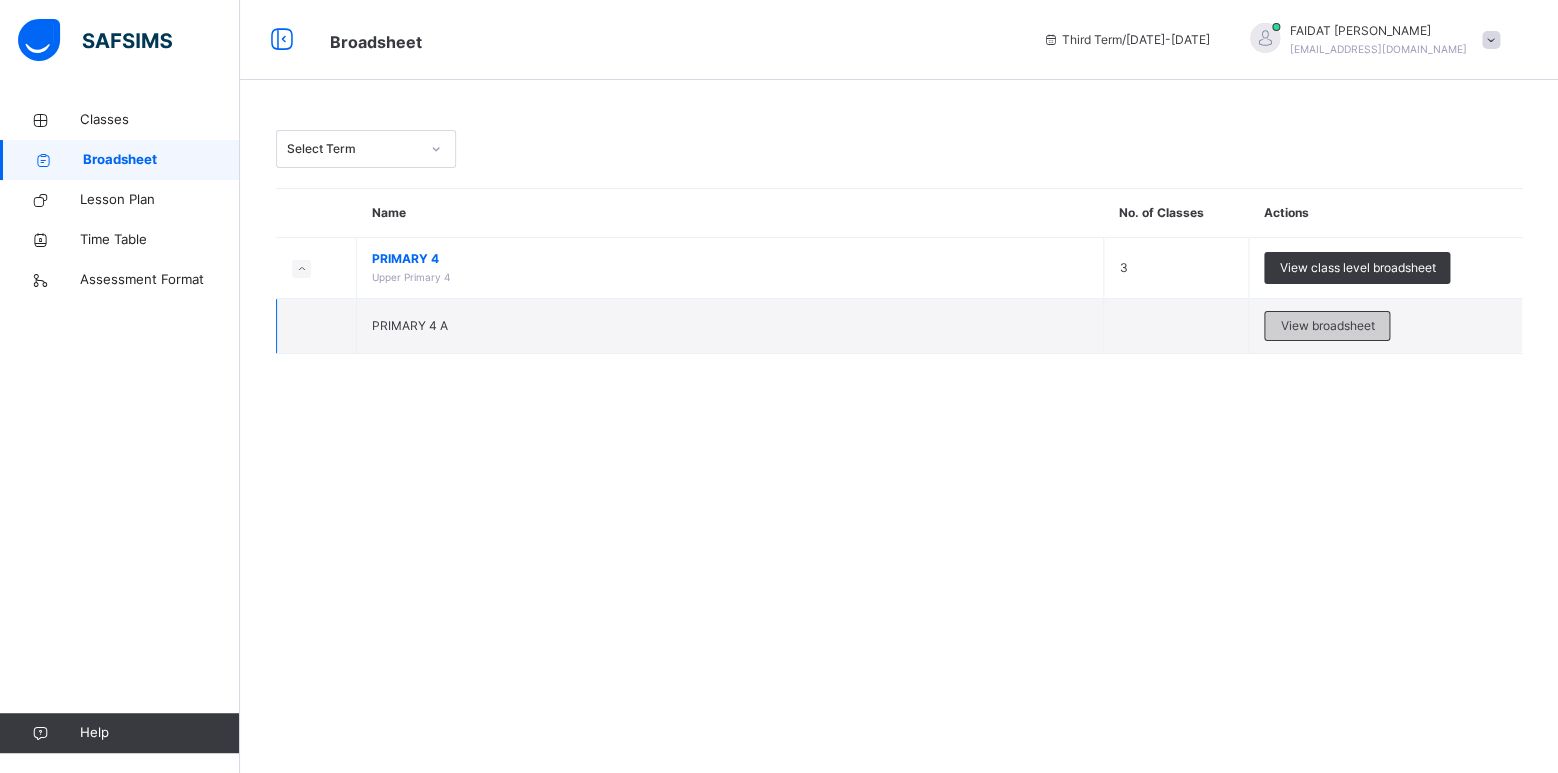 click on "View broadsheet" at bounding box center [1327, 326] 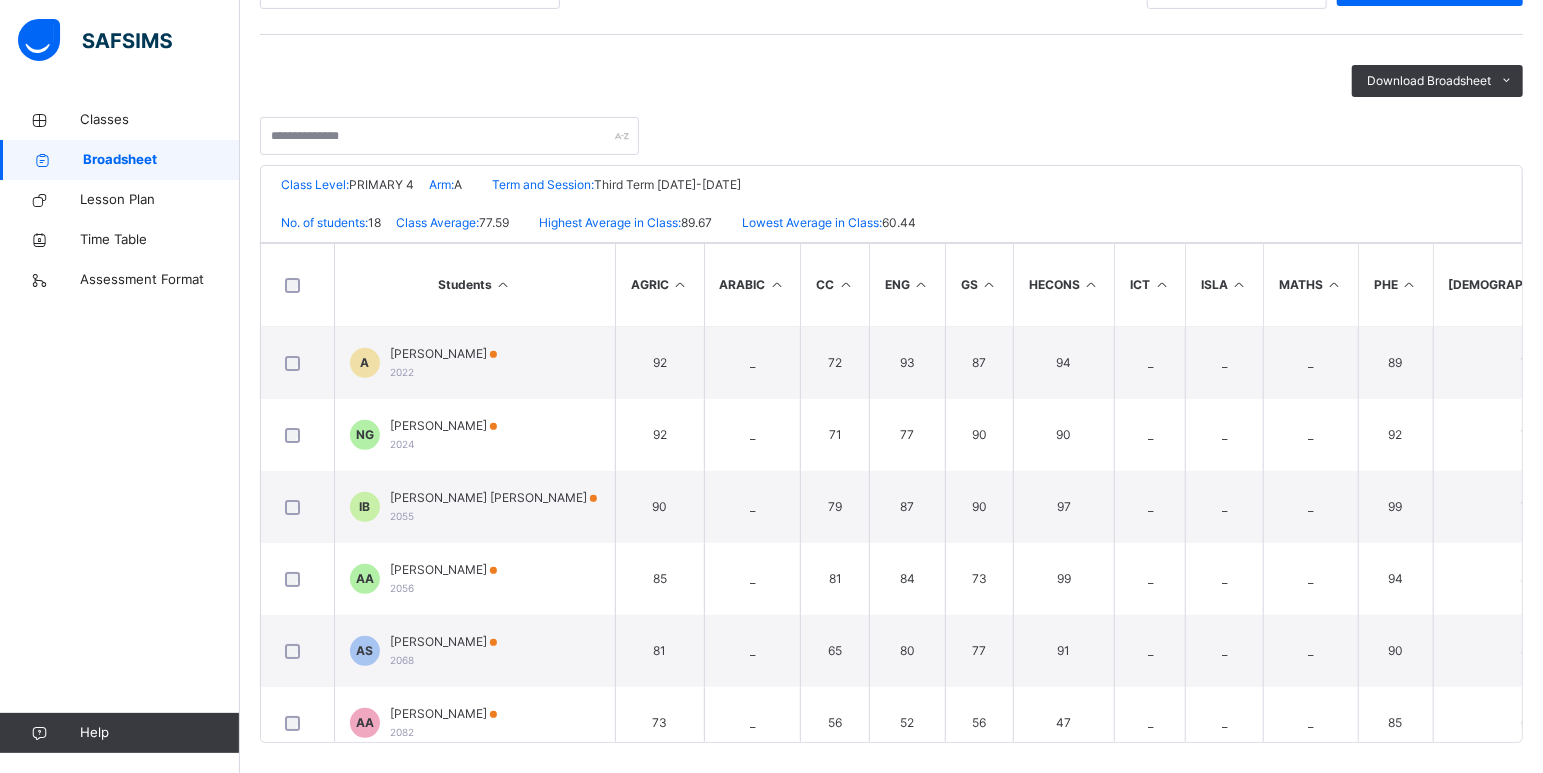 scroll, scrollTop: 315, scrollLeft: 0, axis: vertical 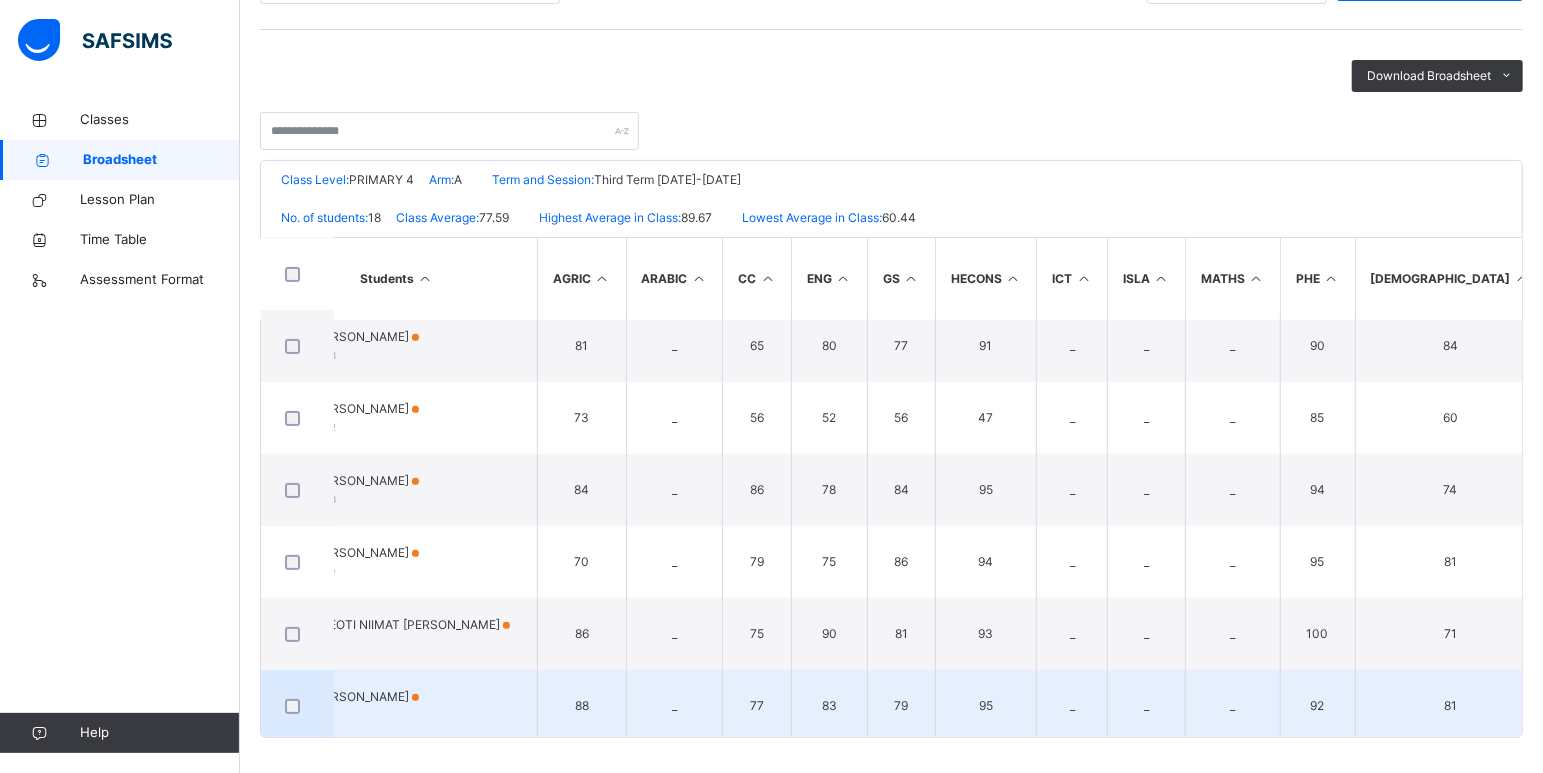 click on "72" at bounding box center [1580, 706] 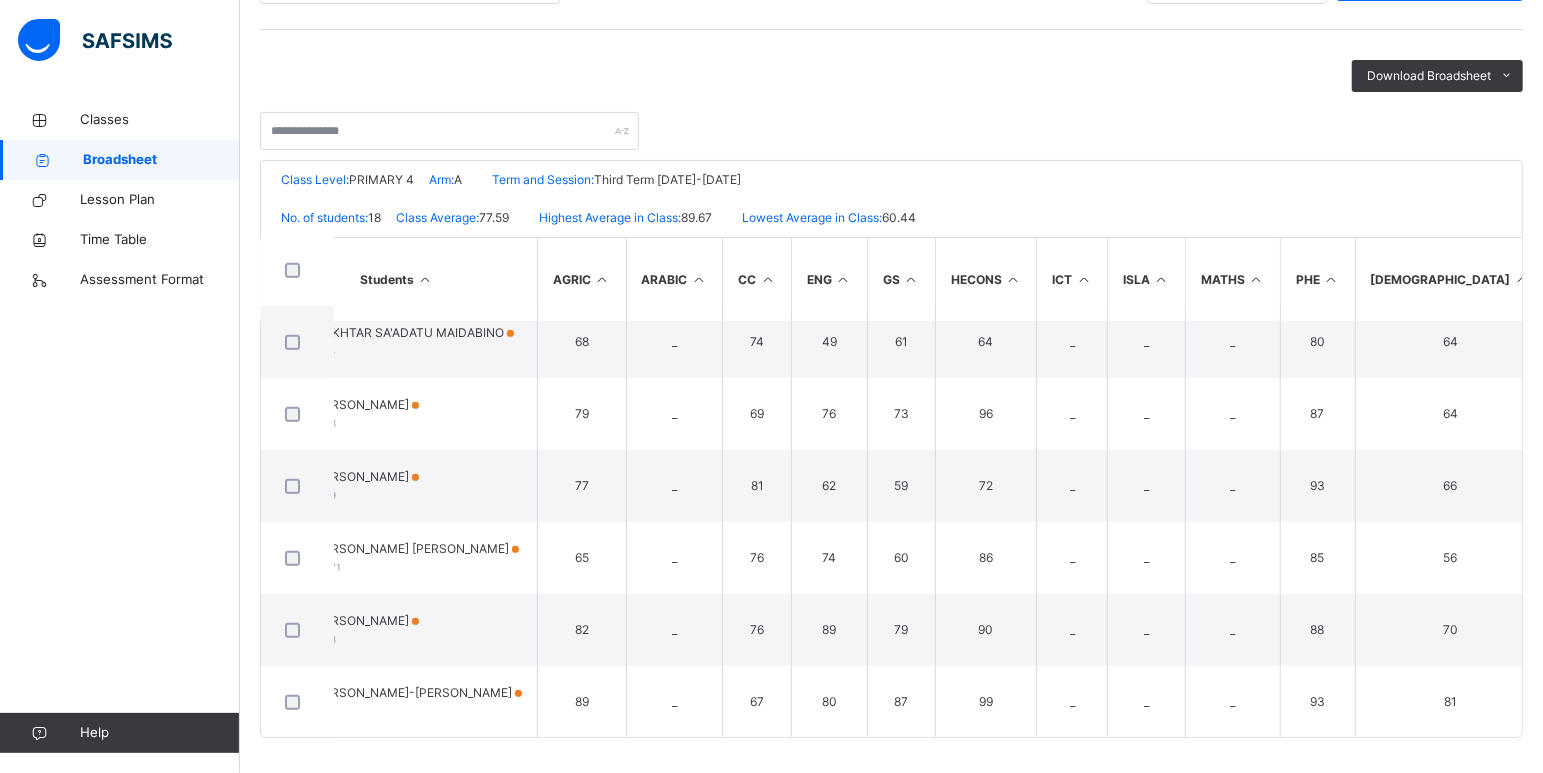 scroll, scrollTop: 895, scrollLeft: 78, axis: both 